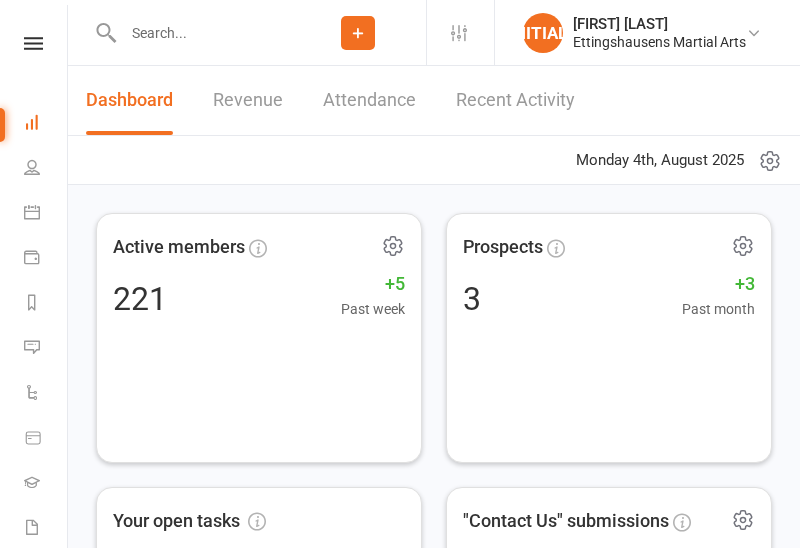 scroll, scrollTop: 0, scrollLeft: 0, axis: both 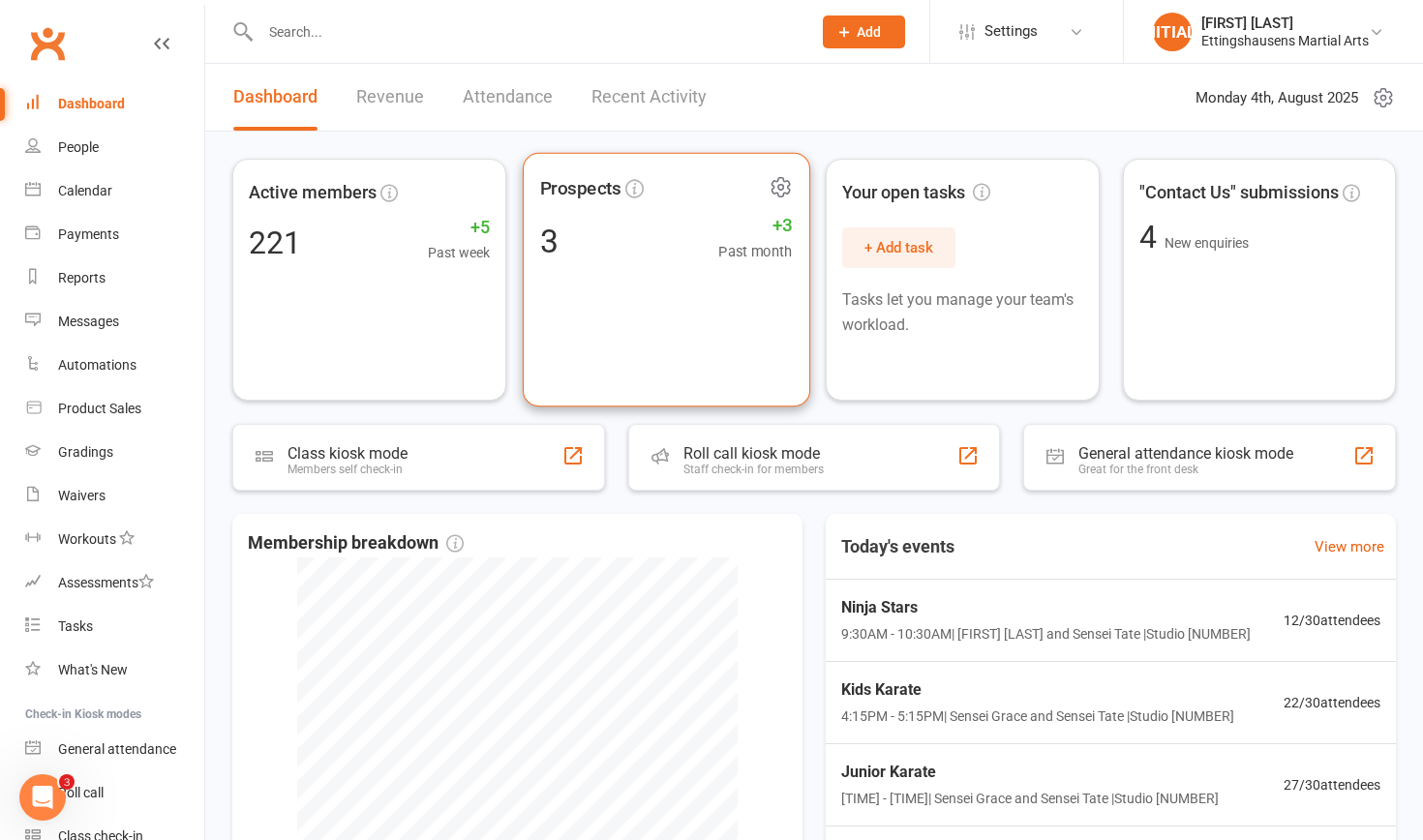 click on "Prospects   3 +3 Past month" at bounding box center (665, 280) 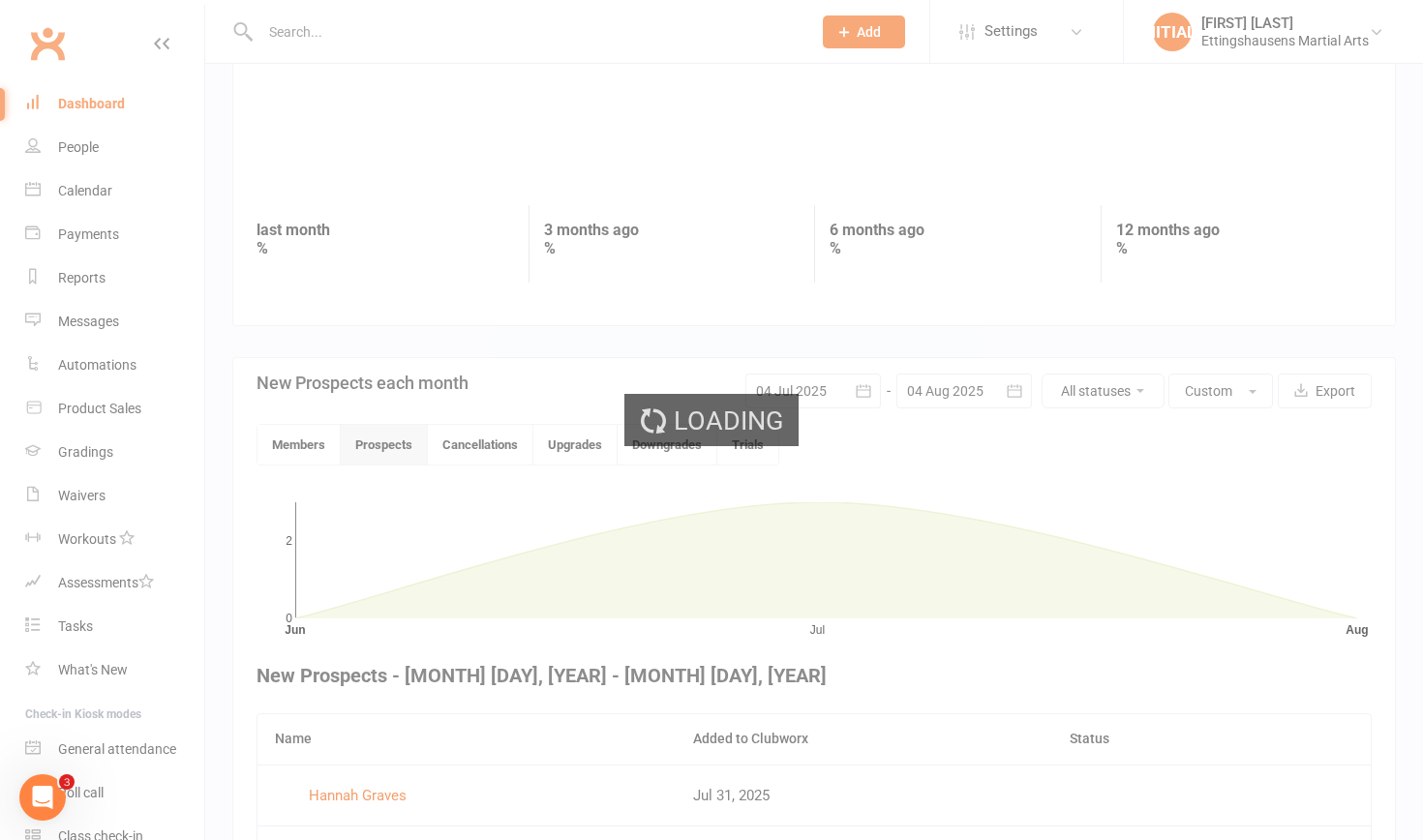 scroll, scrollTop: 404, scrollLeft: 0, axis: vertical 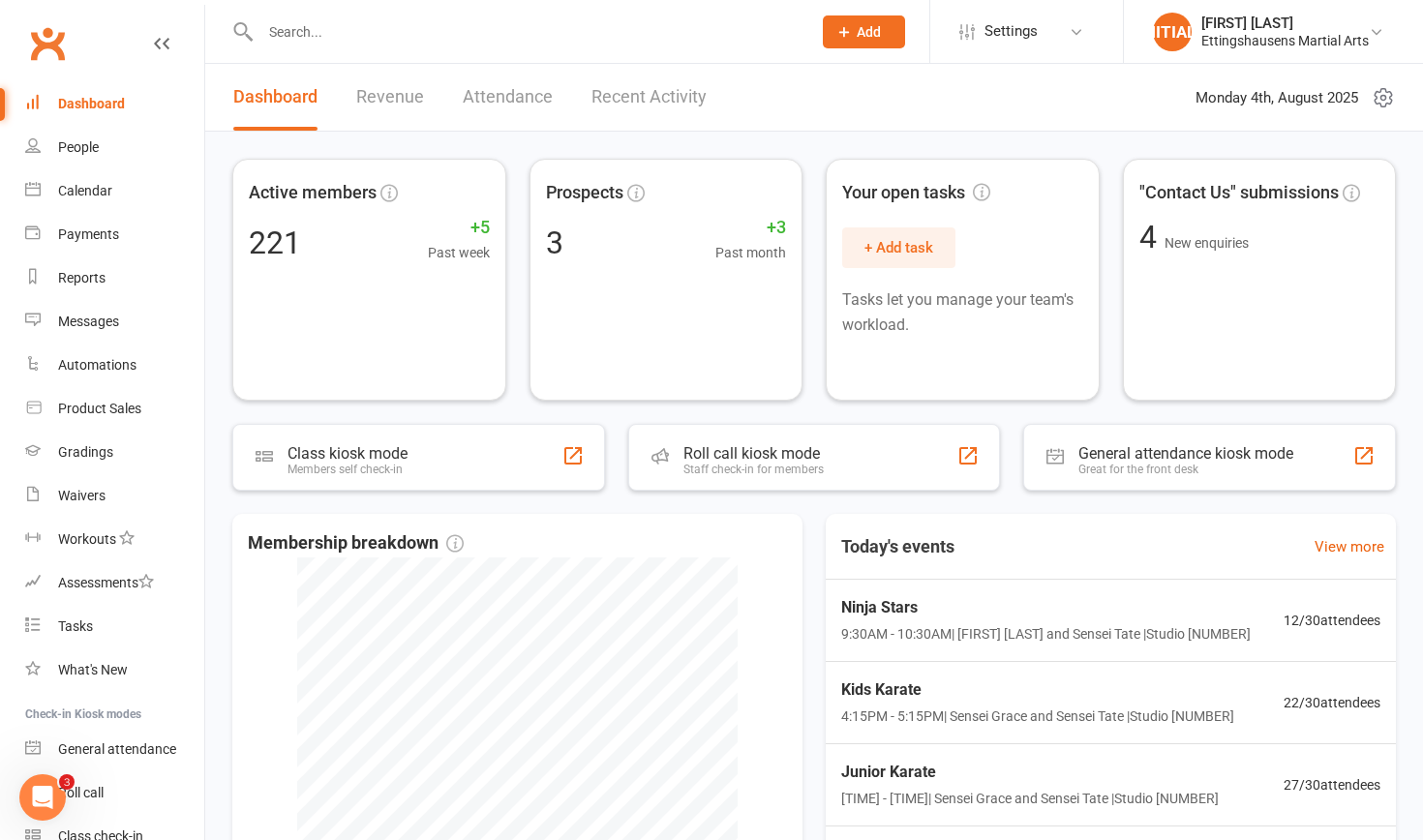 click at bounding box center (515, 31) 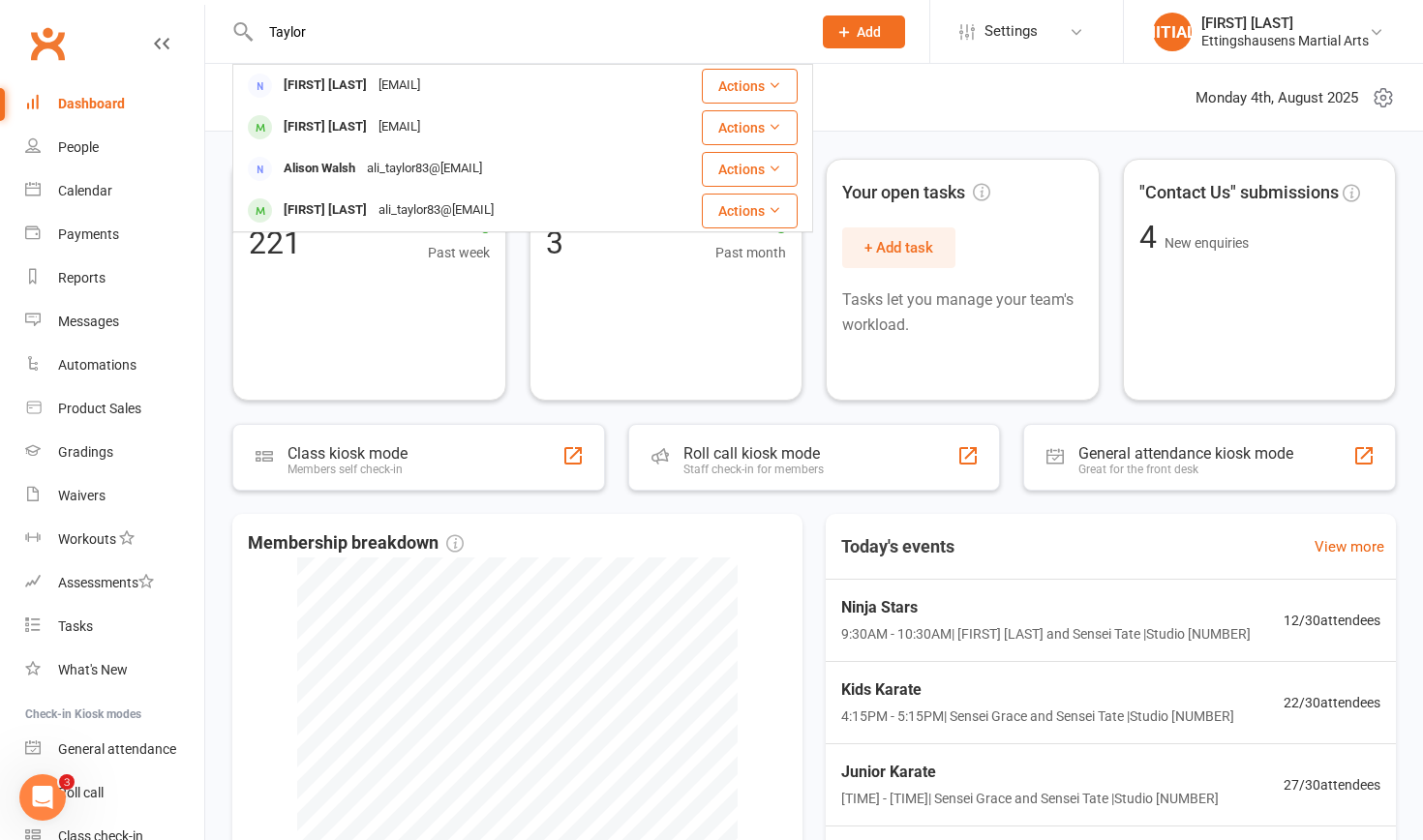 type on "Taylor" 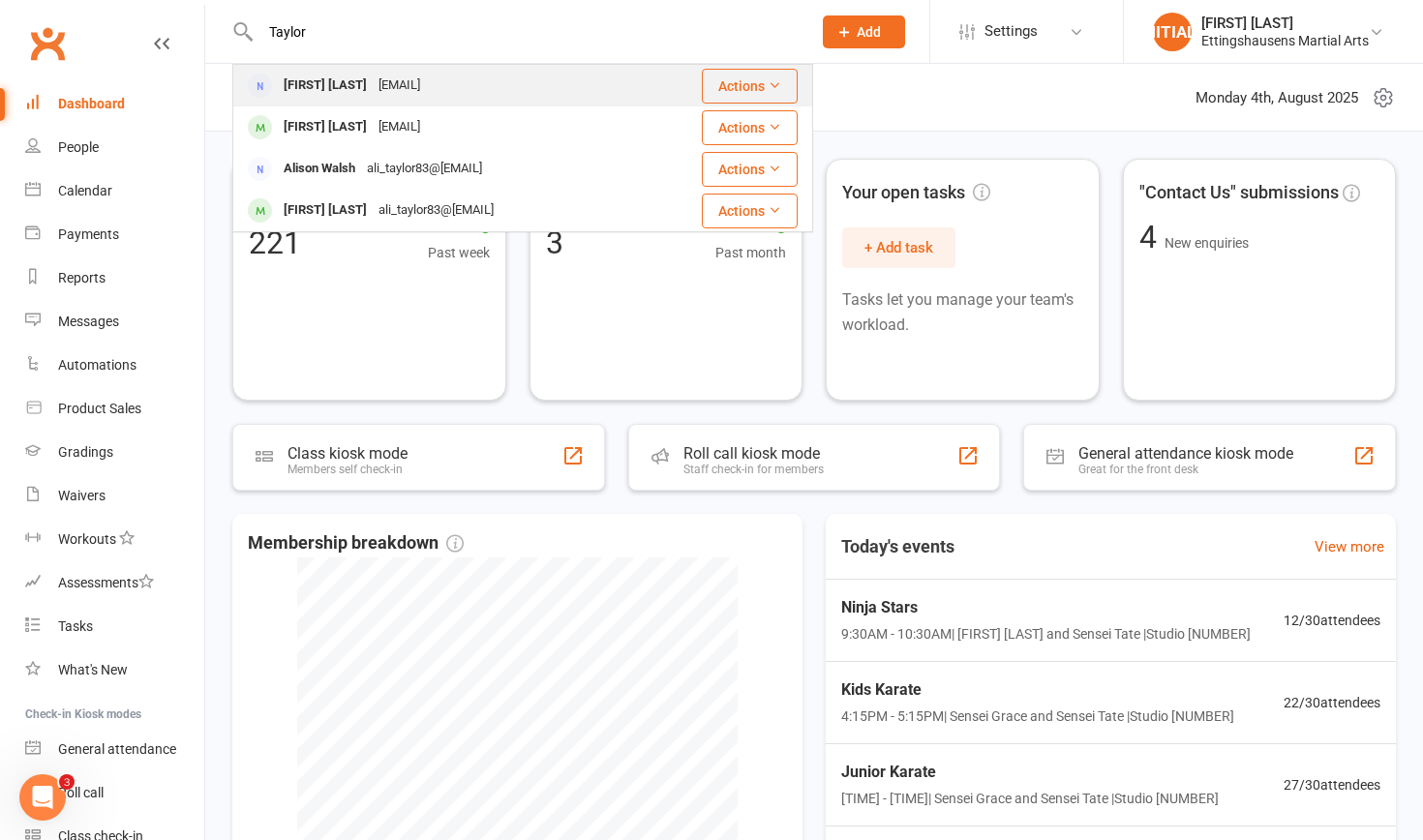 drag, startPoint x: 436, startPoint y: 5, endPoint x: 409, endPoint y: 92, distance: 91.093359 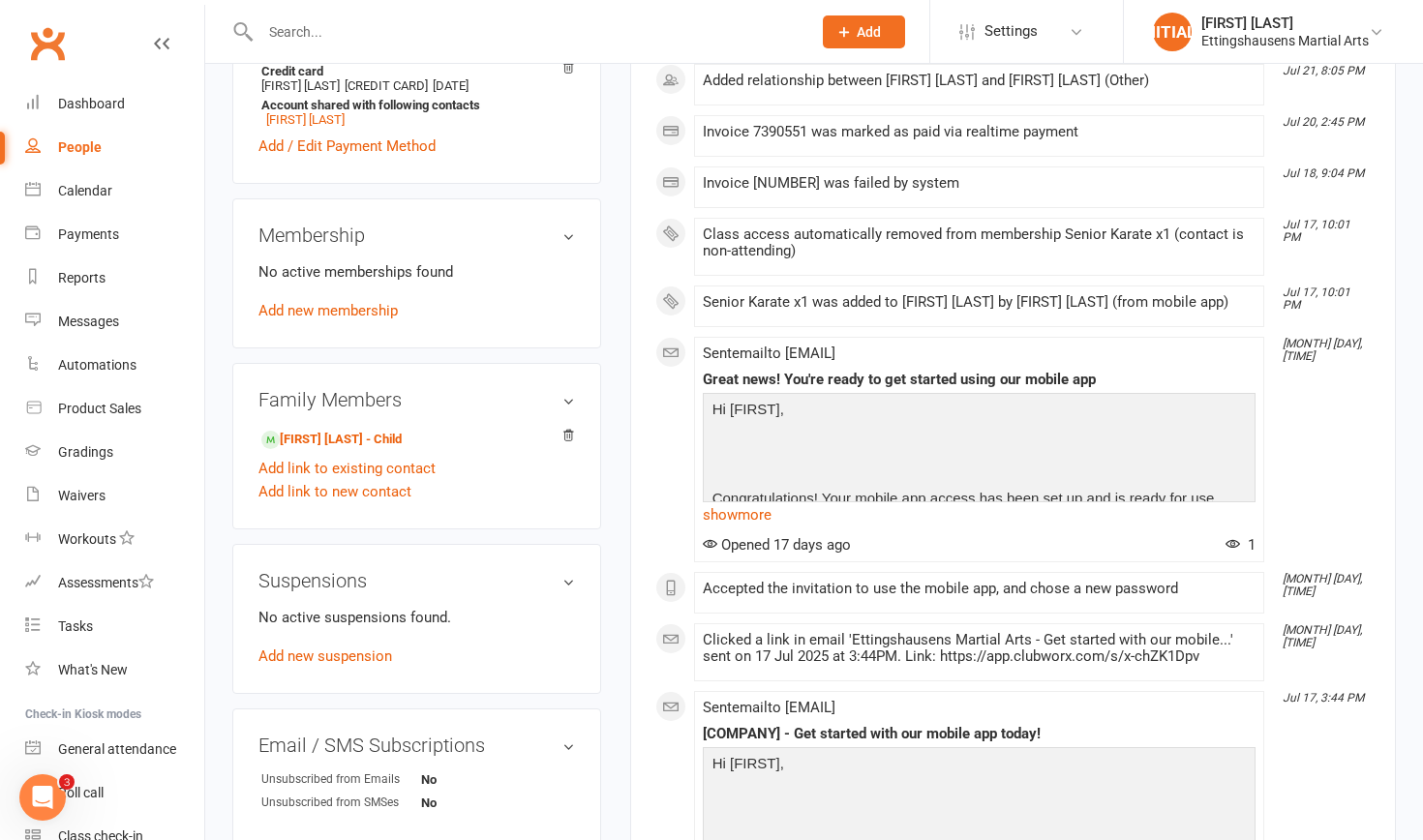 scroll, scrollTop: 629, scrollLeft: 0, axis: vertical 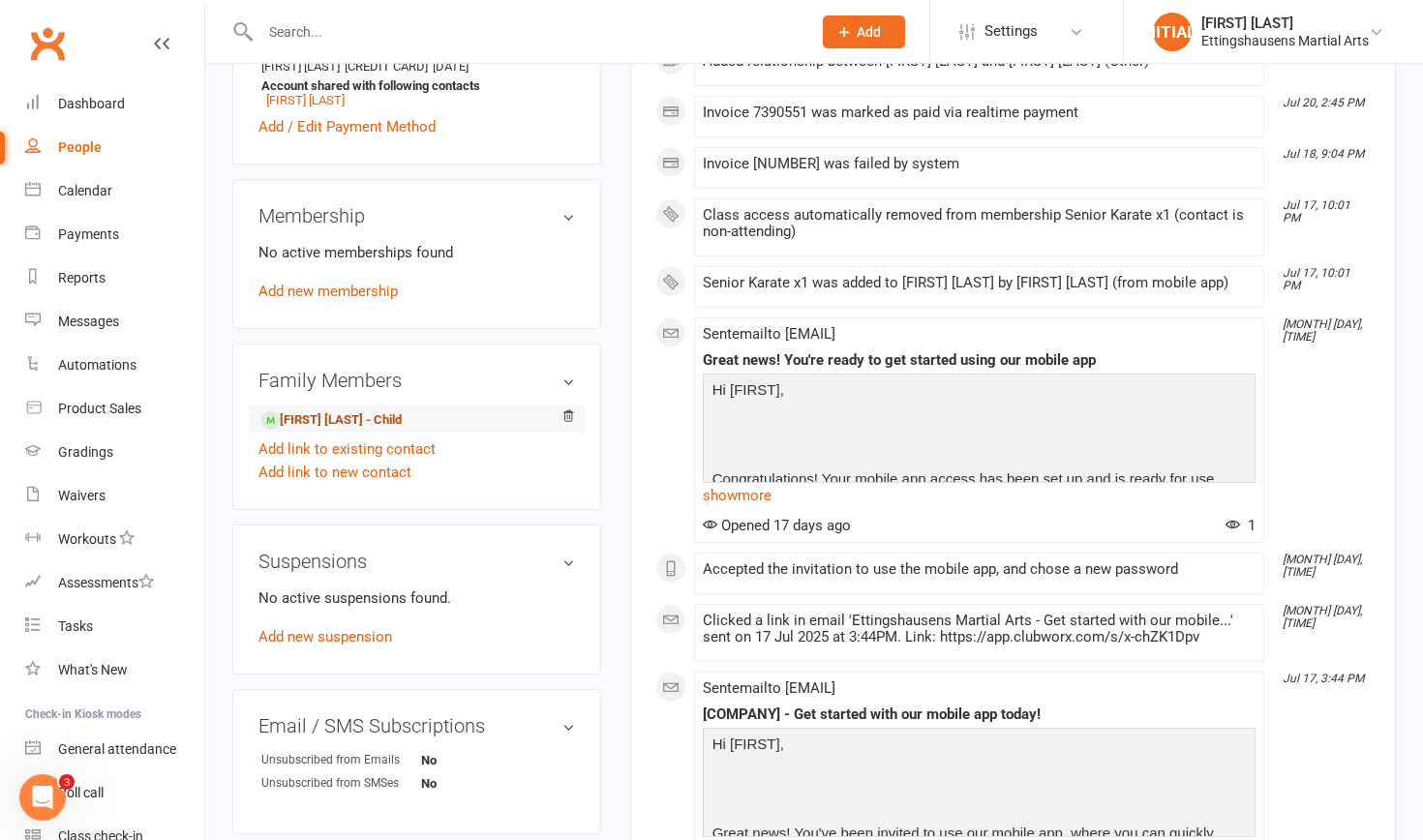 click on "Matt Taylor - Child" at bounding box center (331, 420) 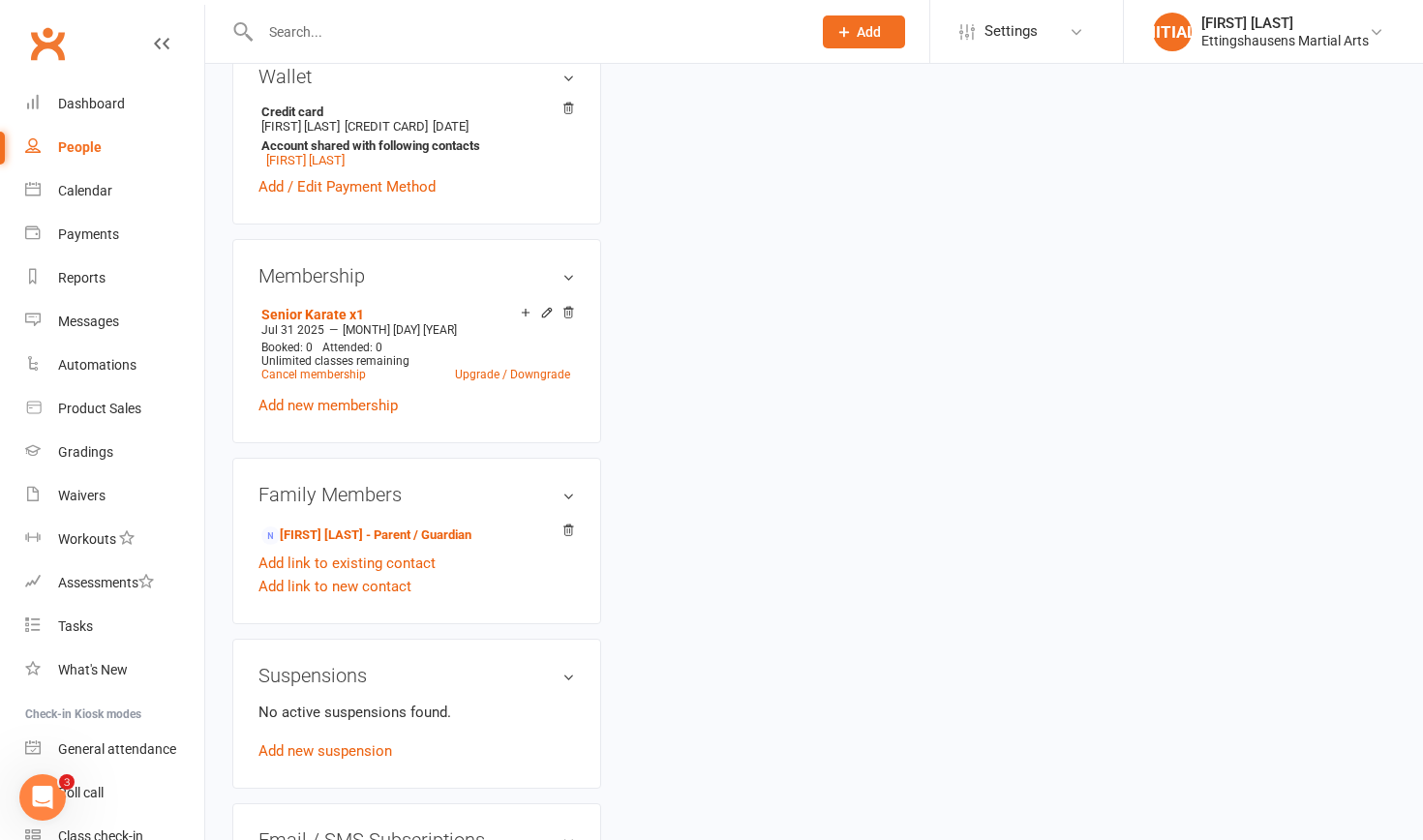 scroll, scrollTop: 0, scrollLeft: 0, axis: both 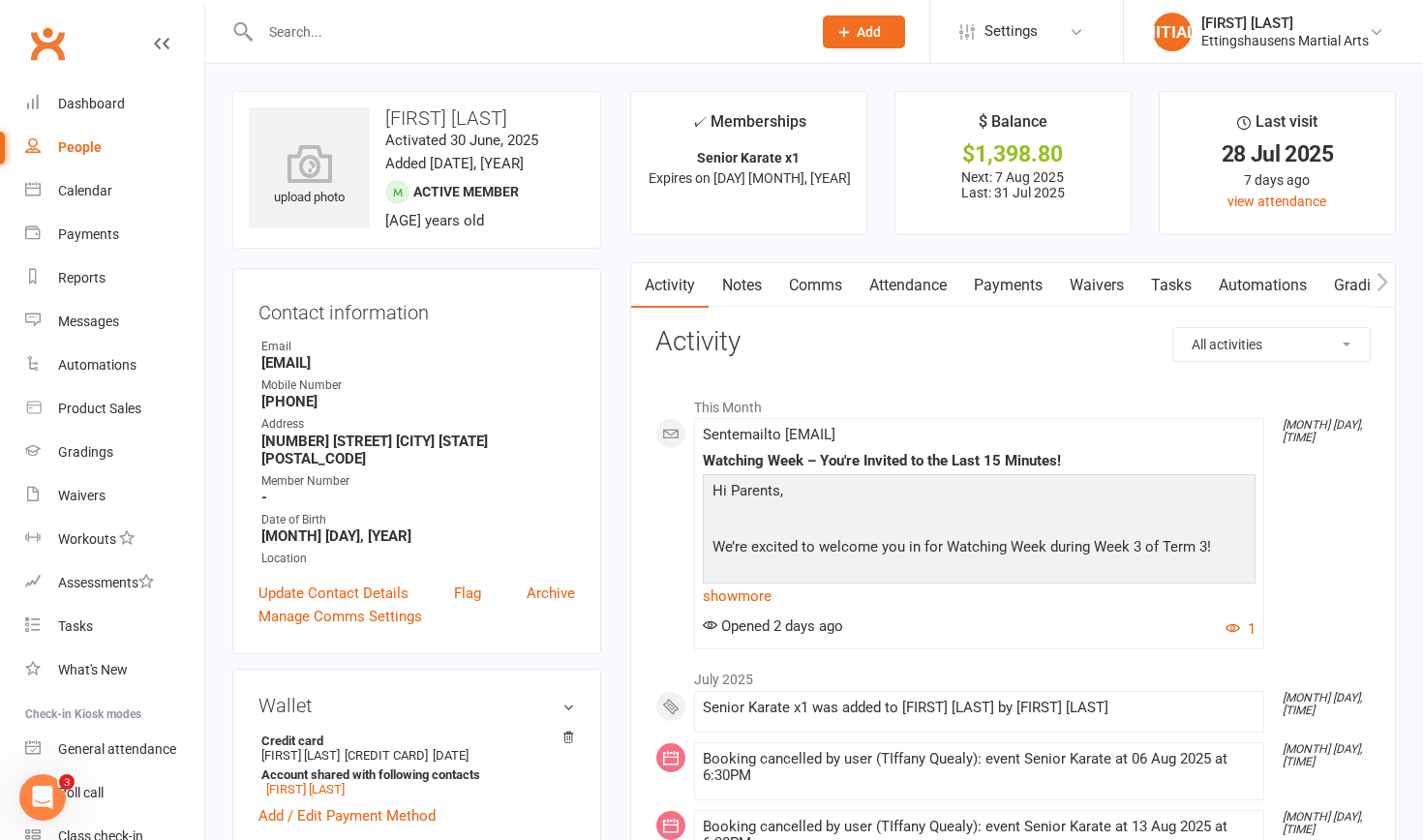 drag, startPoint x: 1119, startPoint y: 359, endPoint x: 1119, endPoint y: 340, distance: 19 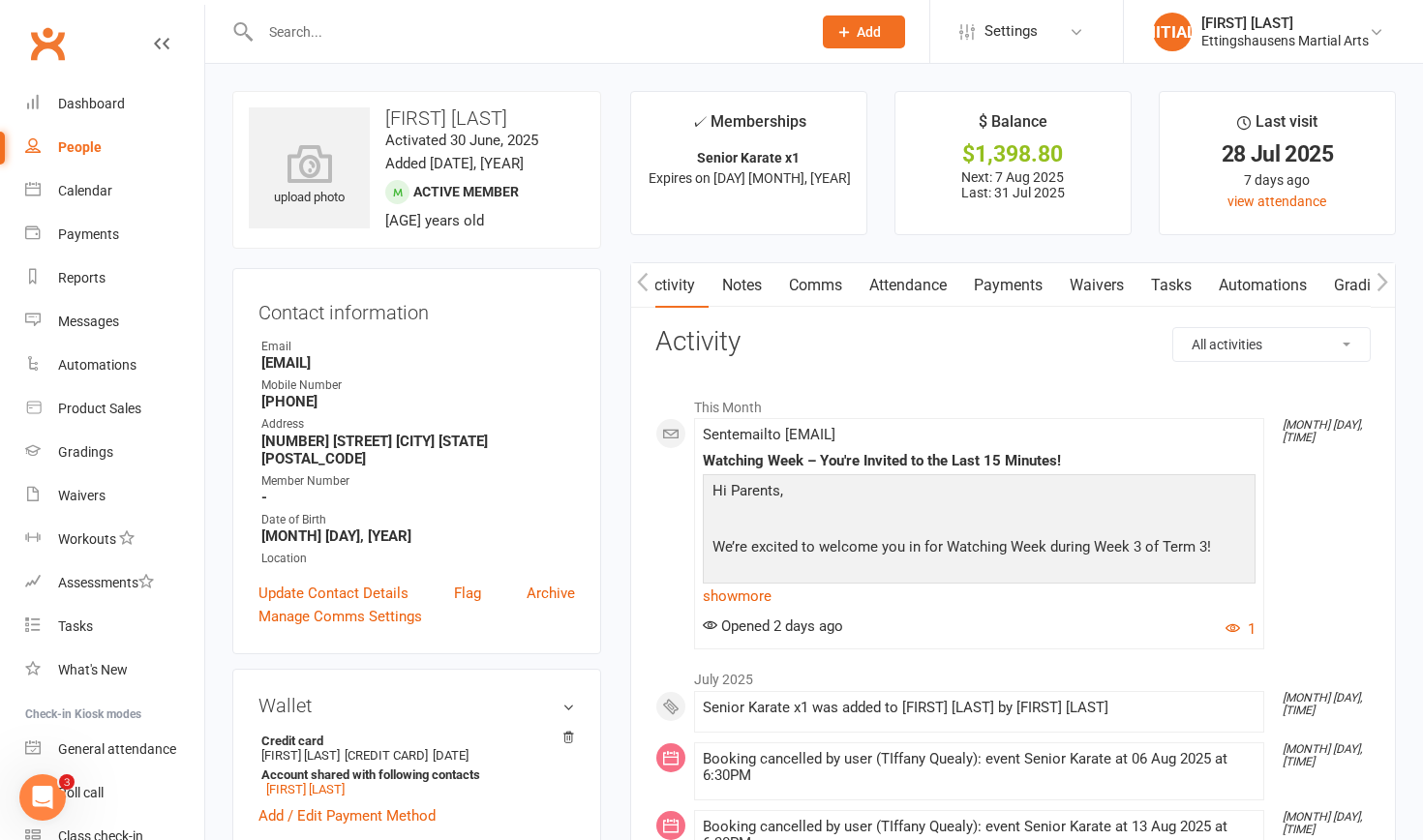 scroll, scrollTop: 0, scrollLeft: 1, axis: horizontal 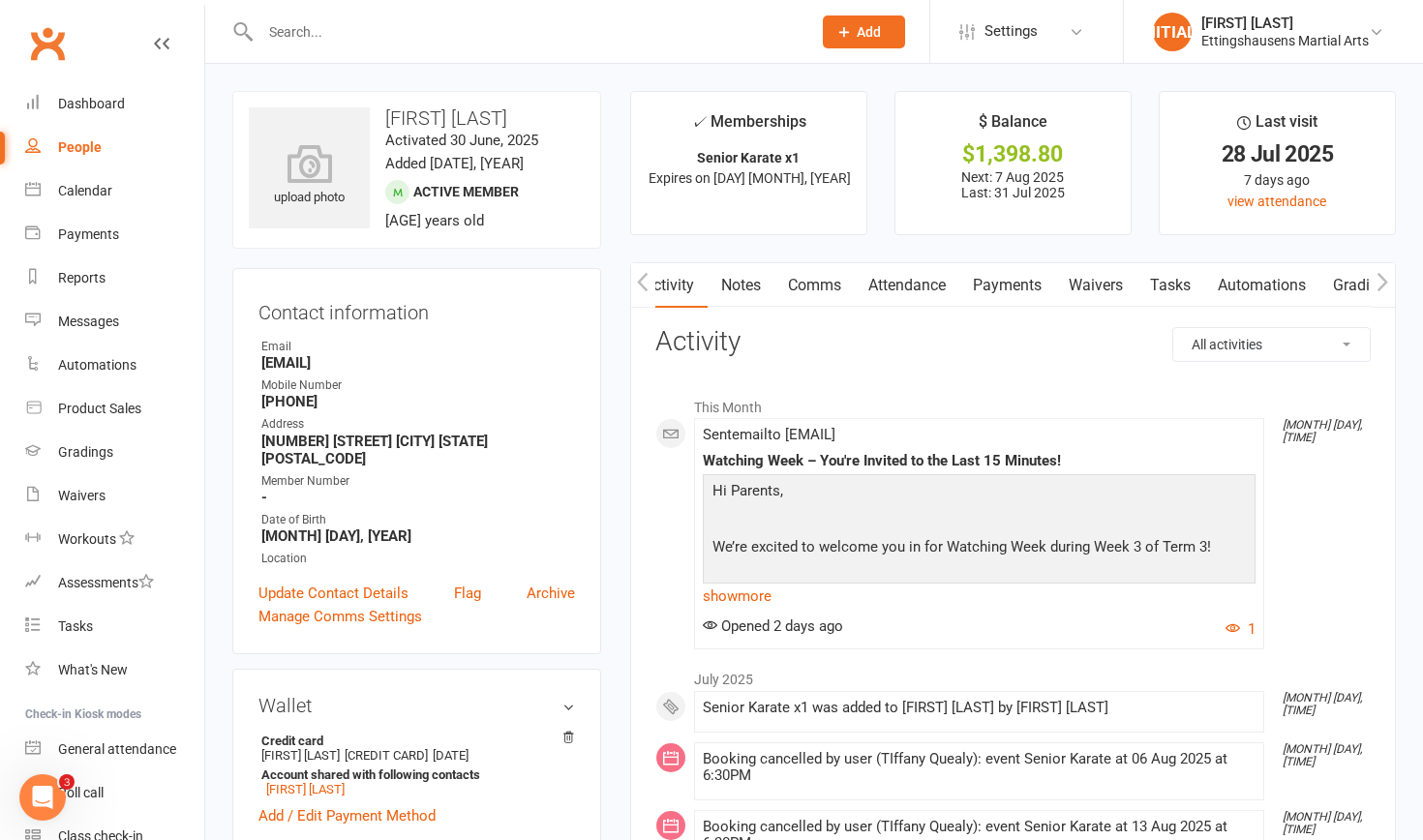 click on "Payments" at bounding box center (1007, 285) 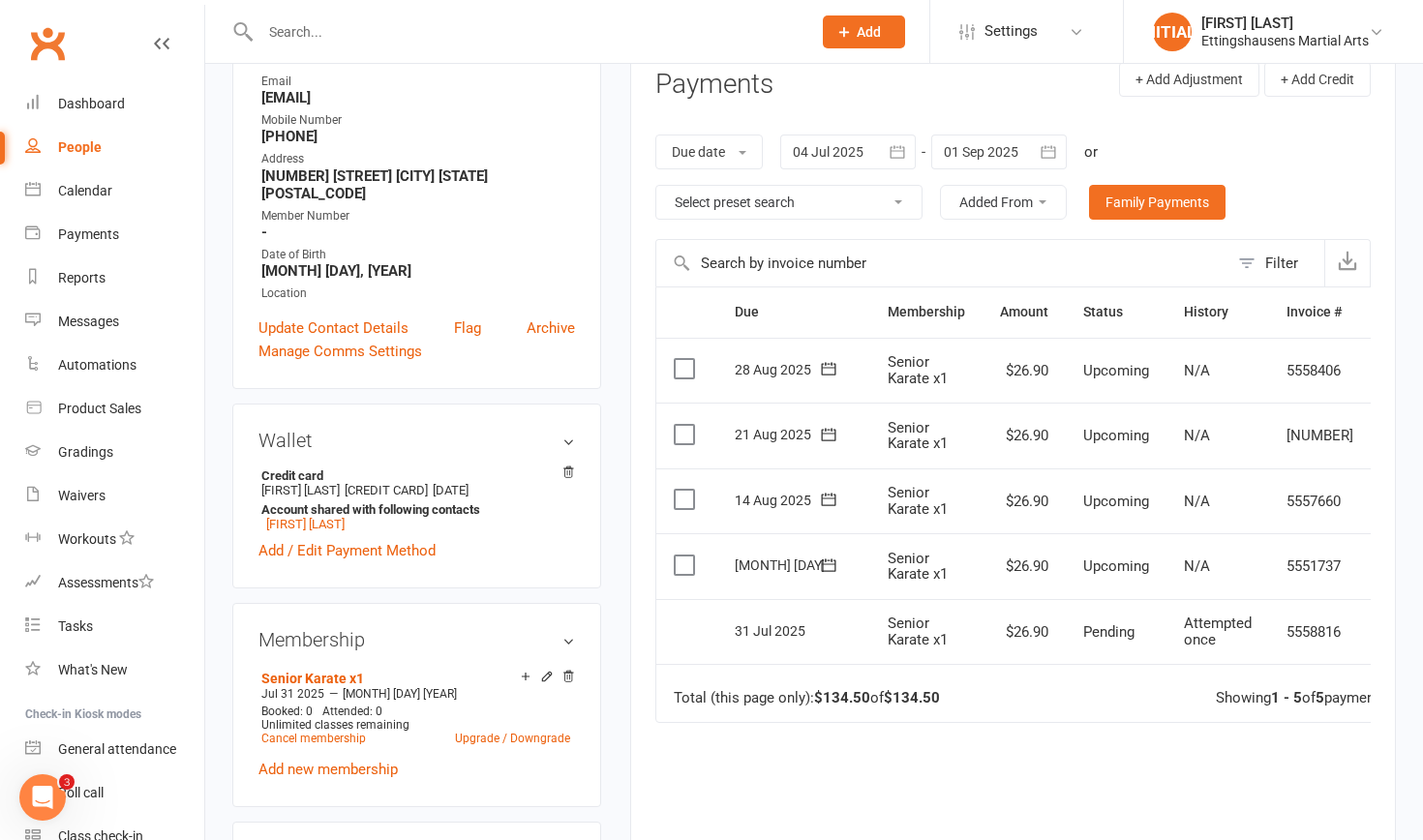 scroll, scrollTop: 265, scrollLeft: 0, axis: vertical 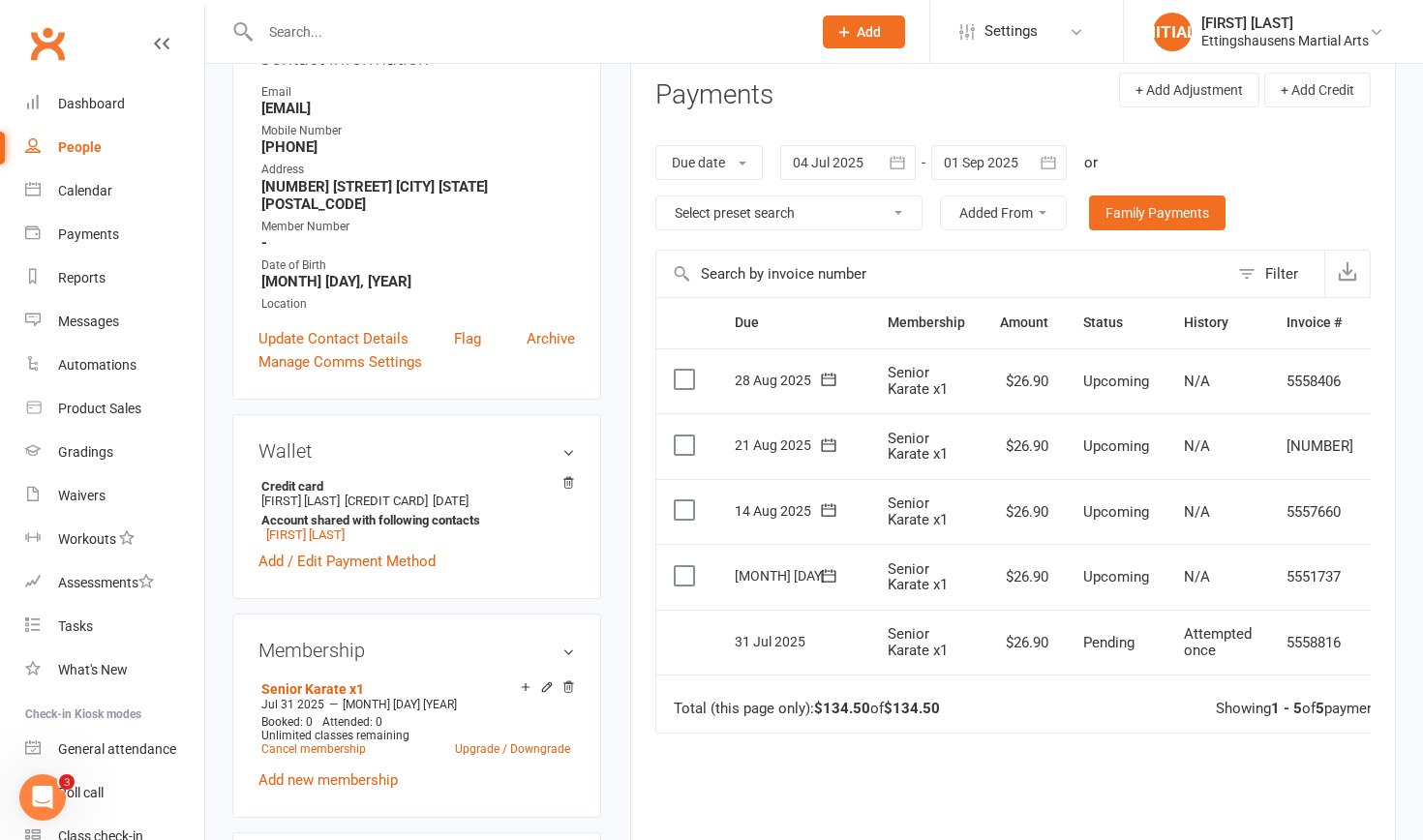 click on "1 - 5" at bounding box center (1287, 708) 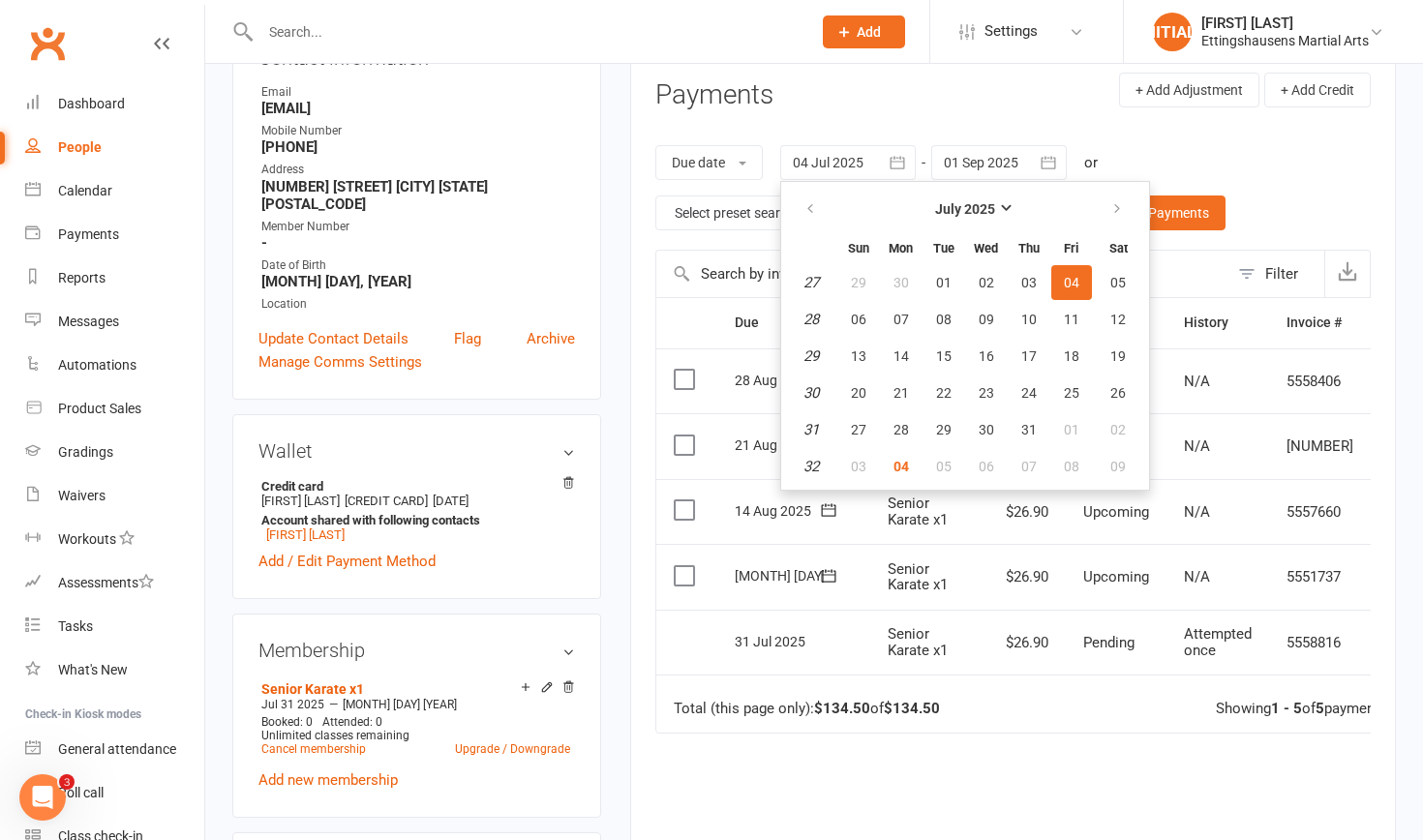 click on "Due date  Due date Date paid Date failed Date settled 04 Jul 2025
July 2025
Sun Mon Tue Wed Thu Fri Sat
27
29
30
01
02
03
04
05
28
06
07
08
09
10
11
12
29
13
14
15
16
17
18
19
30
20
21
22
23
24
25
26
31
27
28
29
30
31
01 02 32" at bounding box center [1013, 188] 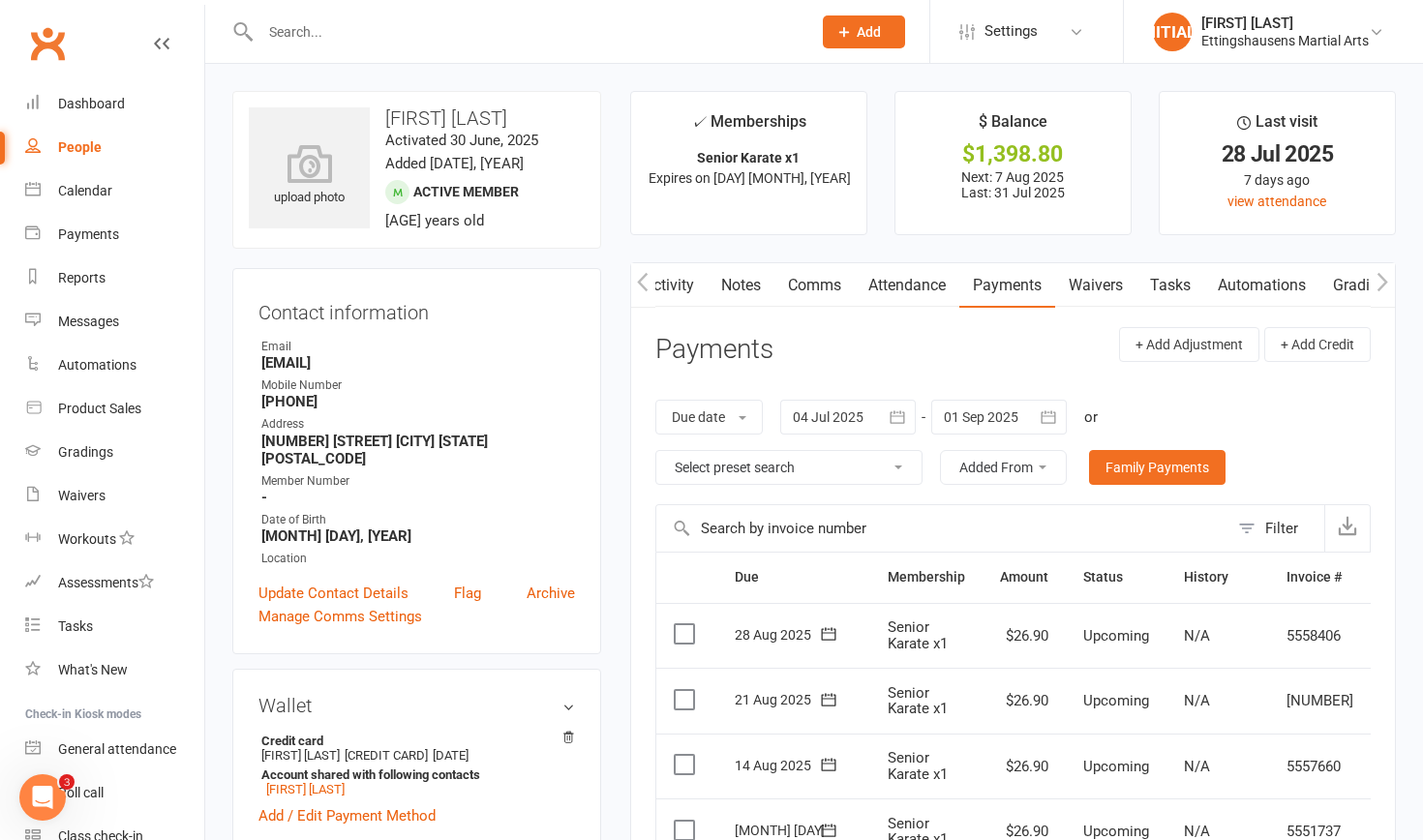 scroll, scrollTop: 0, scrollLeft: 0, axis: both 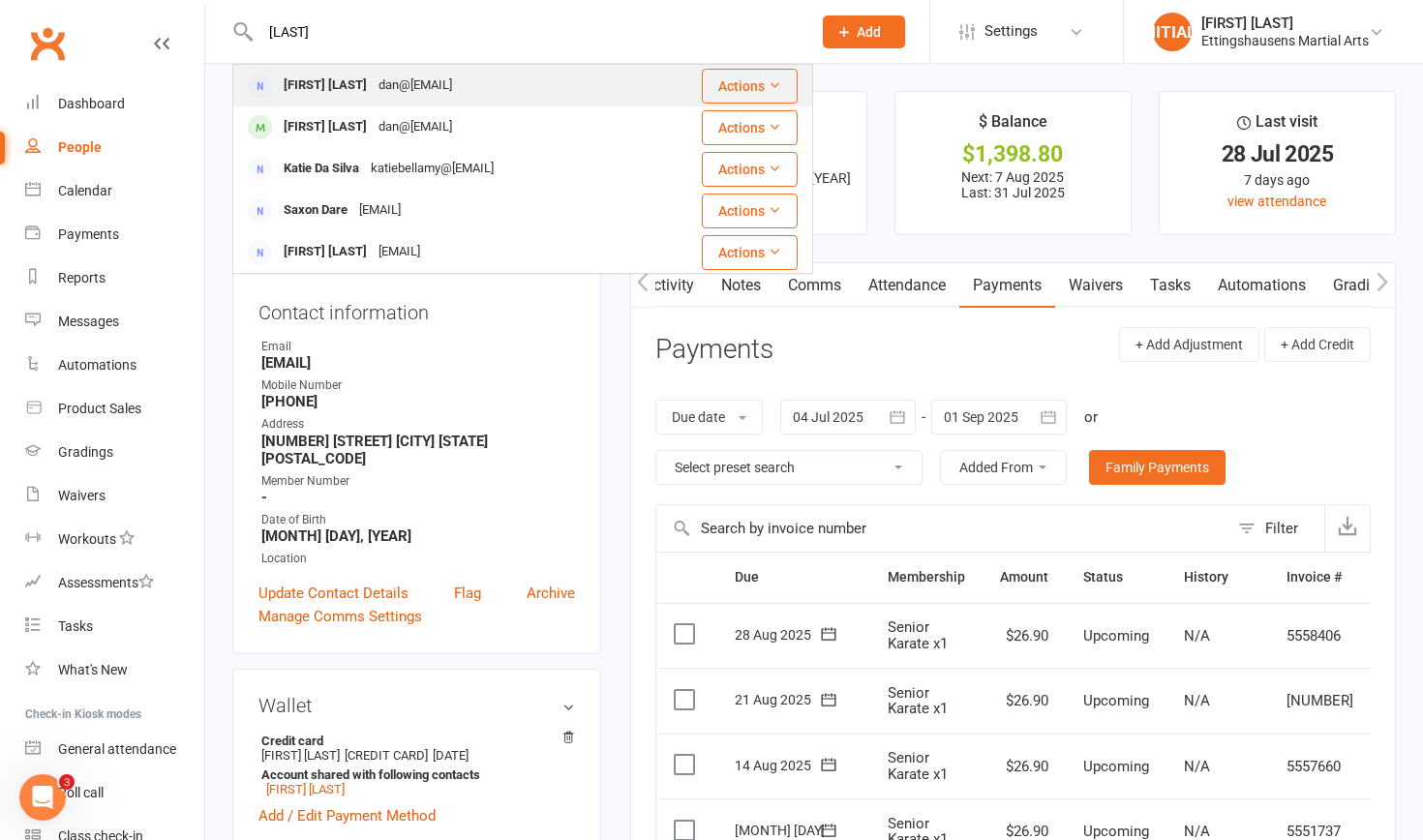 type on "da silva" 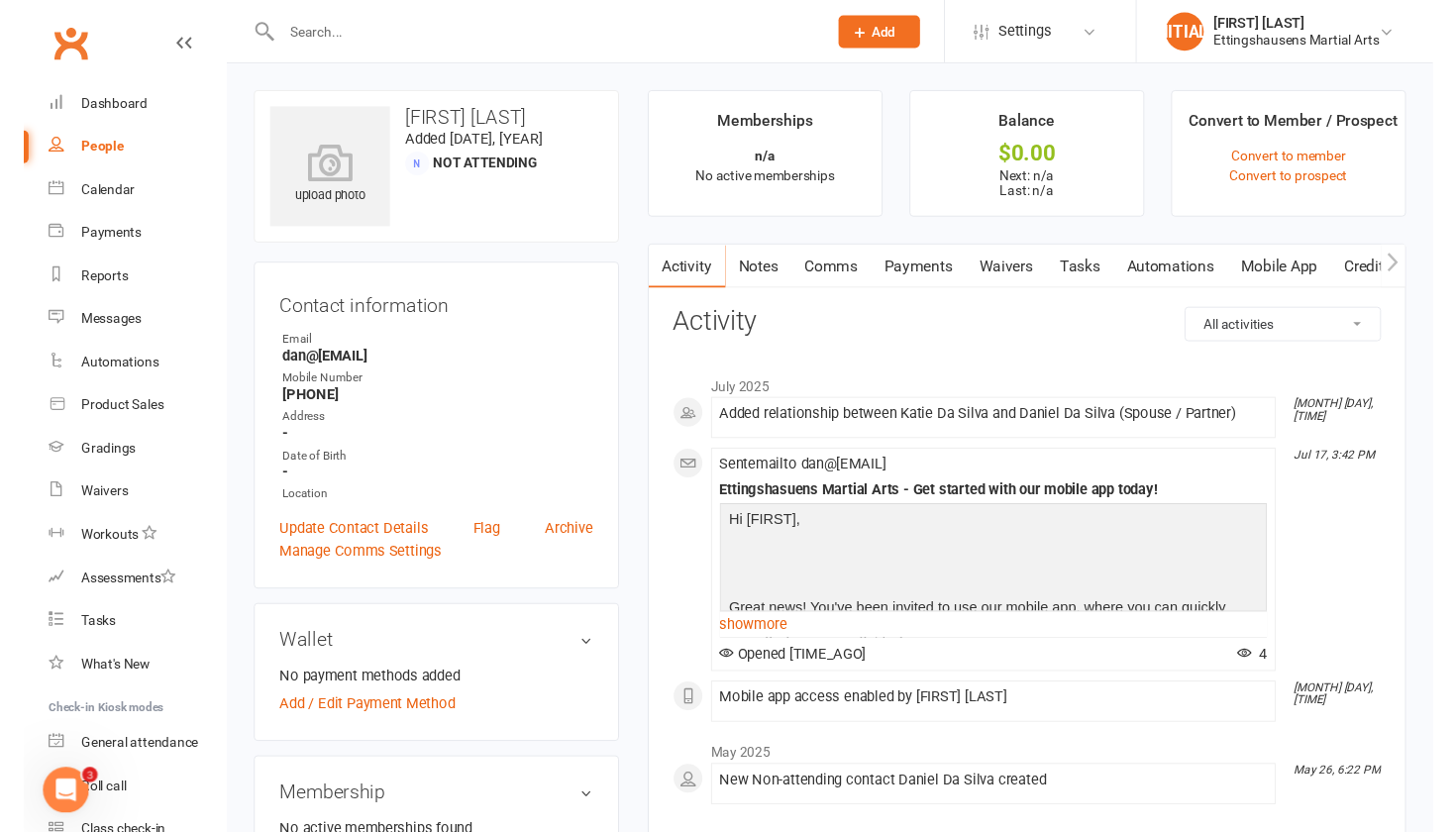 scroll, scrollTop: 0, scrollLeft: 0, axis: both 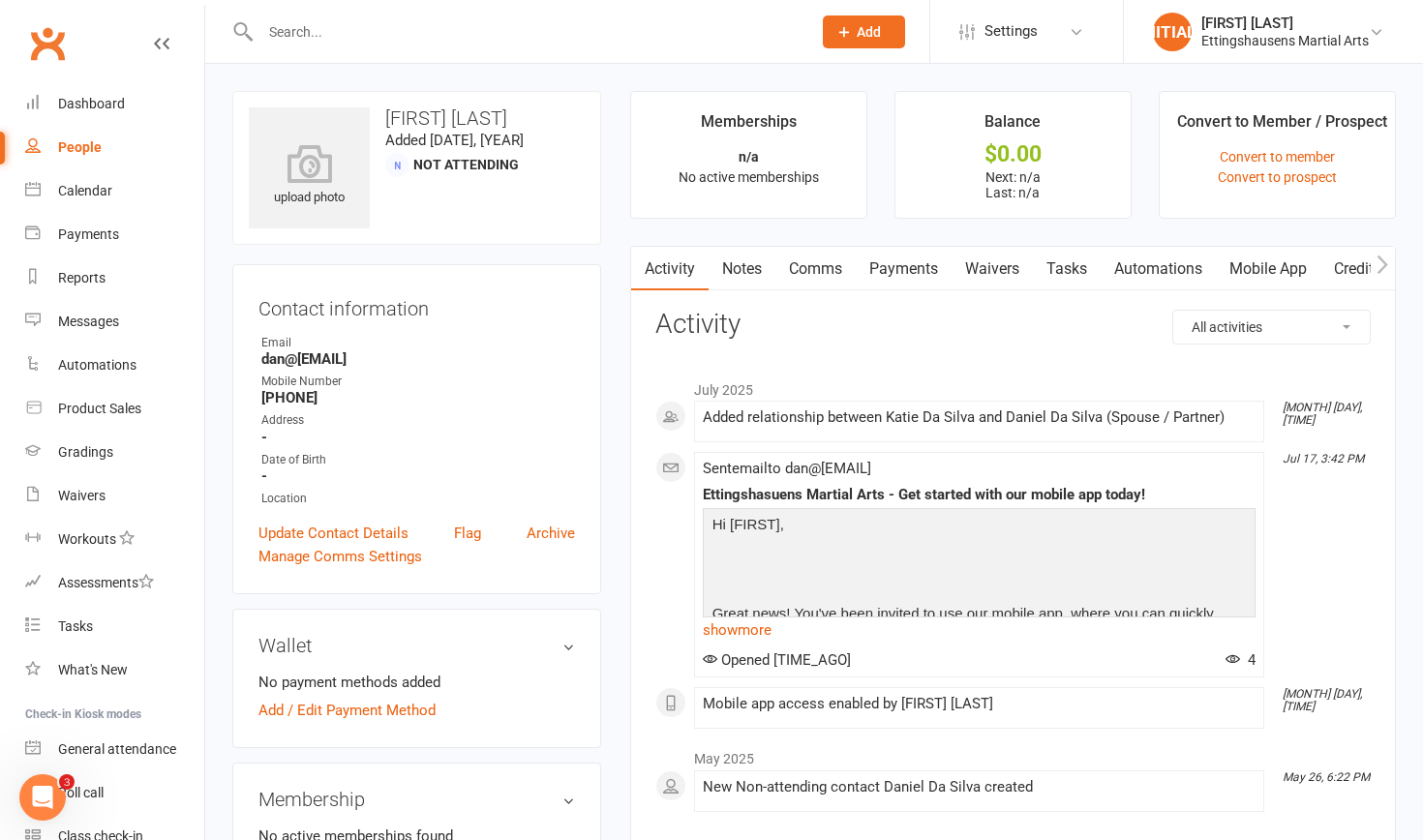 click at bounding box center (526, 32) 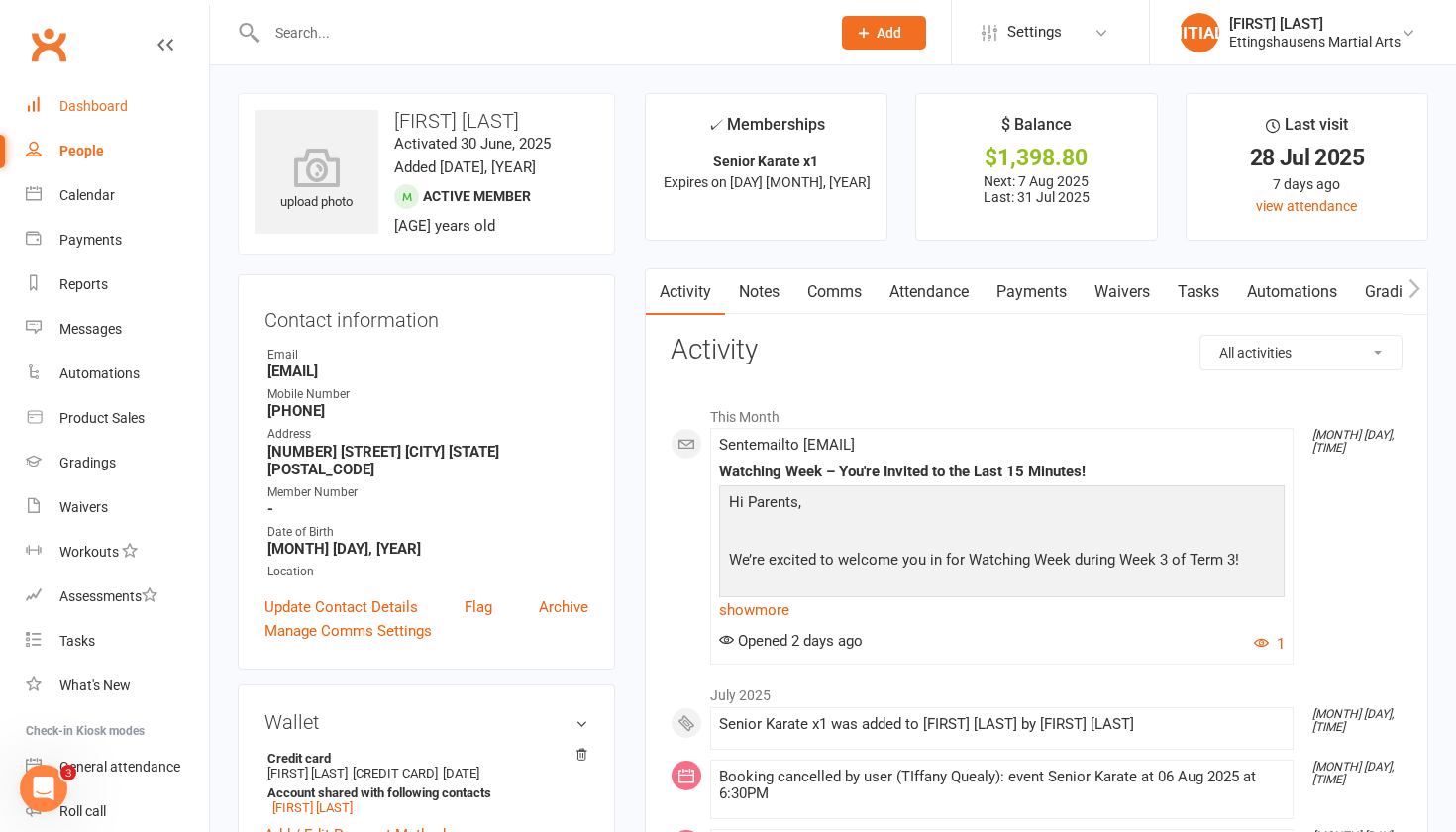 click on "Dashboard" at bounding box center [93, 106] 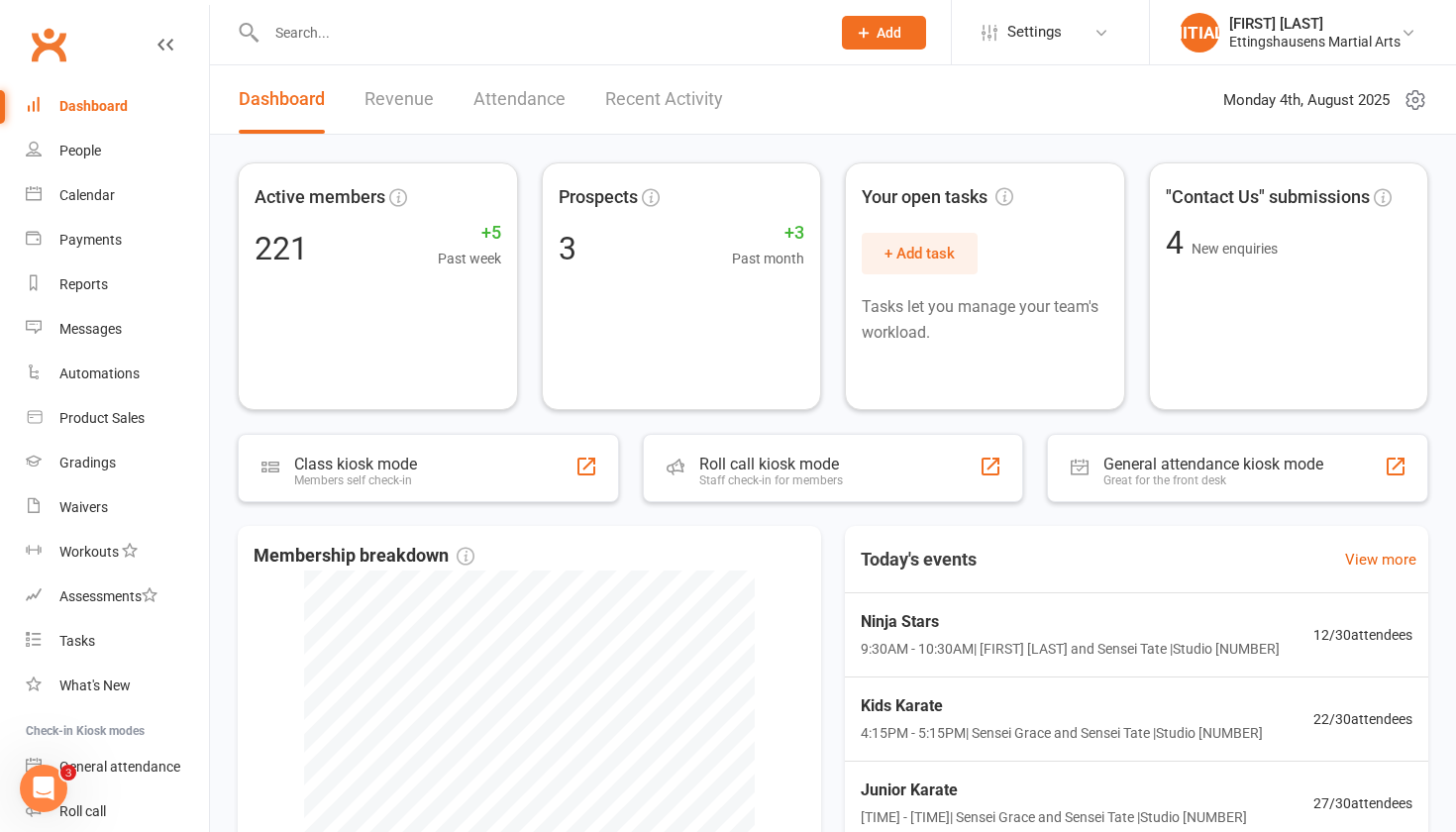 scroll, scrollTop: 0, scrollLeft: -11, axis: horizontal 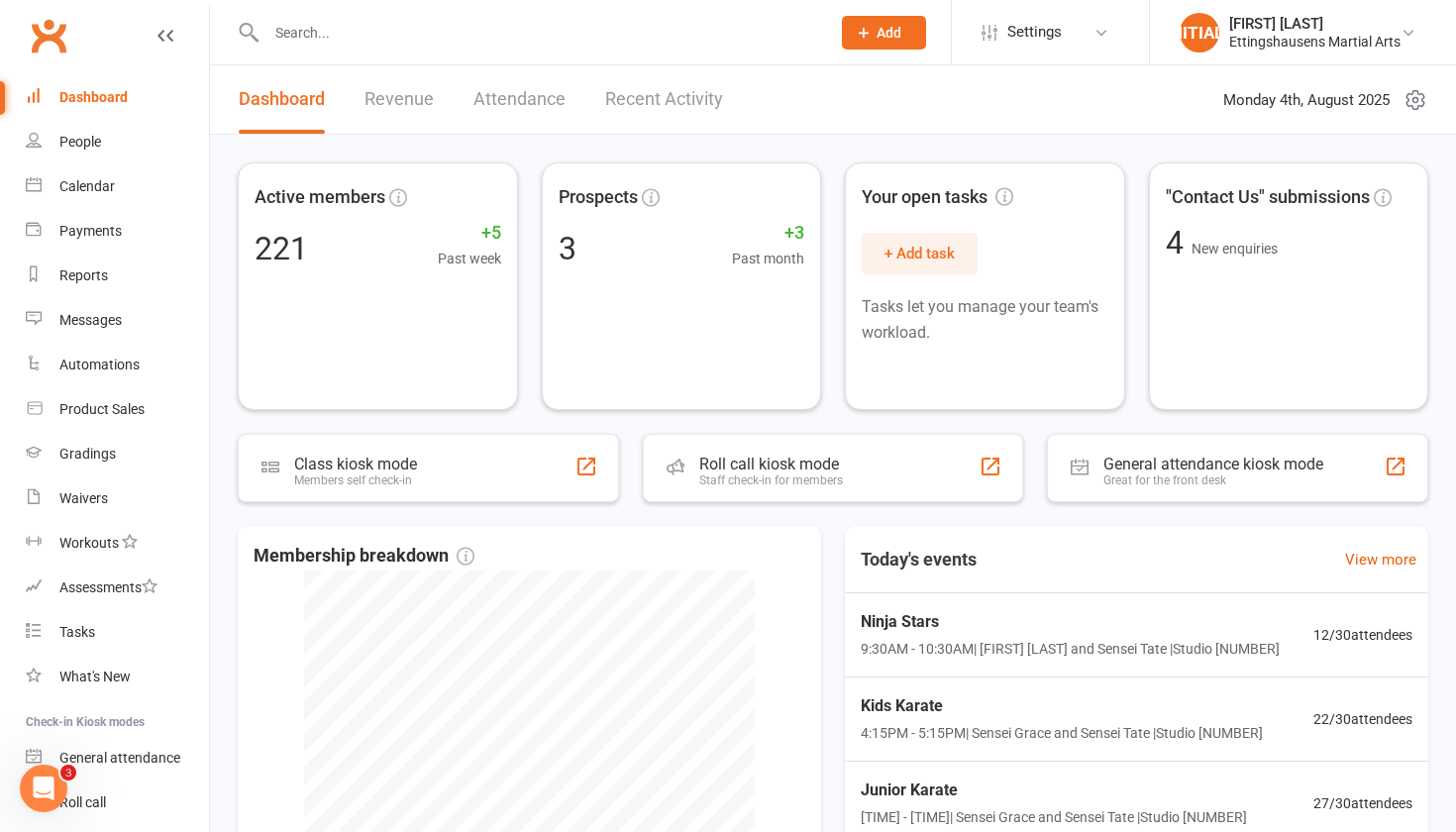 click at bounding box center (538, 33) 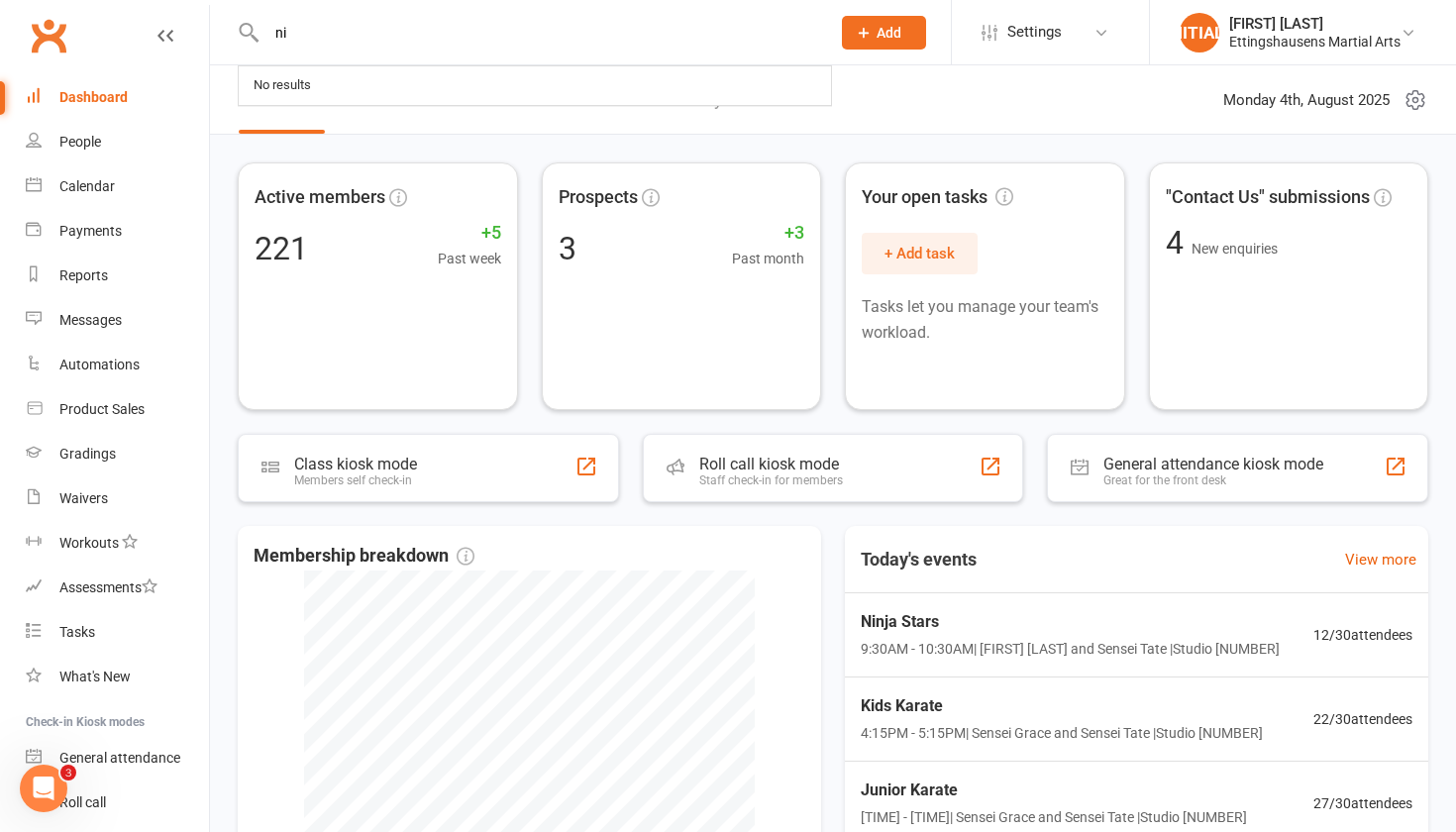 type on "n" 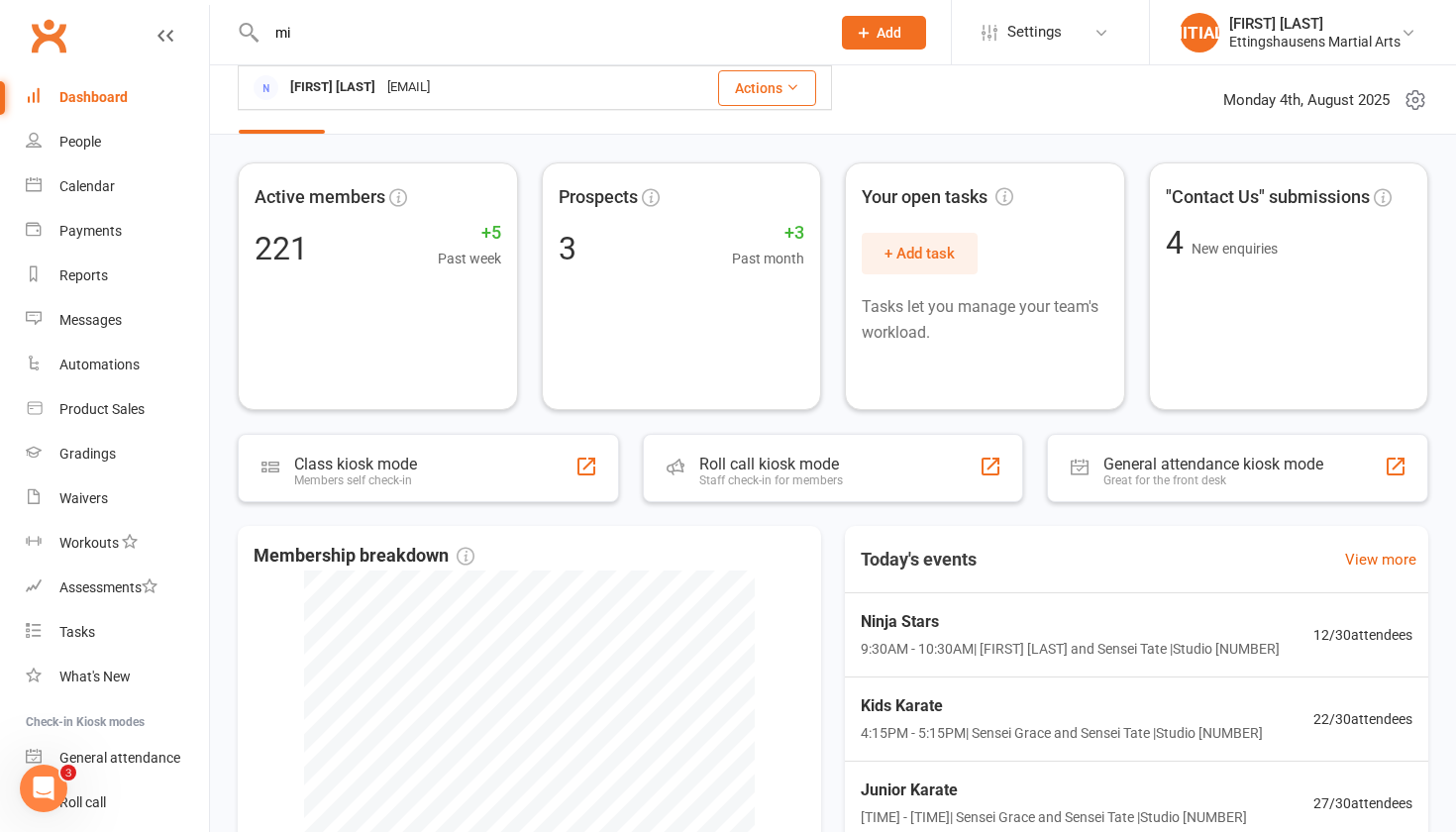 type on "m" 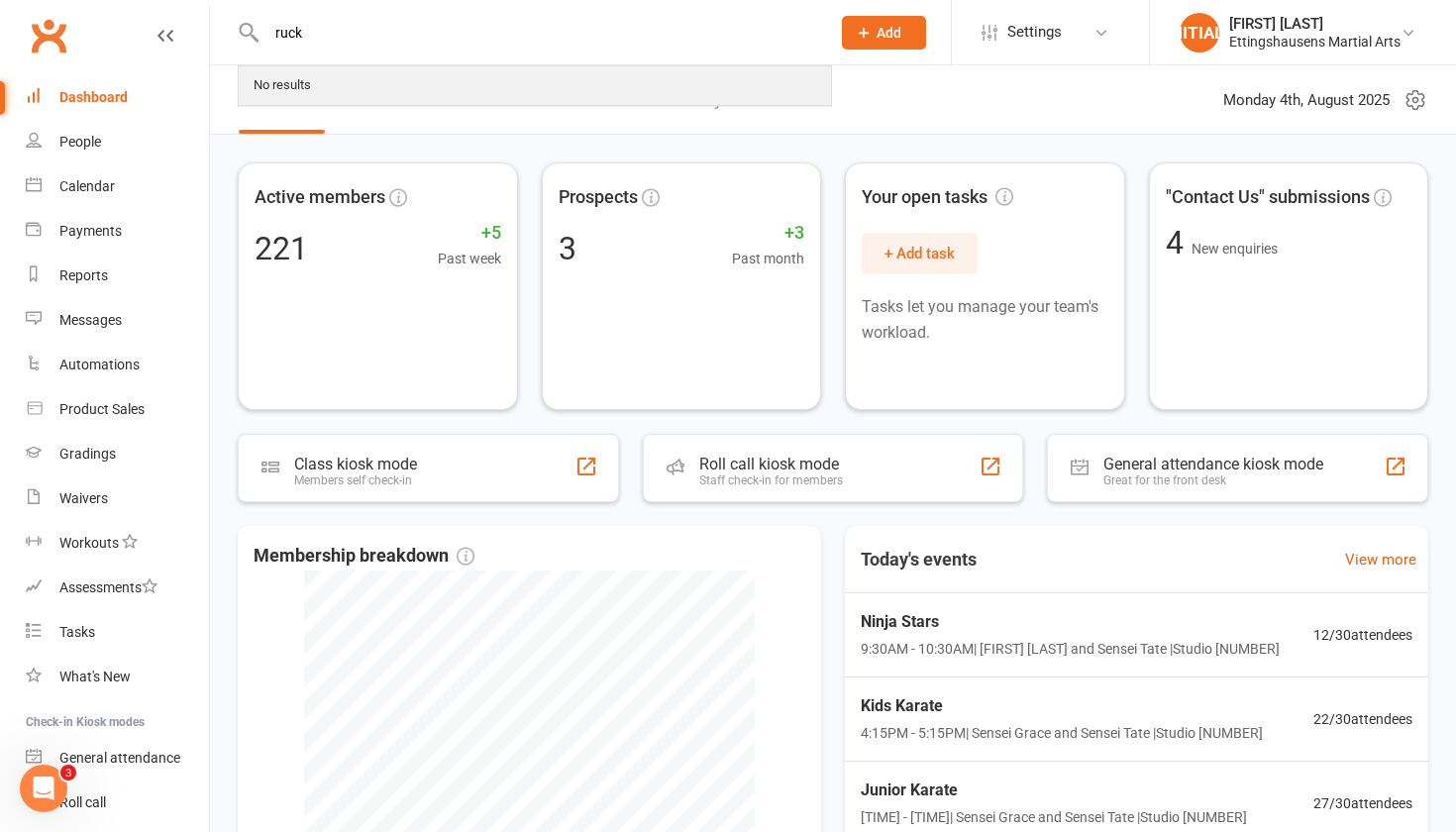 type on "ruck" 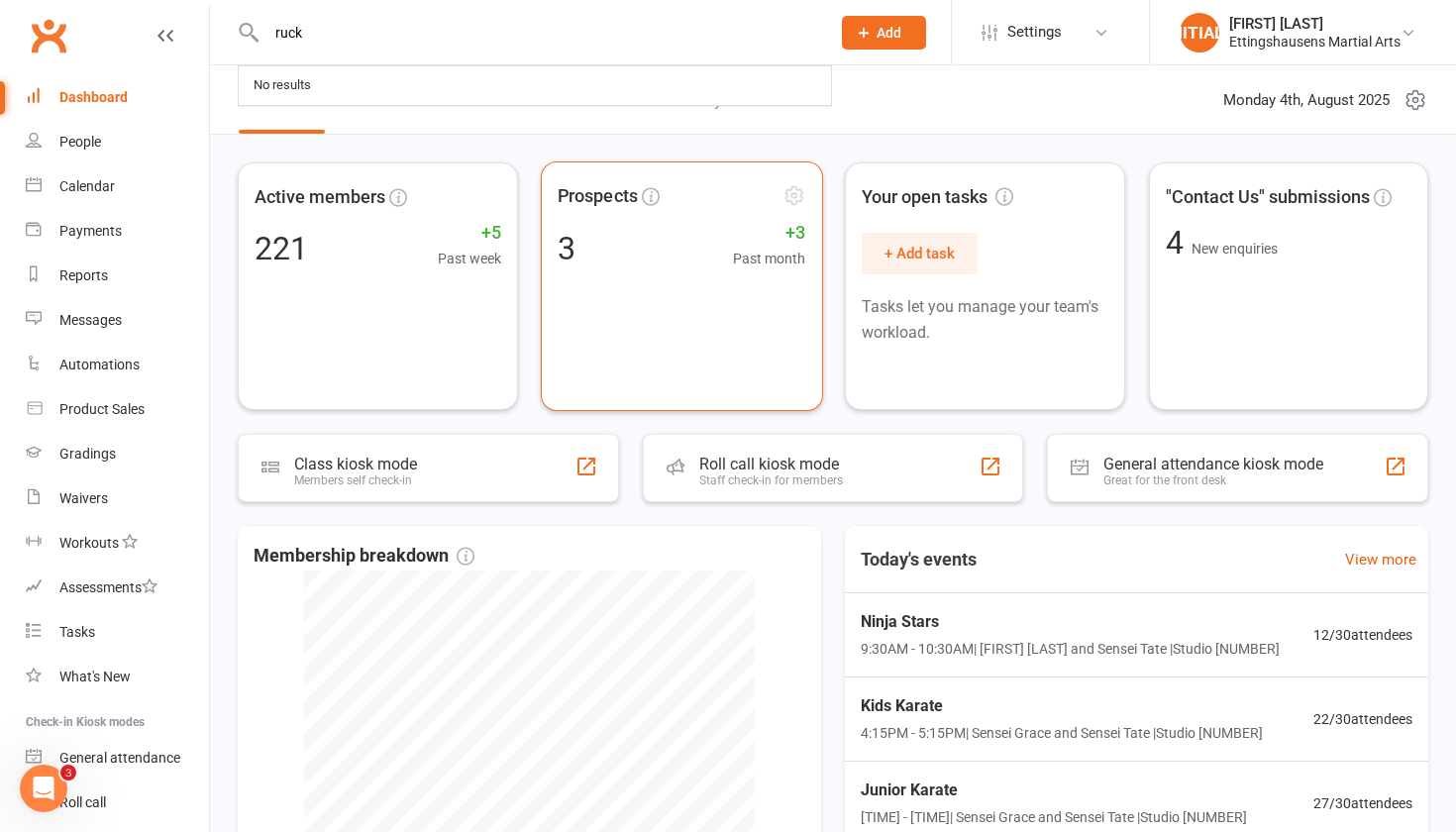 drag, startPoint x: 305, startPoint y: 69, endPoint x: 635, endPoint y: 296, distance: 400.53589 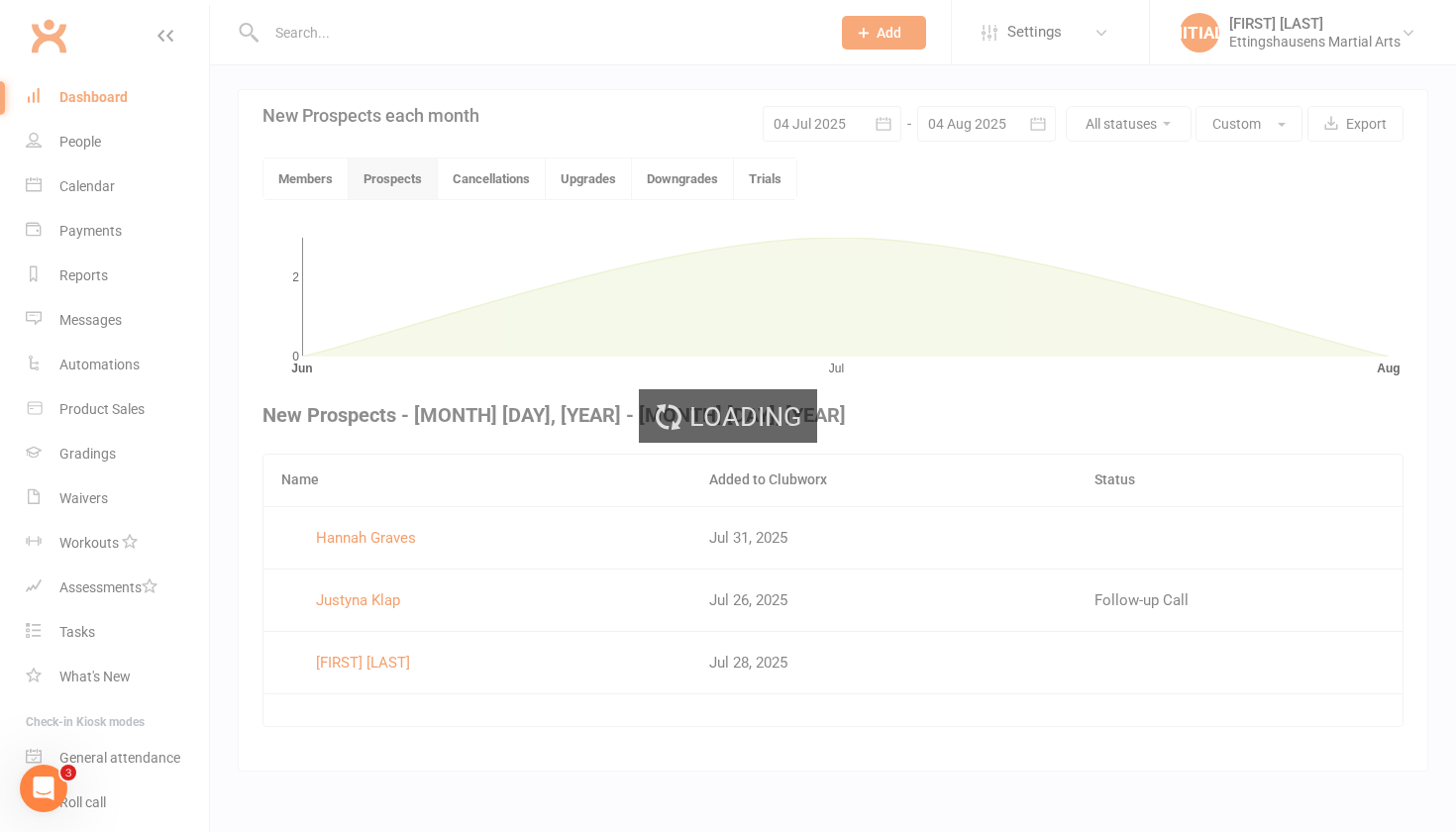 scroll, scrollTop: 441, scrollLeft: 0, axis: vertical 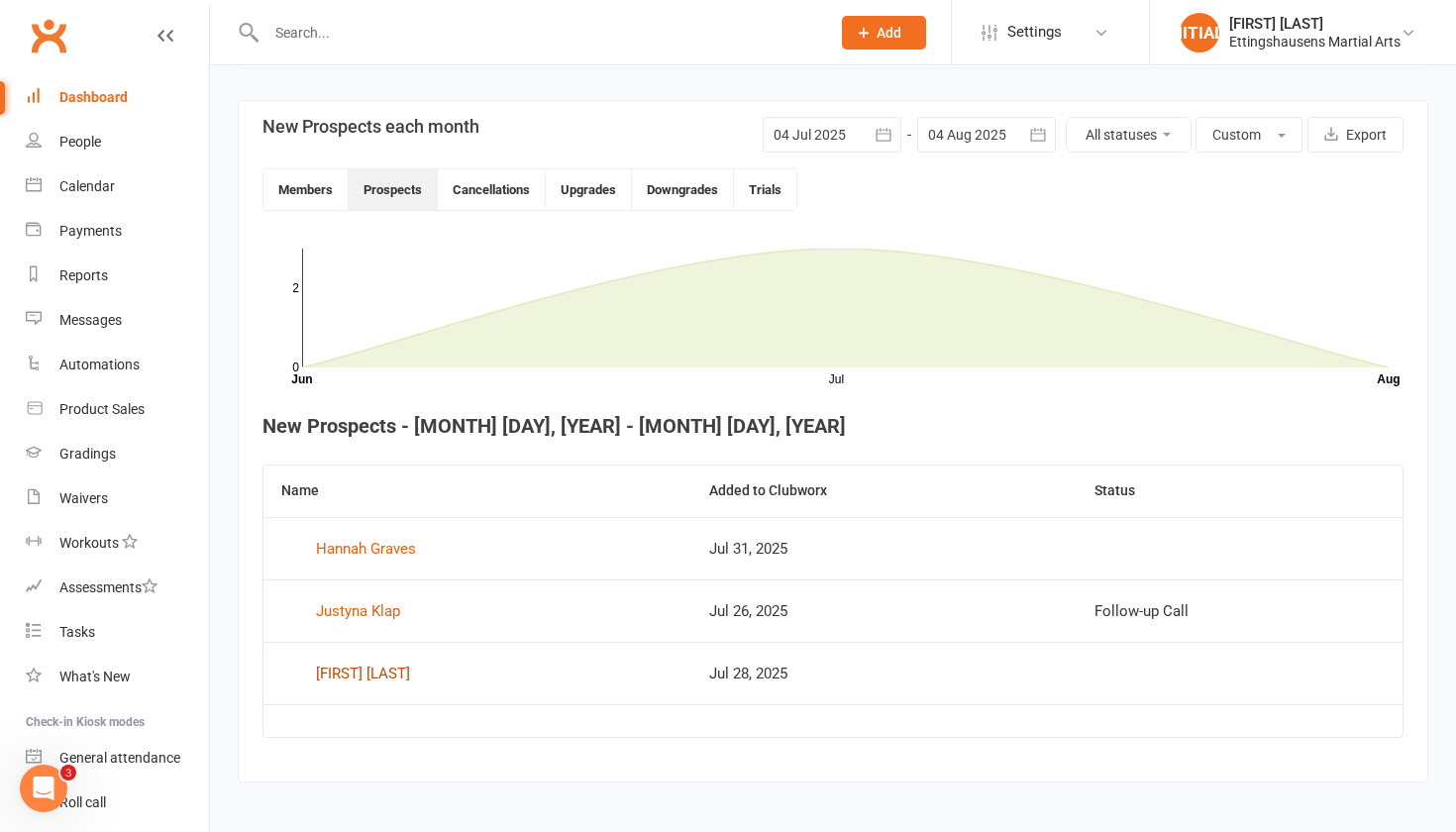 click on "Miro Starr" at bounding box center [363, 674] 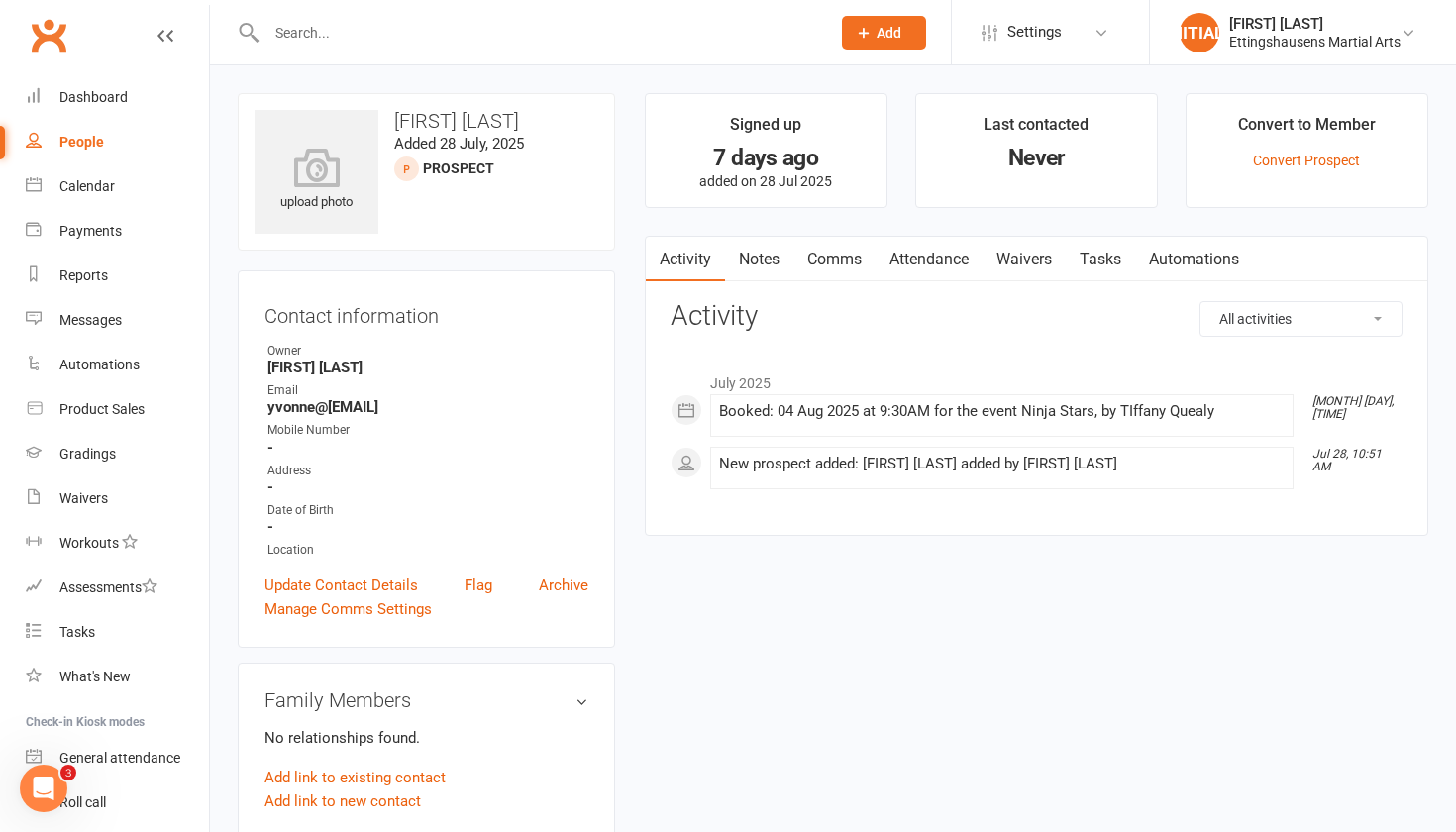 scroll, scrollTop: 0, scrollLeft: 0, axis: both 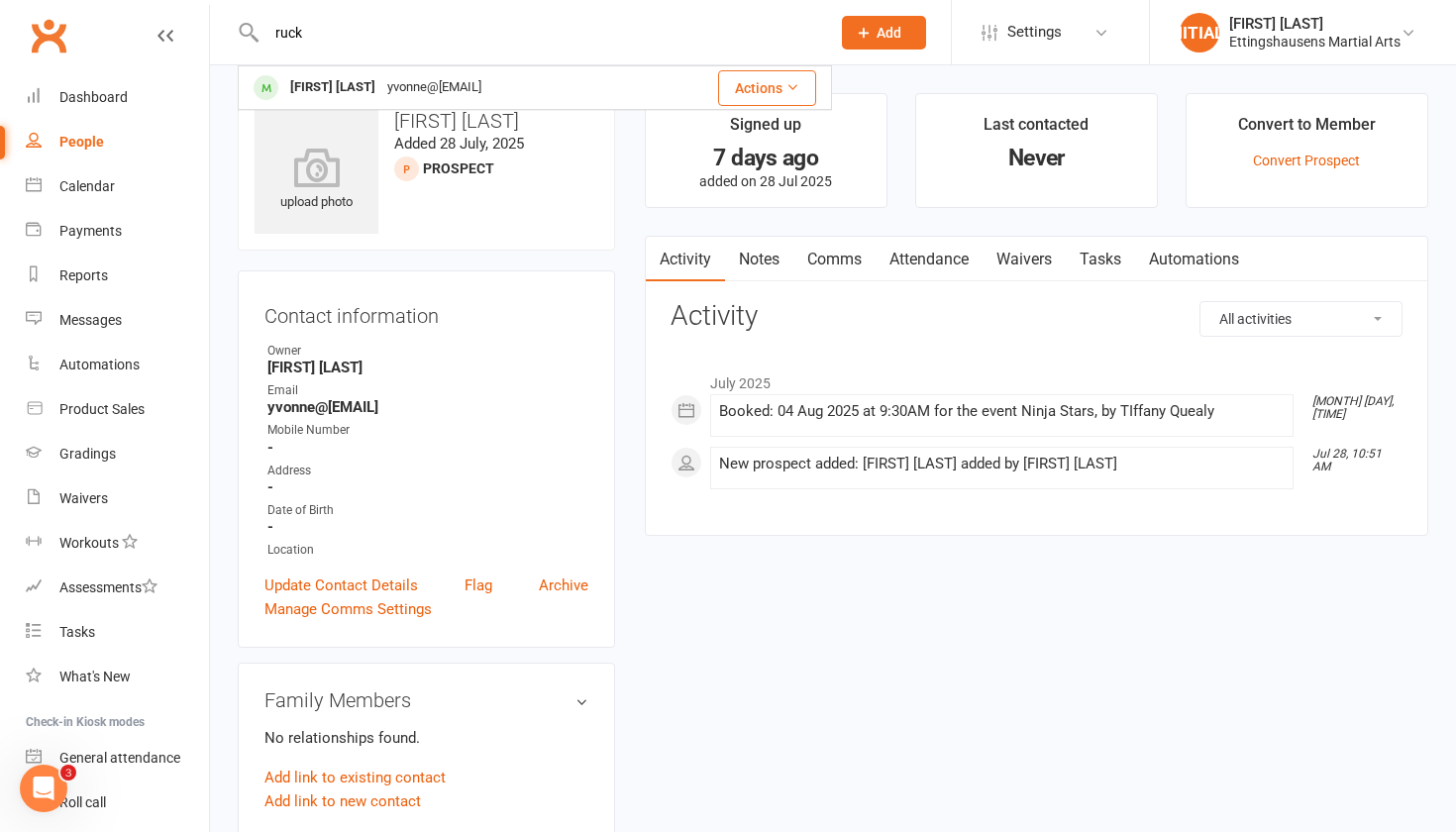 type on "ruck" 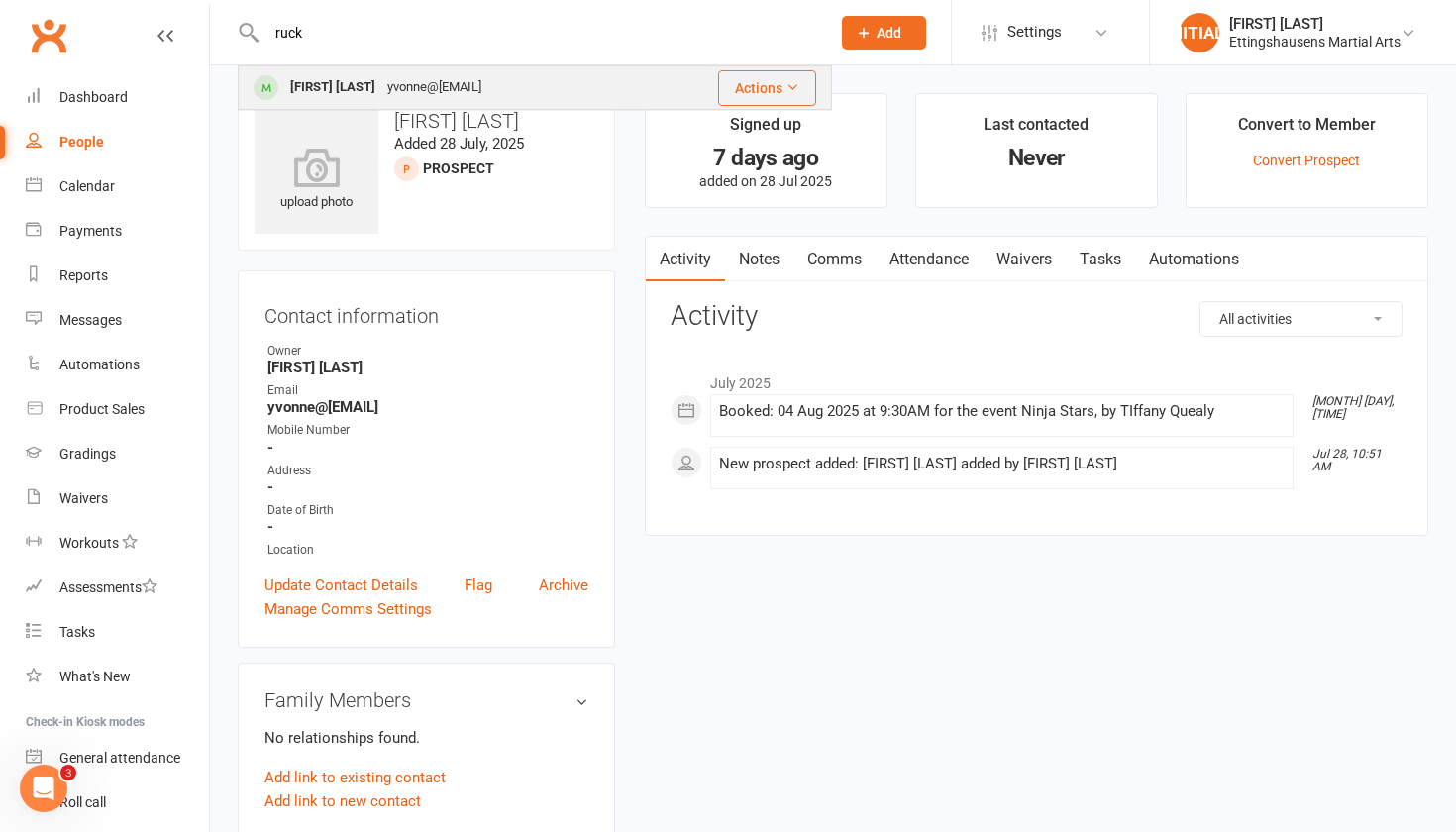 drag, startPoint x: 310, startPoint y: 64, endPoint x: 308, endPoint y: 94, distance: 30.066593 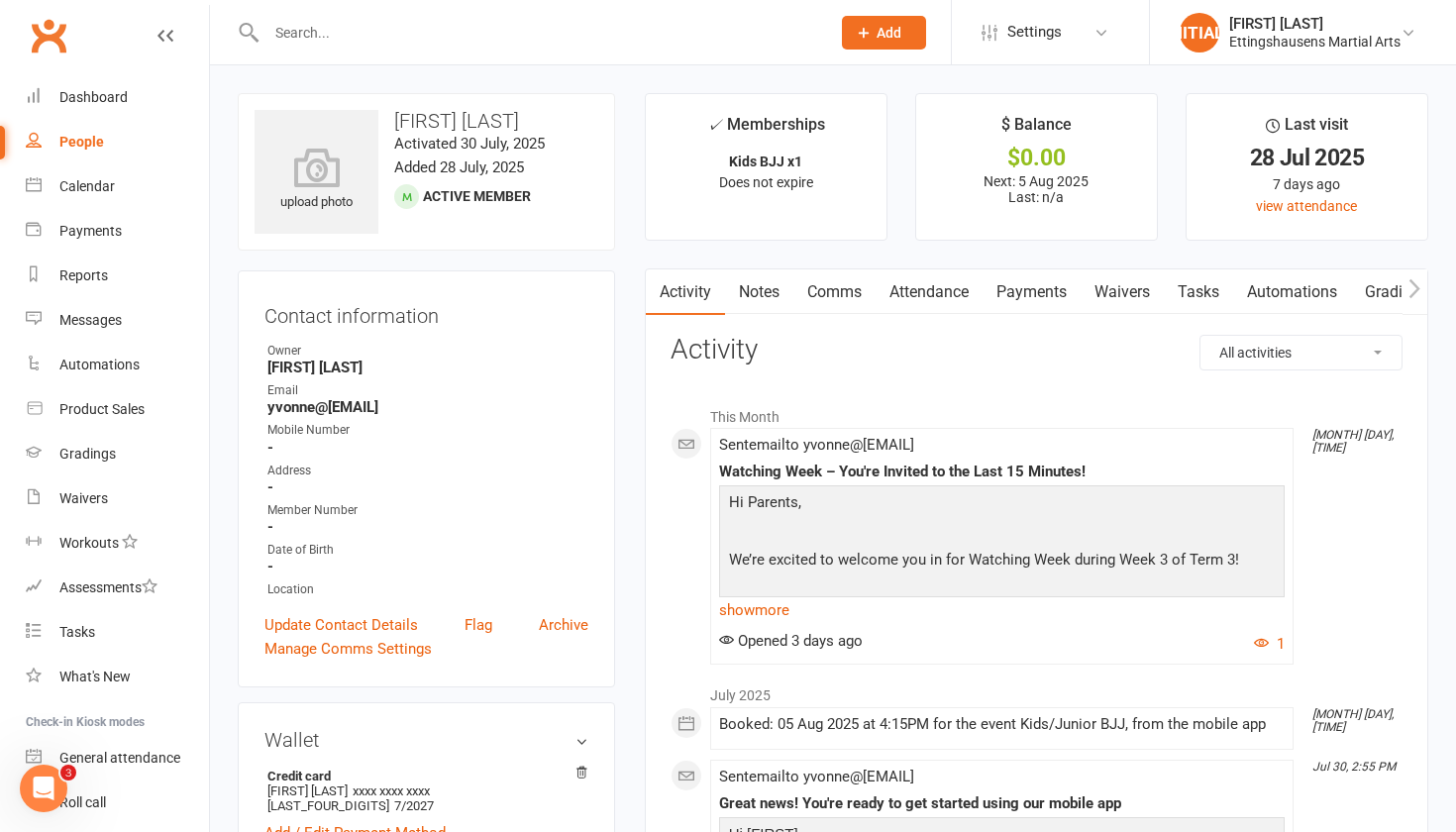 click at bounding box center [538, 33] 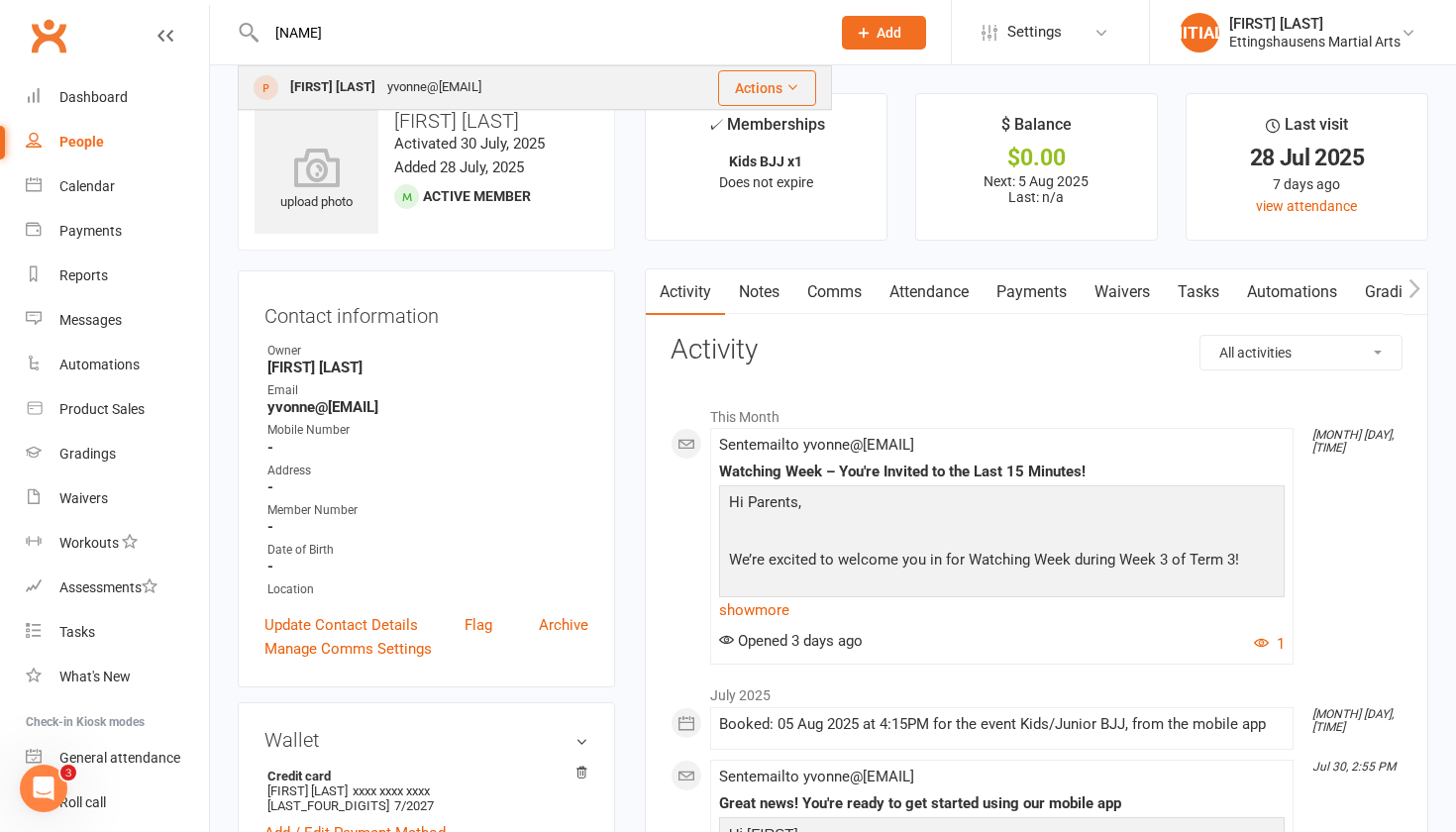 type on "miro" 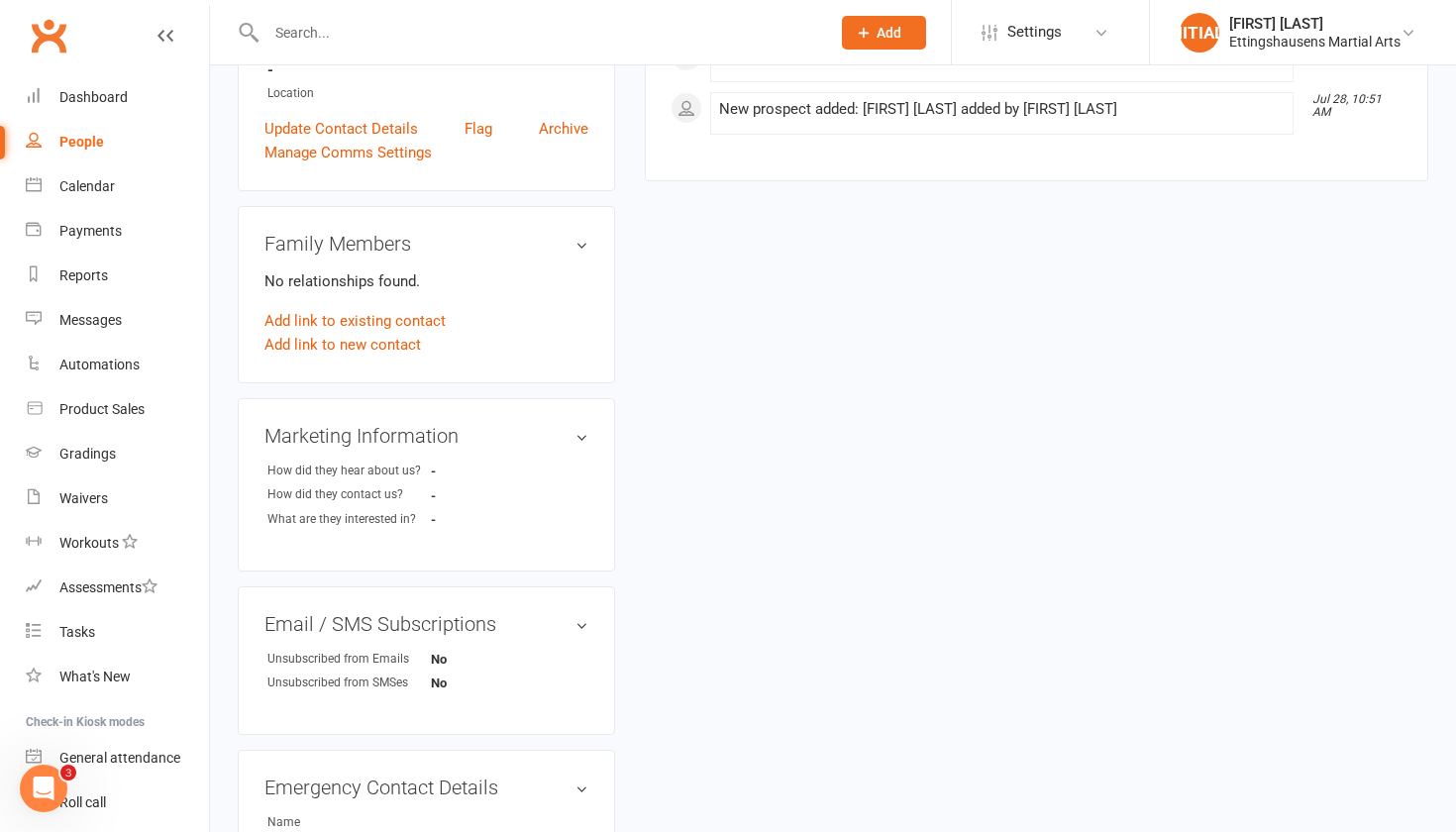 scroll, scrollTop: 462, scrollLeft: 0, axis: vertical 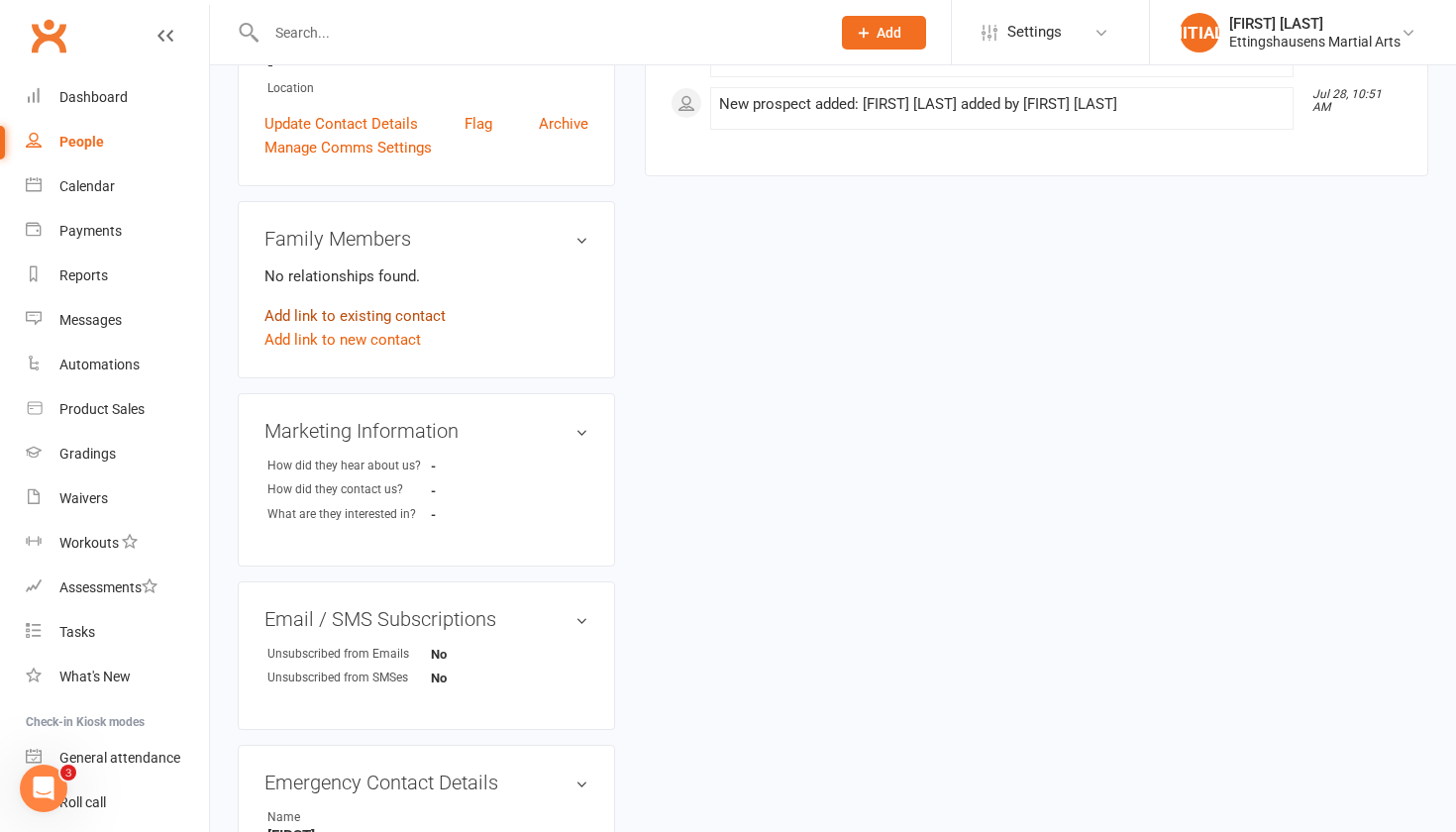 click on "Add link to existing contact" at bounding box center [355, 316] 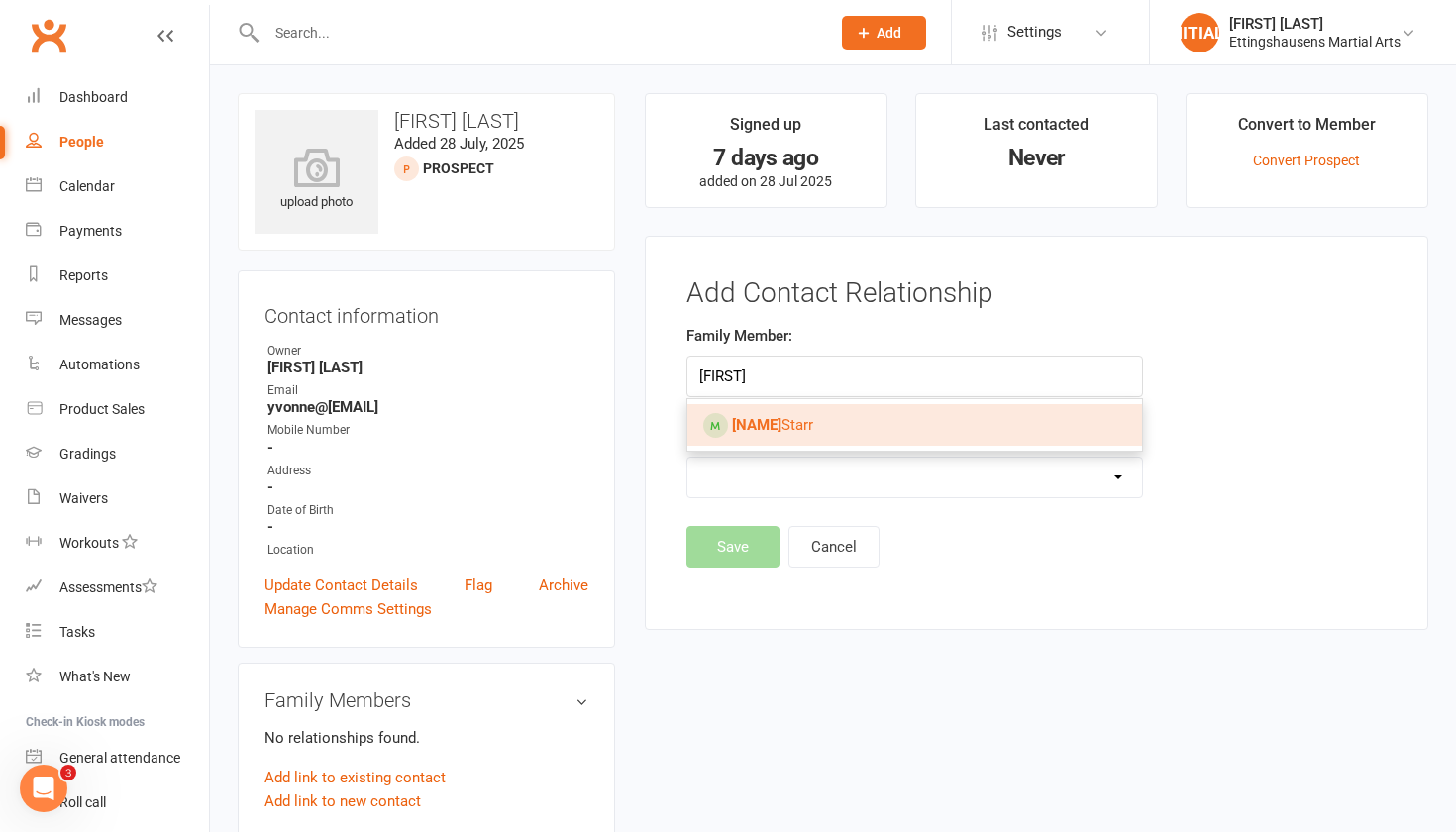 type on "ruco" 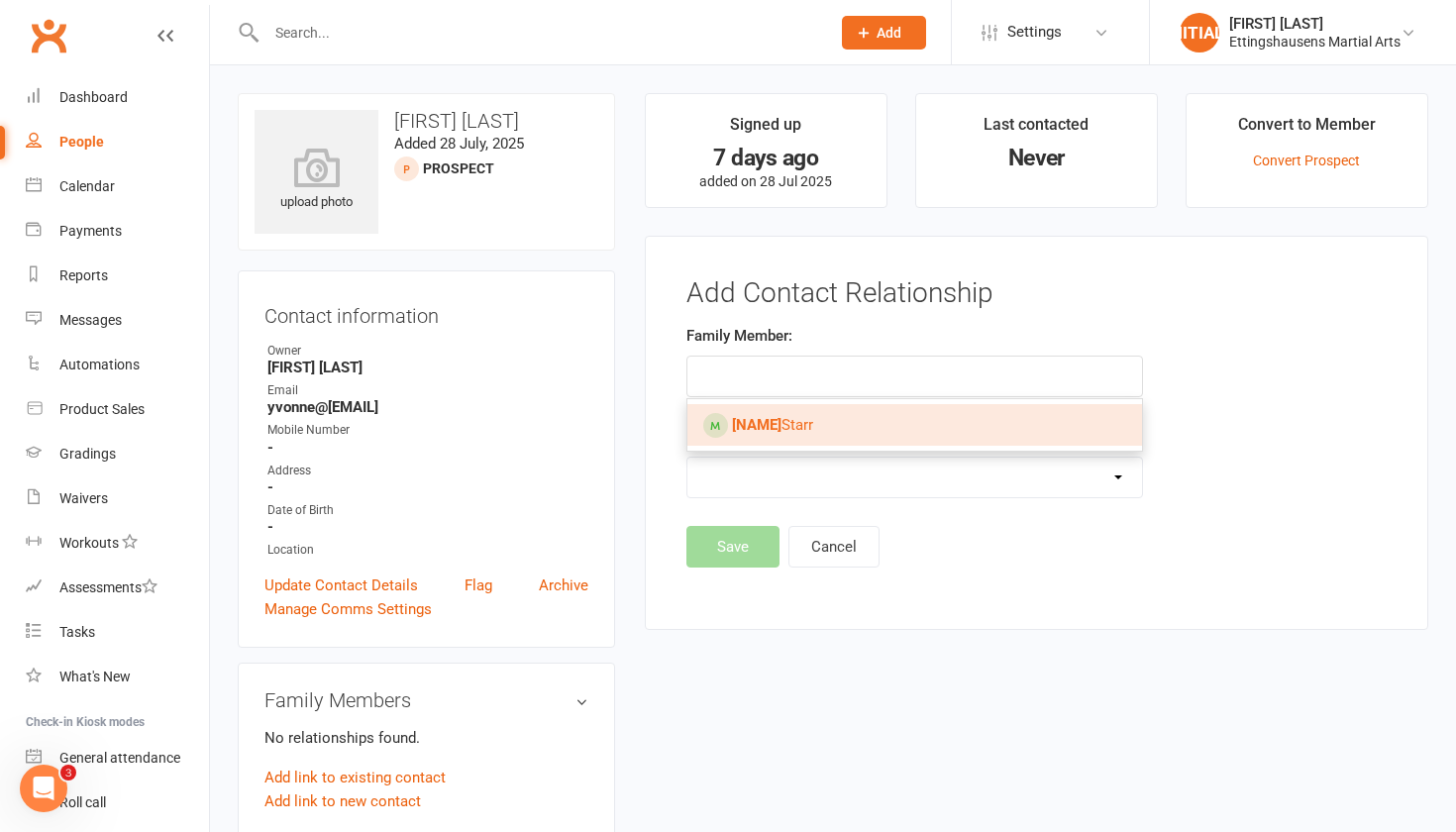 click on "Ruco" at bounding box center [757, 425] 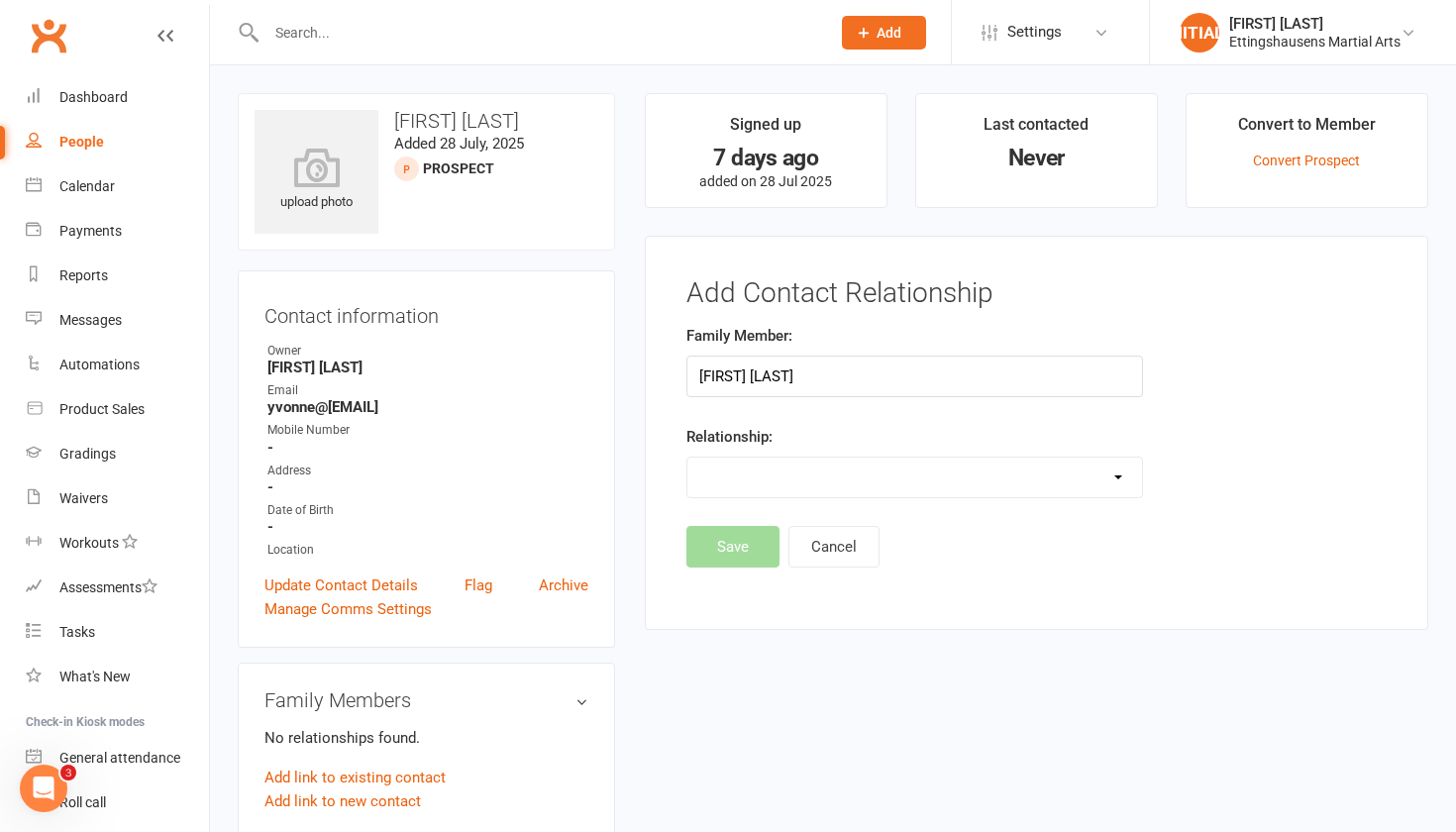select on "2" 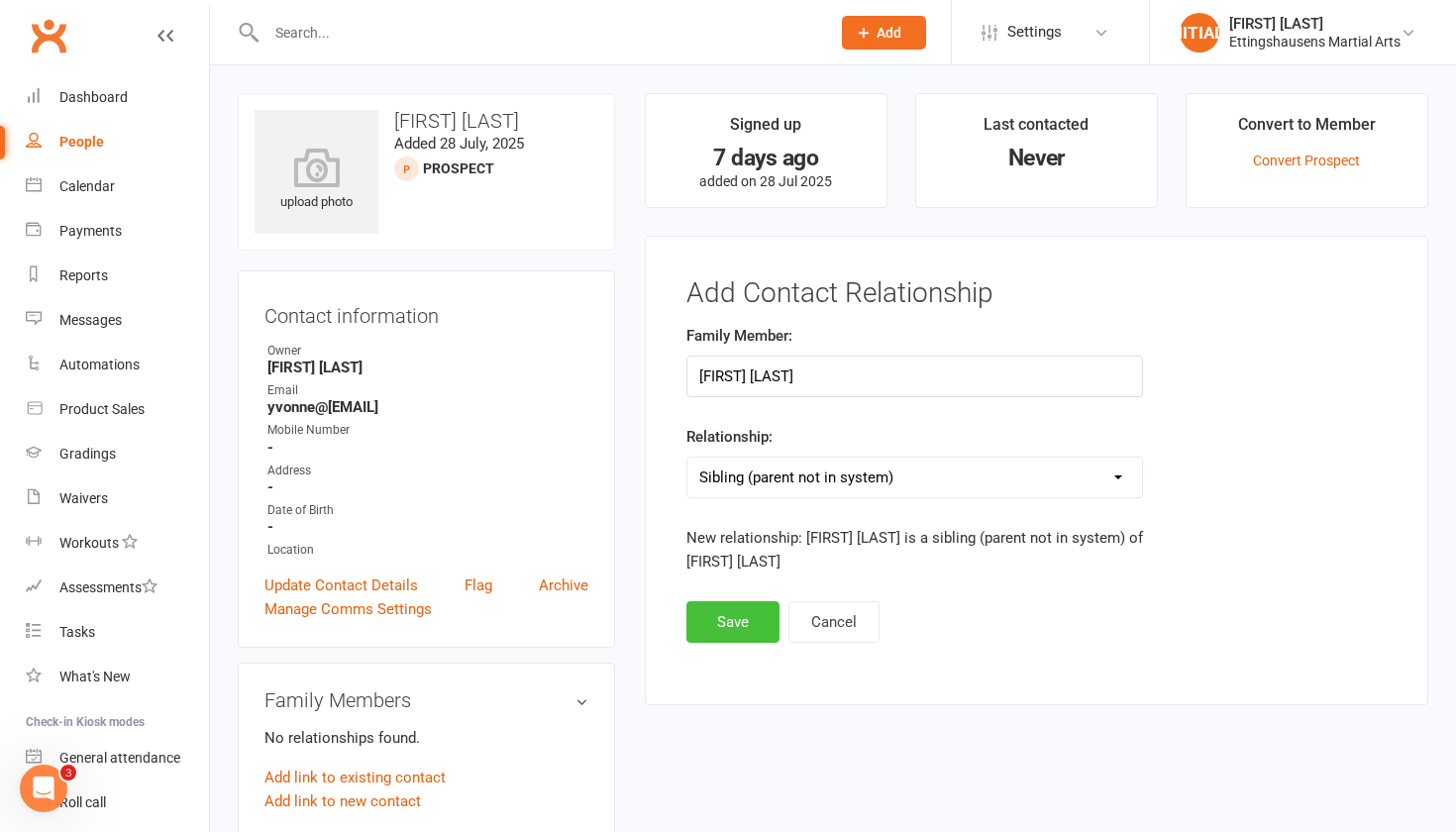click on "Save" at bounding box center [733, 622] 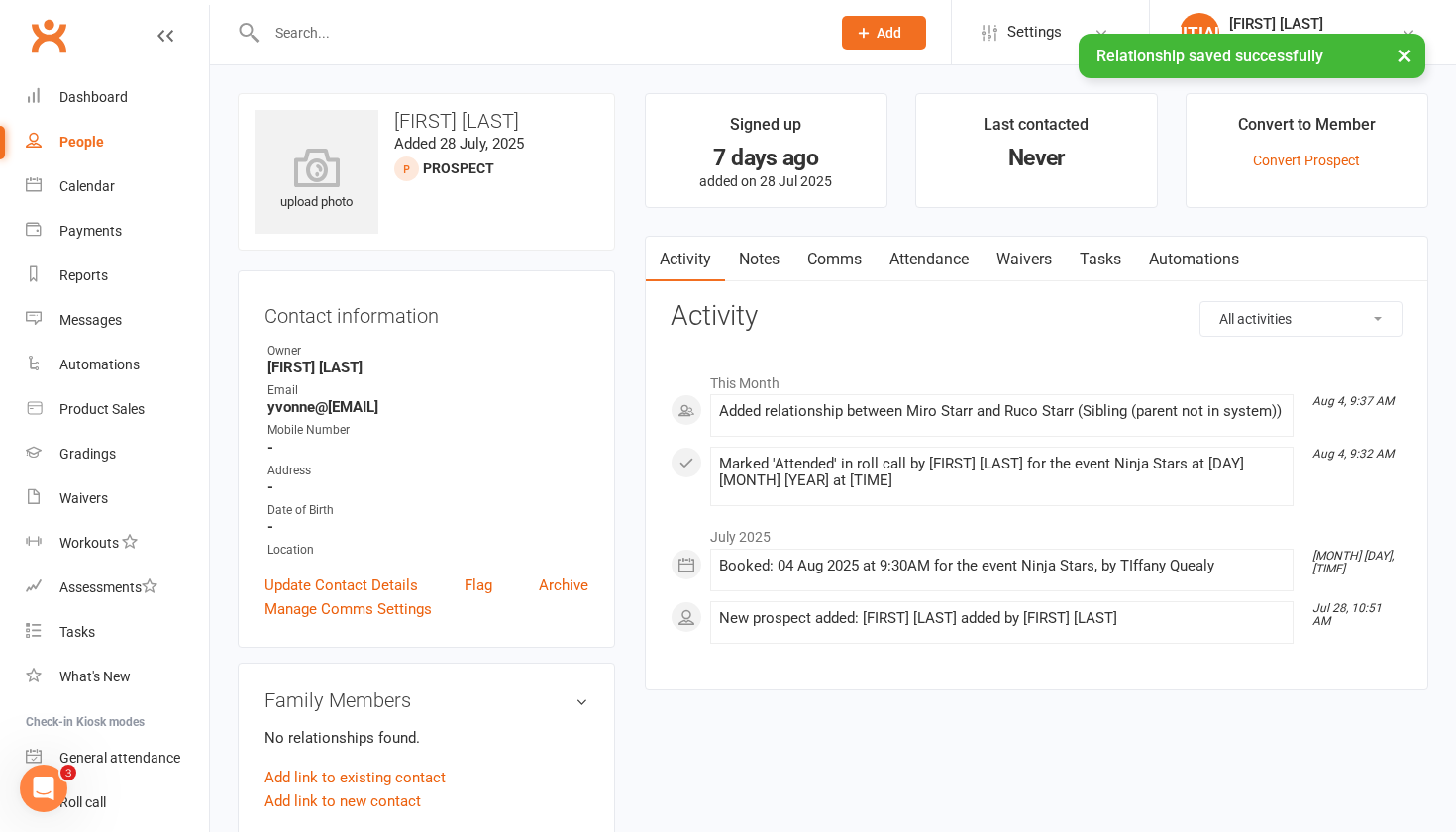 click at bounding box center [538, 33] 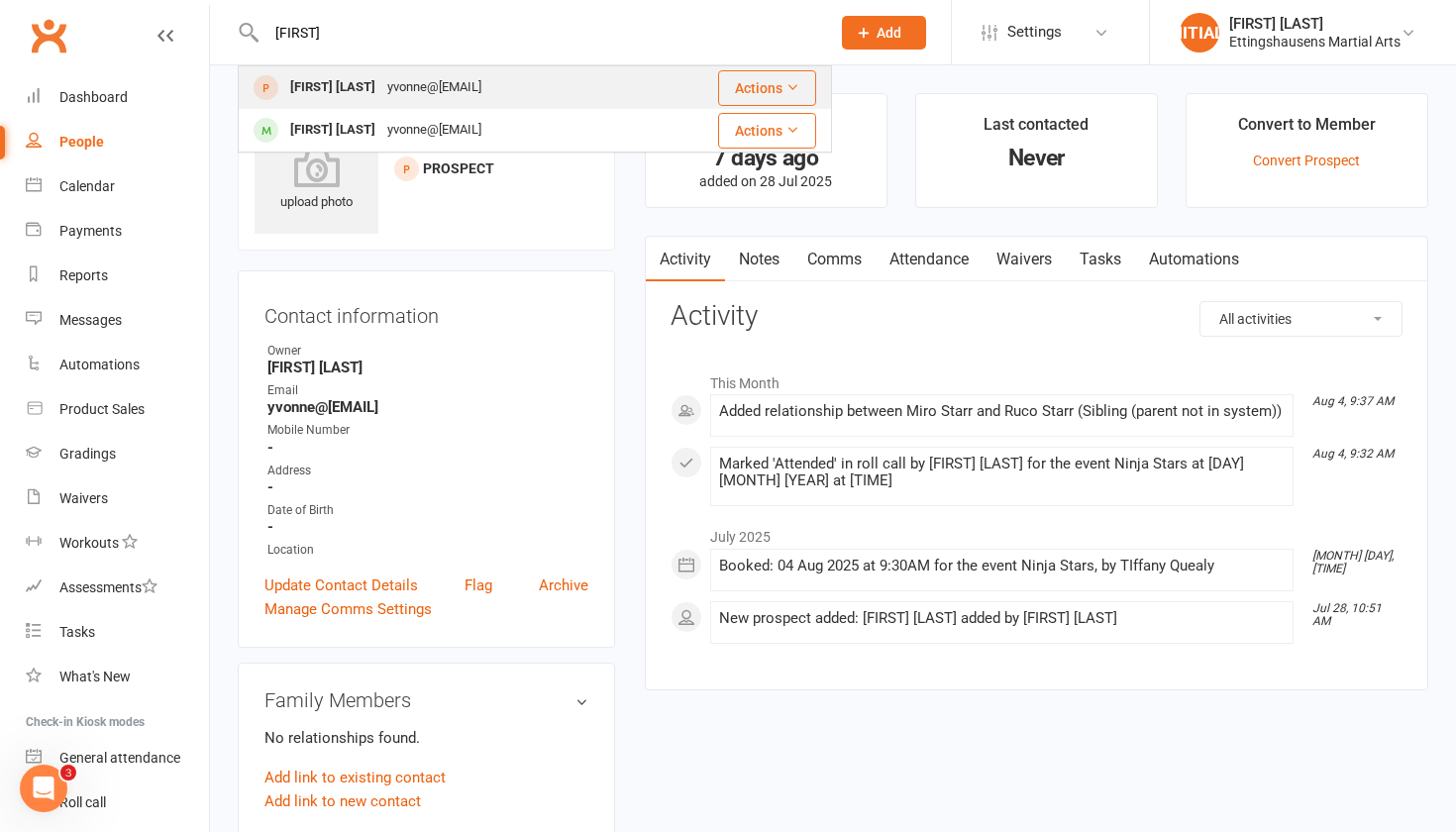 type on "Yvonne" 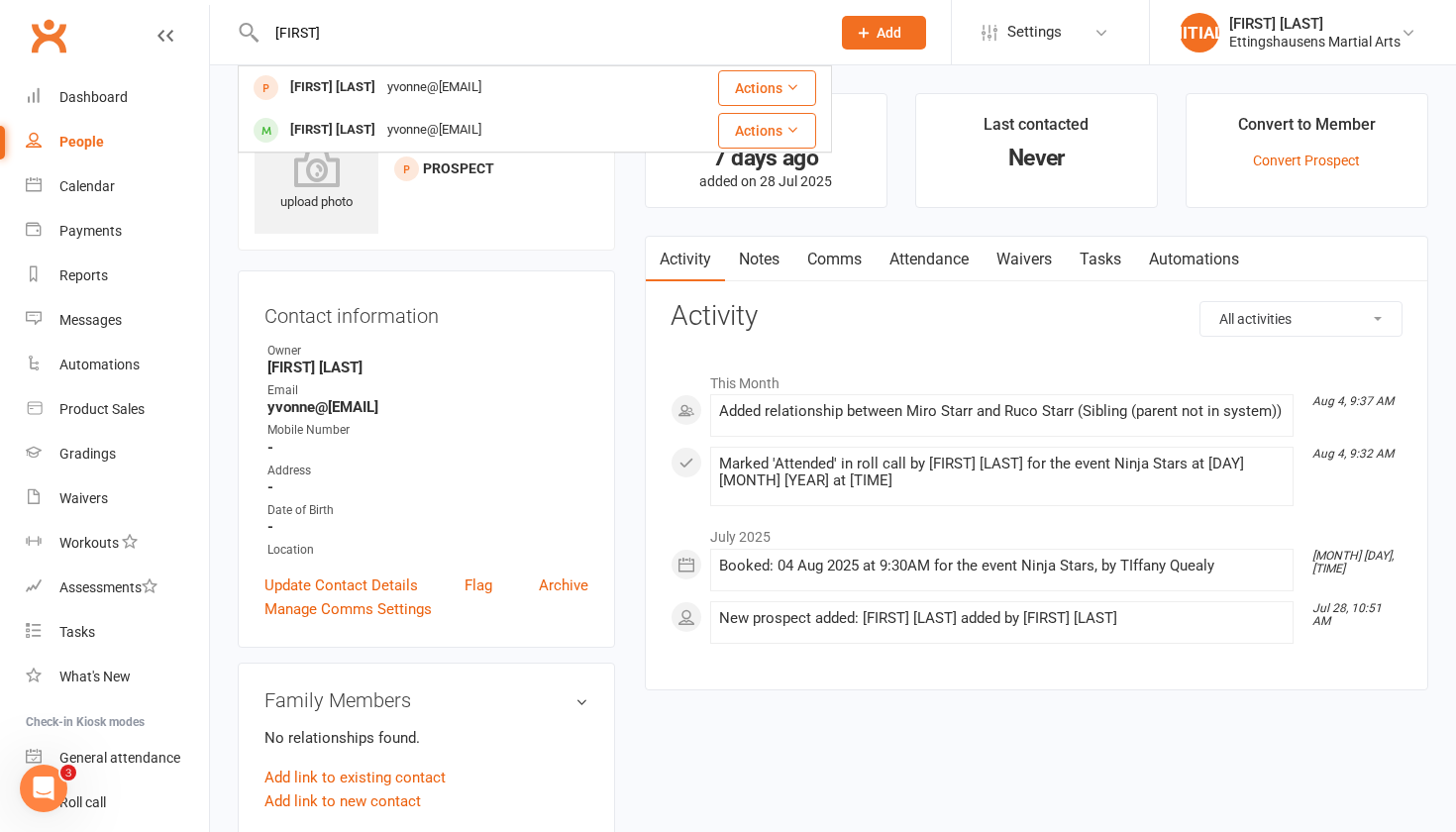 drag, startPoint x: 271, startPoint y: 71, endPoint x: 679, endPoint y: 734, distance: 778.4812 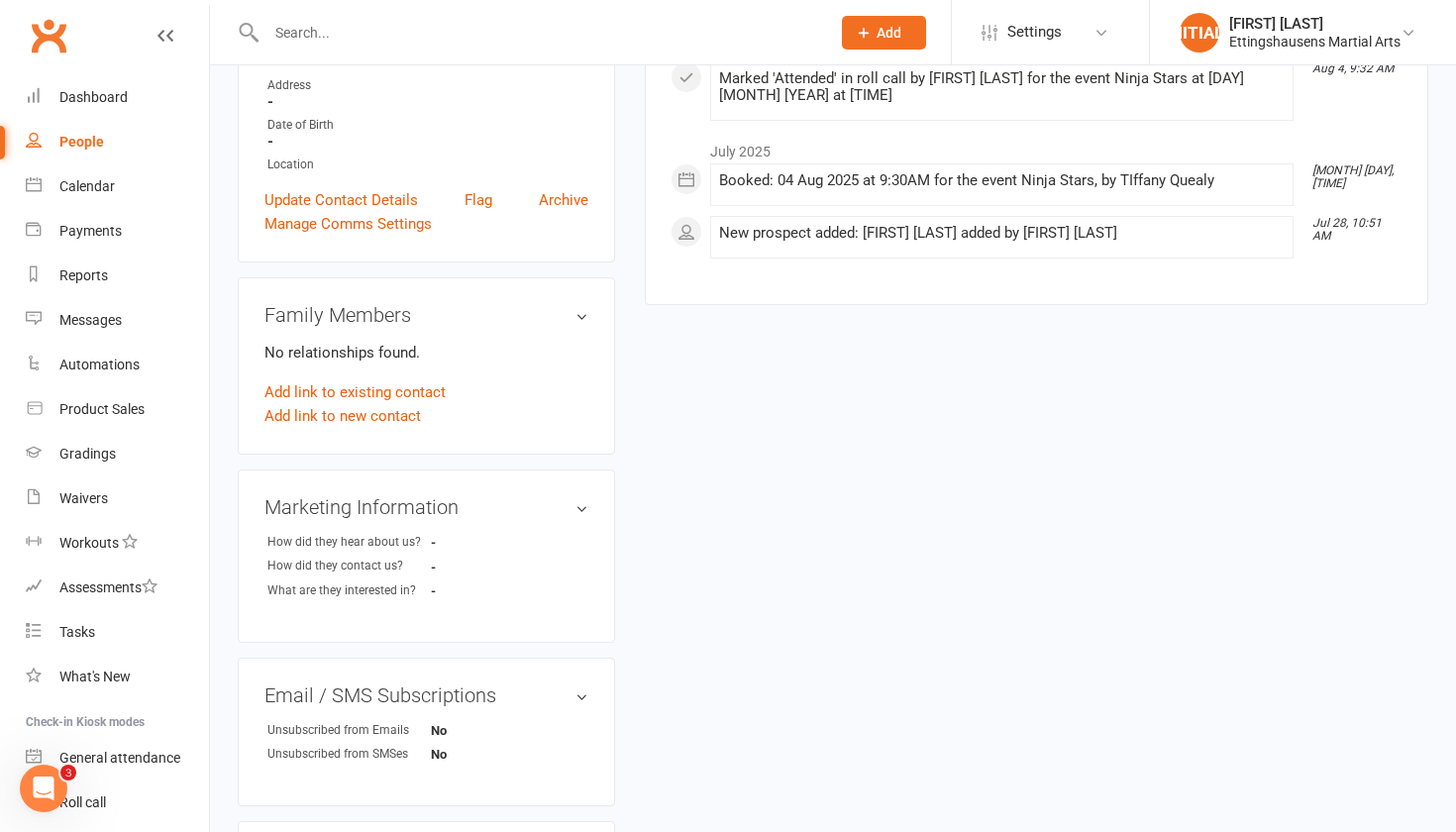 scroll, scrollTop: 380, scrollLeft: 0, axis: vertical 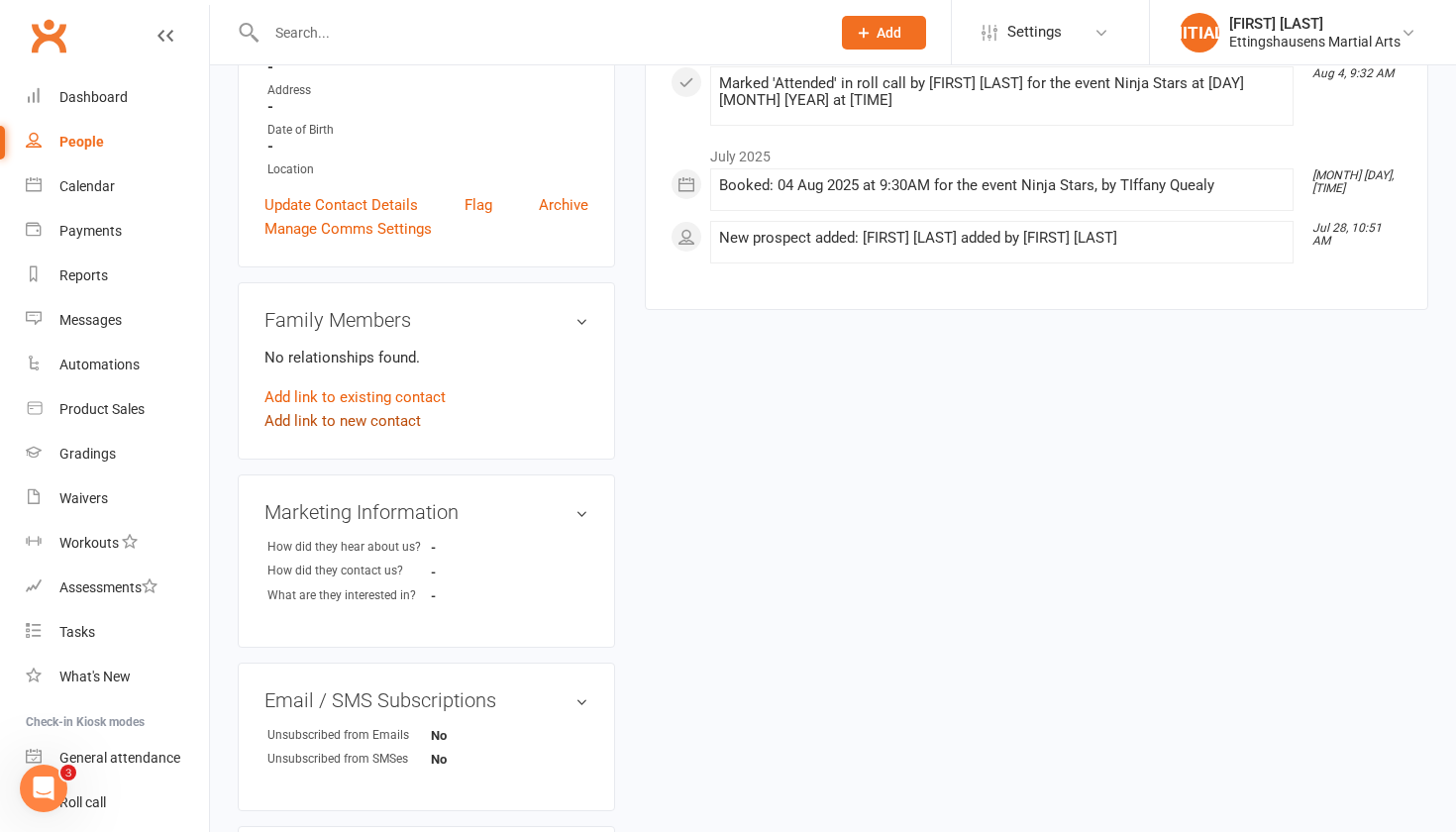 click on "Add link to new contact" at bounding box center (343, 421) 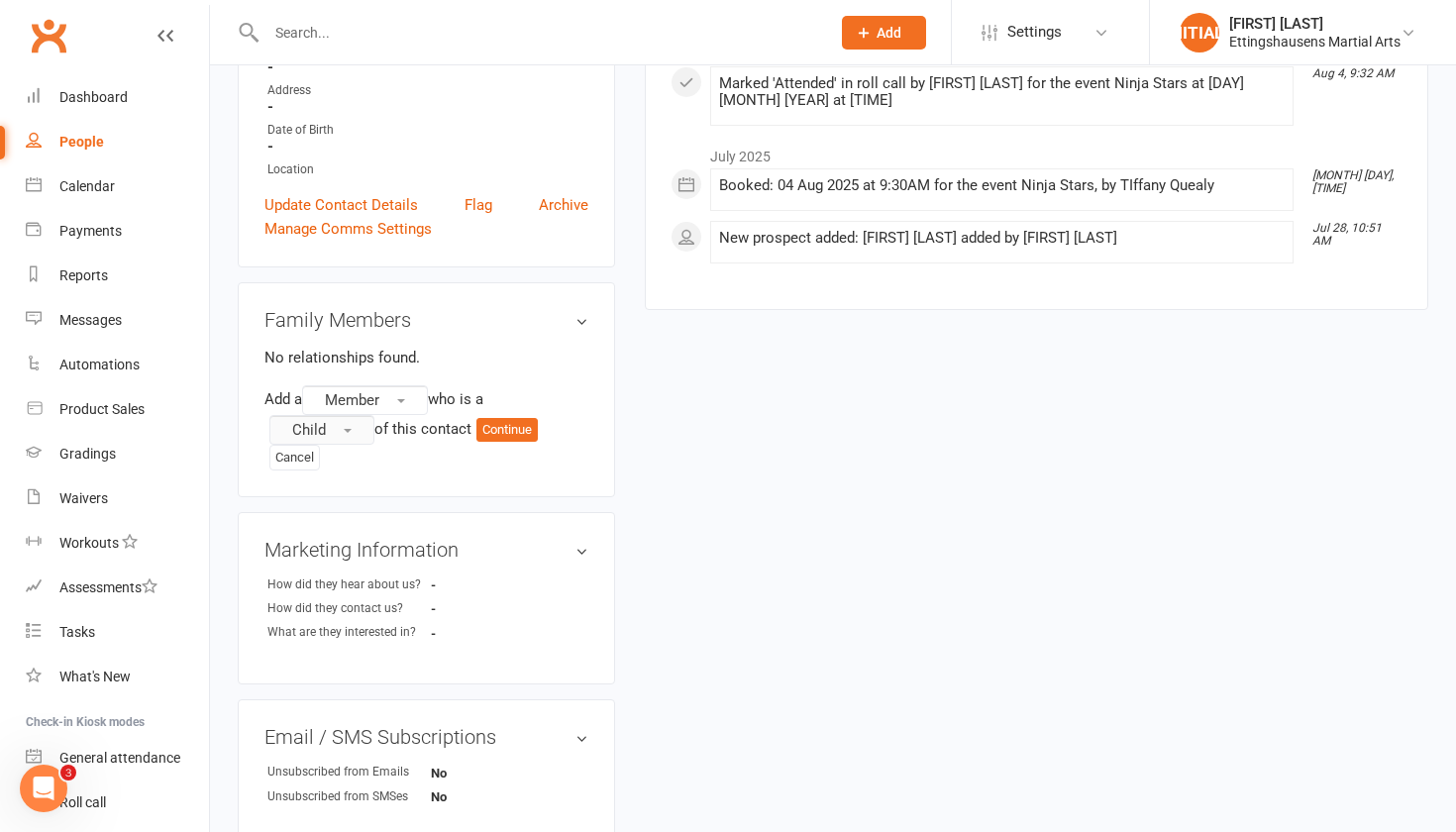 click at bounding box center [348, 431] 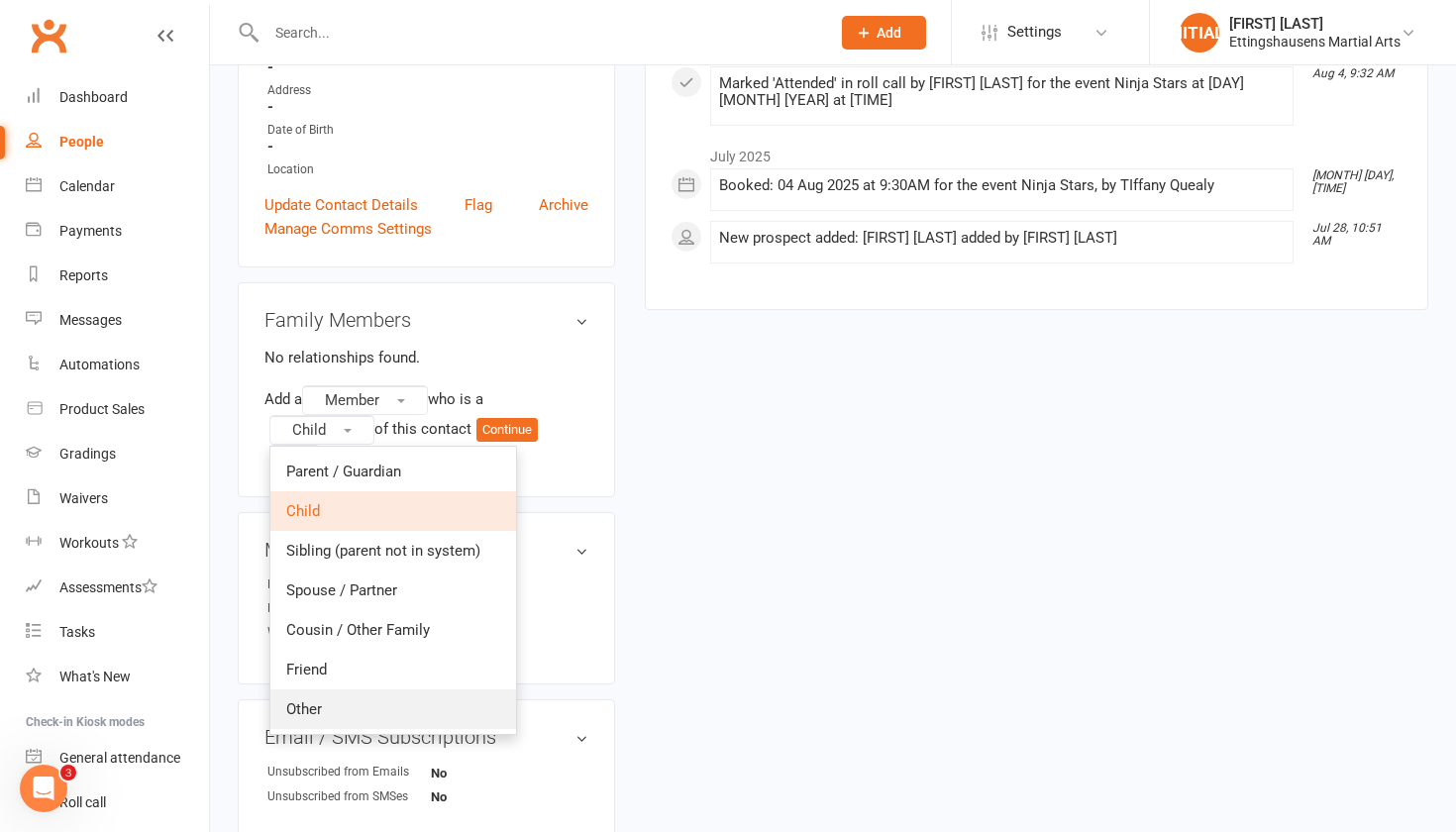 click on "Other" at bounding box center (393, 709) 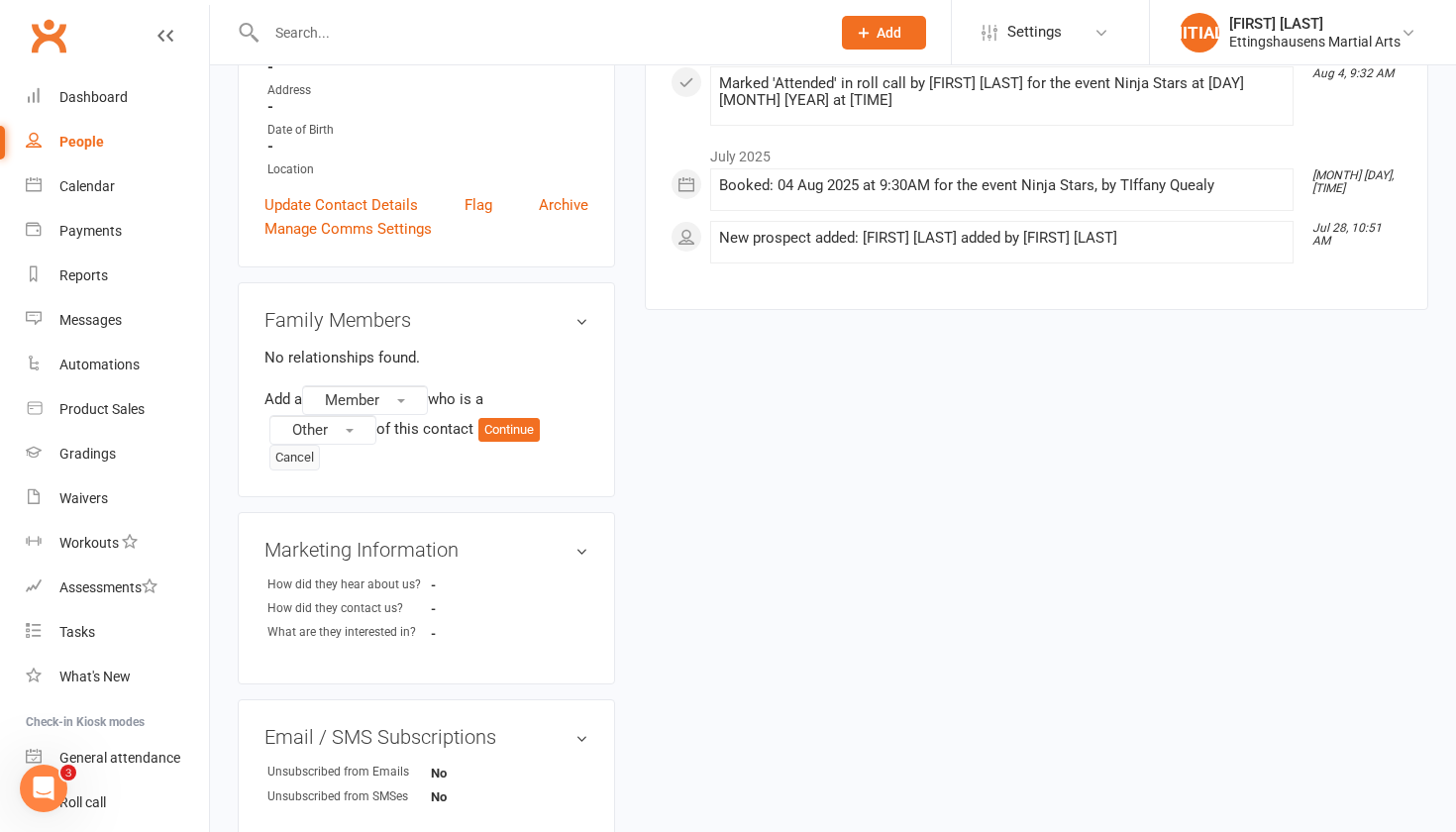 click on "Cancel" at bounding box center (294, 458) 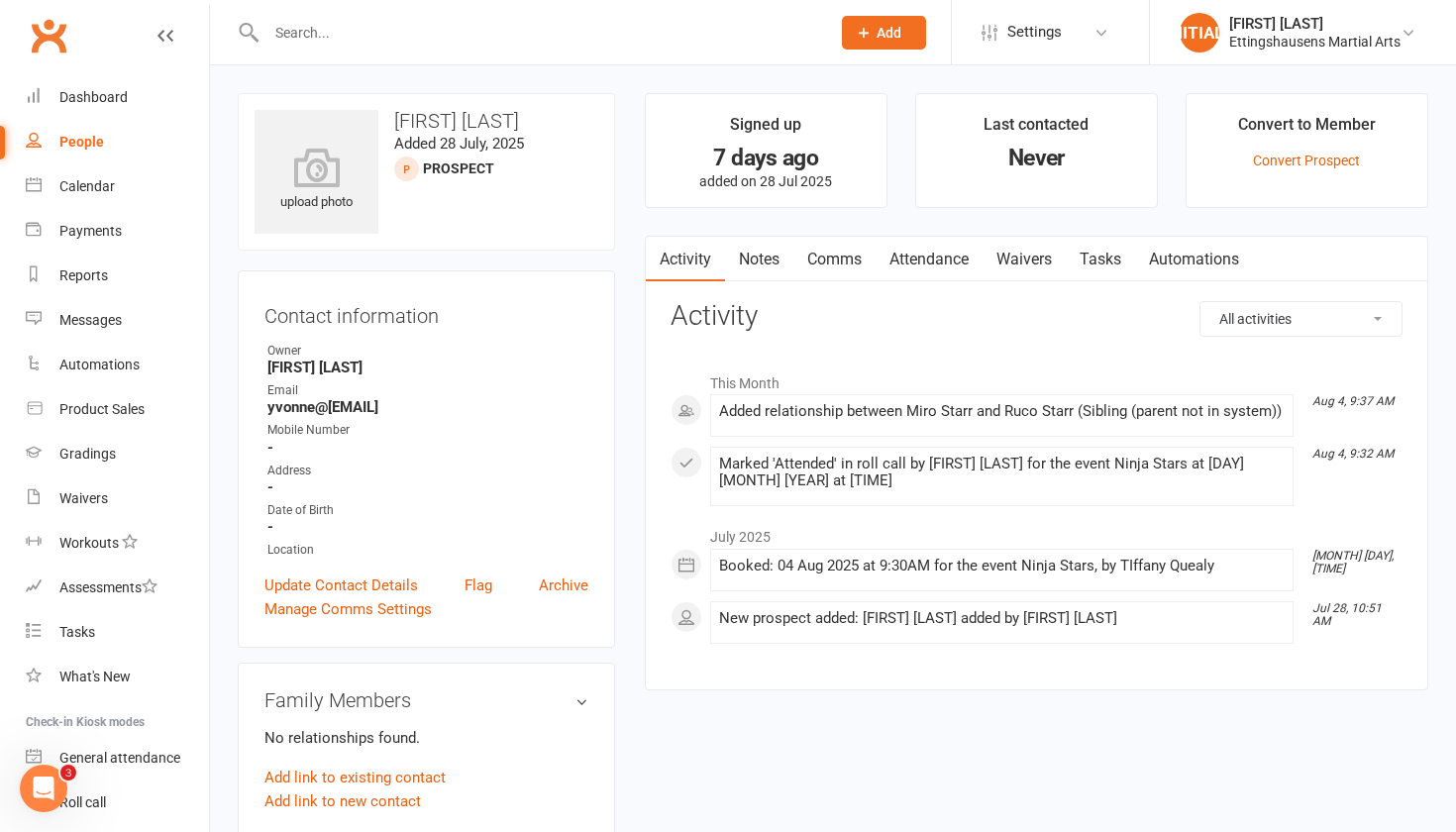 scroll, scrollTop: 0, scrollLeft: 0, axis: both 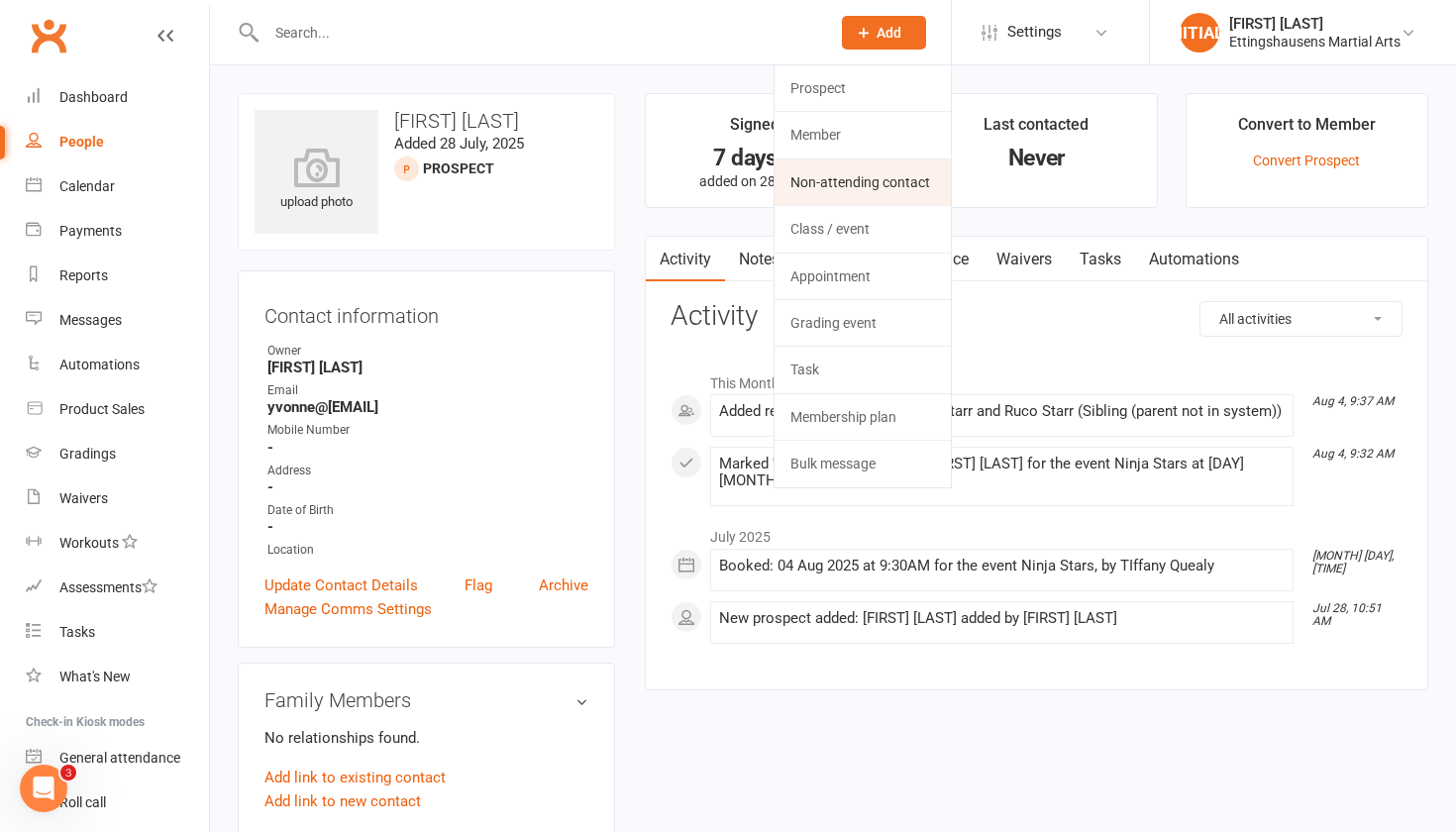 click on "Non-attending contact" 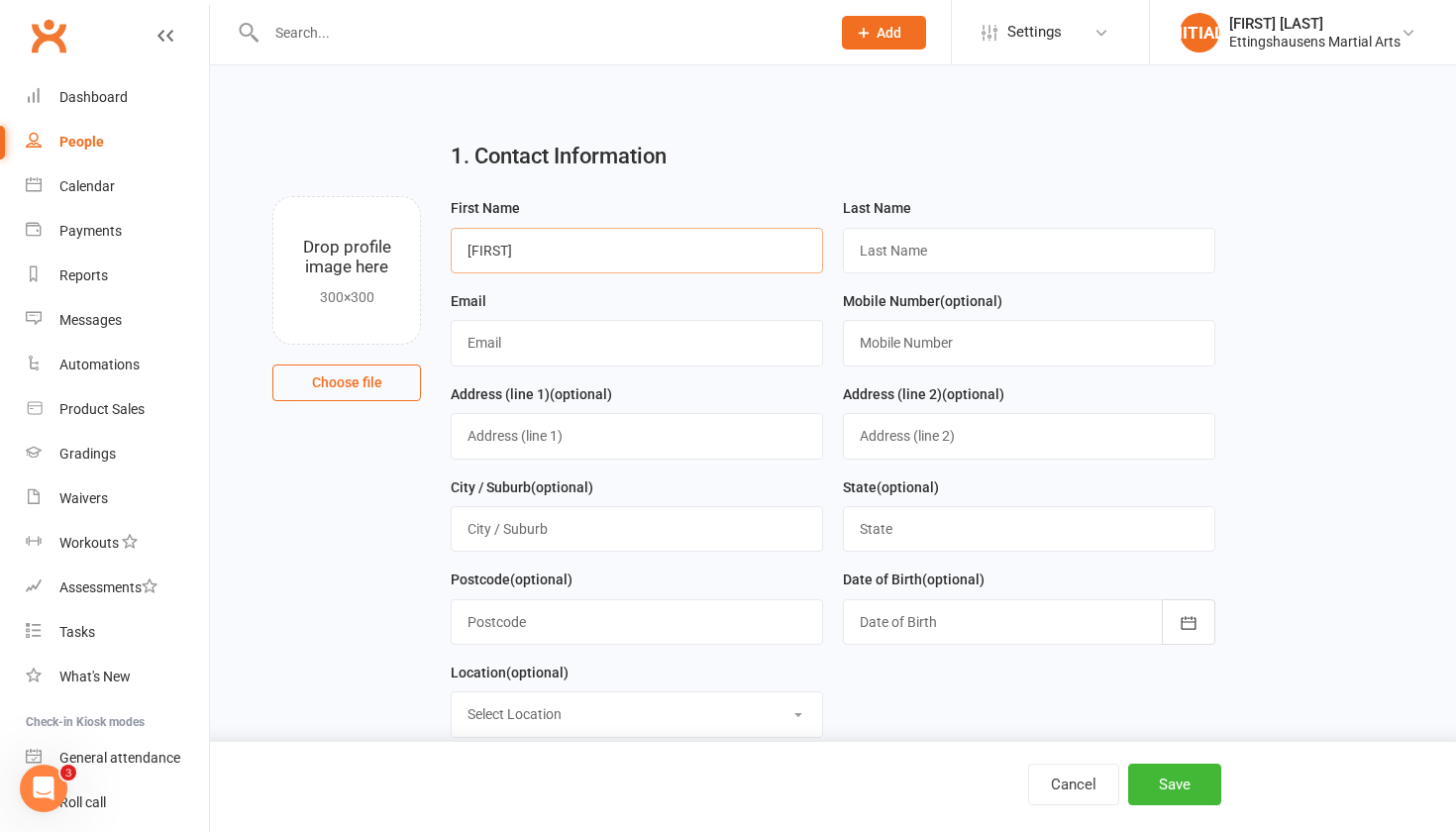 type on "Yvonne" 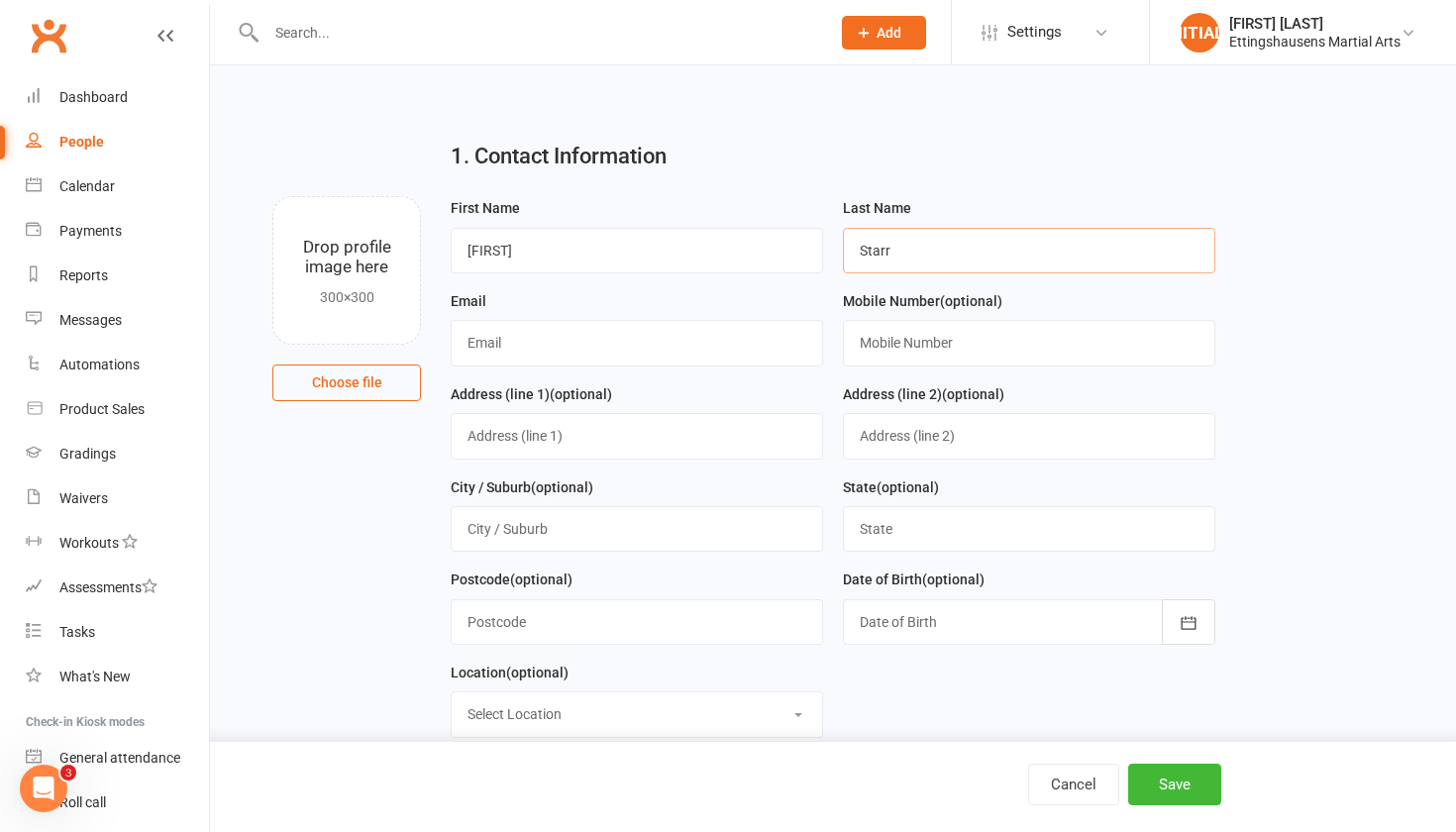 type on "Starr" 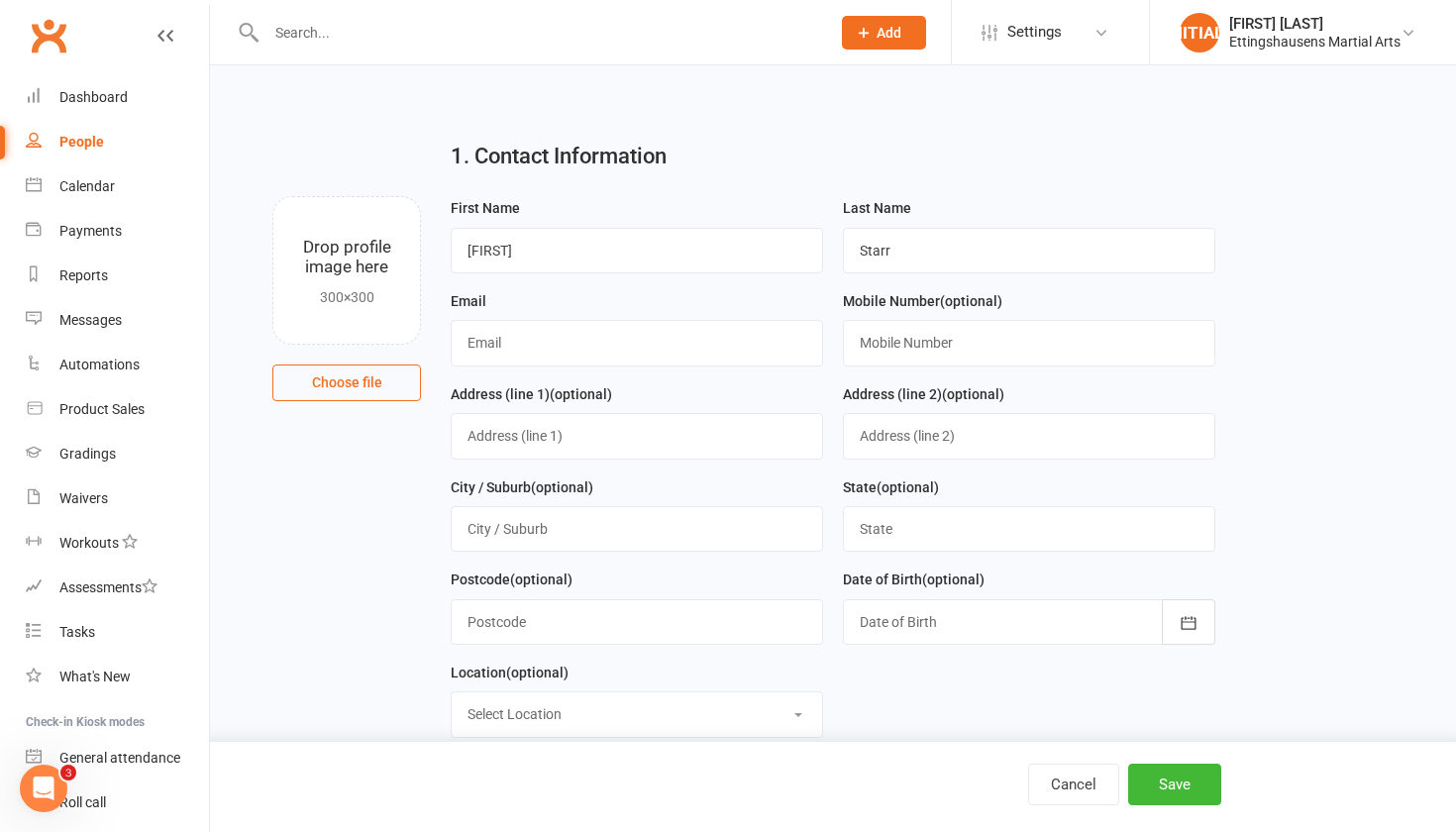 click at bounding box center (538, 33) 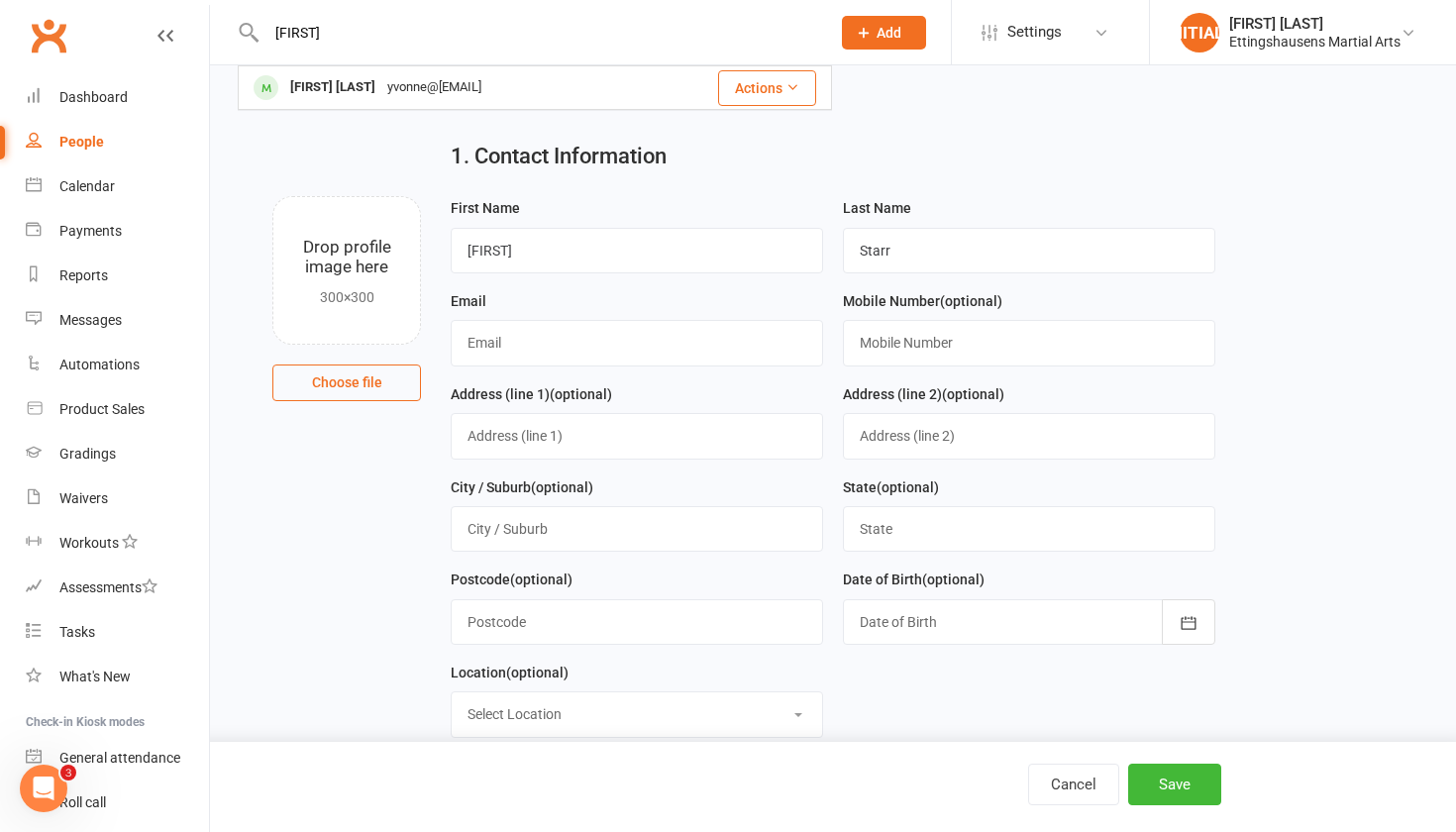 type on "ruco" 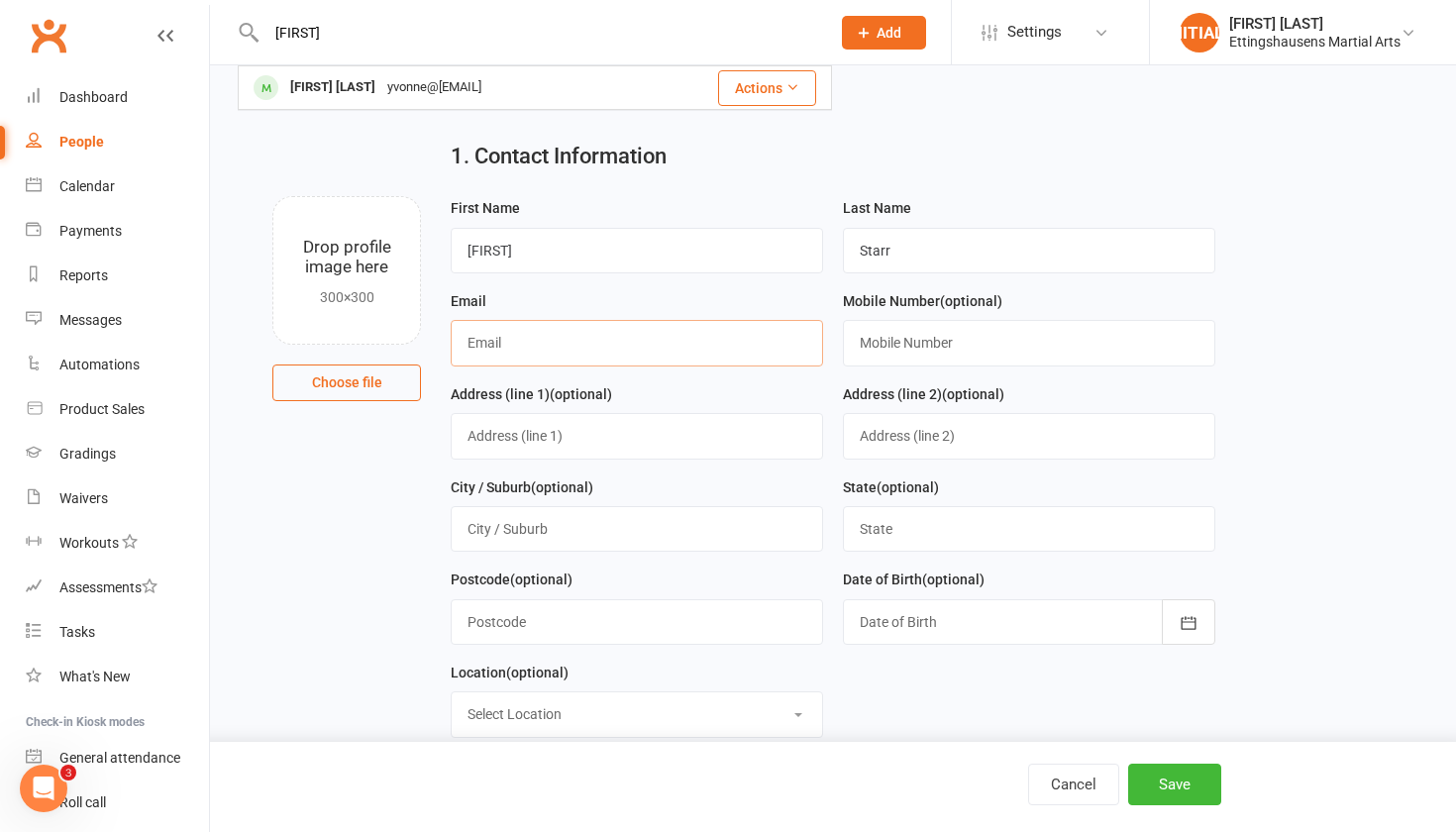 click at bounding box center [637, 343] 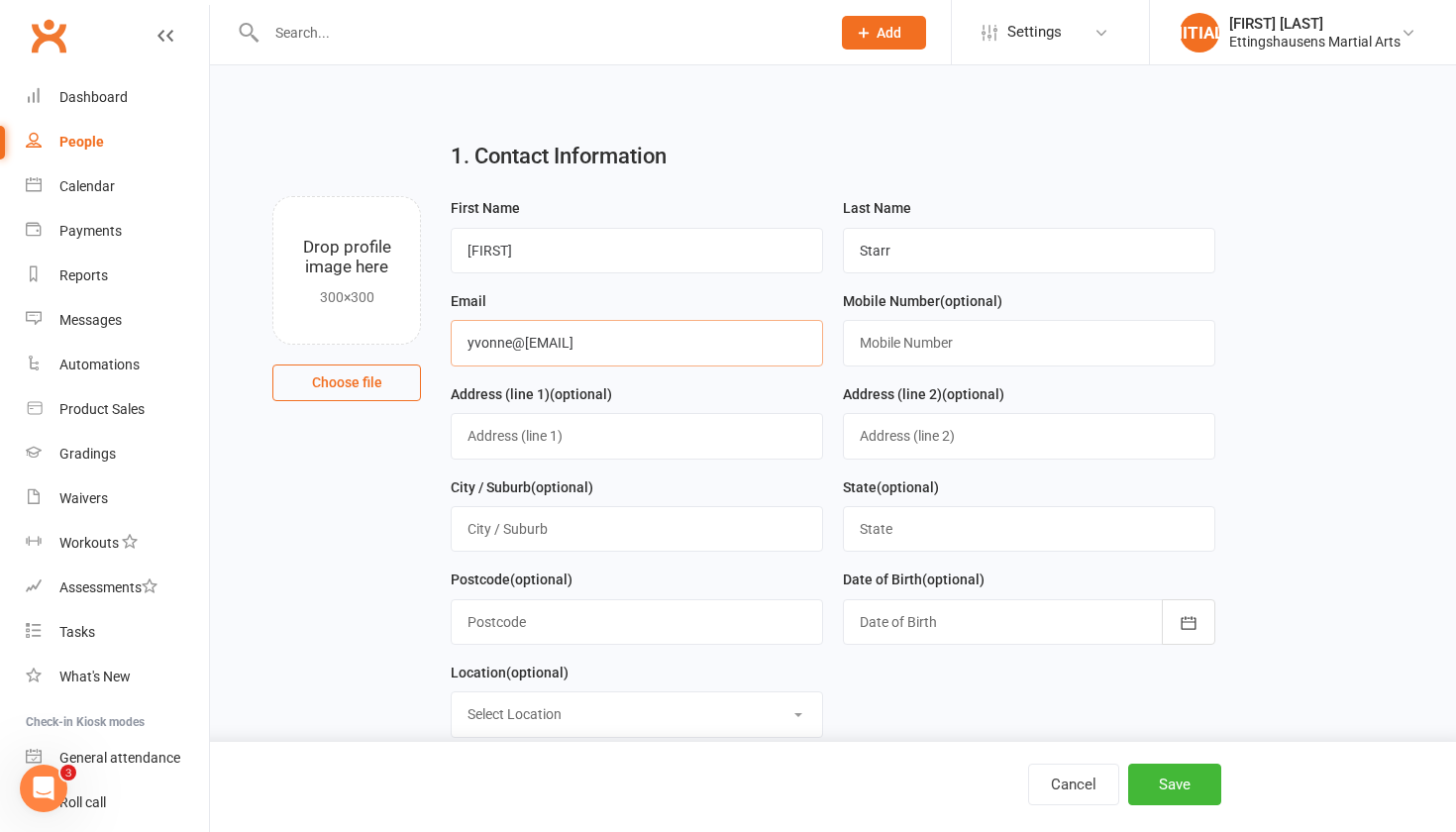 type on "yvonne@allsta" 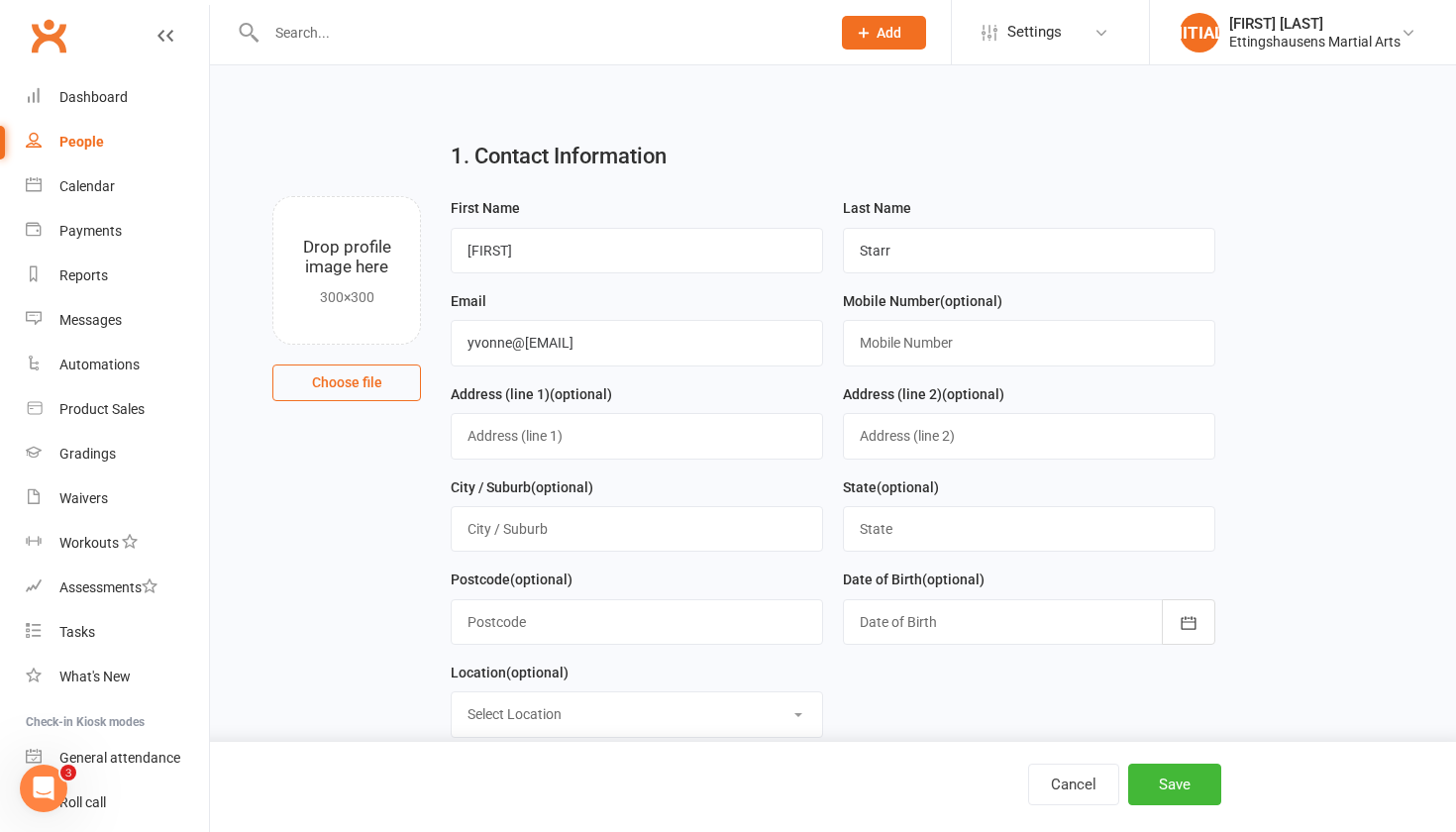 click at bounding box center [538, 33] 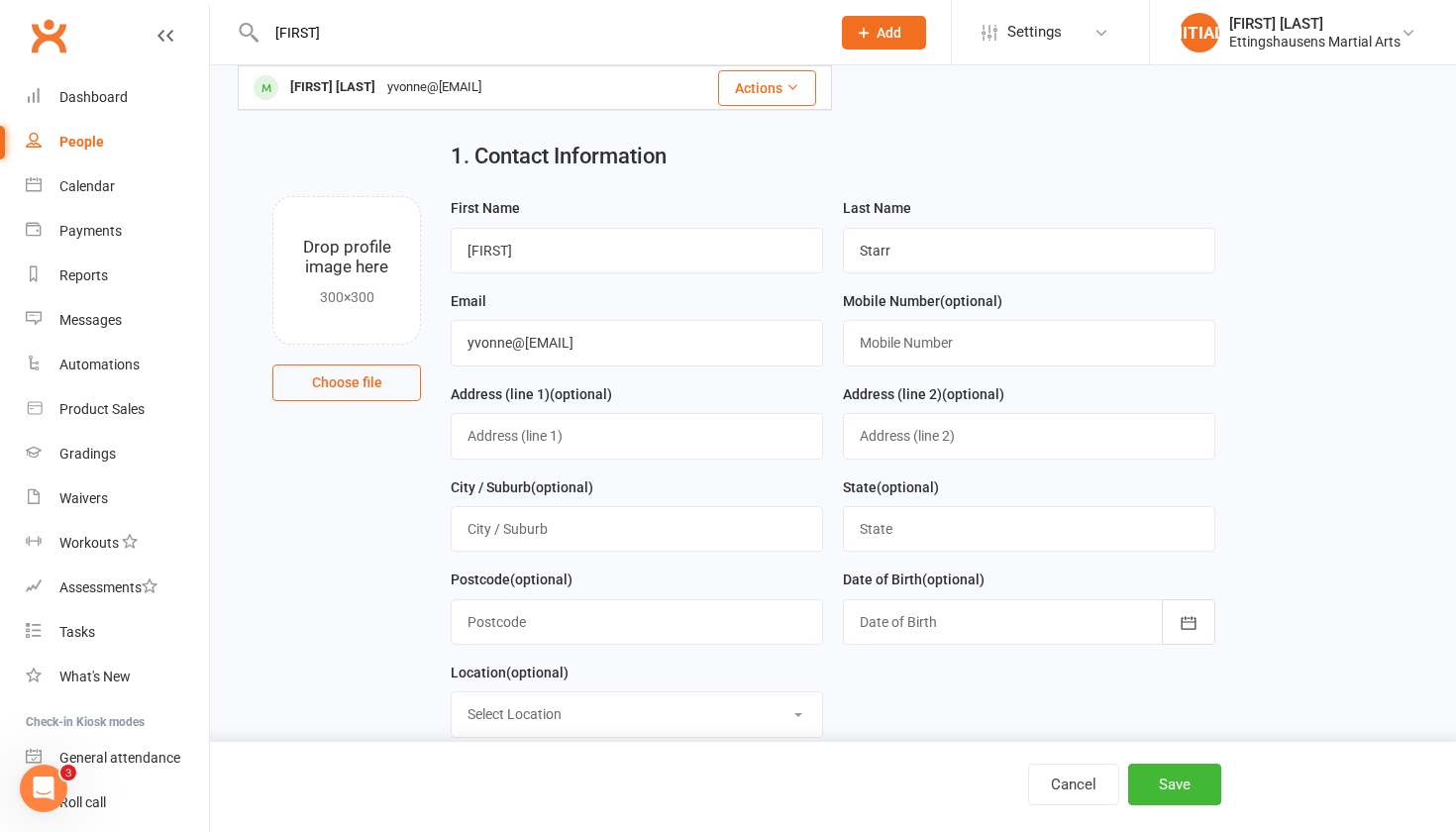 type on "ruco" 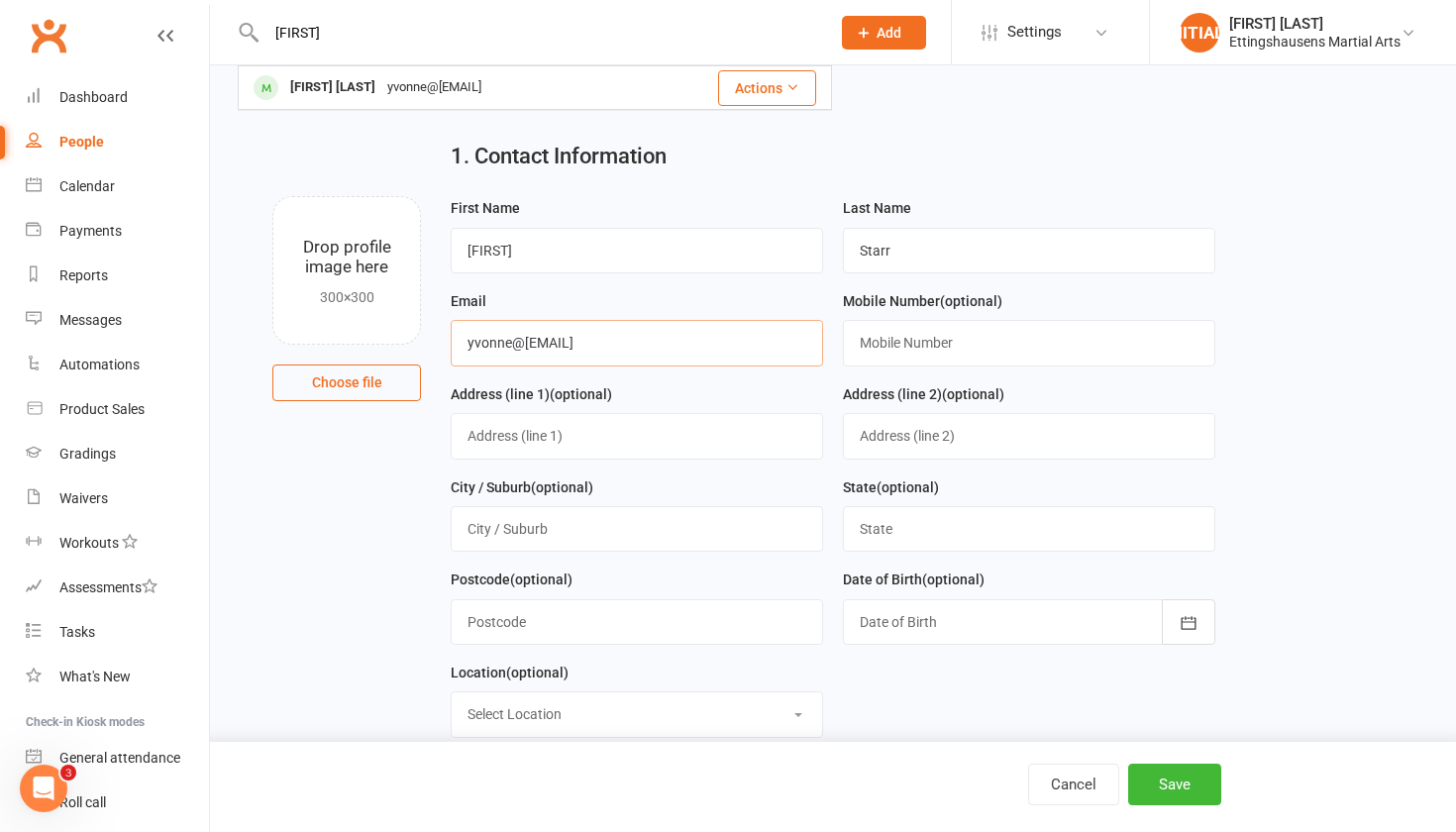 click on "yvonne@allsta" at bounding box center [637, 343] 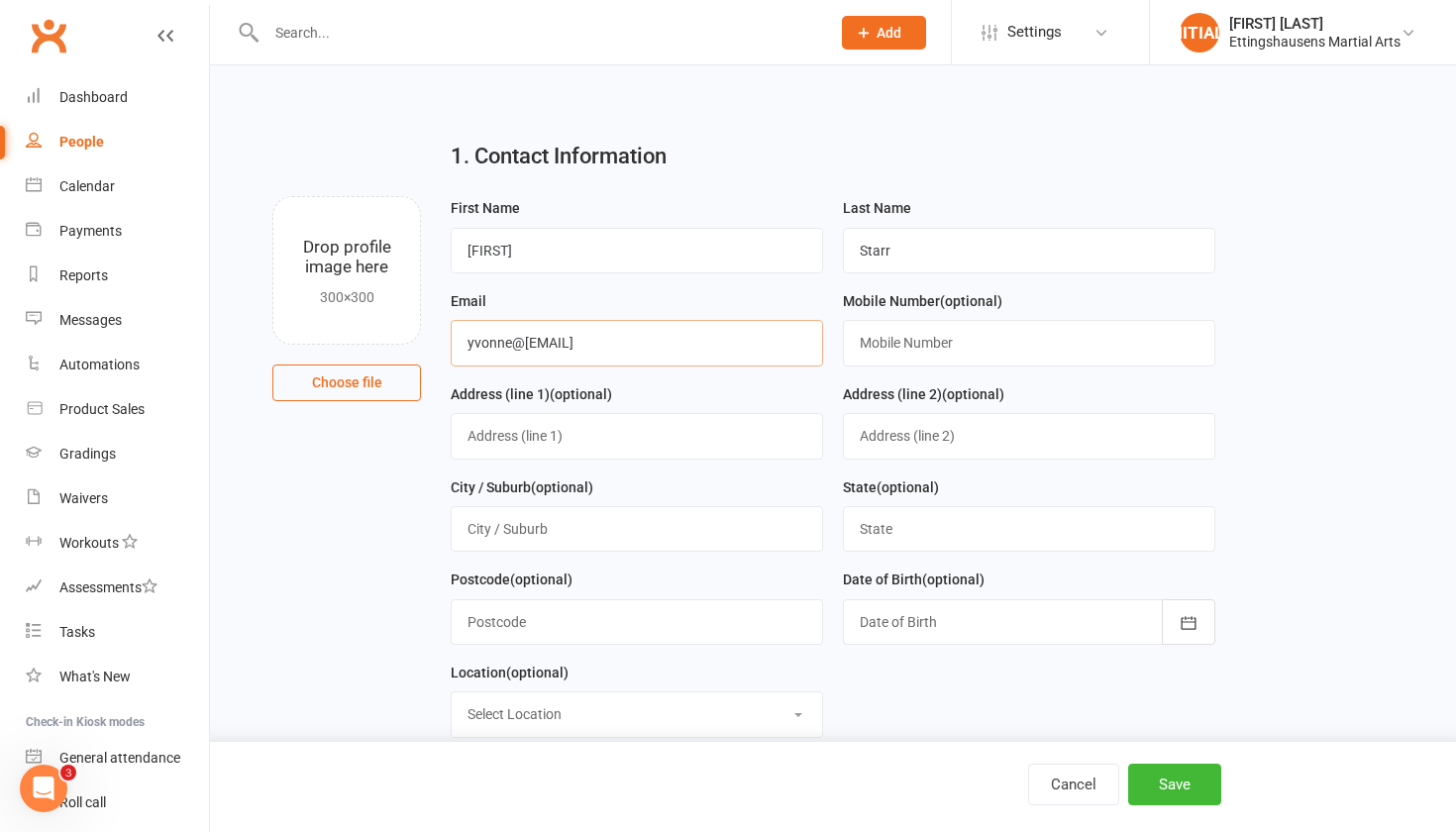 type on "yvonne@allstarramusements" 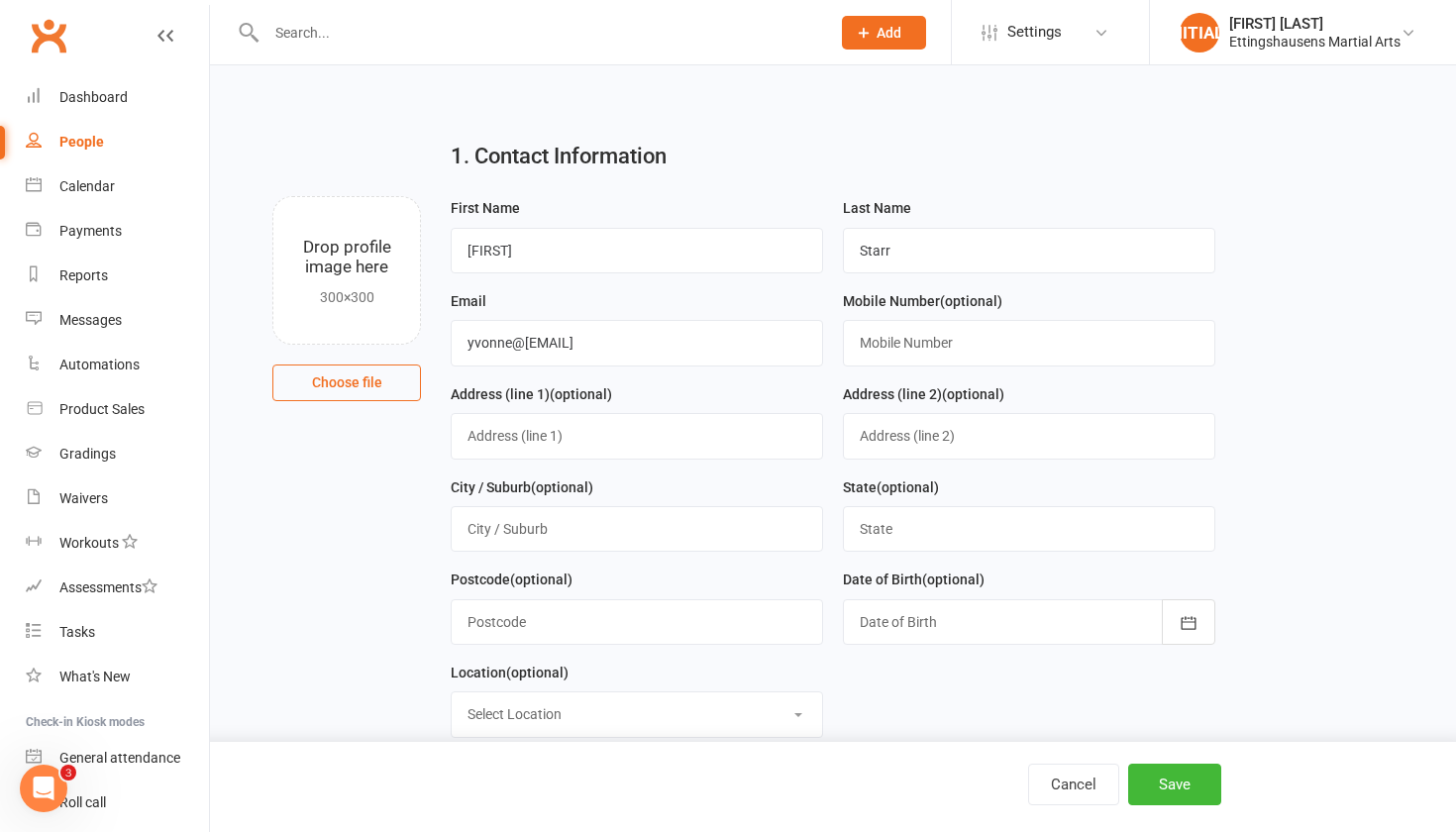 click at bounding box center [538, 33] 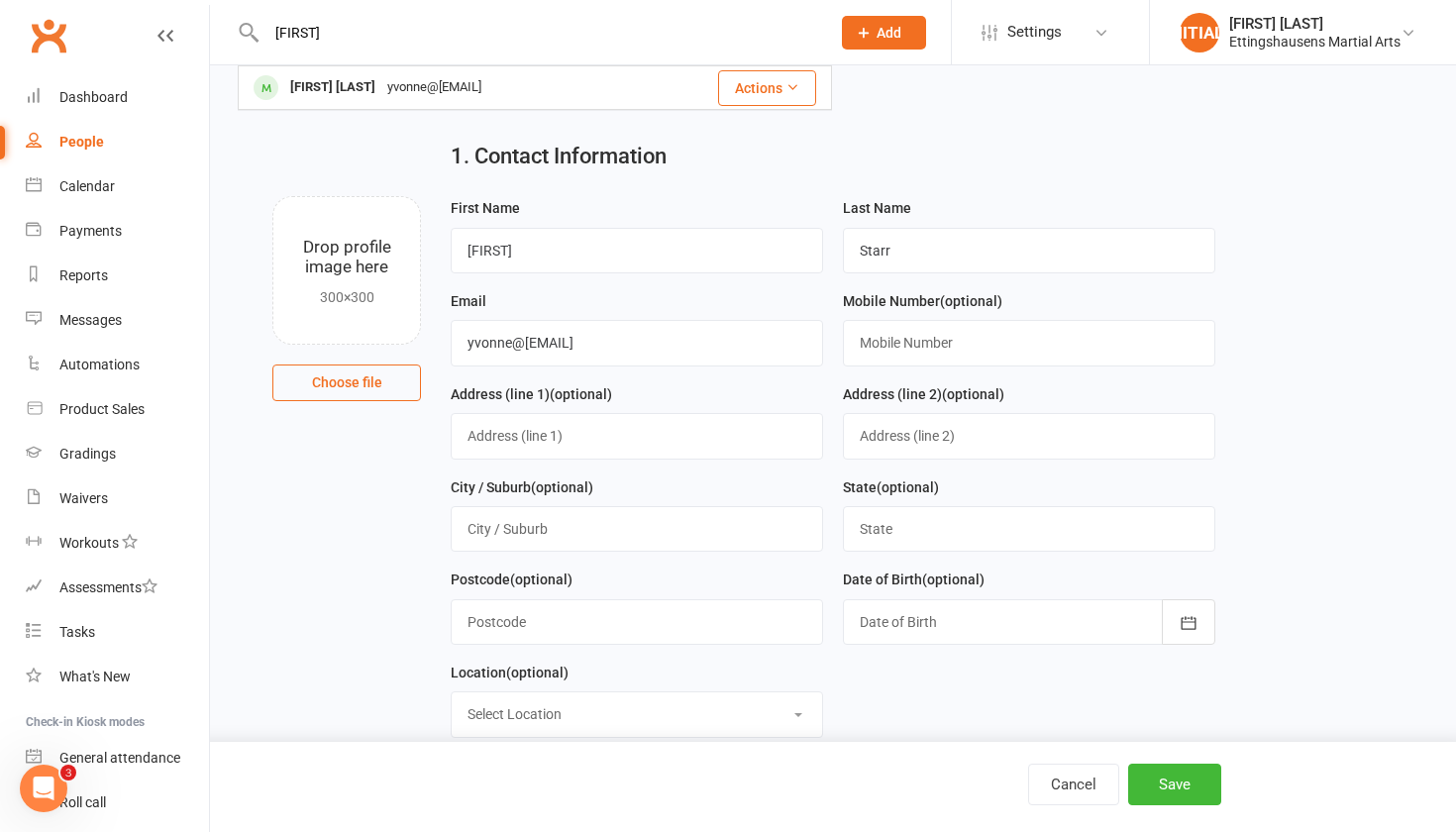 type on "ruco" 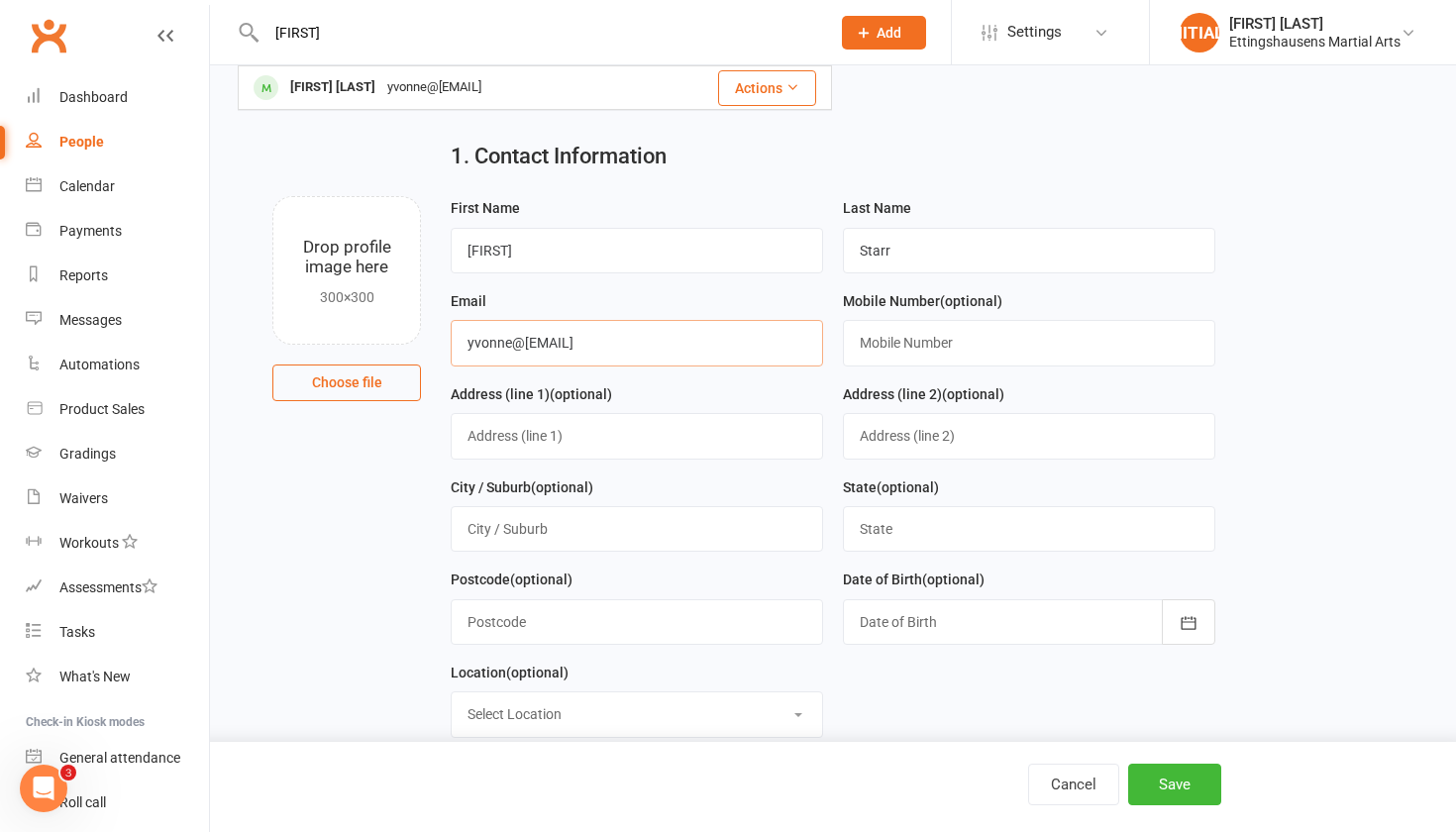 click on "yvonne@allstarramusements" at bounding box center [637, 343] 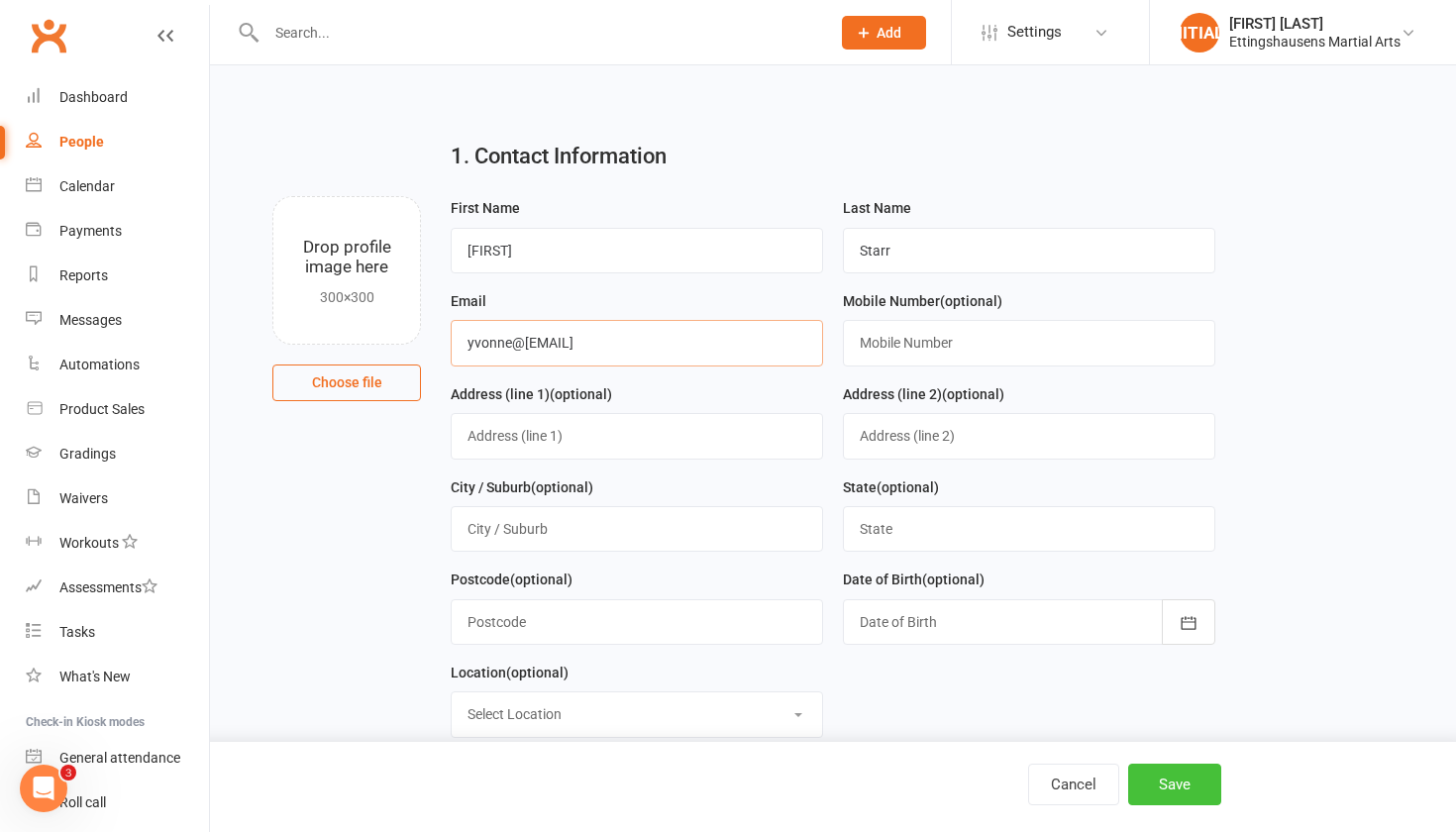 type on "yvonne@allstarramusements.com.au" 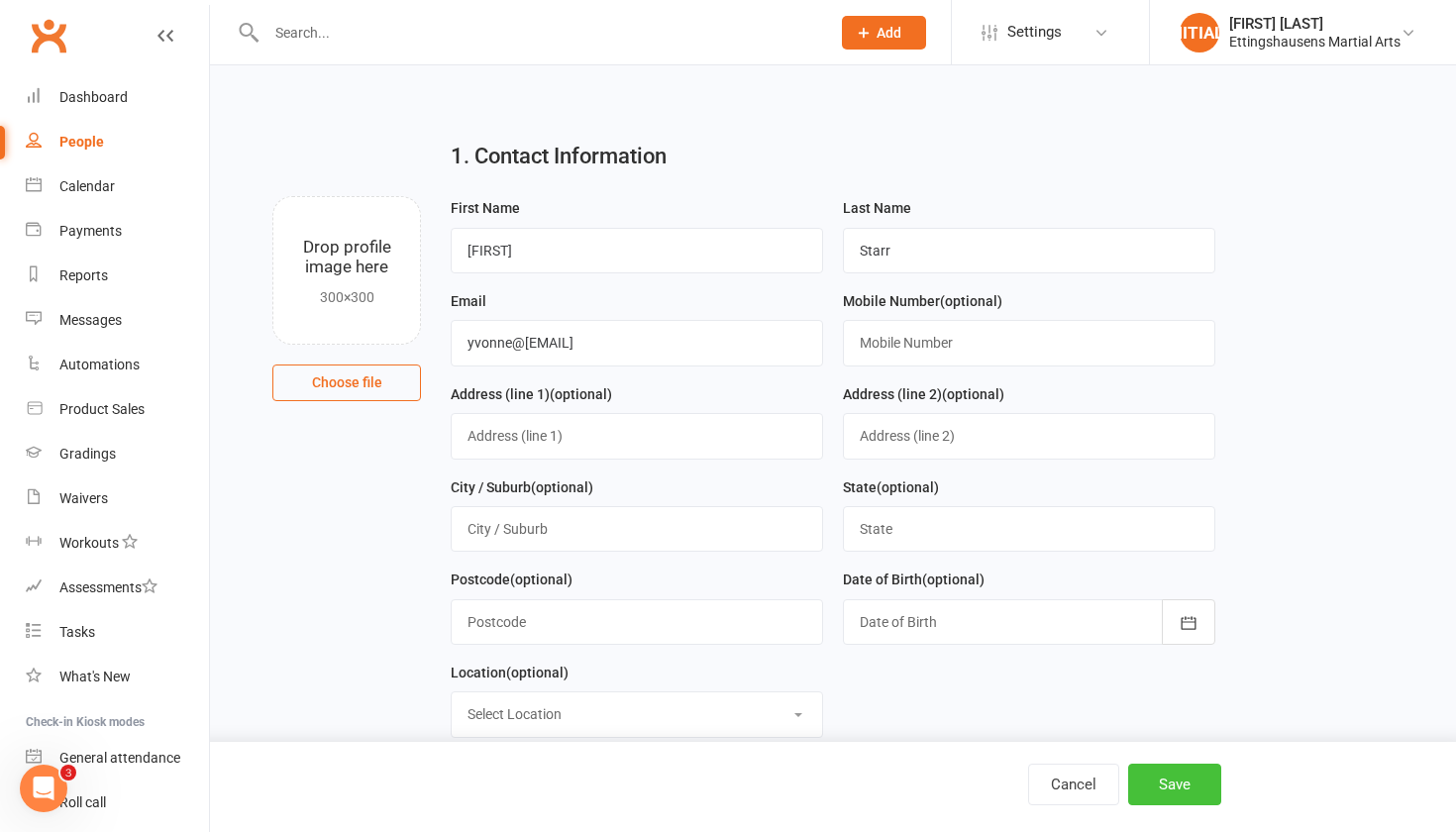 click on "Save" at bounding box center (1175, 784) 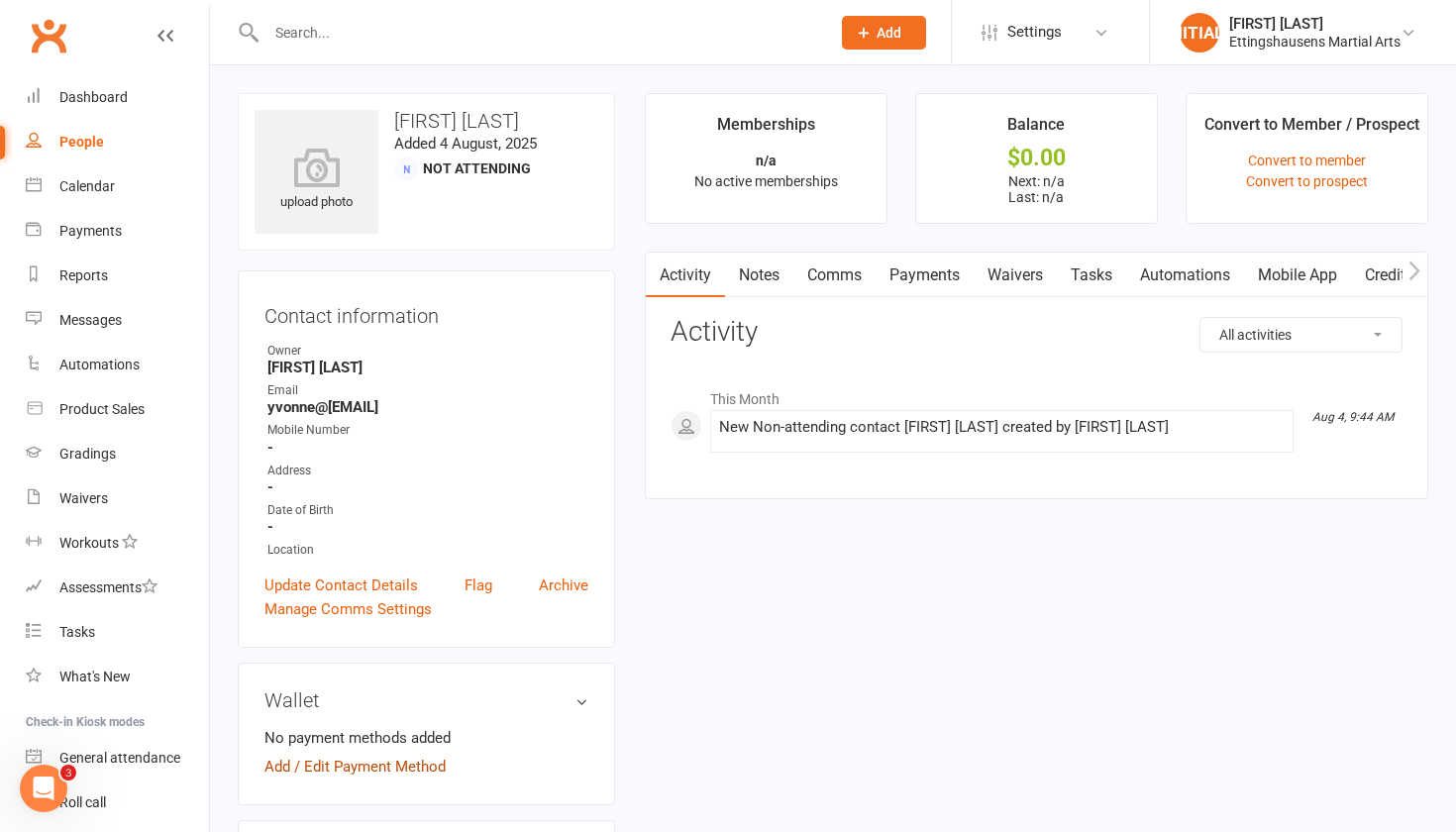 click on "Add / Edit Payment Method" at bounding box center [355, 767] 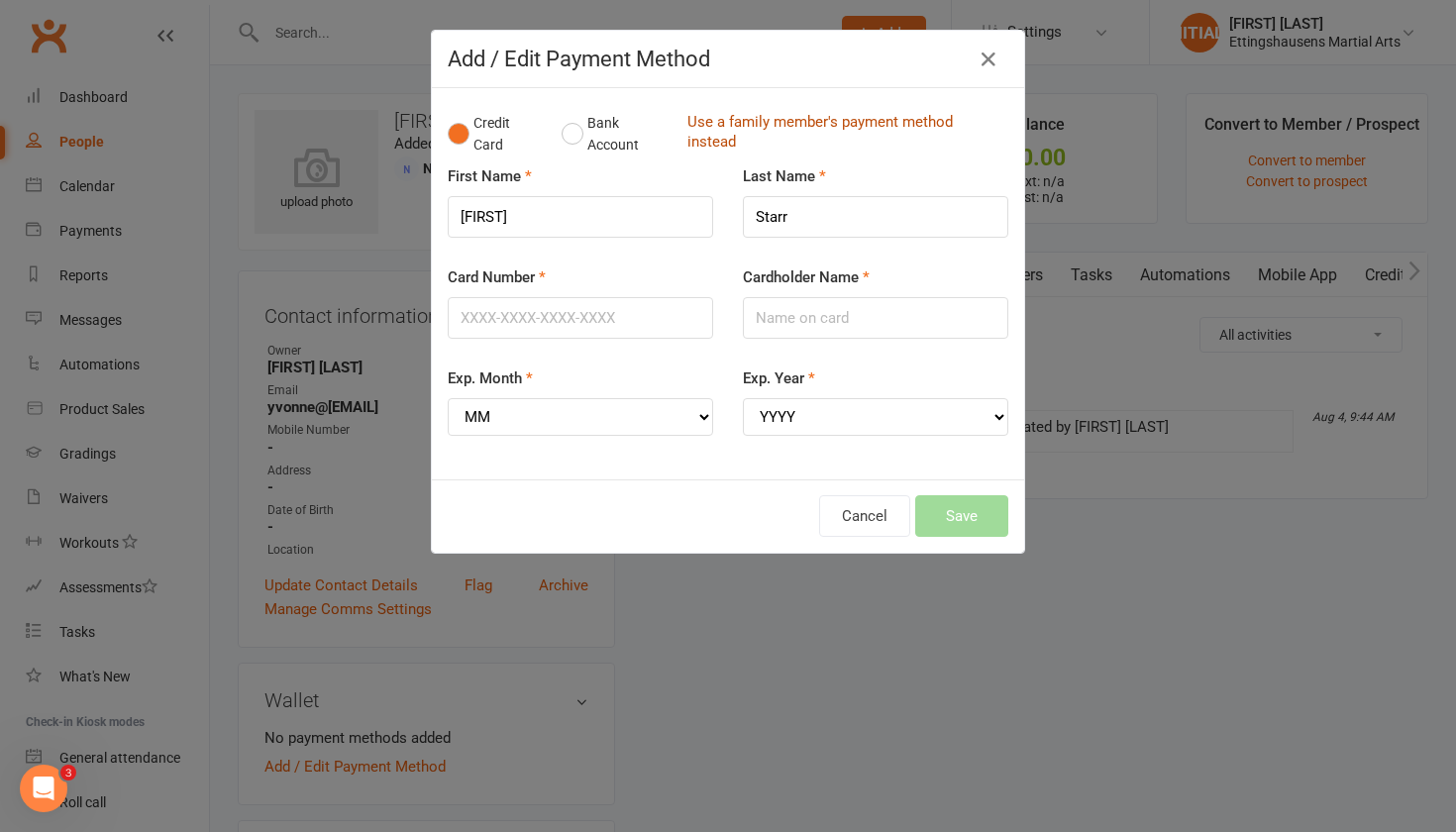 click on "Use a family member's payment method instead" at bounding box center [843, 134] 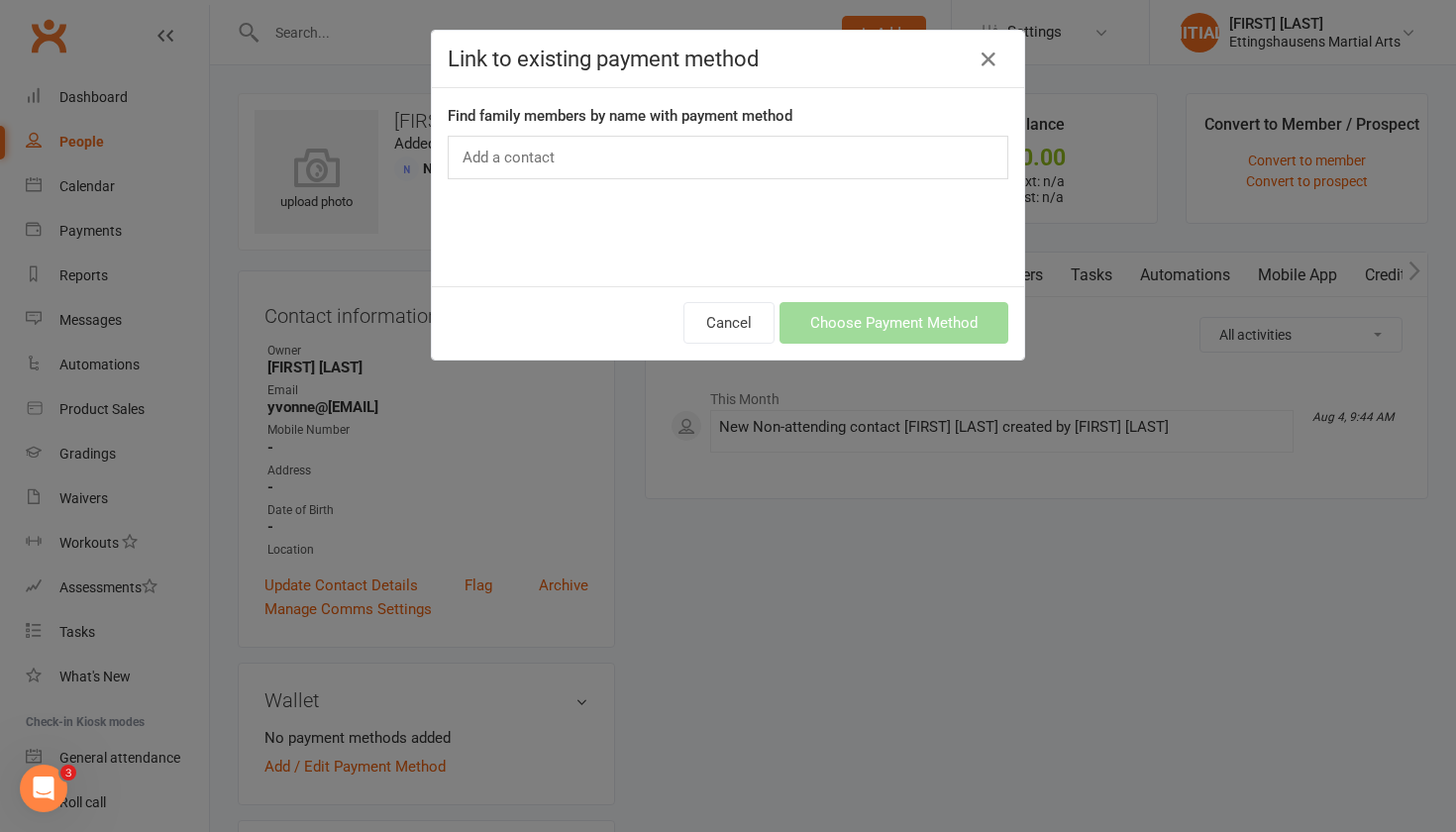 click at bounding box center [511, 157] 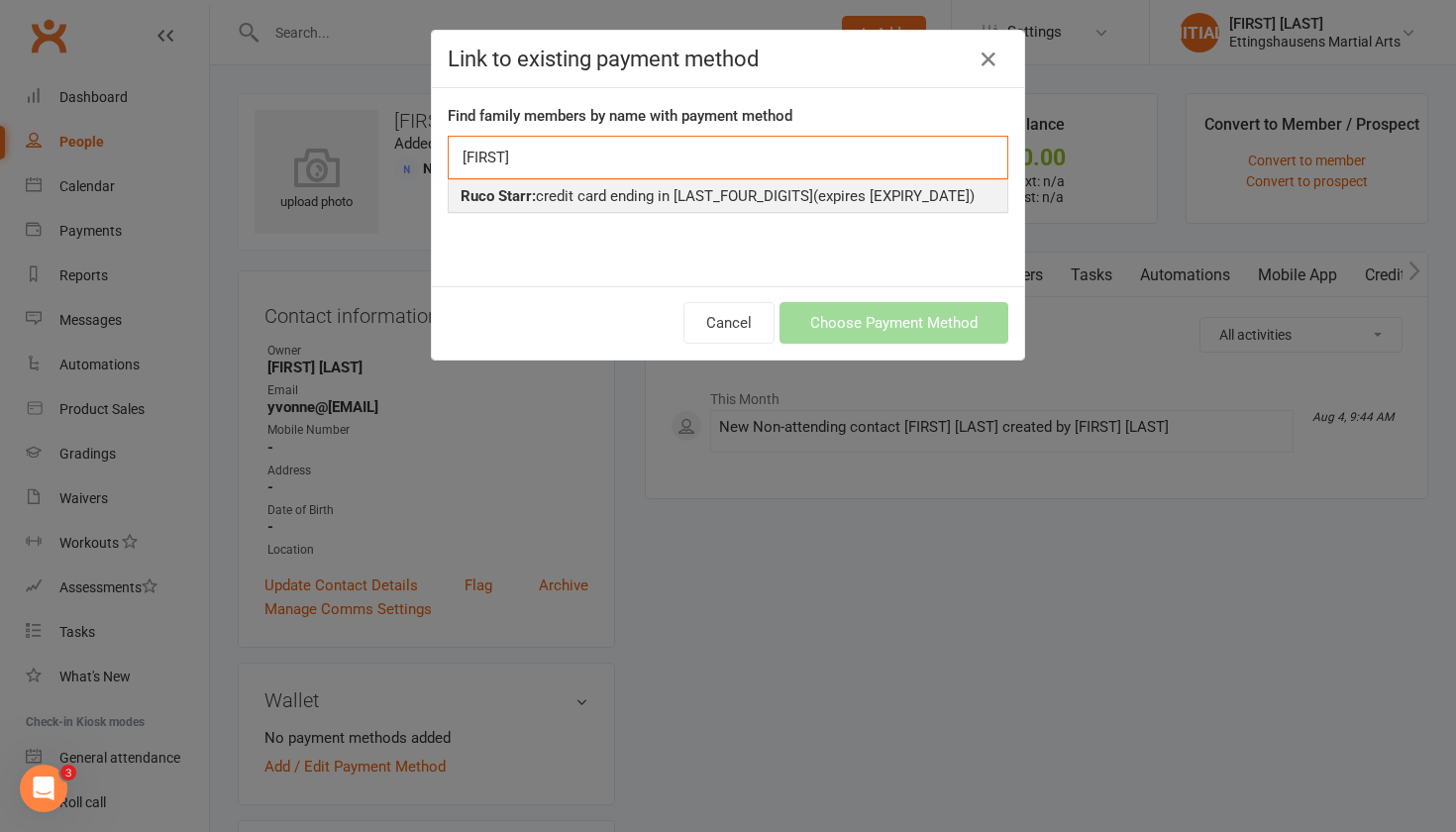type on "ruco" 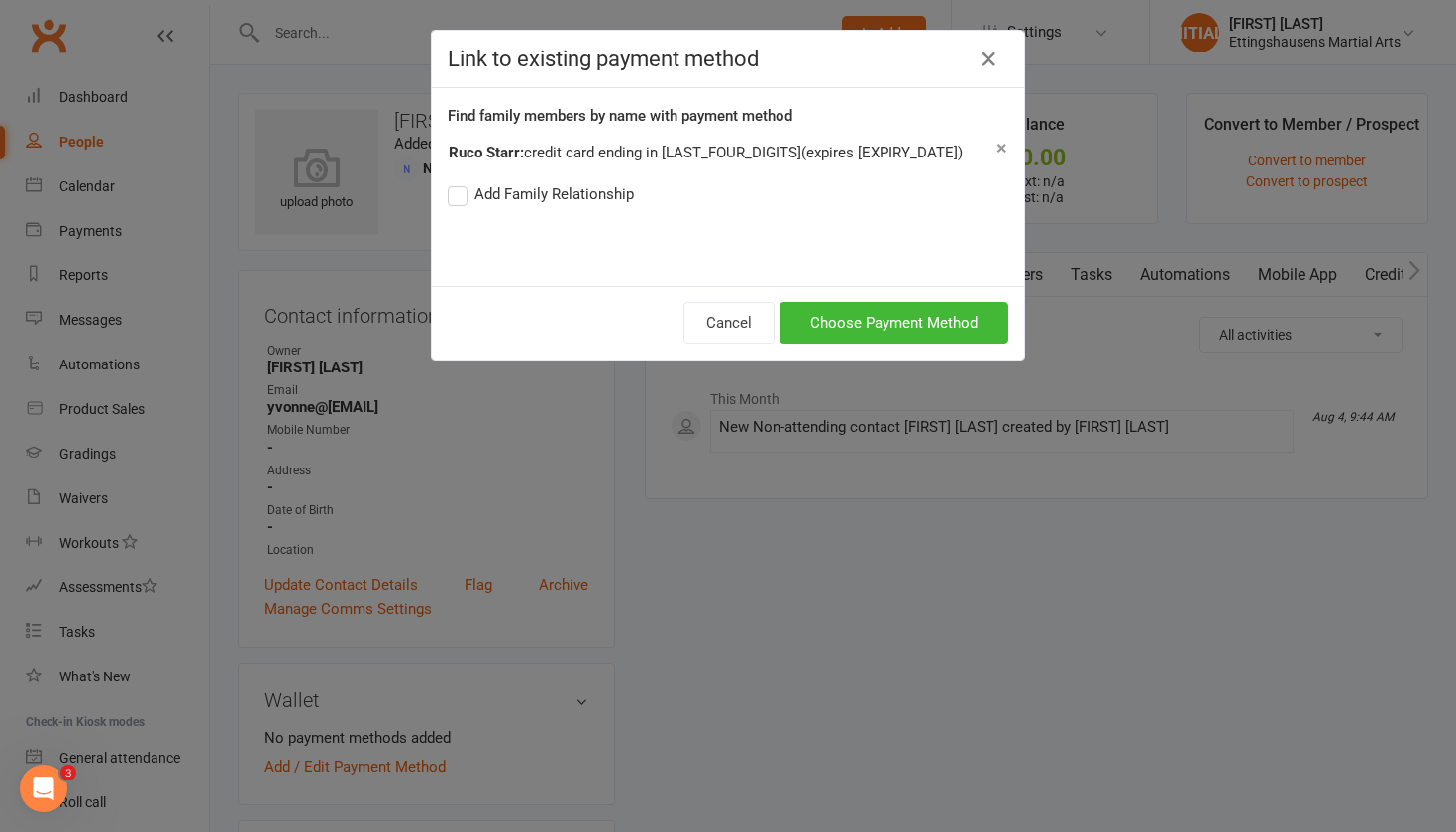 click on "Add Family Relationship" at bounding box center (541, 194) 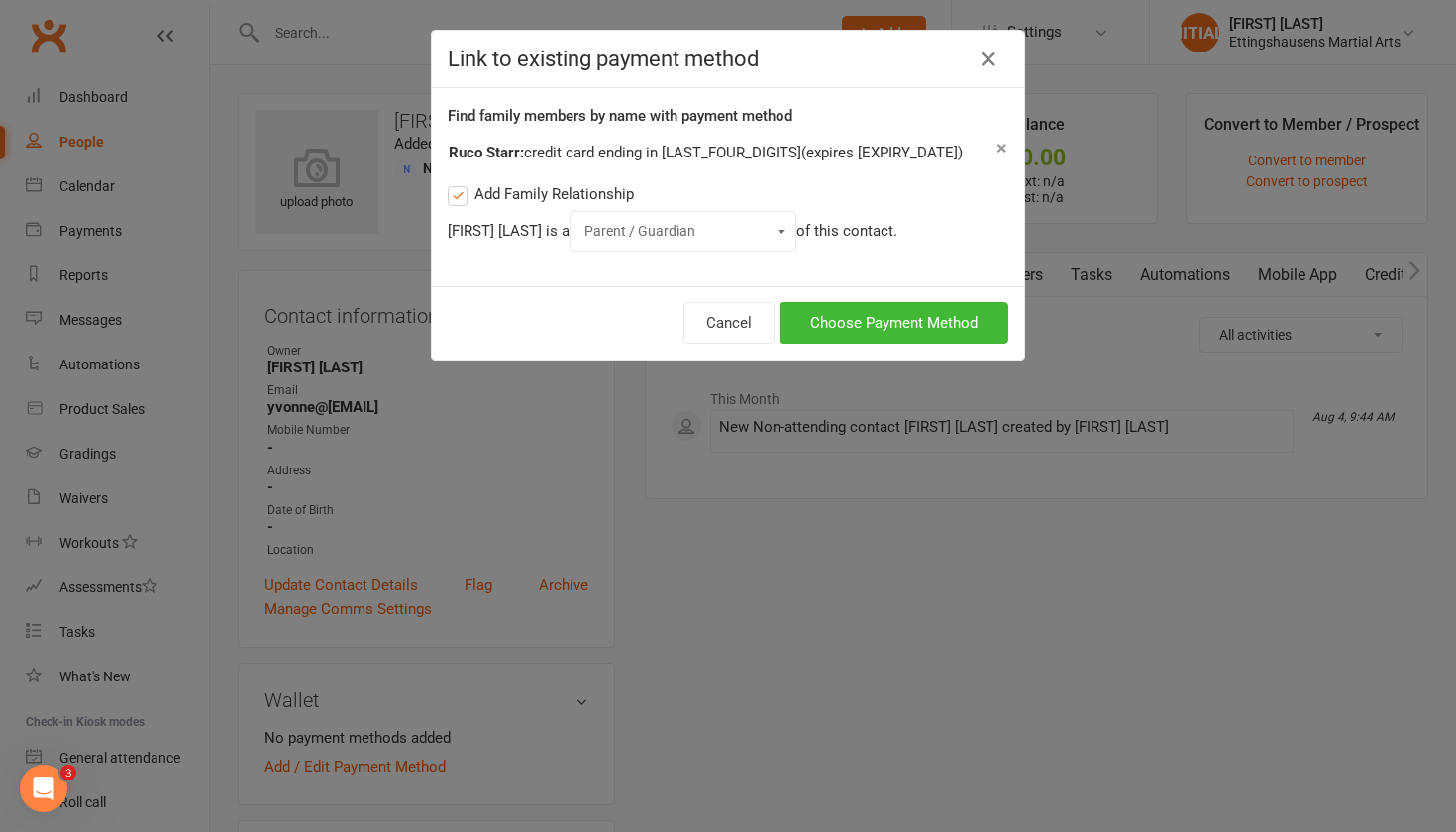 select on "1" 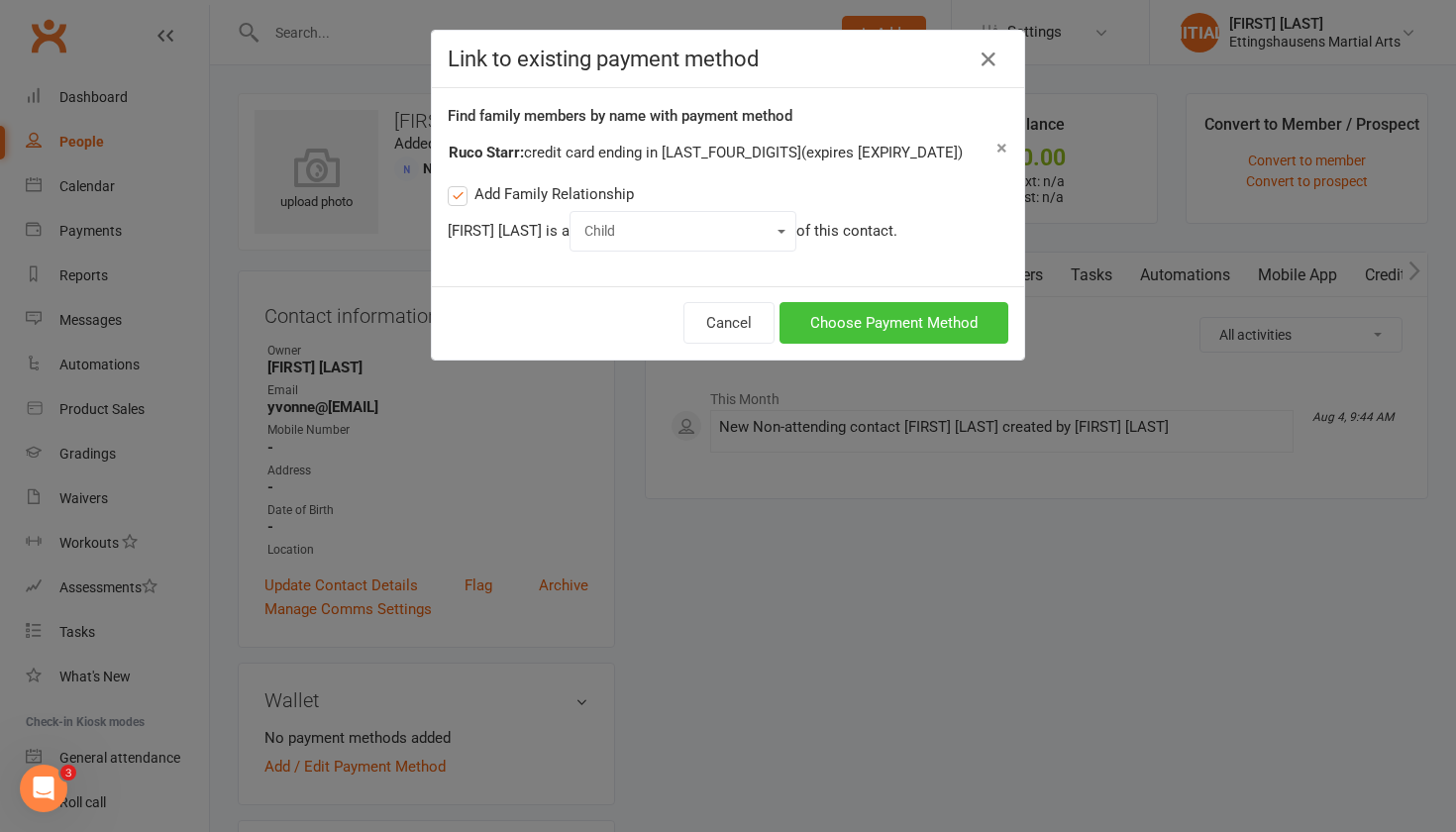 click on "Choose Payment Method" at bounding box center [893, 323] 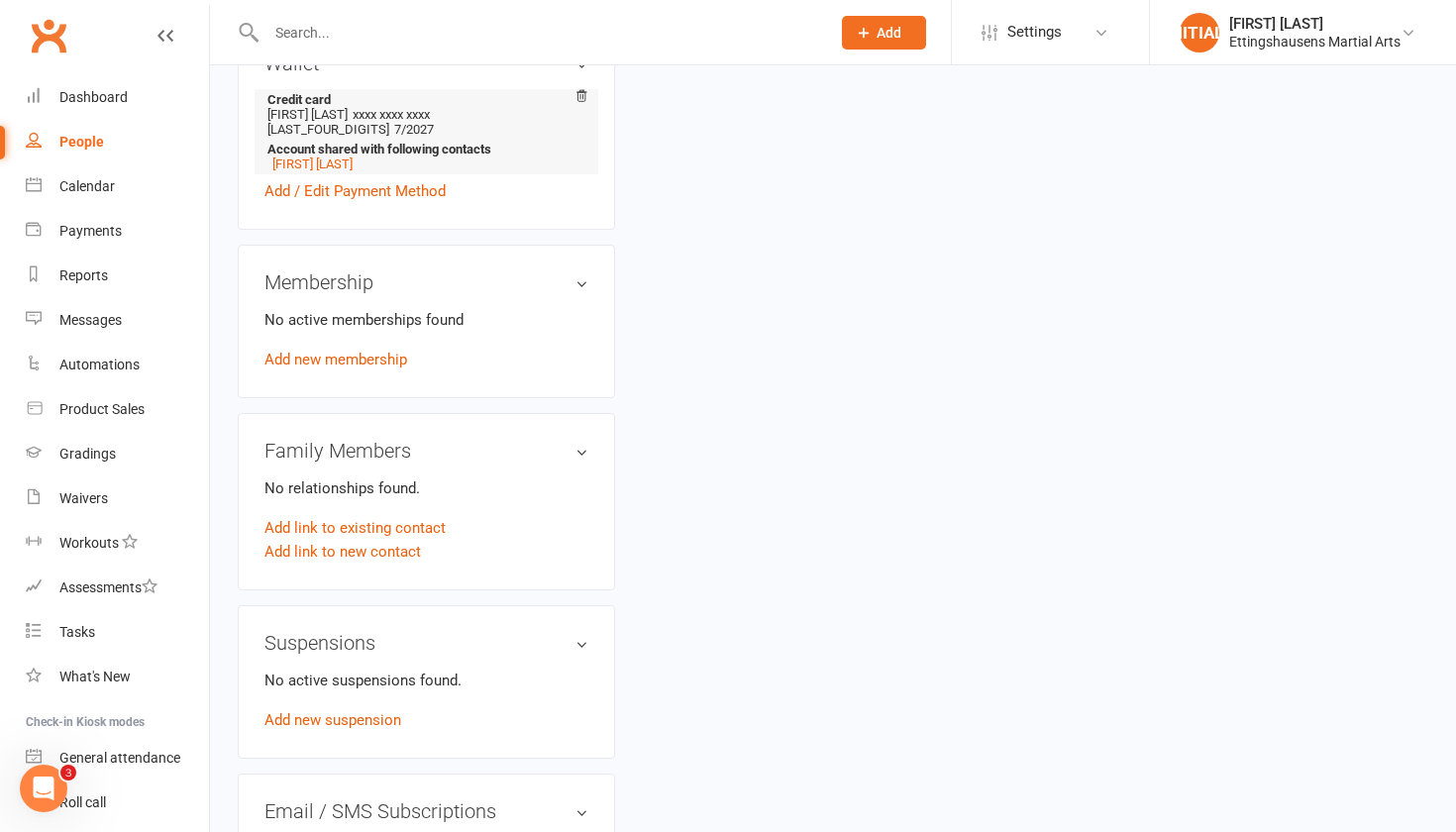 scroll, scrollTop: 646, scrollLeft: 0, axis: vertical 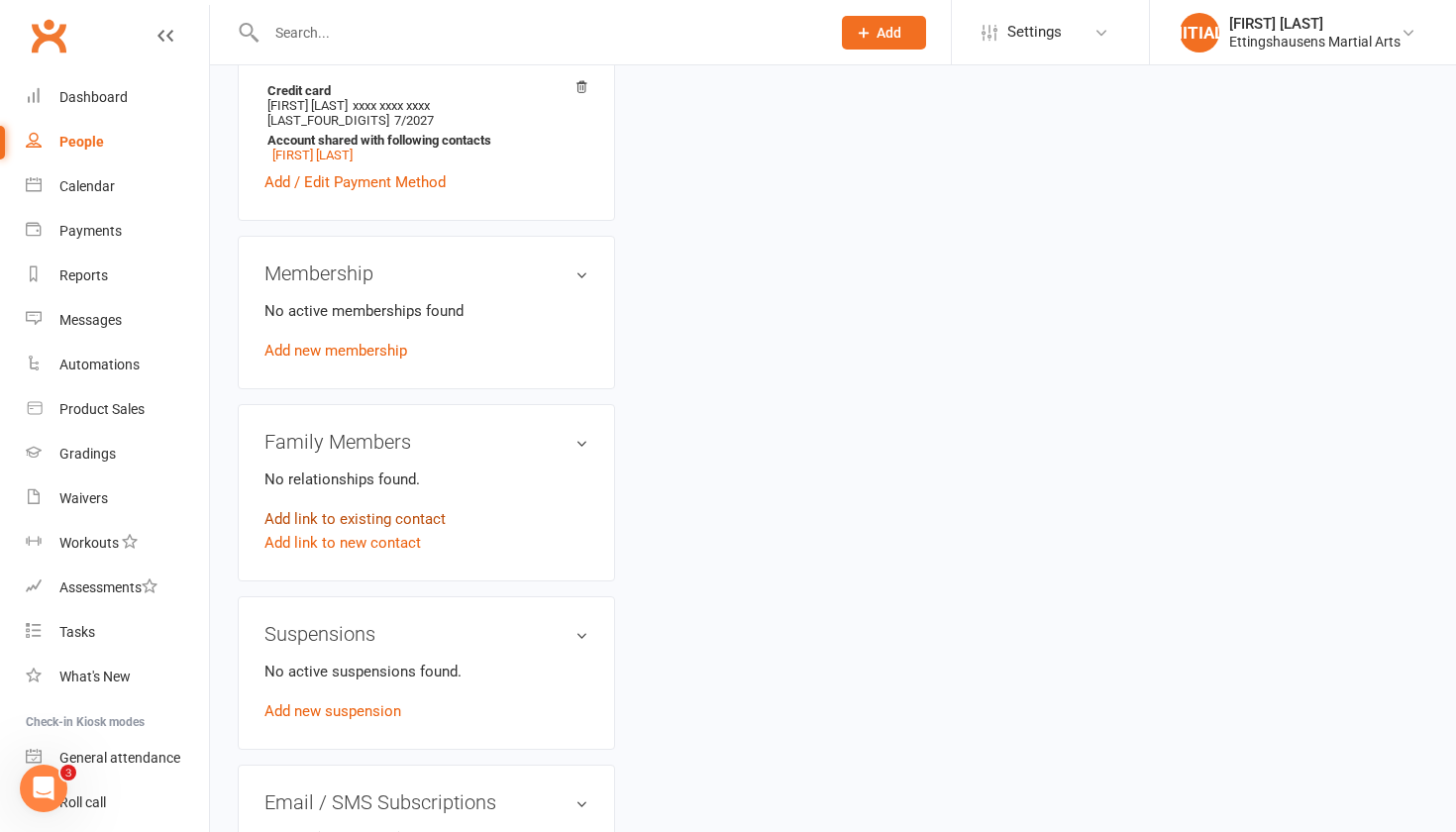 click on "Add link to existing contact" at bounding box center (355, 519) 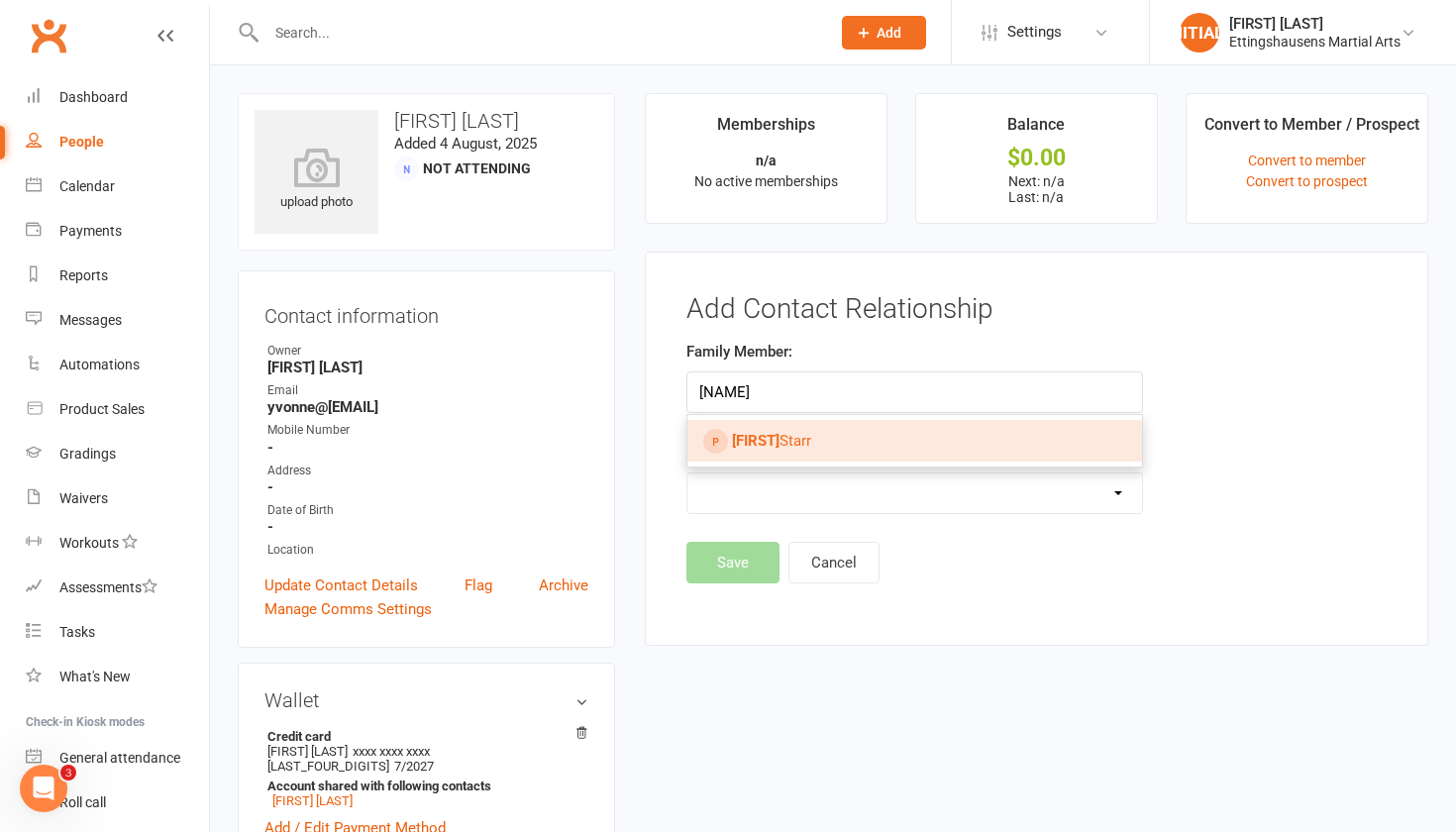 type on "miro" 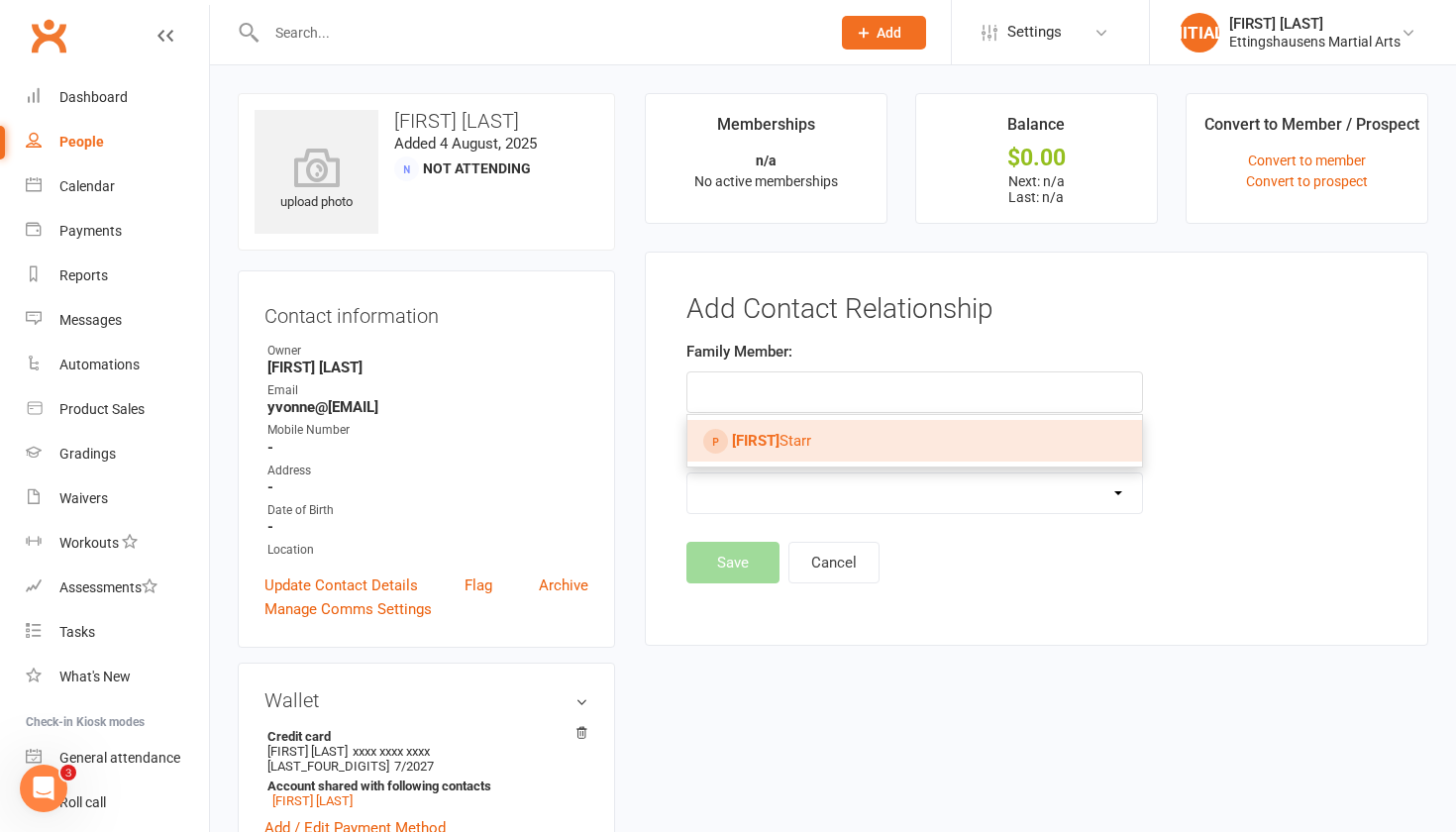 click on "Miro" at bounding box center [756, 441] 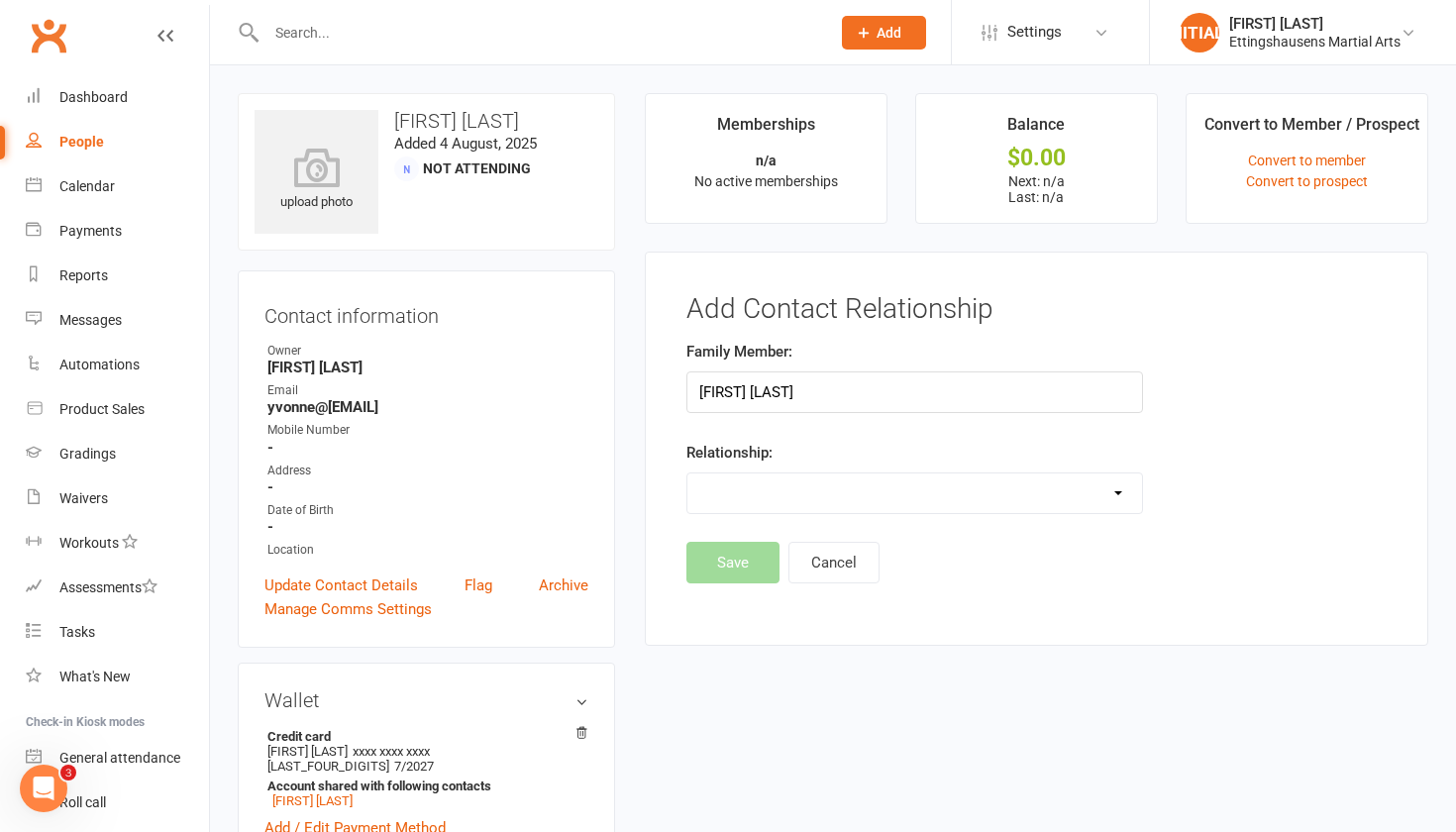select on "1" 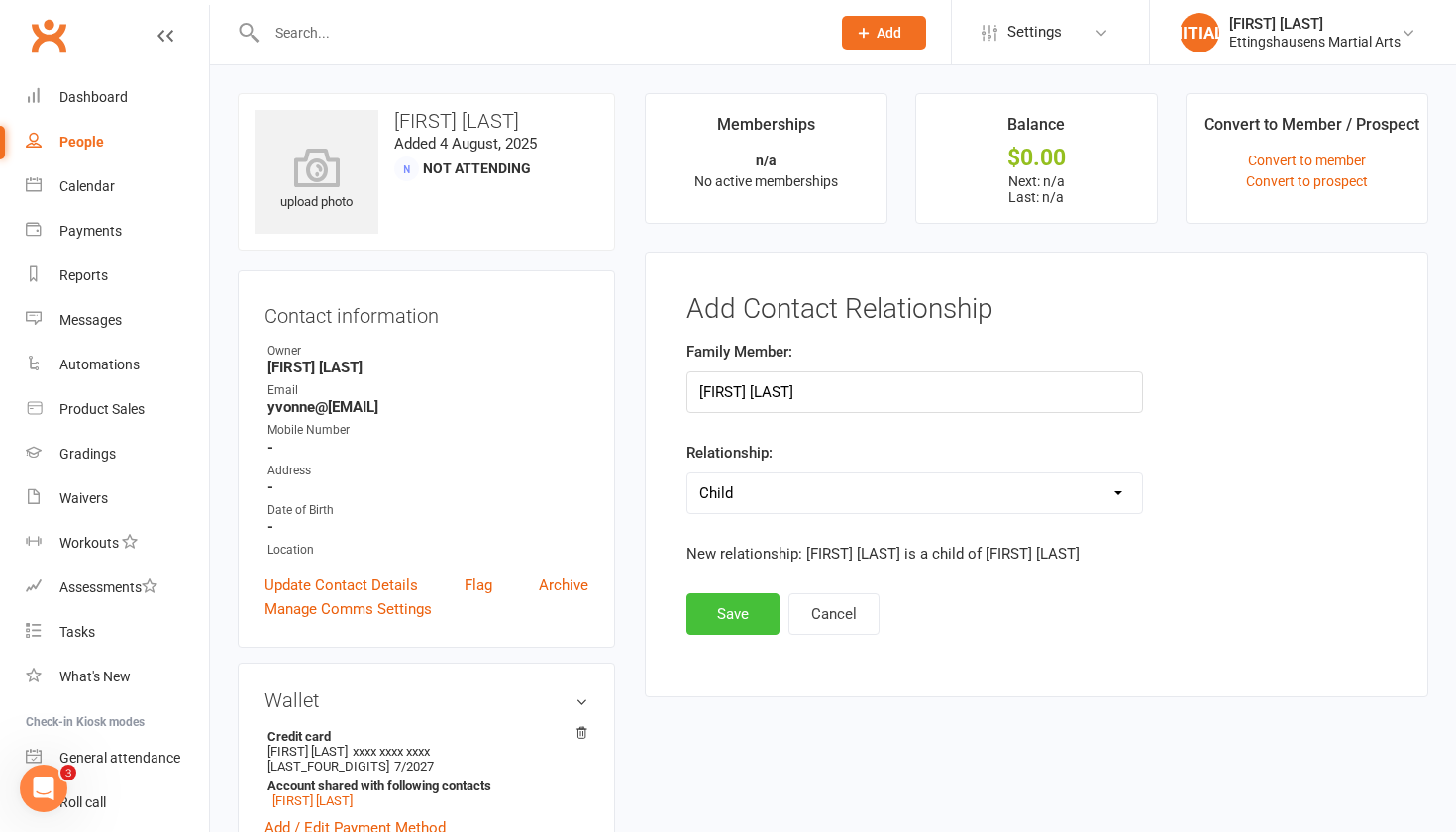 click on "Save" at bounding box center [733, 614] 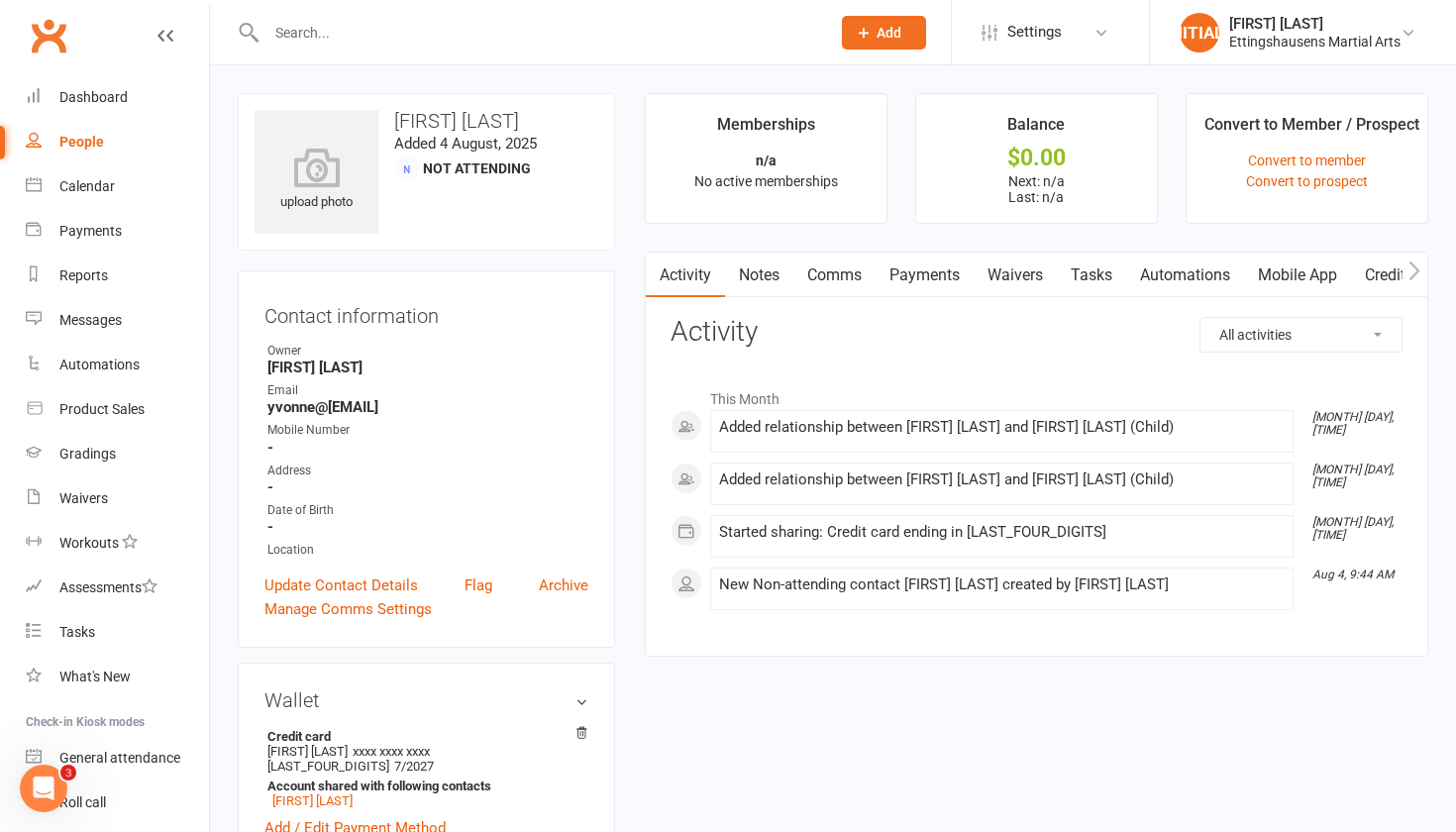 click at bounding box center (538, 33) 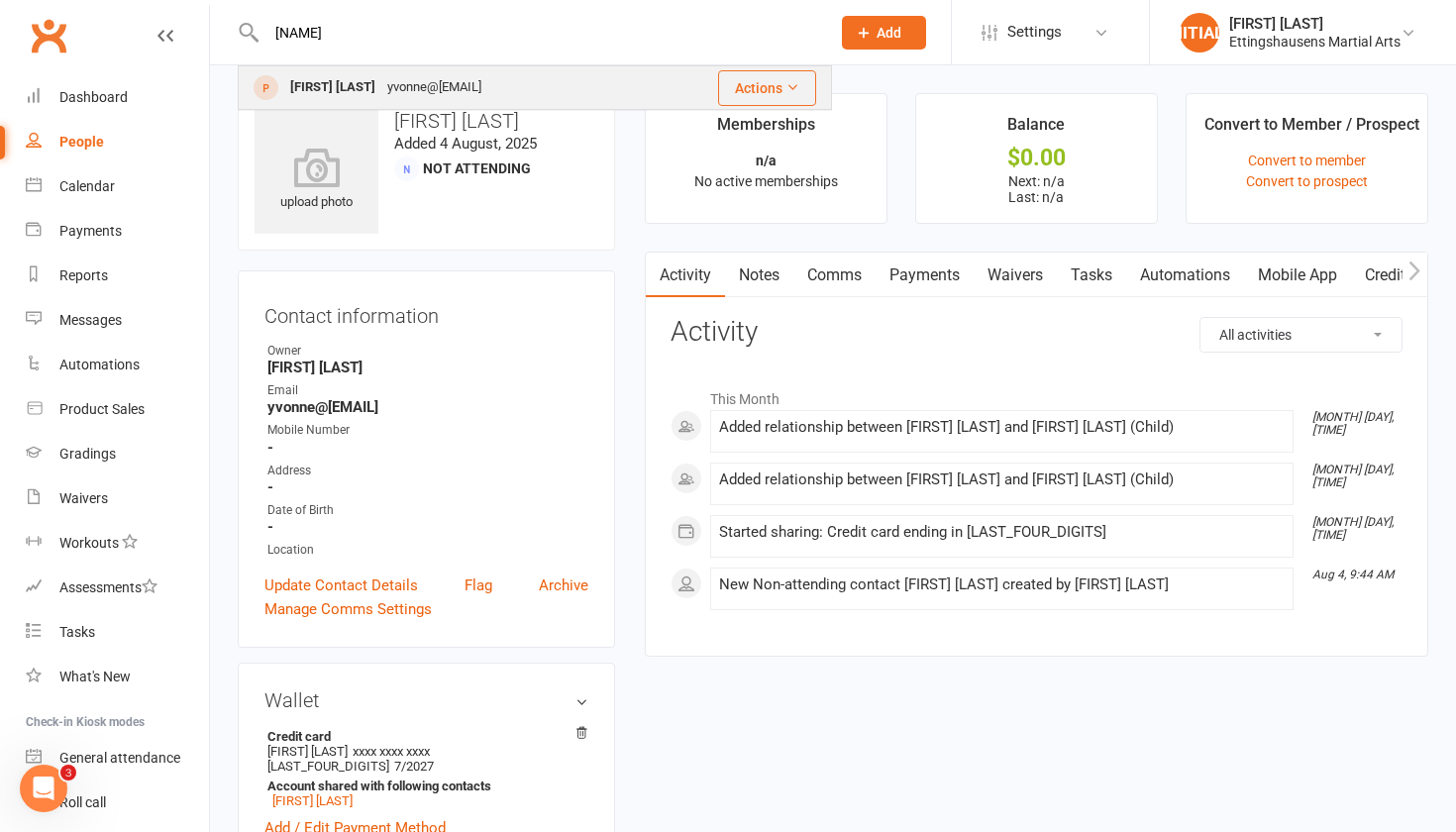 type on "miro" 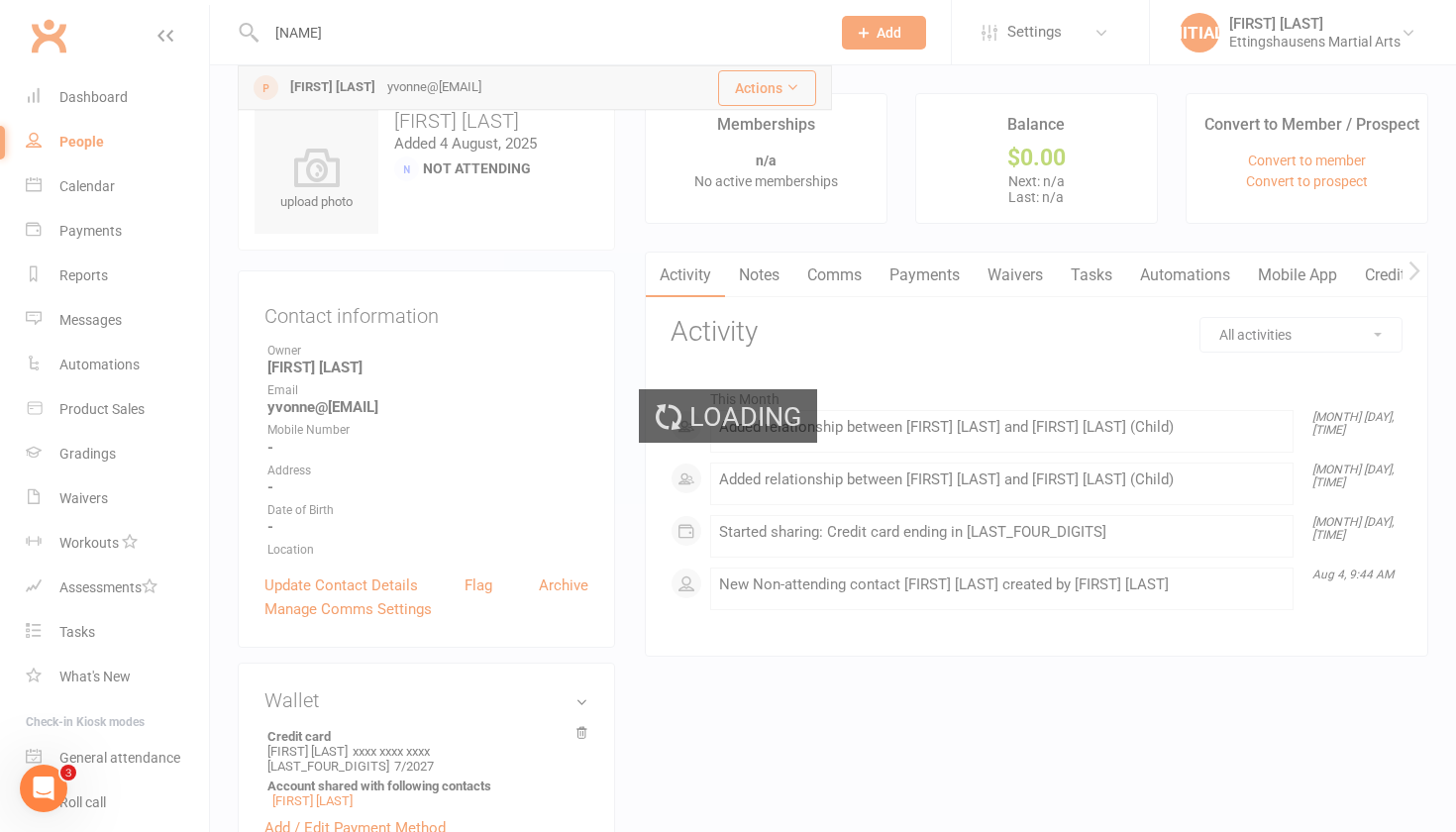 type 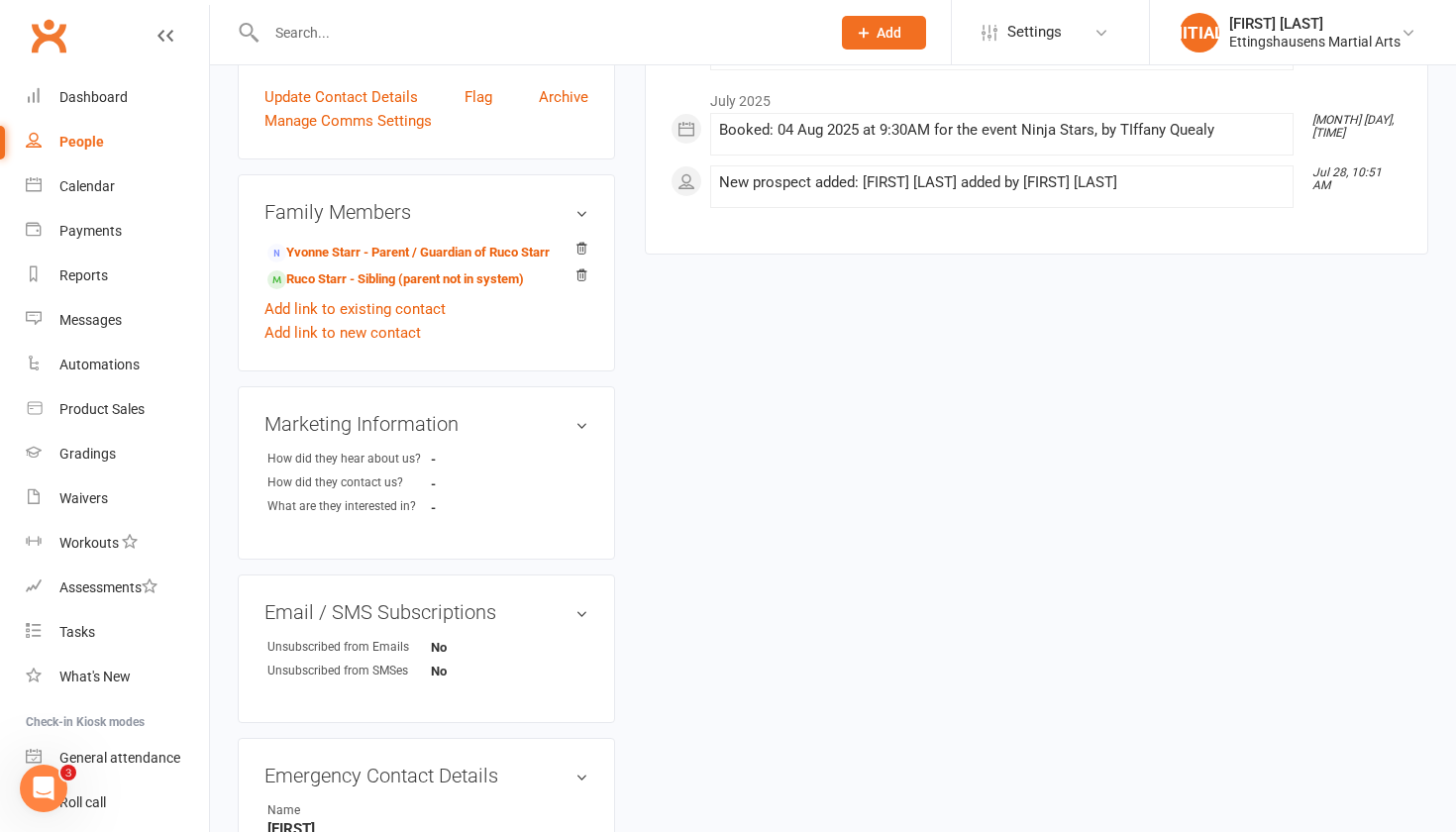 scroll, scrollTop: 491, scrollLeft: 0, axis: vertical 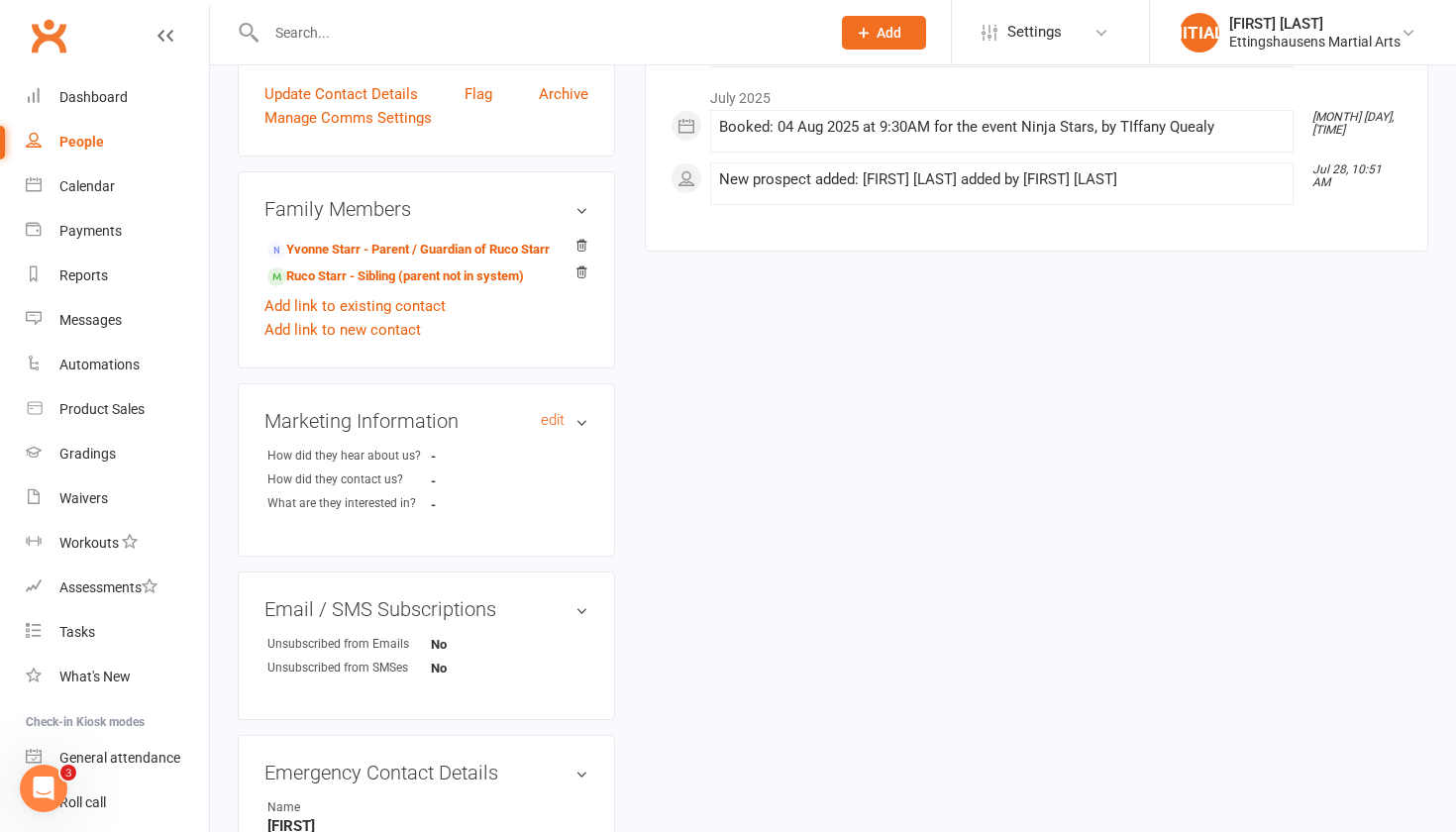 click on "Marketing Information  edit" at bounding box center [426, 421] 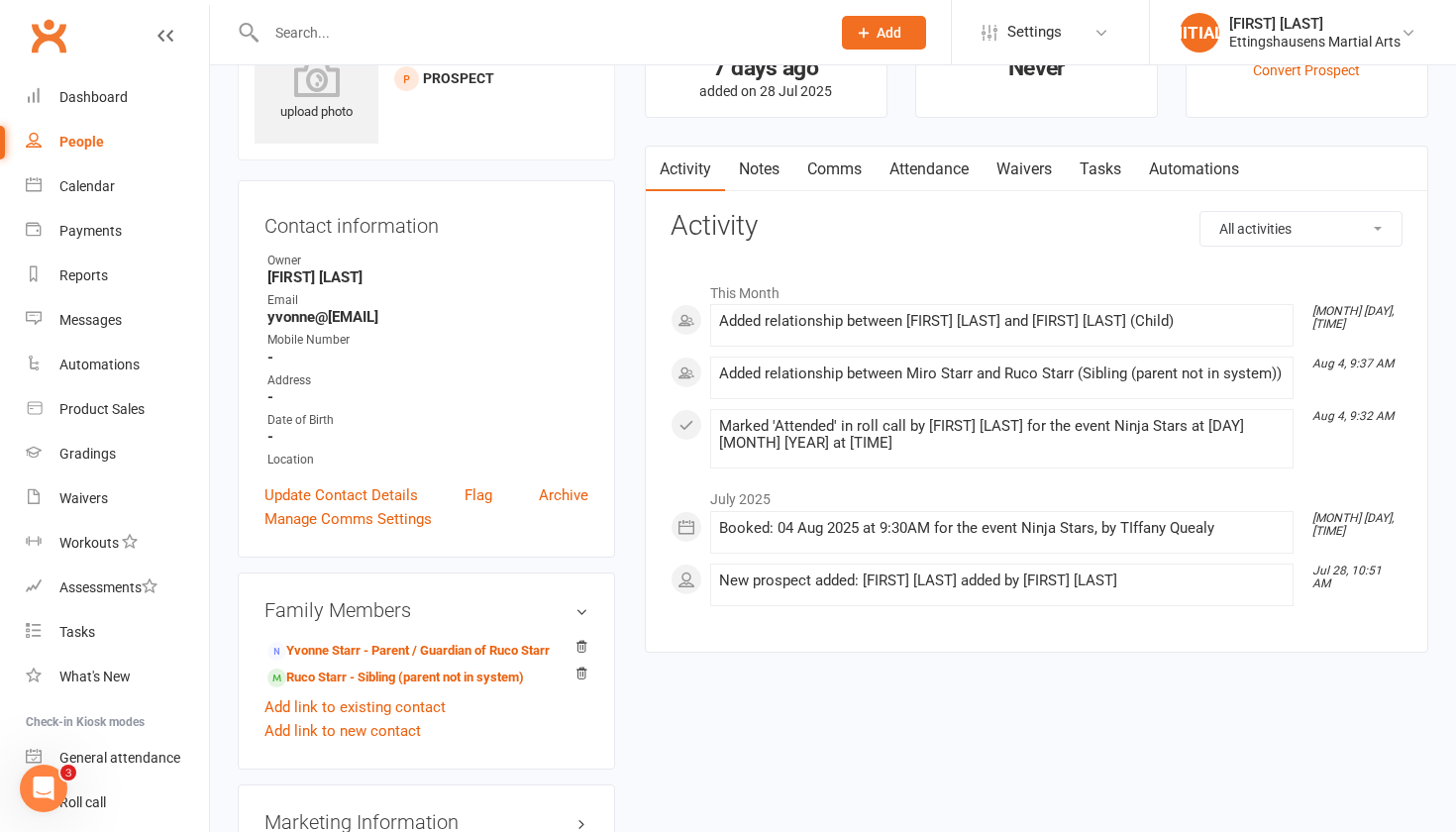 scroll, scrollTop: 92, scrollLeft: 0, axis: vertical 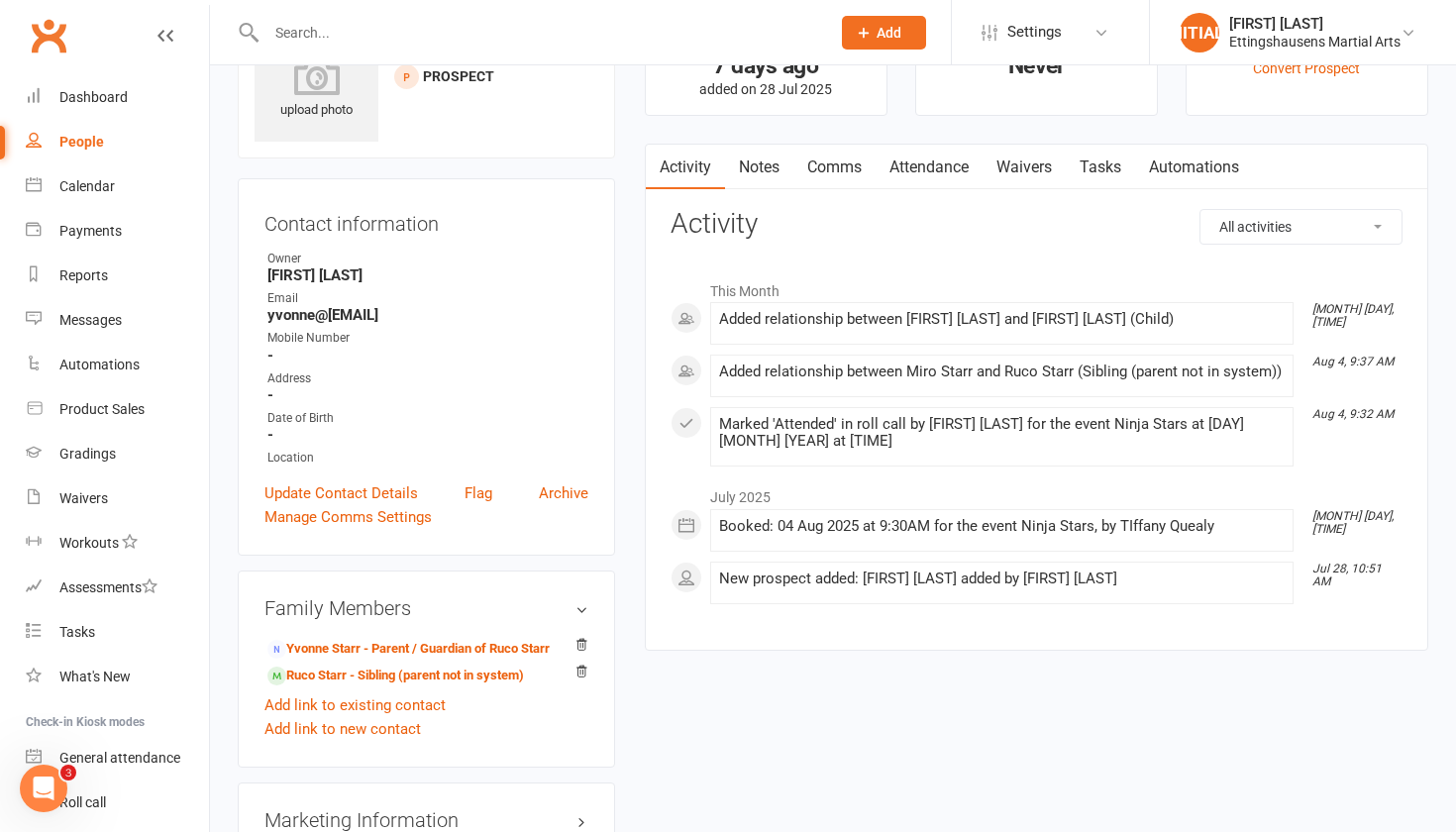 click on "upload photo Miro Starr Added 28 July, 2025   prospect Contact information Owner   TIffany Quealy Email  yvonne@allstarramusments.com.au
Mobile Number  -
Address  -
Date of Birth  -
Location
Update Contact Details Flag Archive Manage Comms Settings
Family Members   Yvonne Starr - Parent / Guardian of Ruco Starr  Ruco Starr - Sibling (parent not in system) Add link to existing contact  Add link to new contact
Marketing Information  edit Email / SMS Subscriptions  edit Unsubscribed from Emails No
Unsubscribed from SMSes No
Emergency Contact Details  edit Name Yvonee
Relationship to Member mother
Email yvonne@allstarramusments.com.au
Phone -
Address -
Add sections & fields Convert to NAC Signed up 7 days ago added on 28 Jul 2025 Last contacted Never Convert to Member Convert Prospect
Activity Notes Comms Attendance Waivers Tasks Automations
All activities Bookings / Attendances Communications Notes Failed SMSes Gradings Members Memberships Mobile App POS Sales Payments Tasks" at bounding box center [833, 704] 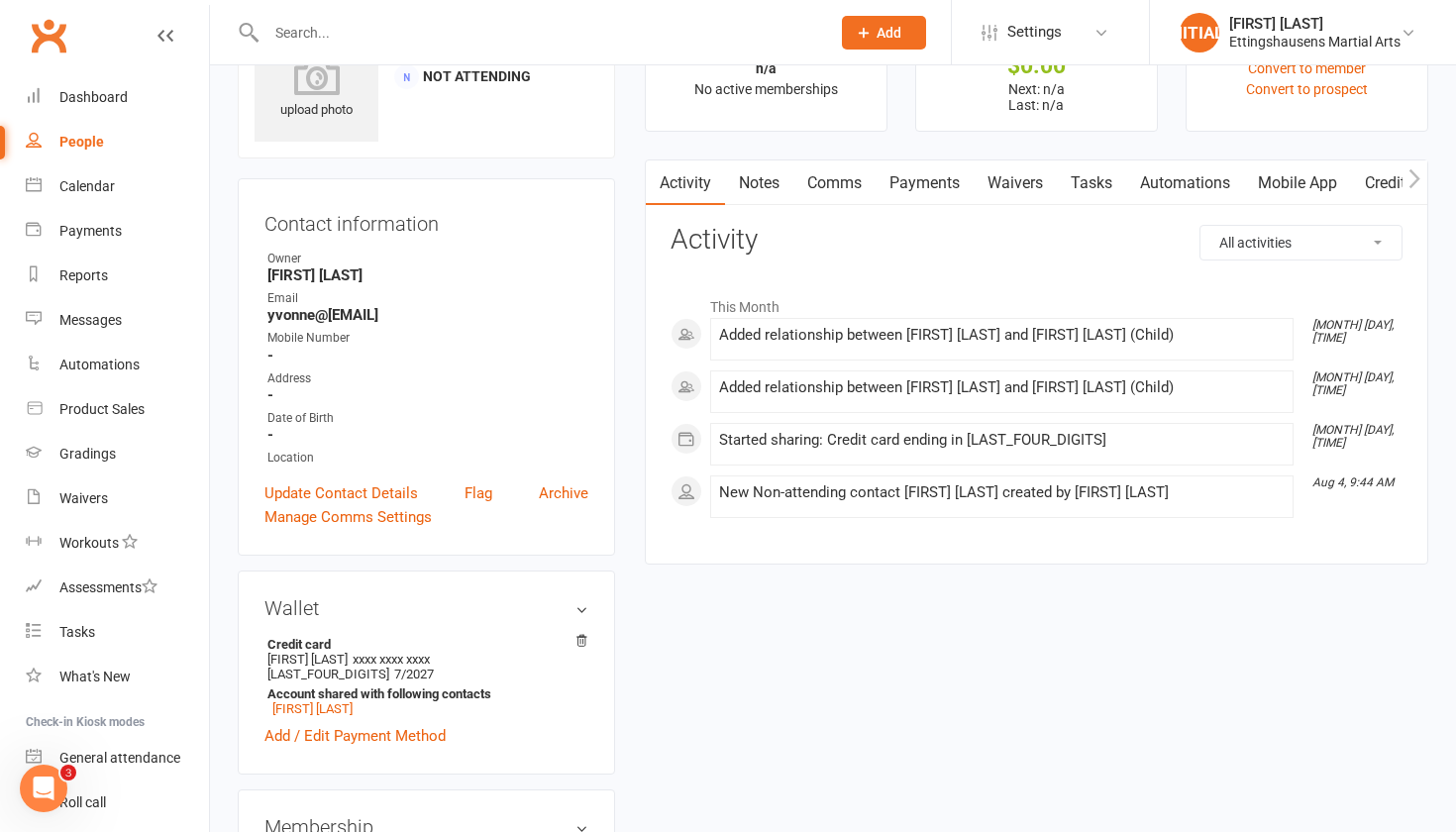 scroll, scrollTop: 0, scrollLeft: 0, axis: both 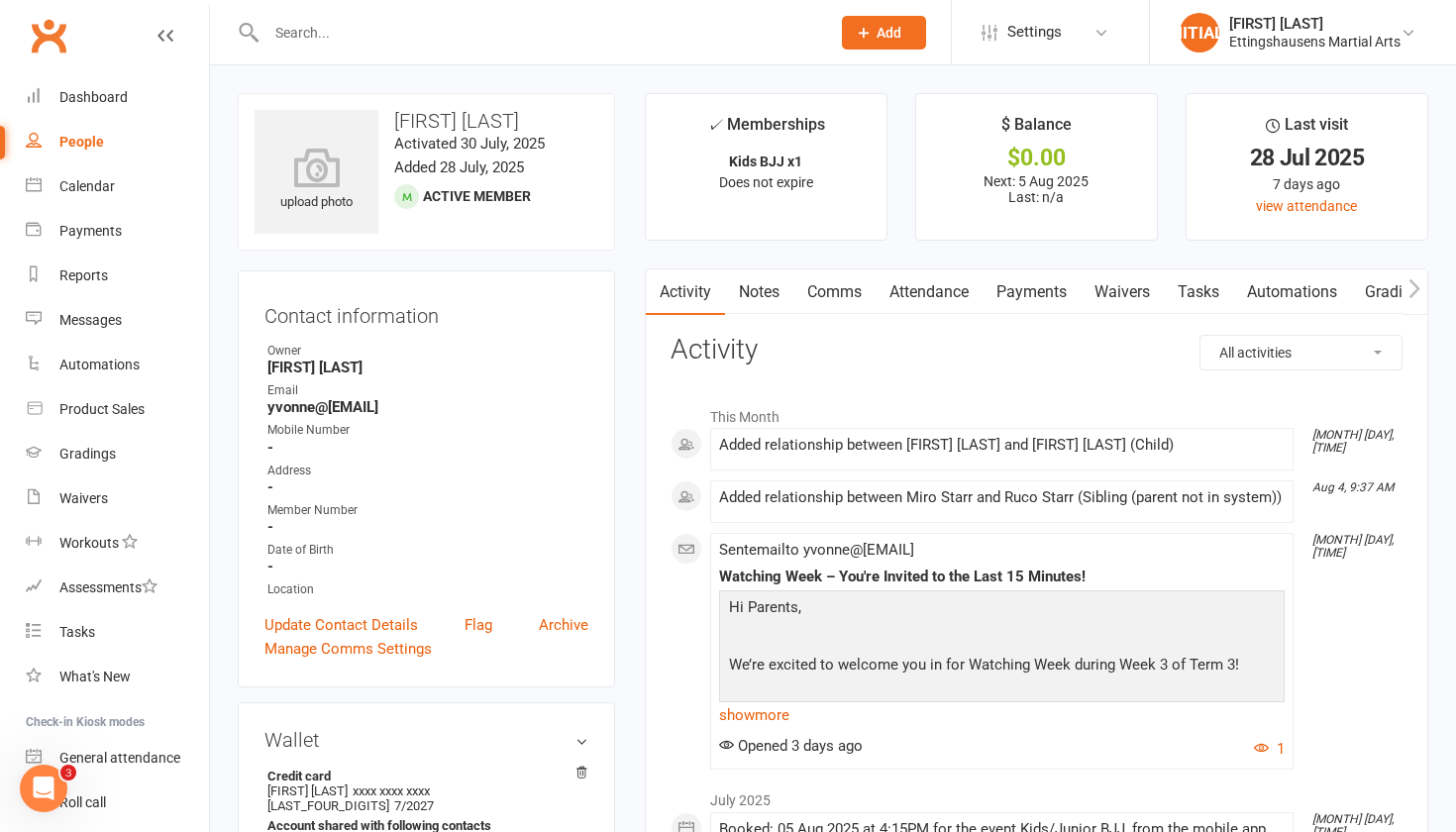 click on "upload photo Ruco Starr Activated 30 July, 2025 Added 28 July, 2025   Active member Contact information Owner   TIffany Quealy Email  yvonne@allstarramusements.com.au
Mobile Number  -
Address  -
Member Number  -
Date of Birth  -
Location
Update Contact Details Flag Archive Manage Comms Settings
Wallet Credit card yvonne starr  xxxx xxxx xxxx 7212  7/2027 Account shared with following contacts Yvonne Starr
Add / Edit Payment Method
Membership      Kids BJJ x1 Aug 5 2025 — Never Membership has not started yet     Cancel membership Upgrade / Downgrade Add new membership
Family Members   Yvonne Starr - Parent / Guardian  Miro Starr - Sibling (parent not in system) Add link to existing contact  Add link to new contact
Suspensions  No active suspensions found. Add new suspension
Email / SMS Subscriptions  edit Unsubscribed from Emails No
Unsubscribed from SMSes No
Styles & Ranks  Emergency Contact Details  edit Mobile App  Add sections & fields Convert to NAC" at bounding box center (426, 1044) 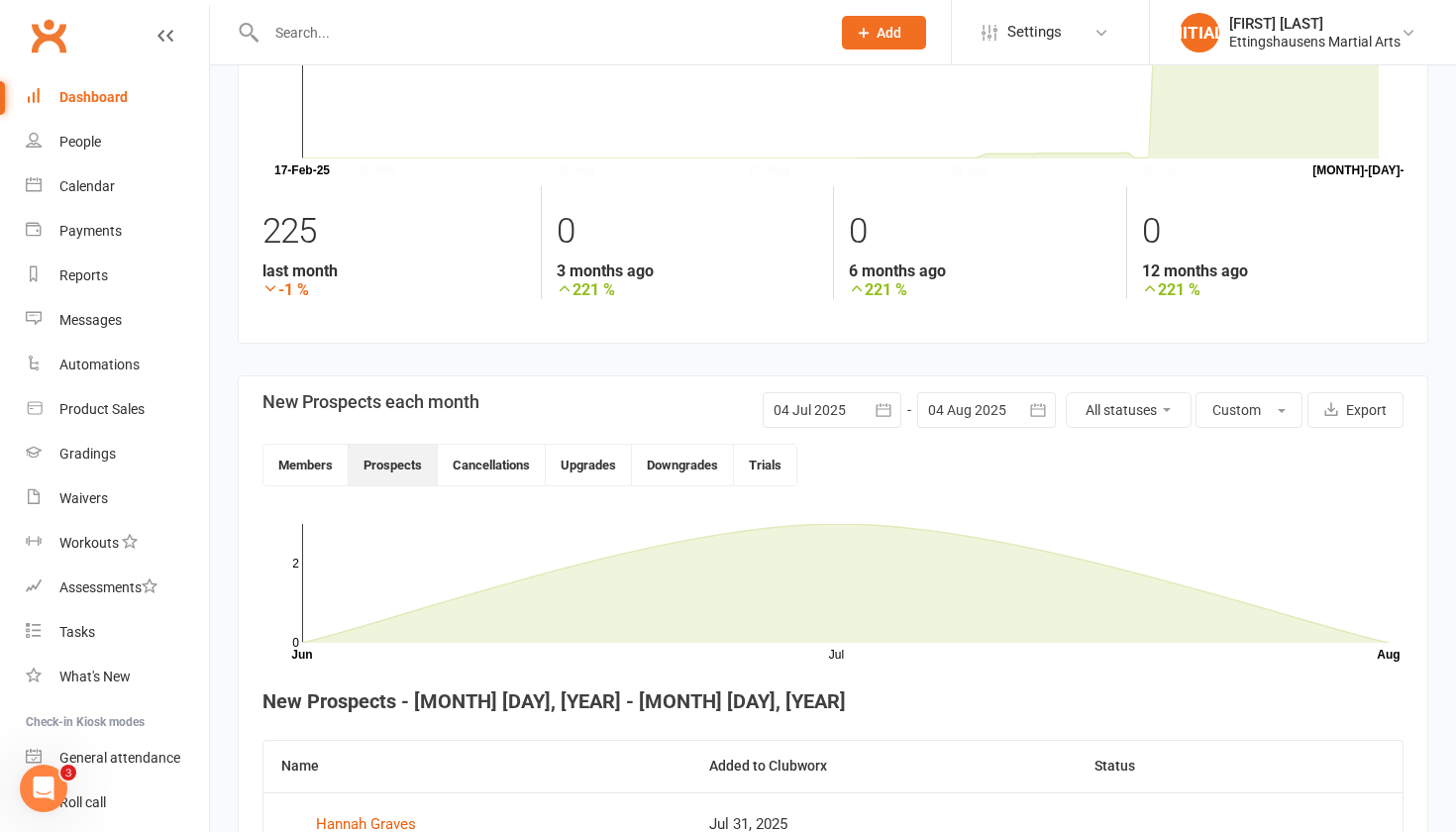 scroll, scrollTop: 249, scrollLeft: 0, axis: vertical 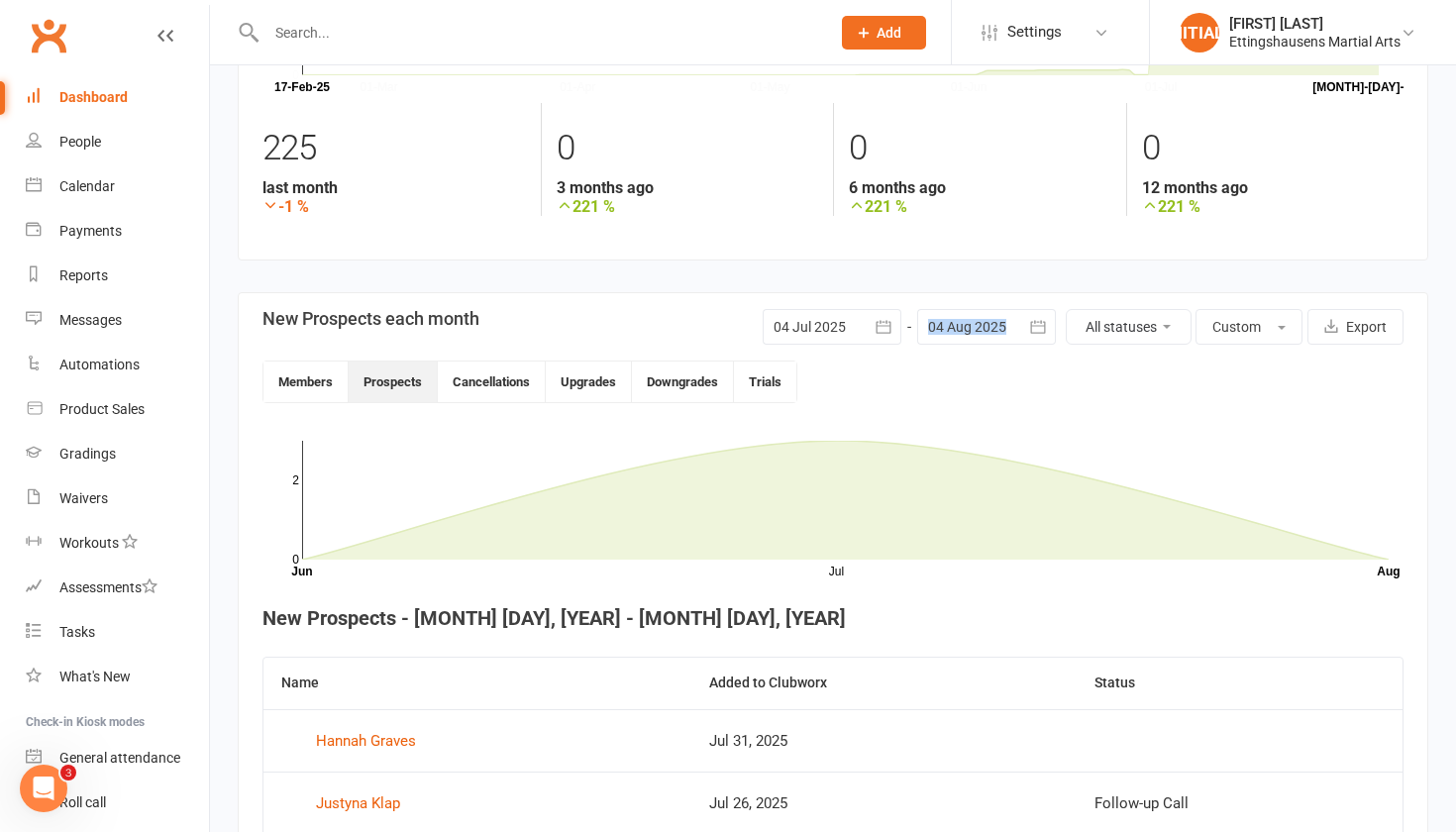 drag, startPoint x: 617, startPoint y: 383, endPoint x: 1057, endPoint y: 332, distance: 442.94582 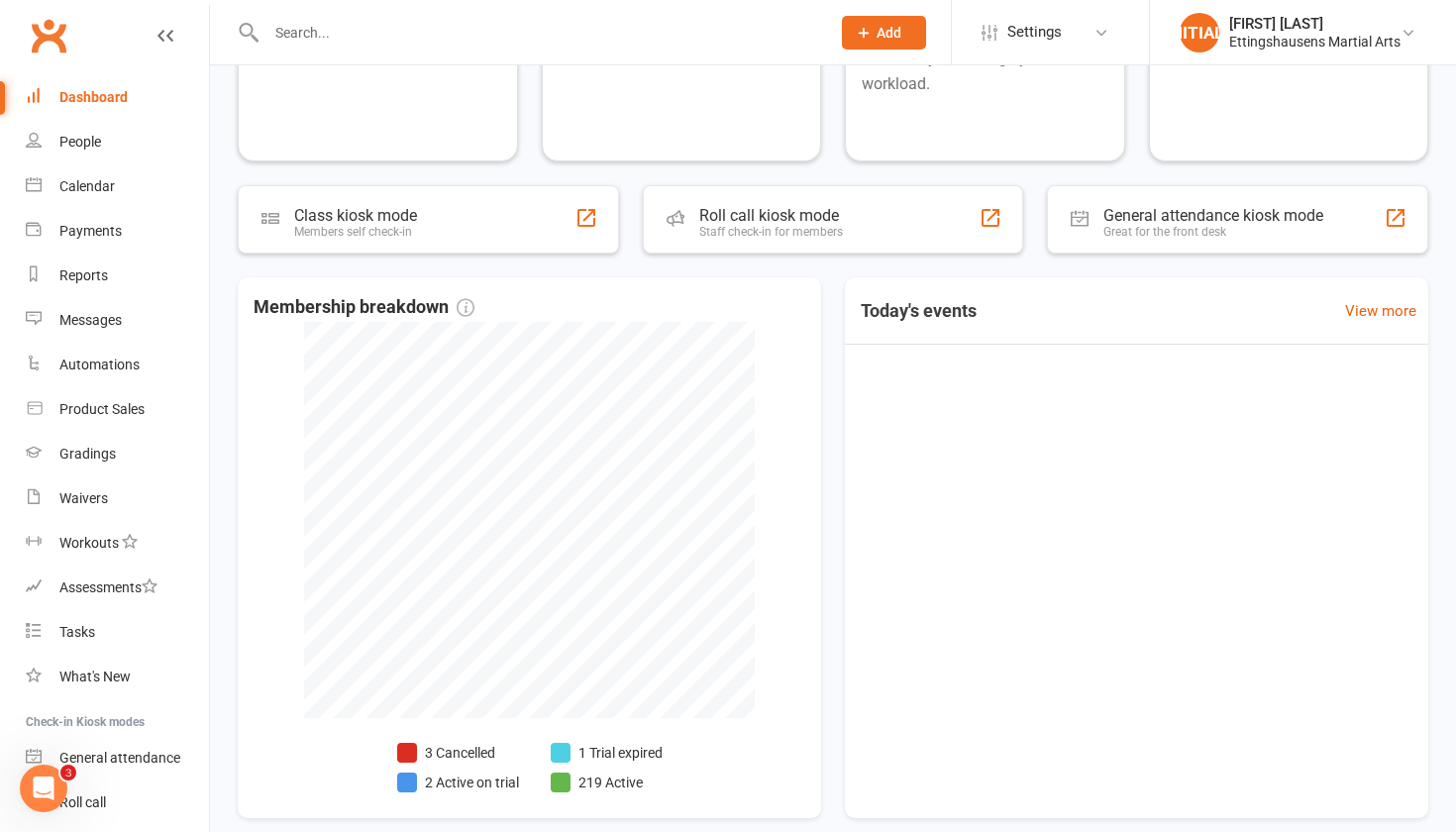 scroll, scrollTop: 0, scrollLeft: 0, axis: both 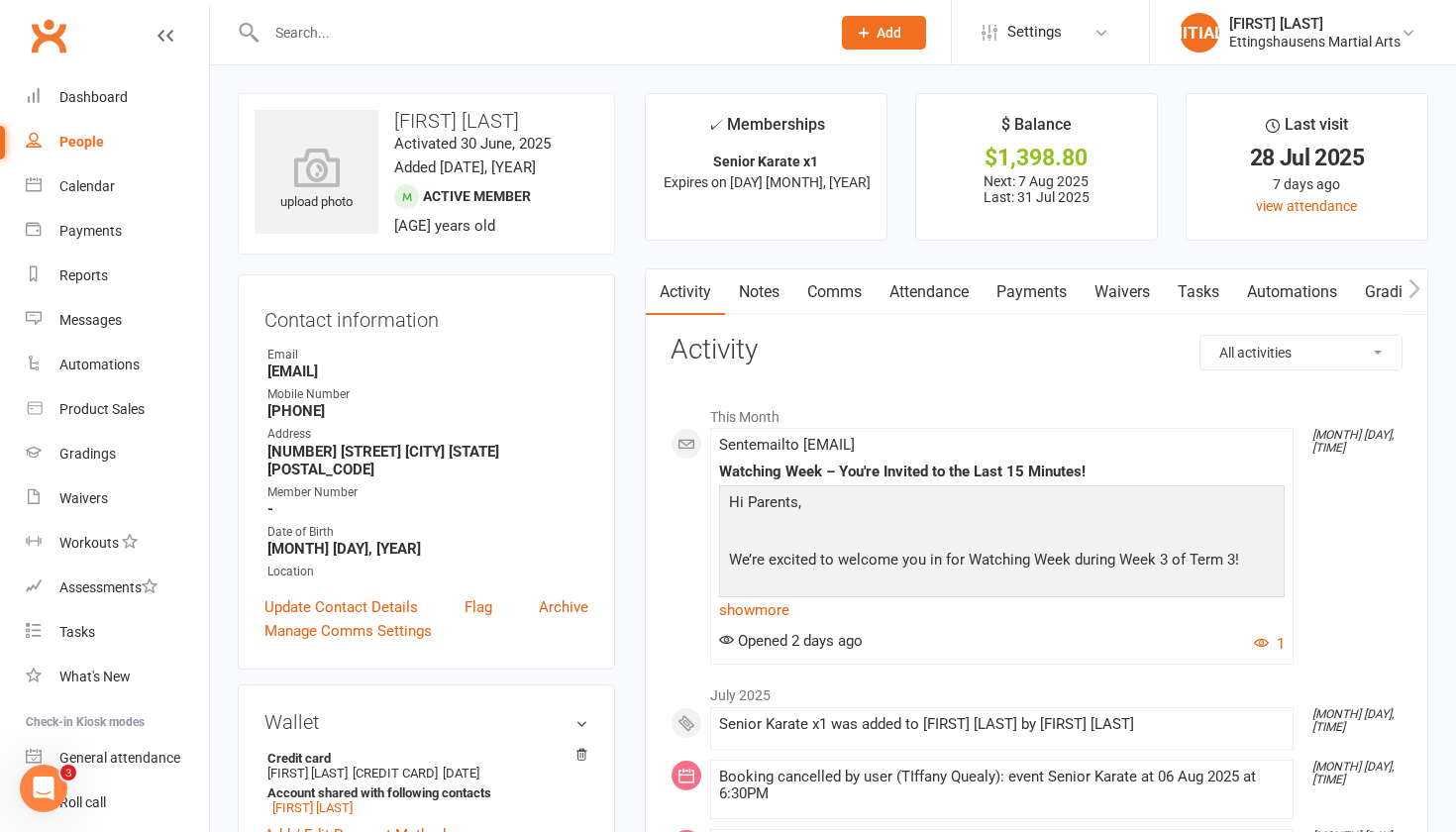 click on "Activity" at bounding box center (1036, 350) 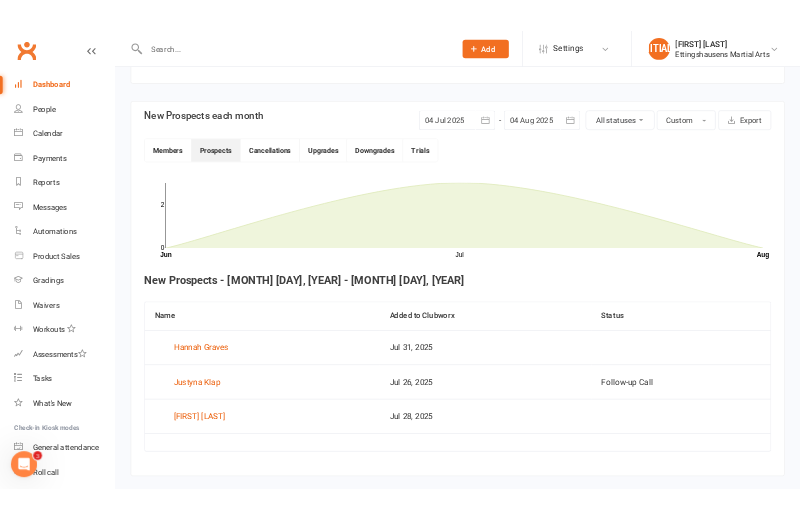 scroll, scrollTop: 472, scrollLeft: 0, axis: vertical 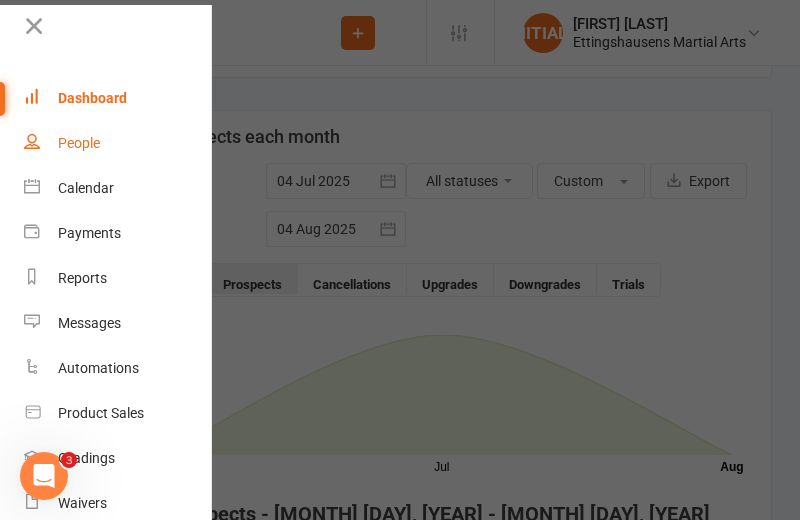 click on "People" at bounding box center [79, 143] 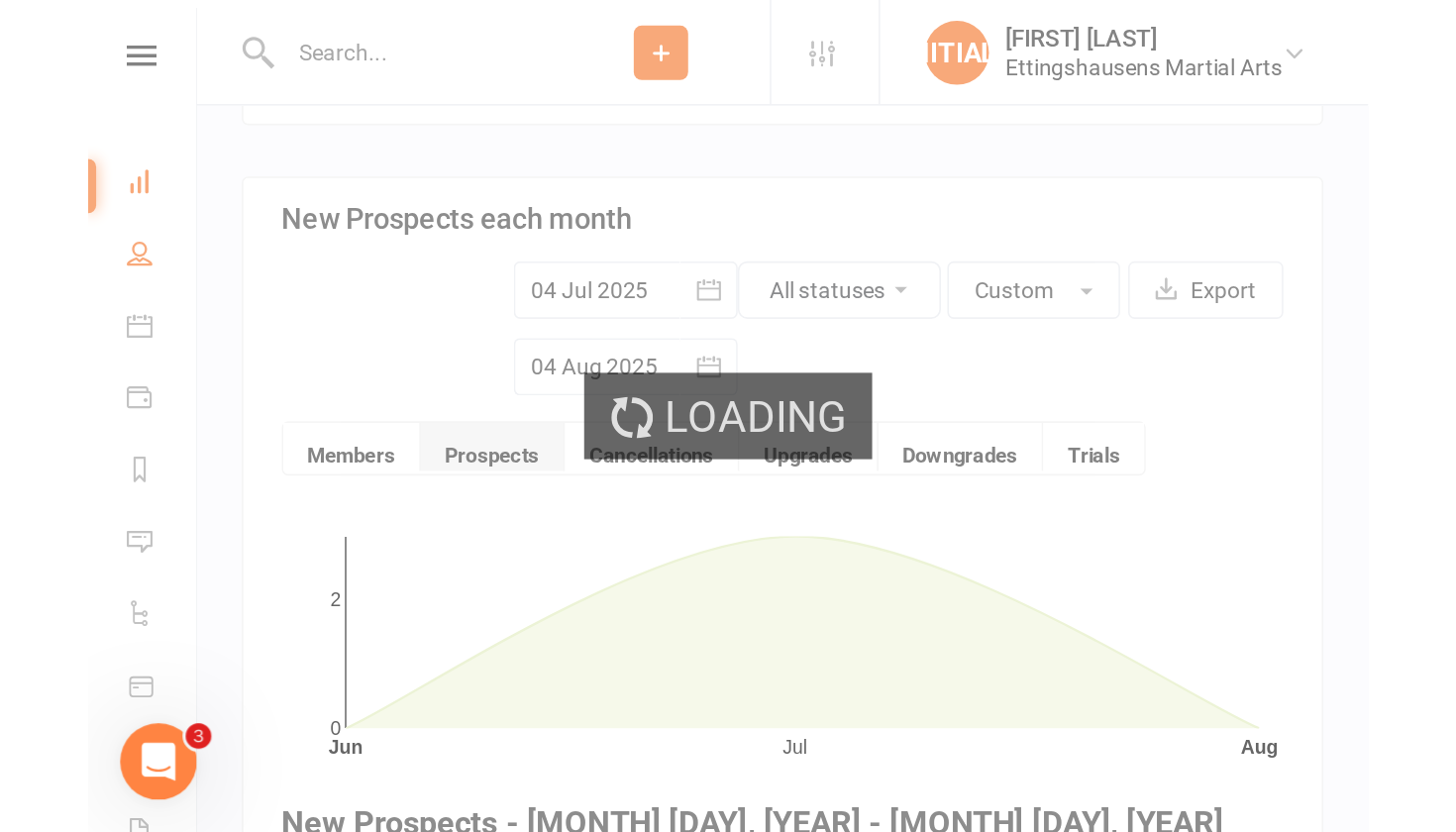scroll, scrollTop: 0, scrollLeft: 0, axis: both 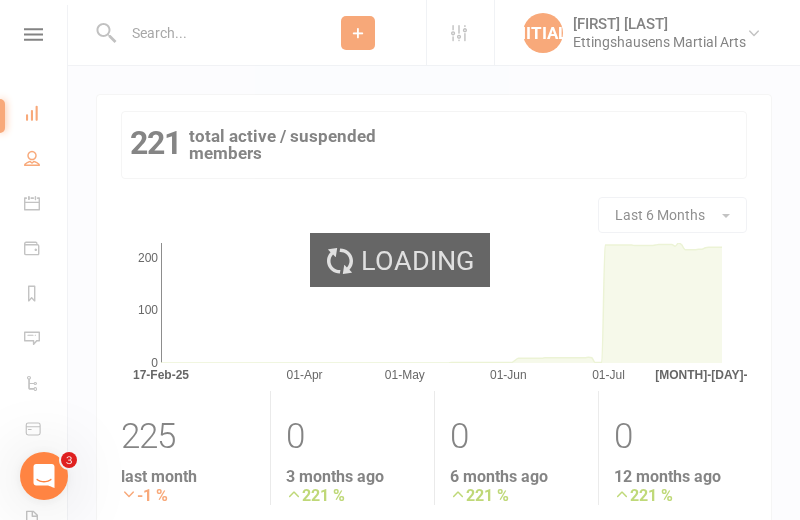 select on "100" 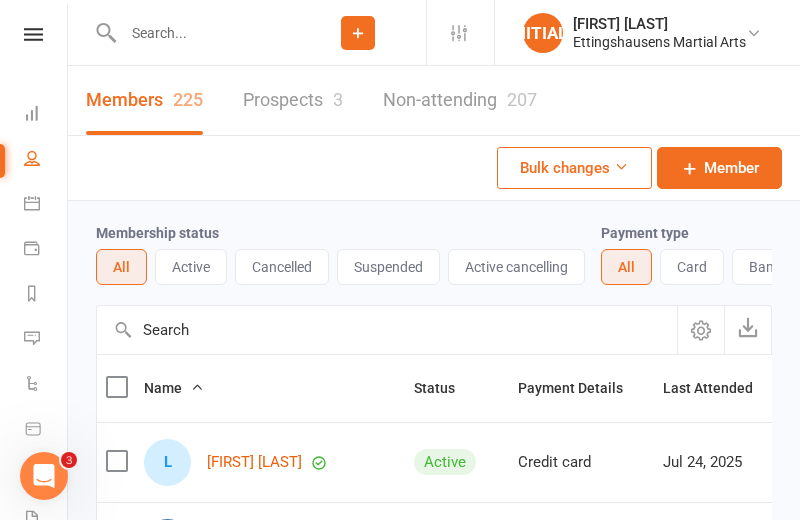 click at bounding box center [203, 33] 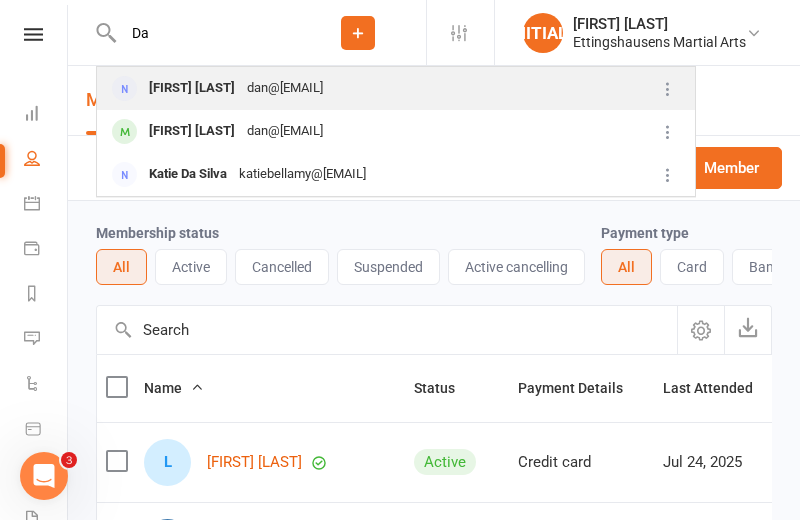 type on "Da" 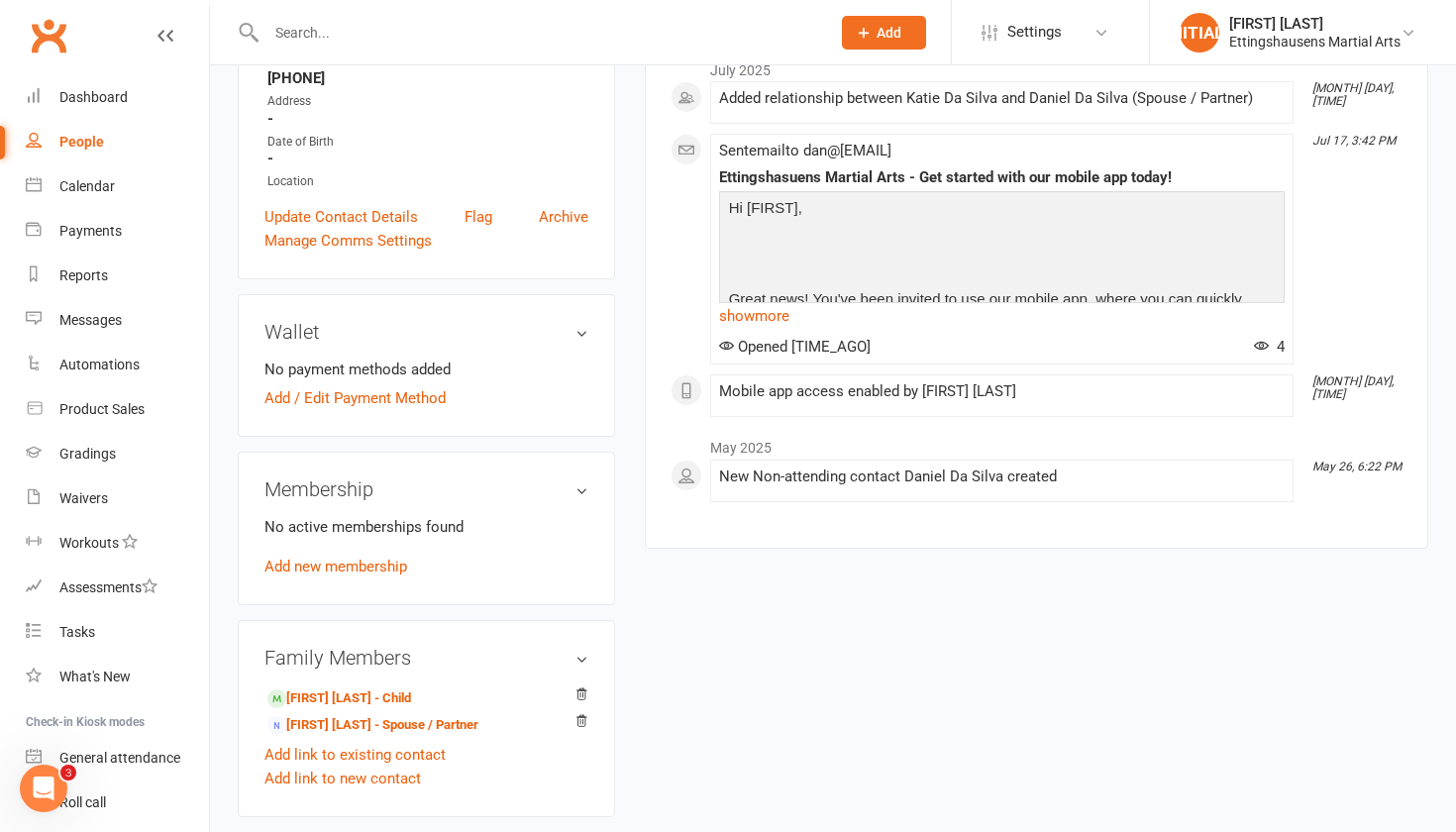 scroll, scrollTop: 330, scrollLeft: 0, axis: vertical 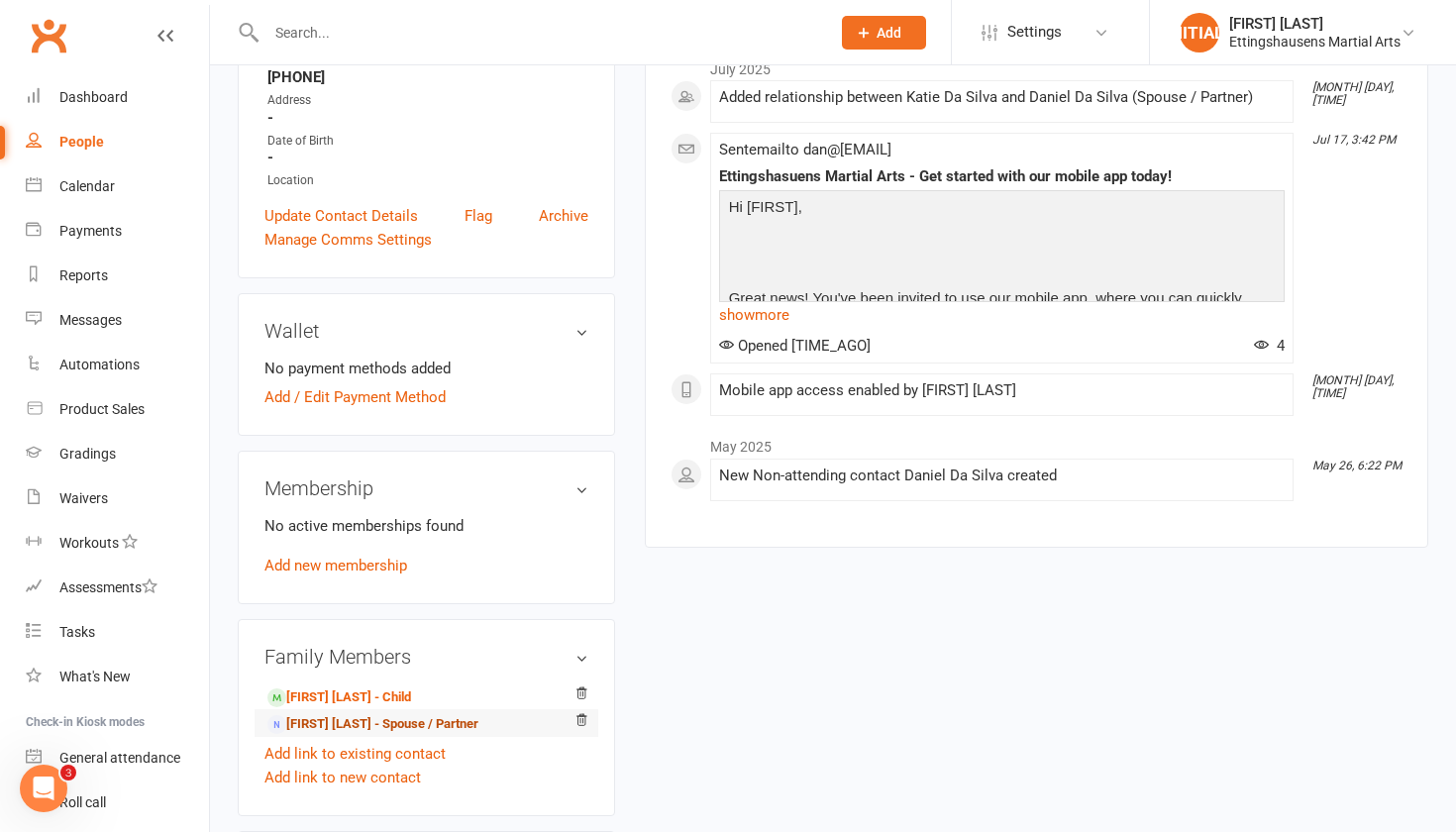click on "Katie Da Silva - Spouse / Partner" at bounding box center (372, 724) 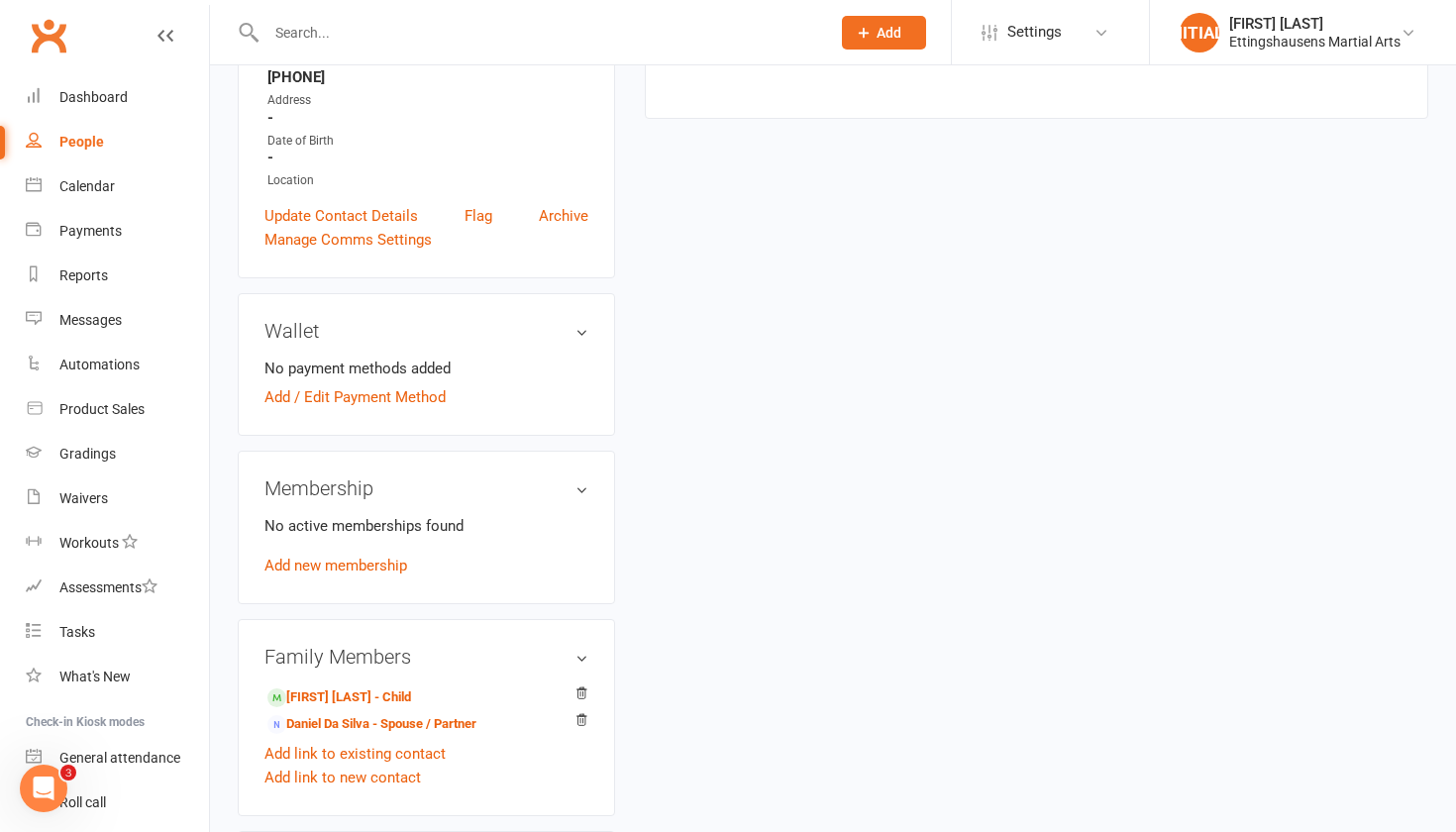 scroll, scrollTop: 0, scrollLeft: 0, axis: both 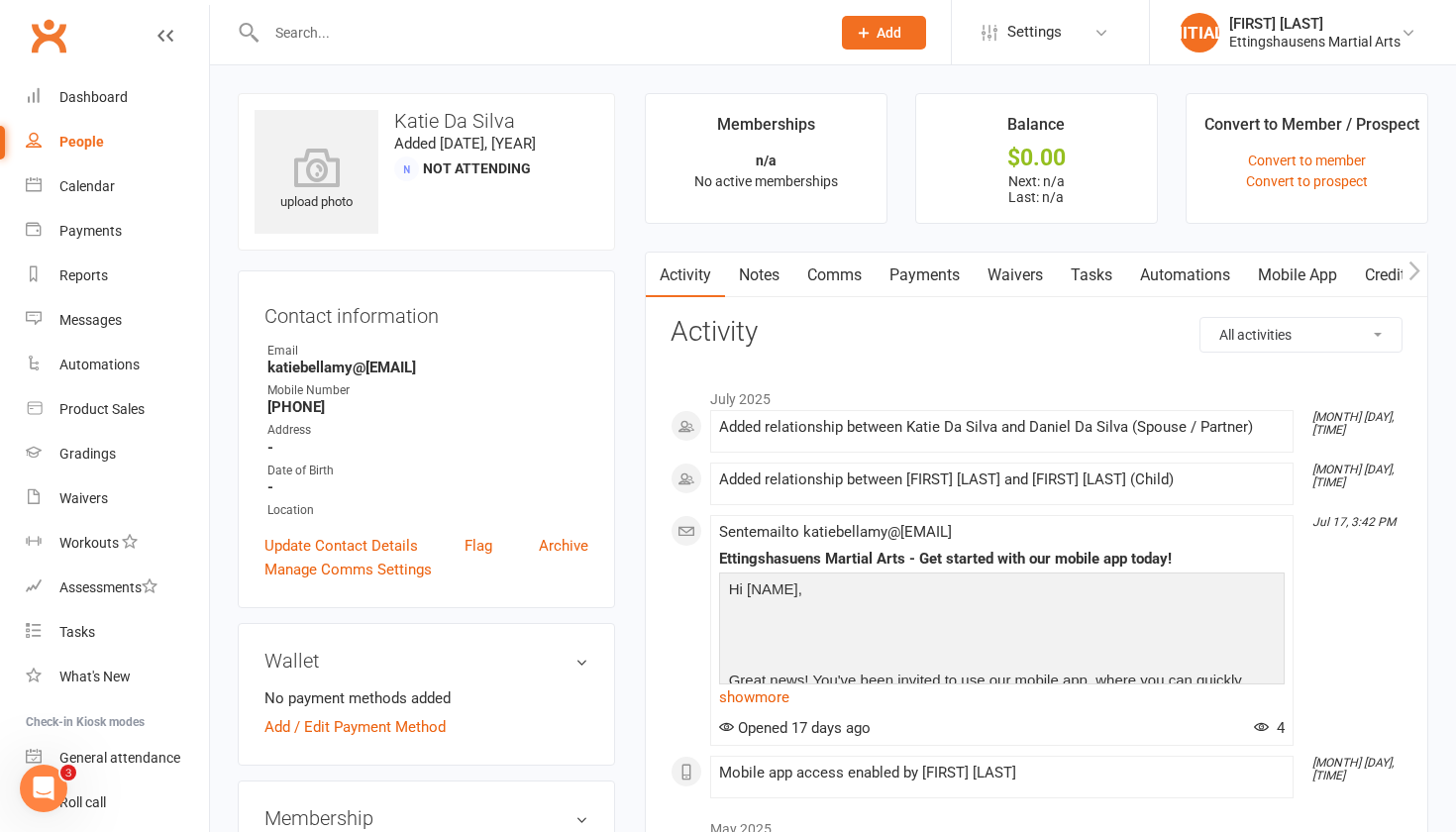 click at bounding box center [538, 33] 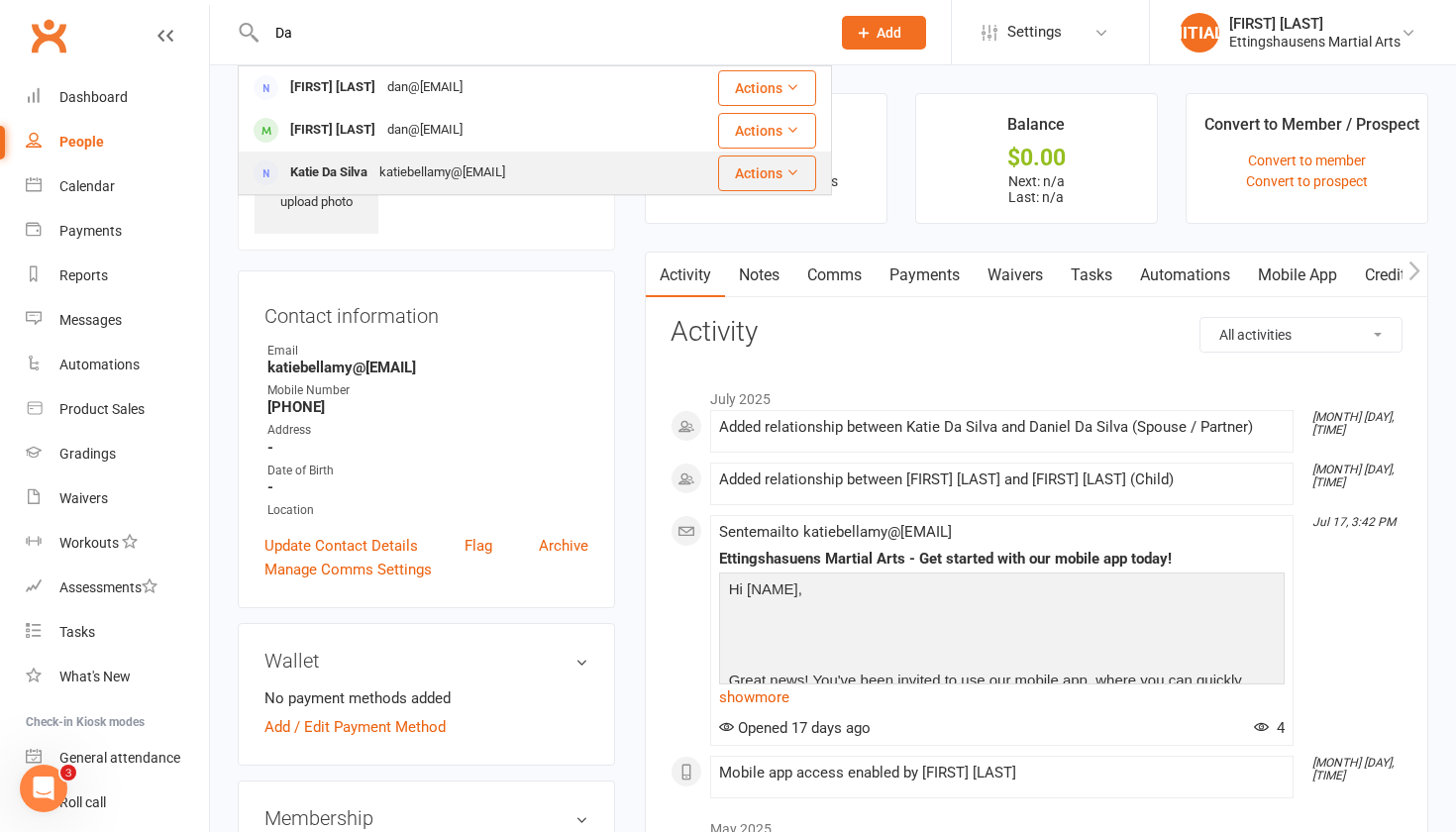 type on "Da" 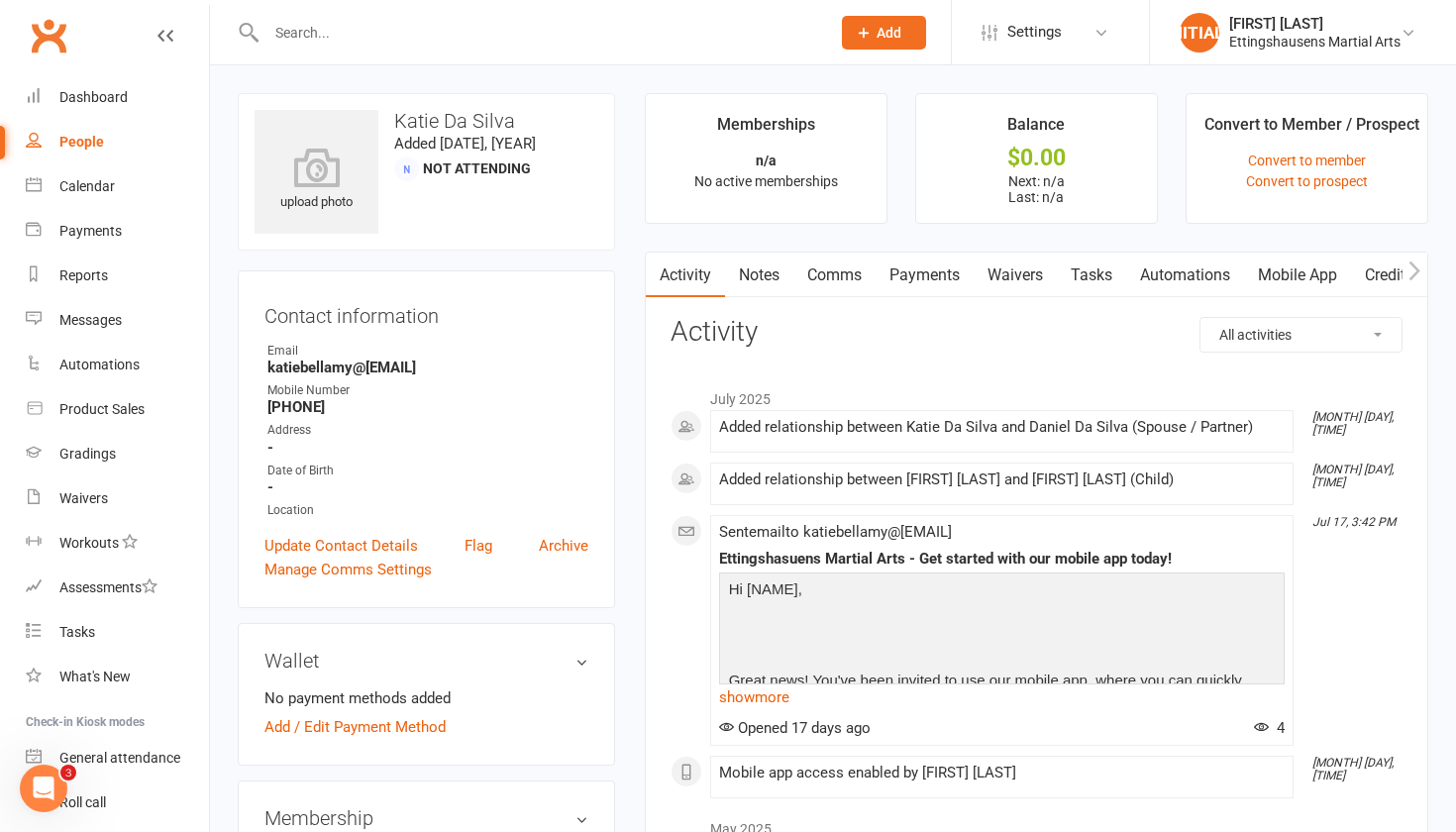 scroll, scrollTop: 0, scrollLeft: 0, axis: both 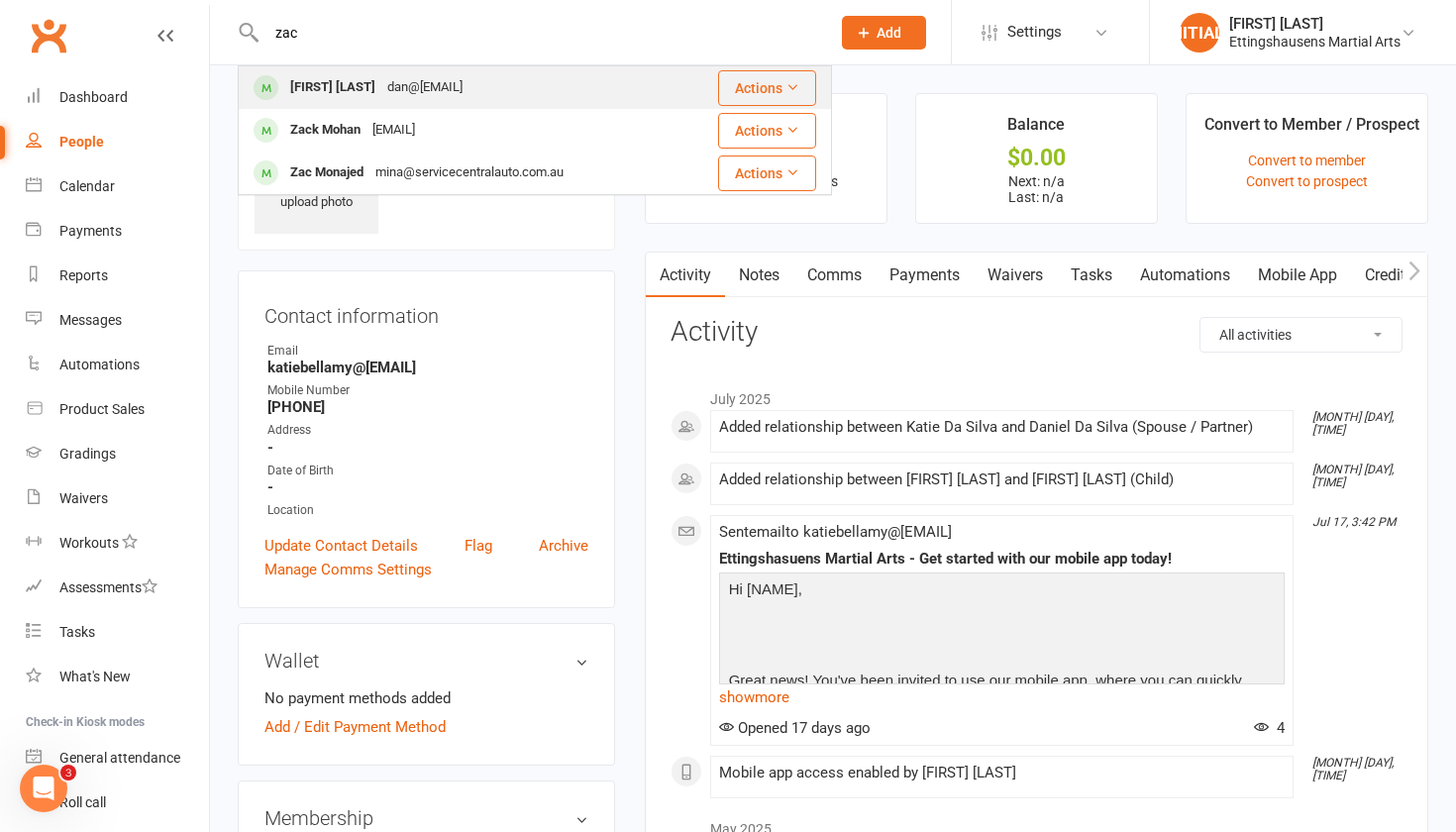 type on "zac" 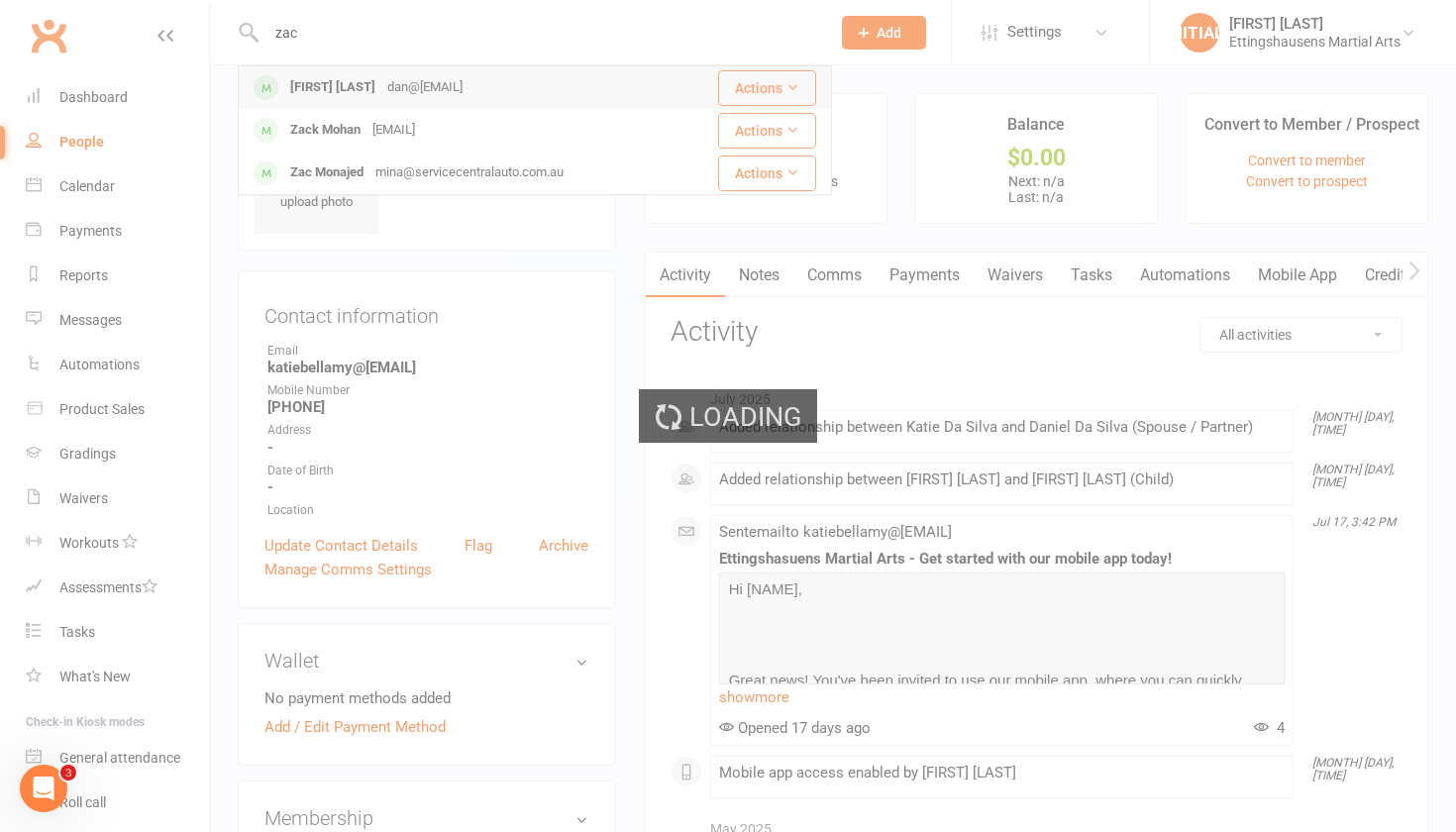 type 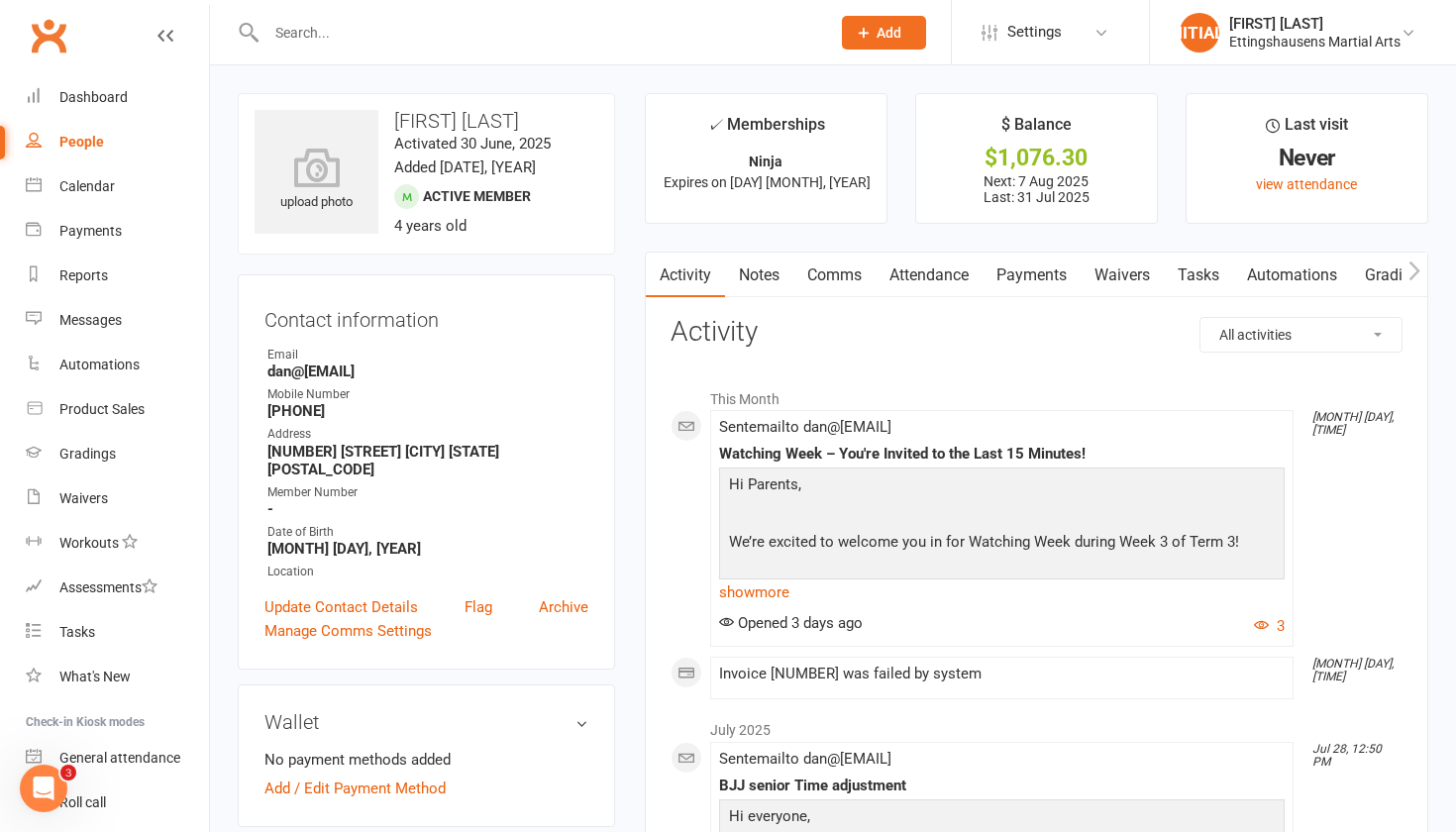 scroll, scrollTop: 0, scrollLeft: 0, axis: both 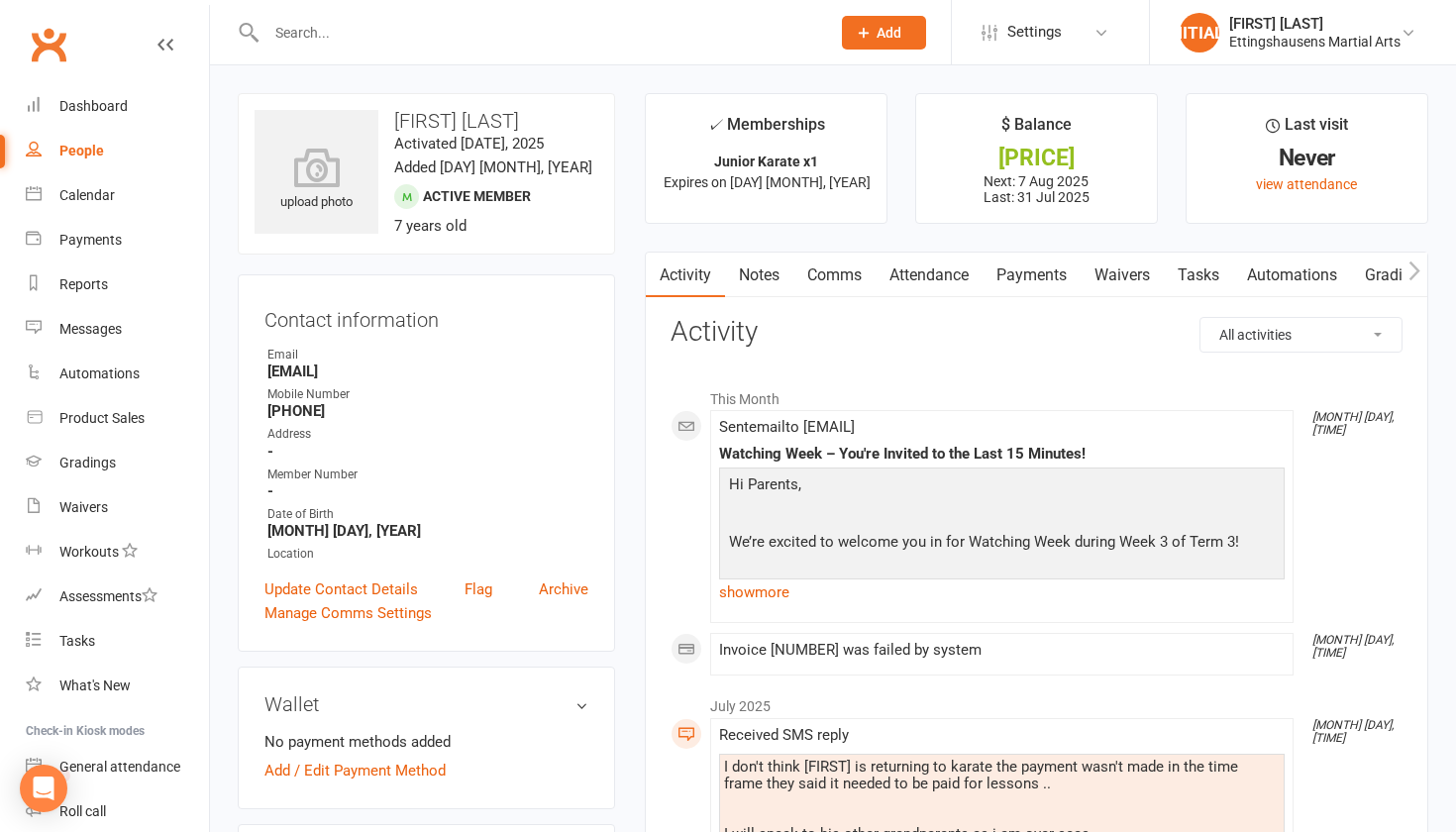 click on "Member Number" at bounding box center [428, 474] 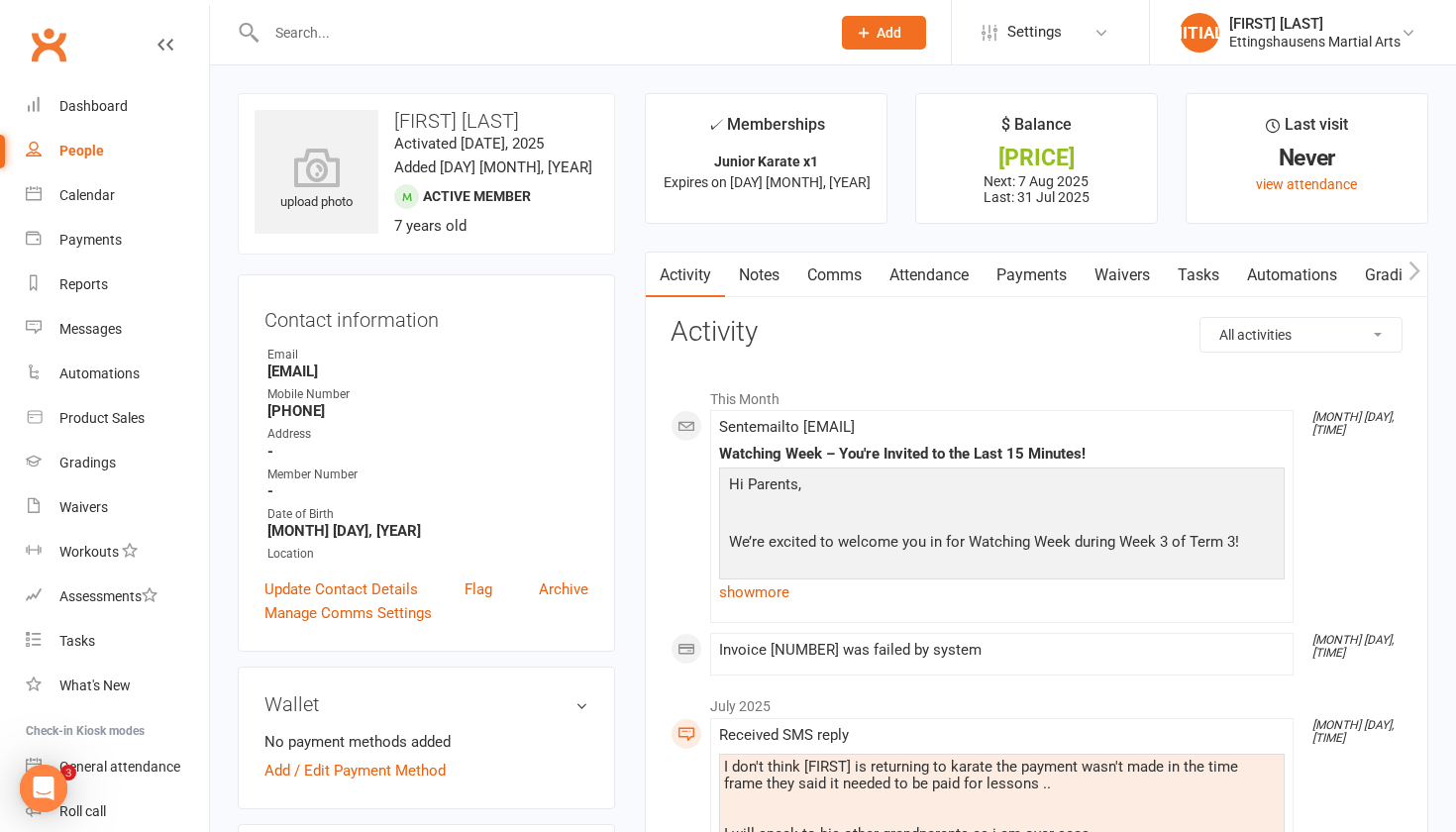 scroll, scrollTop: 0, scrollLeft: 0, axis: both 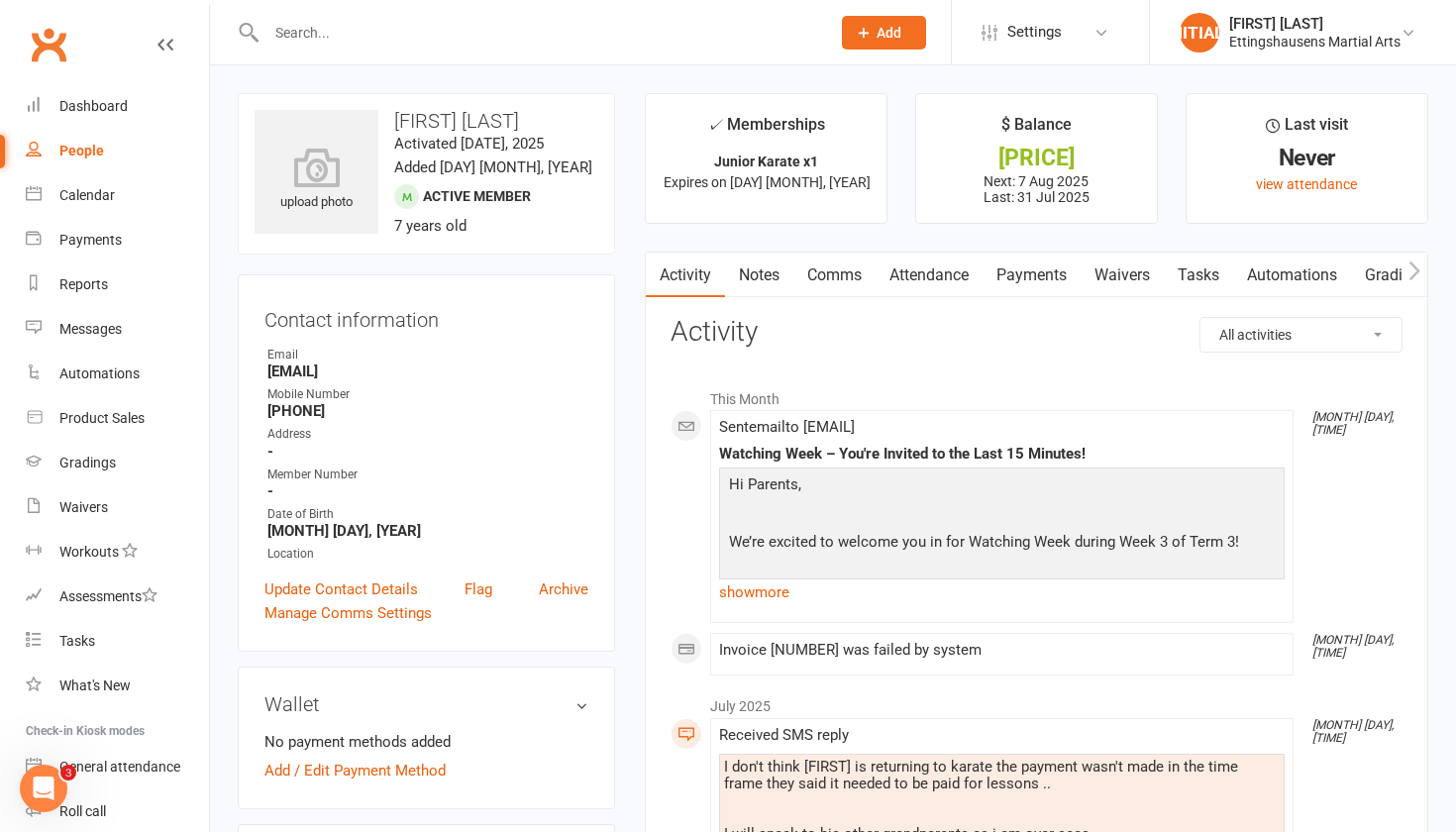 click on "Contact information Owner   Email  [EMAIL]
Mobile Number  [PHONE]
Address  -
Member Number  -
Date of Birth  [MONTH] [DAY], [YEAR]
Location
Update Contact Details Flag Archive Manage Comms Settings" at bounding box center (426, 463) 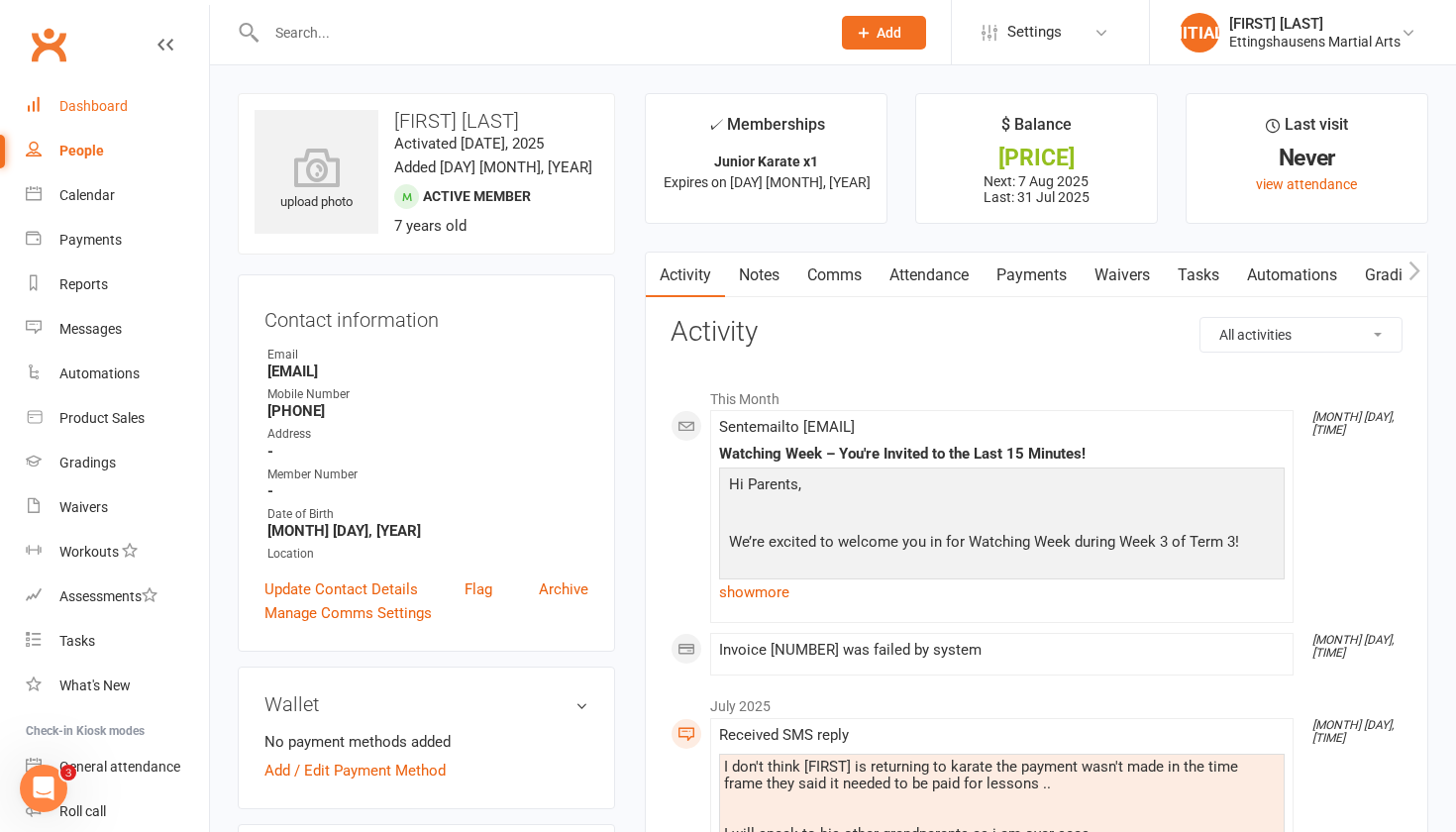 click on "Dashboard" at bounding box center (93, 106) 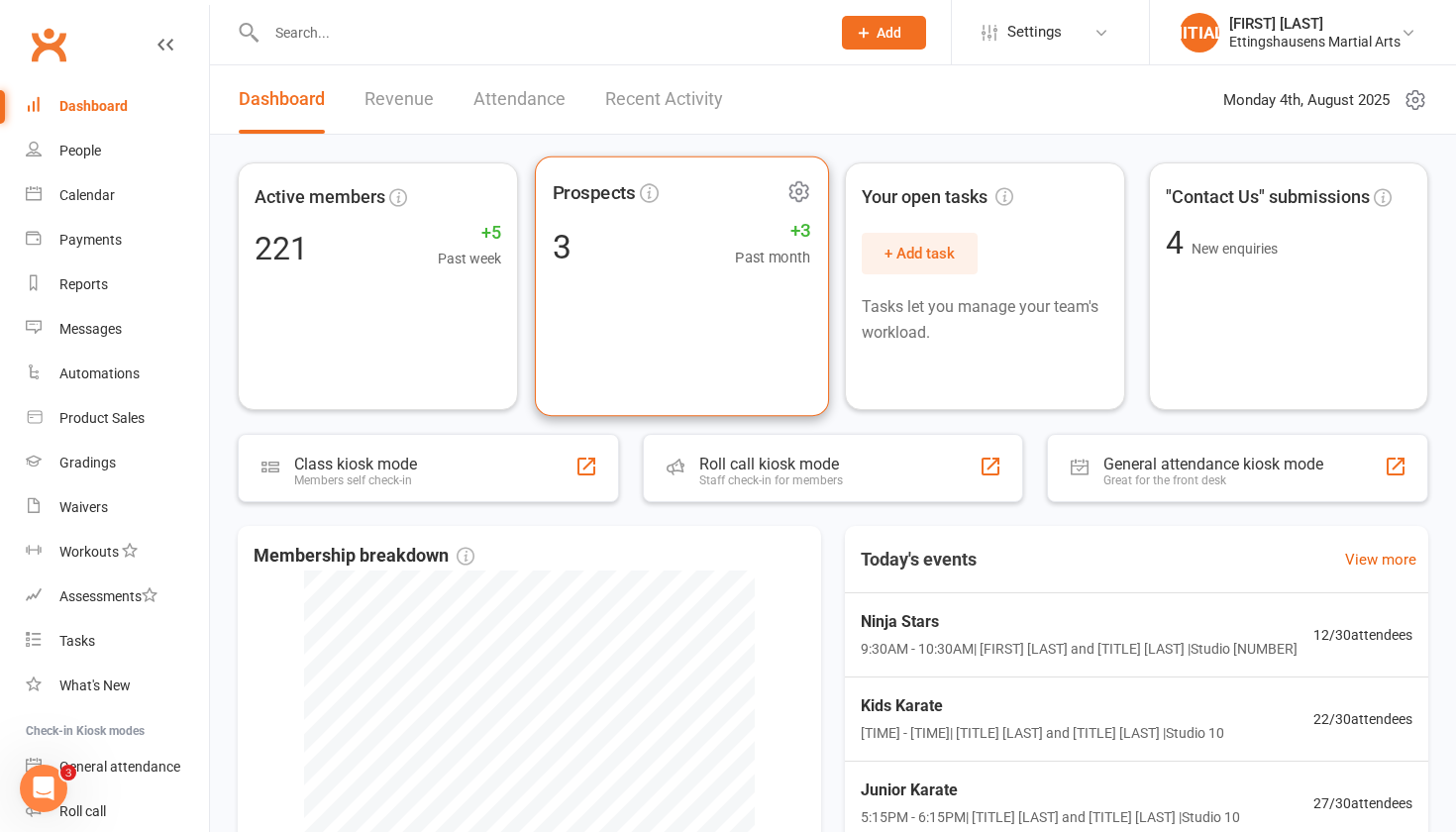click on "Prospects   3 +3 Past month" at bounding box center (680, 286) 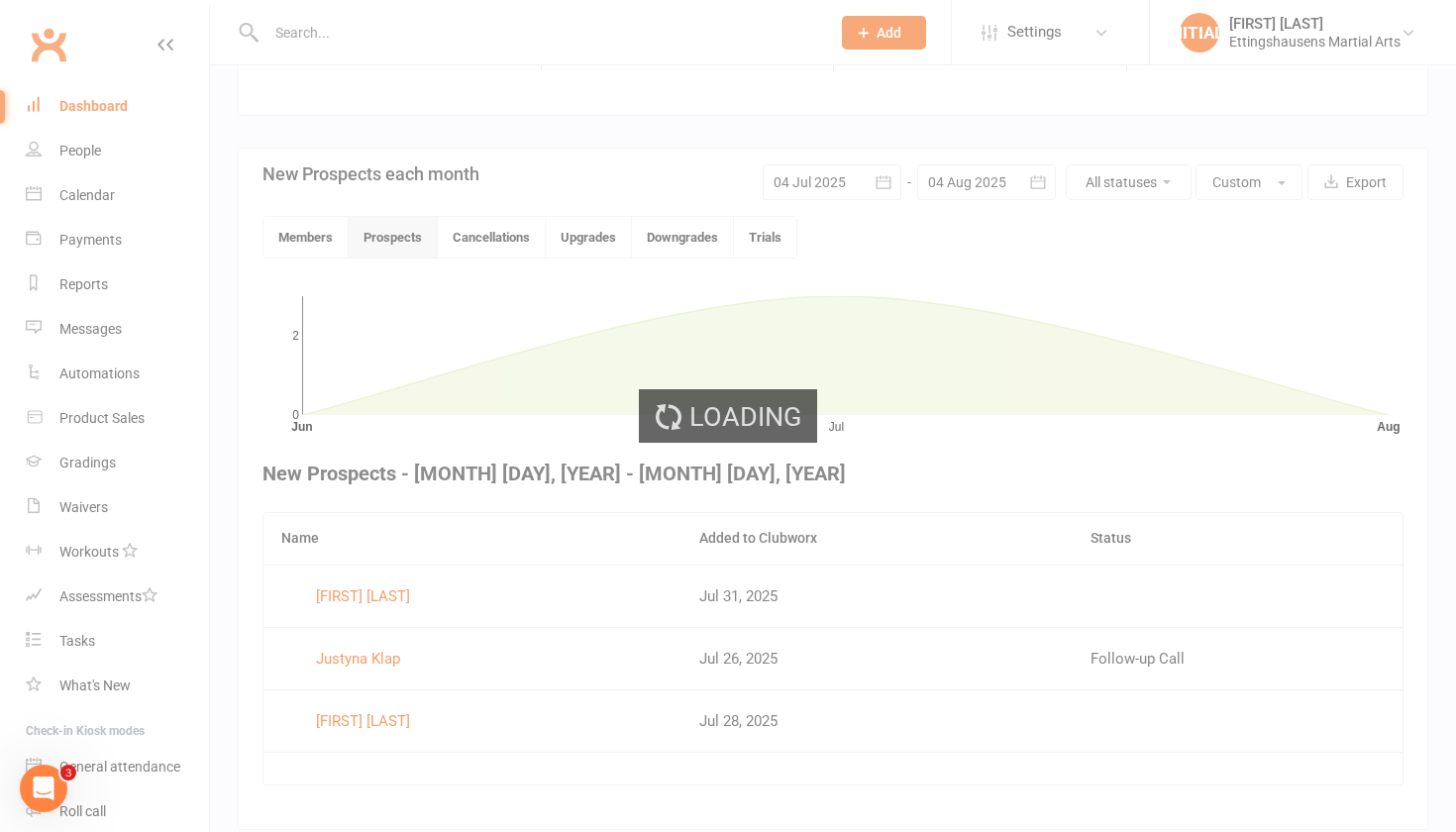 scroll, scrollTop: 441, scrollLeft: 0, axis: vertical 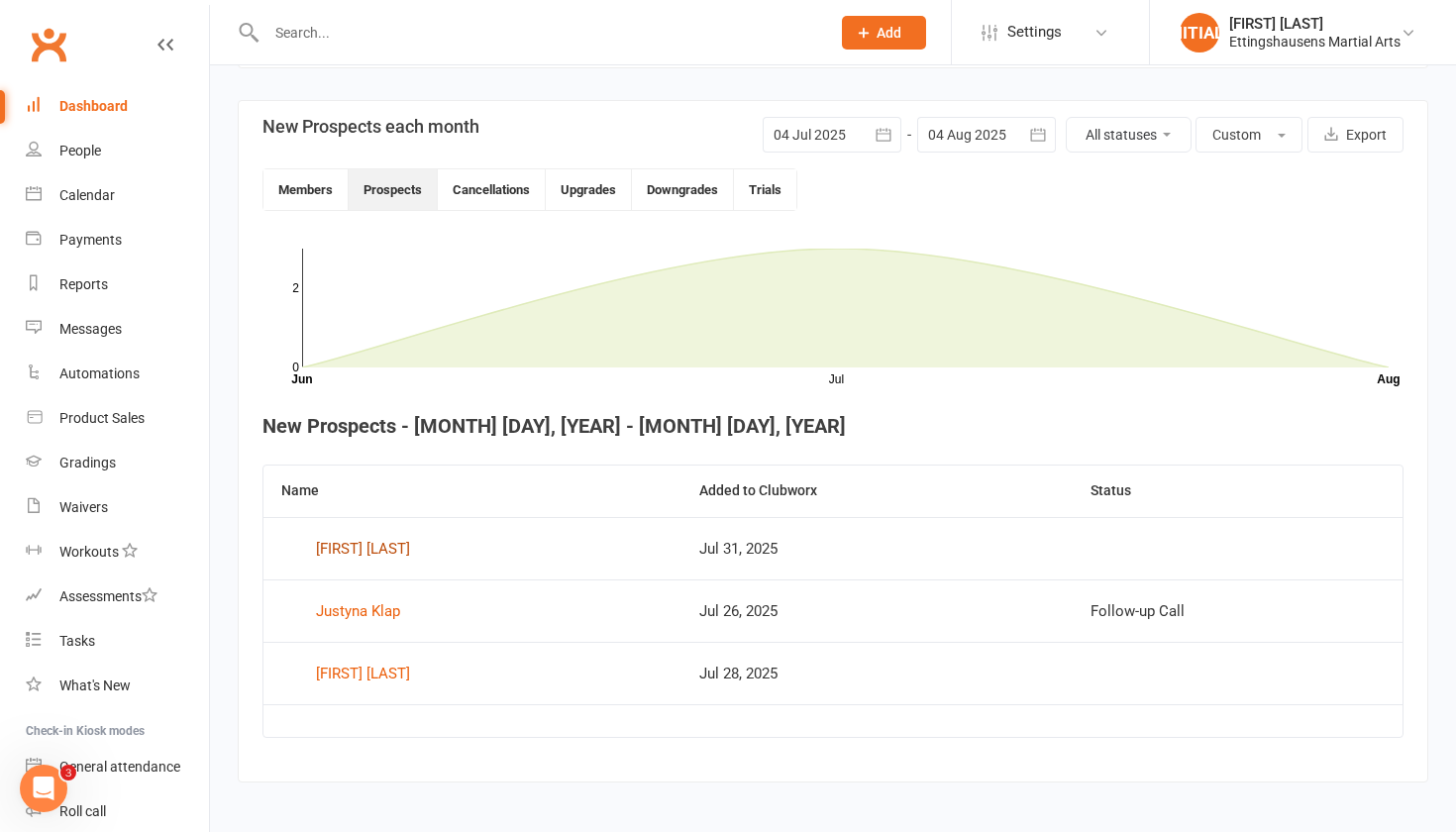 click on "Hannah Graves" at bounding box center [363, 549] 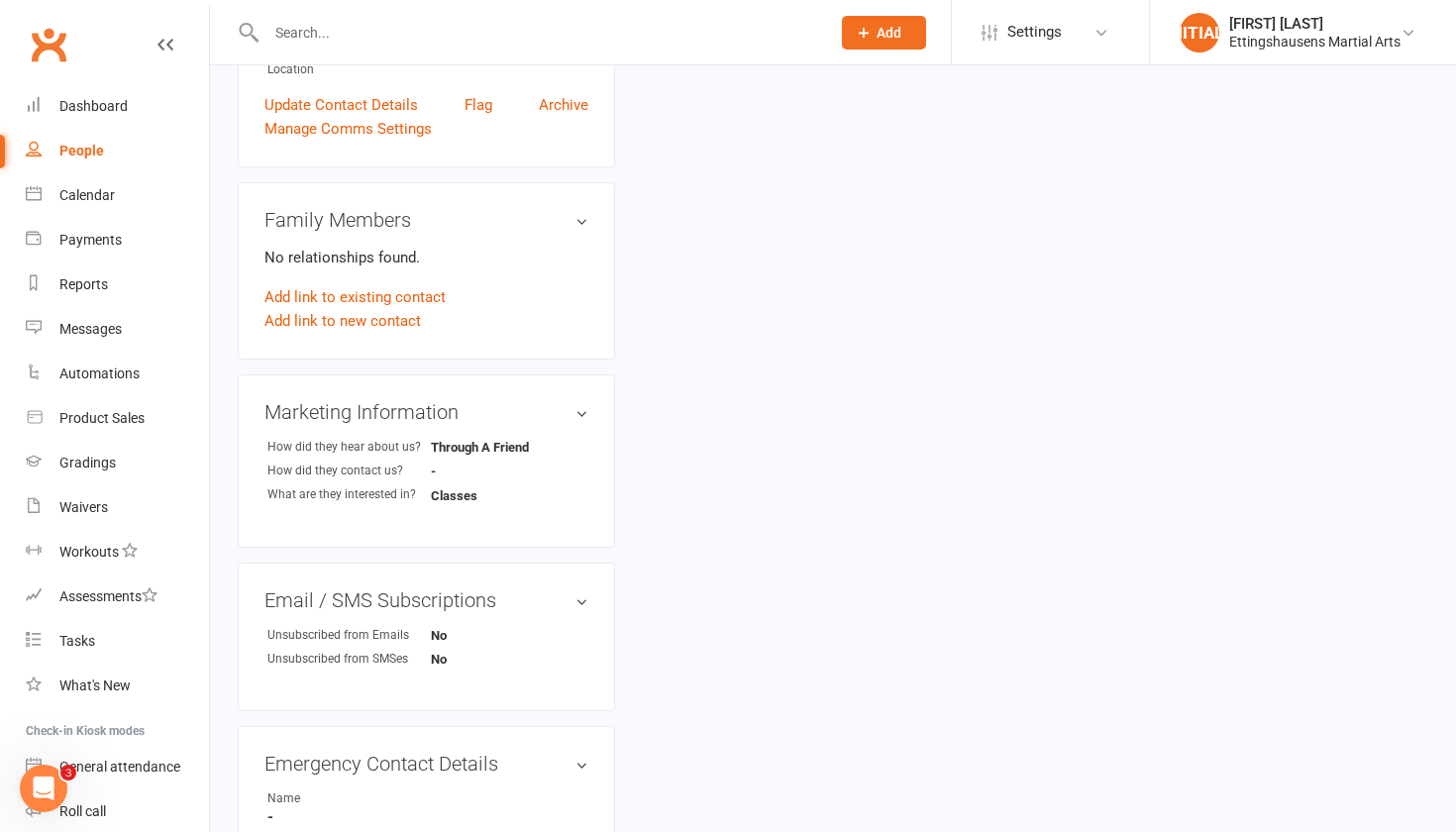 scroll, scrollTop: 0, scrollLeft: 0, axis: both 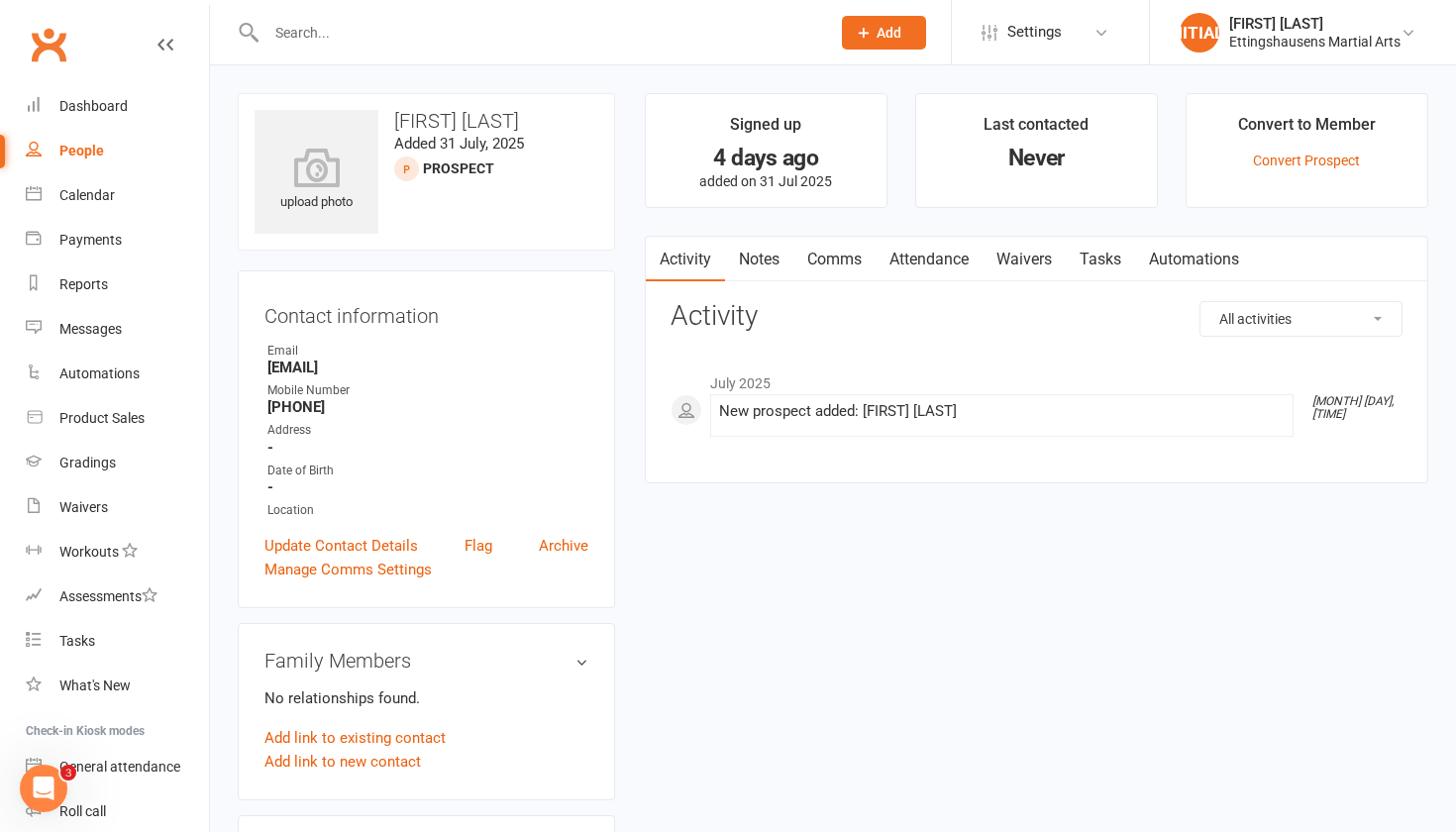 click on "upload photo Hannah Graves Added 31 July, 2025   prospect Contact information Owner   Email  hannah.graves@seaway.com.au
Mobile Number  0488043589
Address  -
Date of Birth  -
Location
Update Contact Details Flag Archive Manage Comms Settings
Family Members  No relationships found. Add link to existing contact  Add link to new contact
Marketing Information  edit How did they hear about us? Through A Friend
How did they contact us? -
What are they interested in? Classes
Email / SMS Subscriptions  edit Unsubscribed from Emails No
Unsubscribed from SMSes No
Emergency Contact Details  edit Name -
Relationship to Member -
Email -
Phone -
Address -
Add sections & fields Convert to NAC Signed up 4 days ago added on 31 Jul 2025 Last contacted Never Convert to Member Convert Prospect
Activity Notes Comms Attendance Waivers Tasks Automations
All activities Bookings / Attendances Communications Notes Failed SMSes Gradings Members Memberships Mobile App POS Sales Payments Tasks" at bounding box center [833, 816] 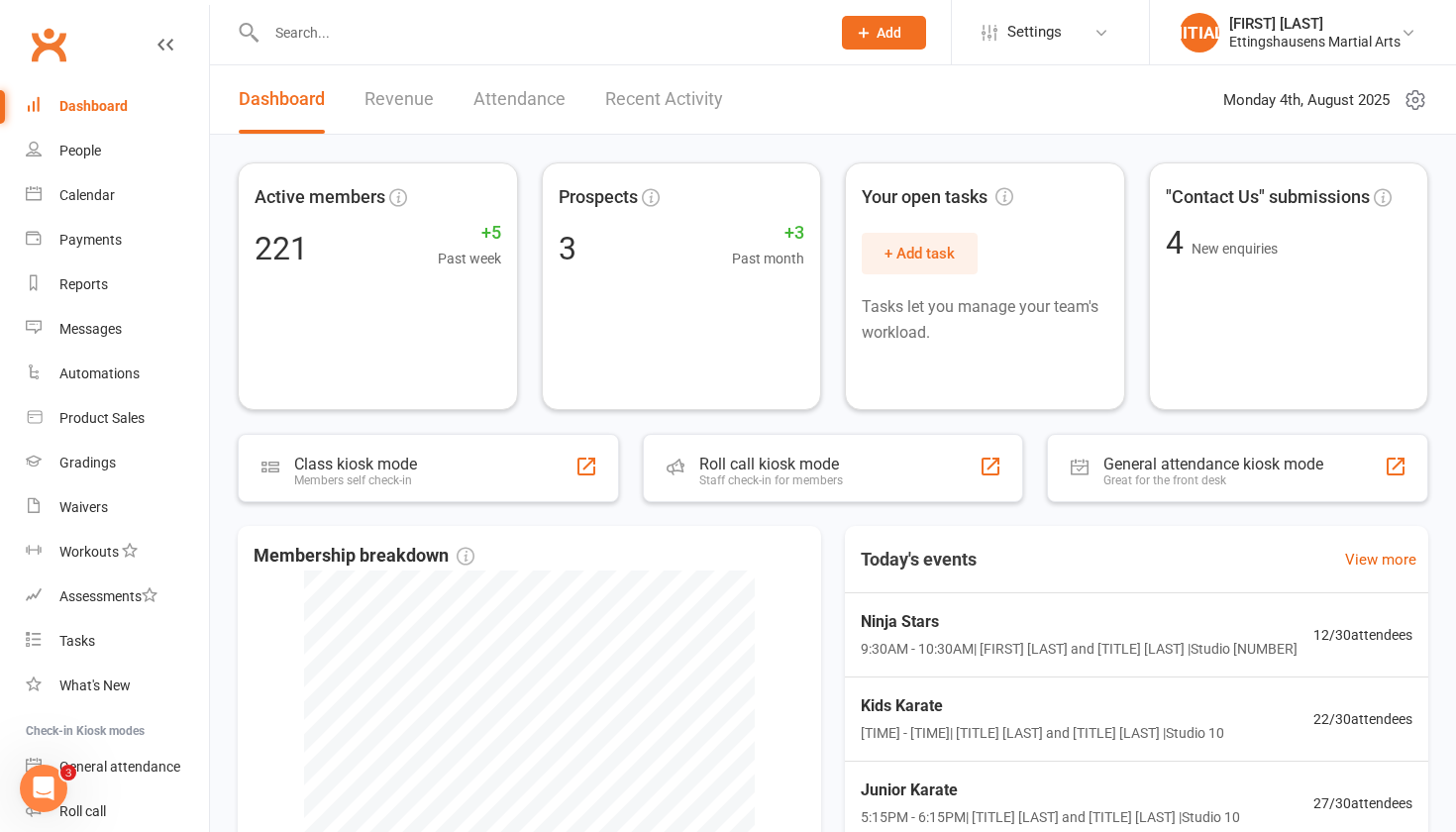 scroll, scrollTop: 0, scrollLeft: 0, axis: both 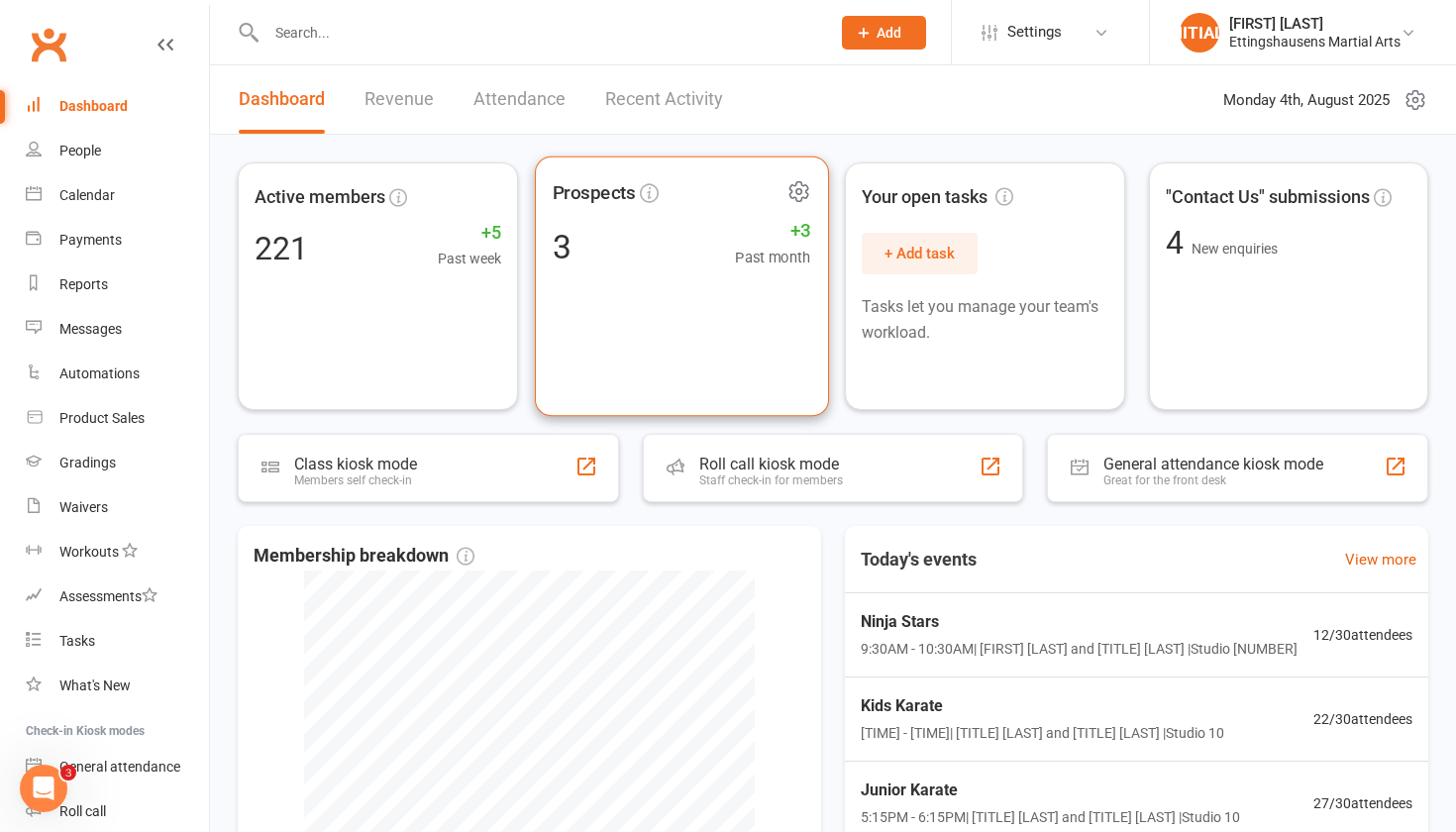 click on "3 +3 Past month" at bounding box center [680, 246] 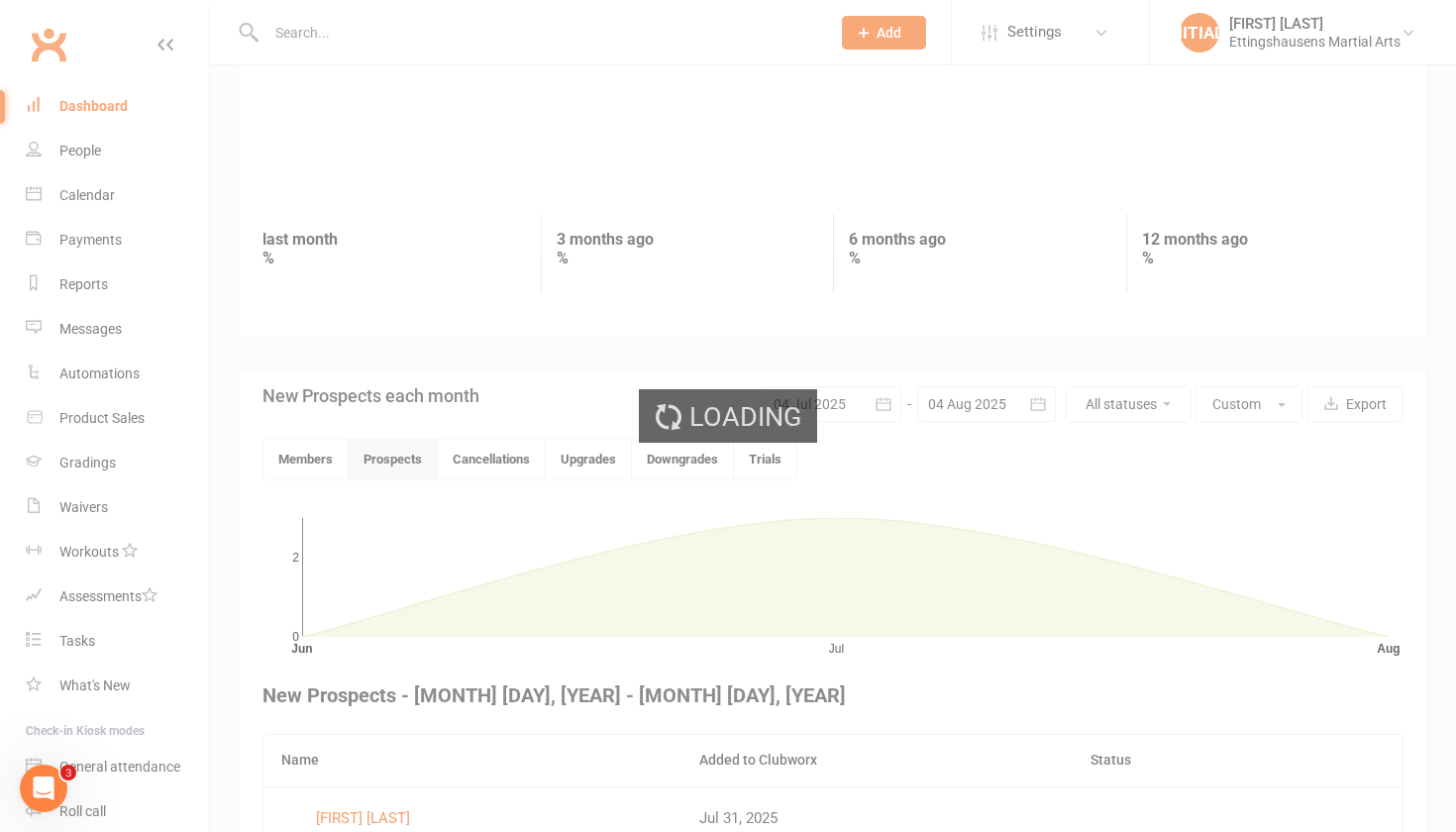 scroll, scrollTop: 441, scrollLeft: 0, axis: vertical 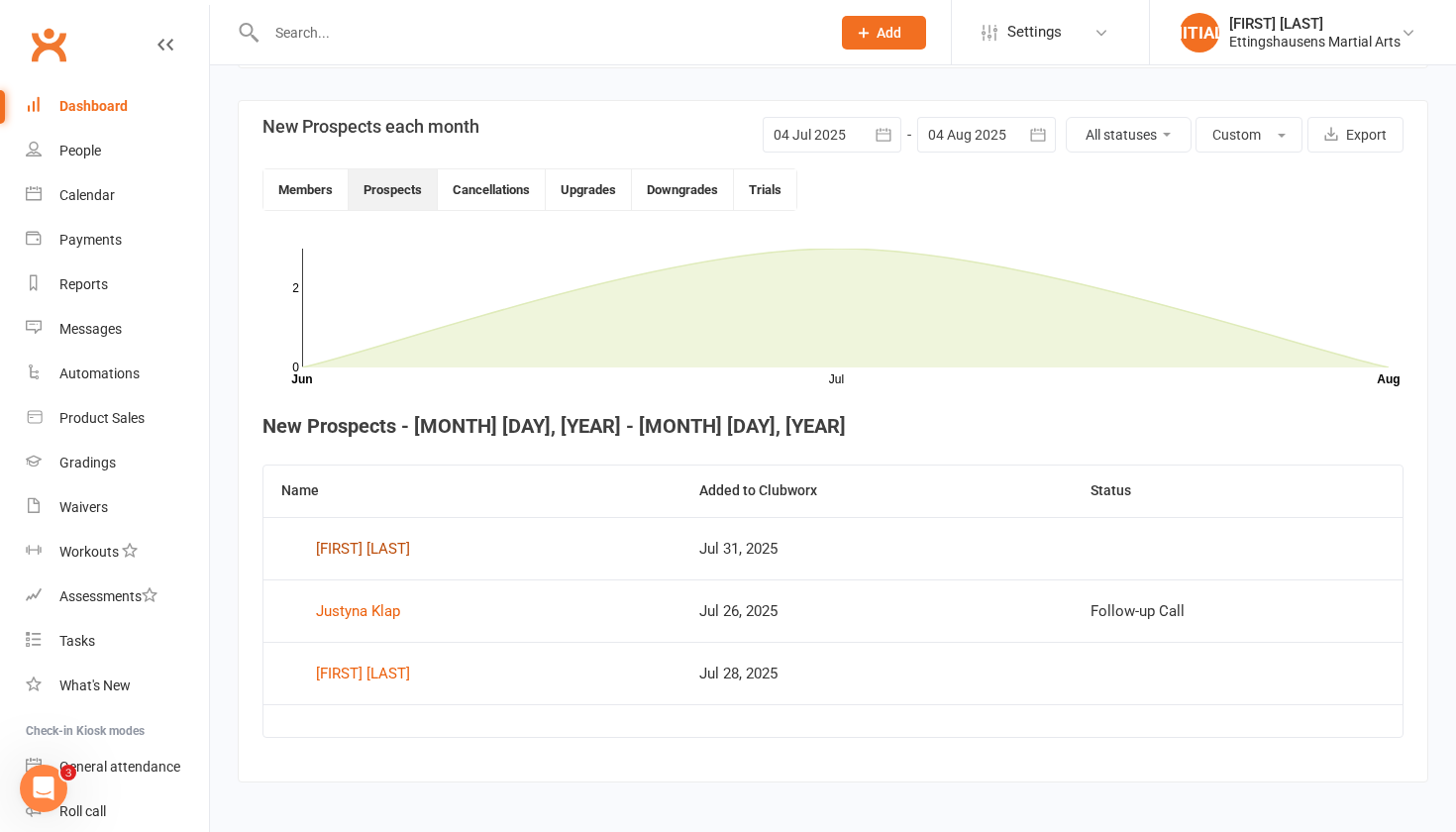 click on "Hannah Graves" at bounding box center [363, 549] 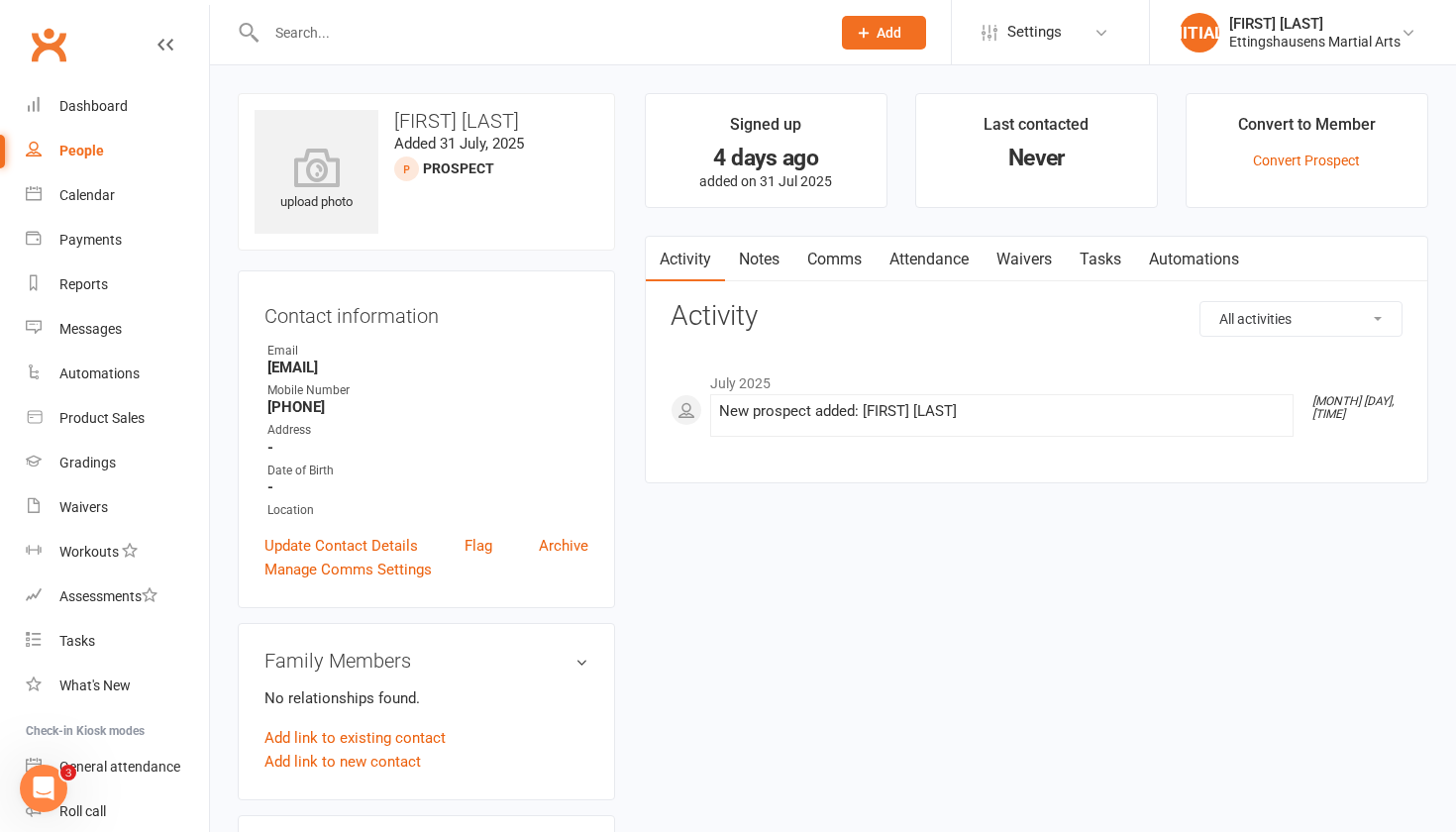scroll, scrollTop: 0, scrollLeft: 0, axis: both 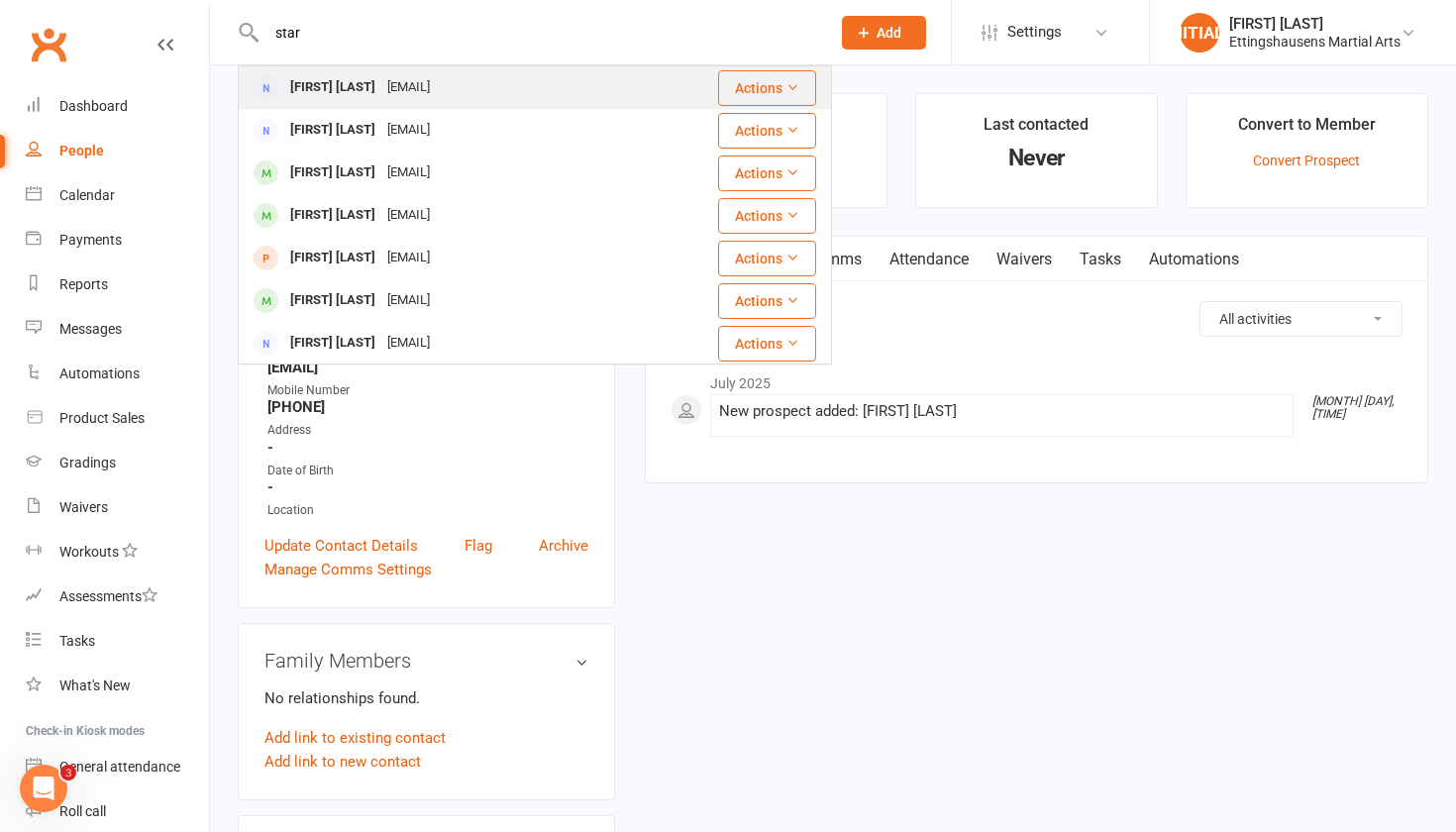 type on "star" 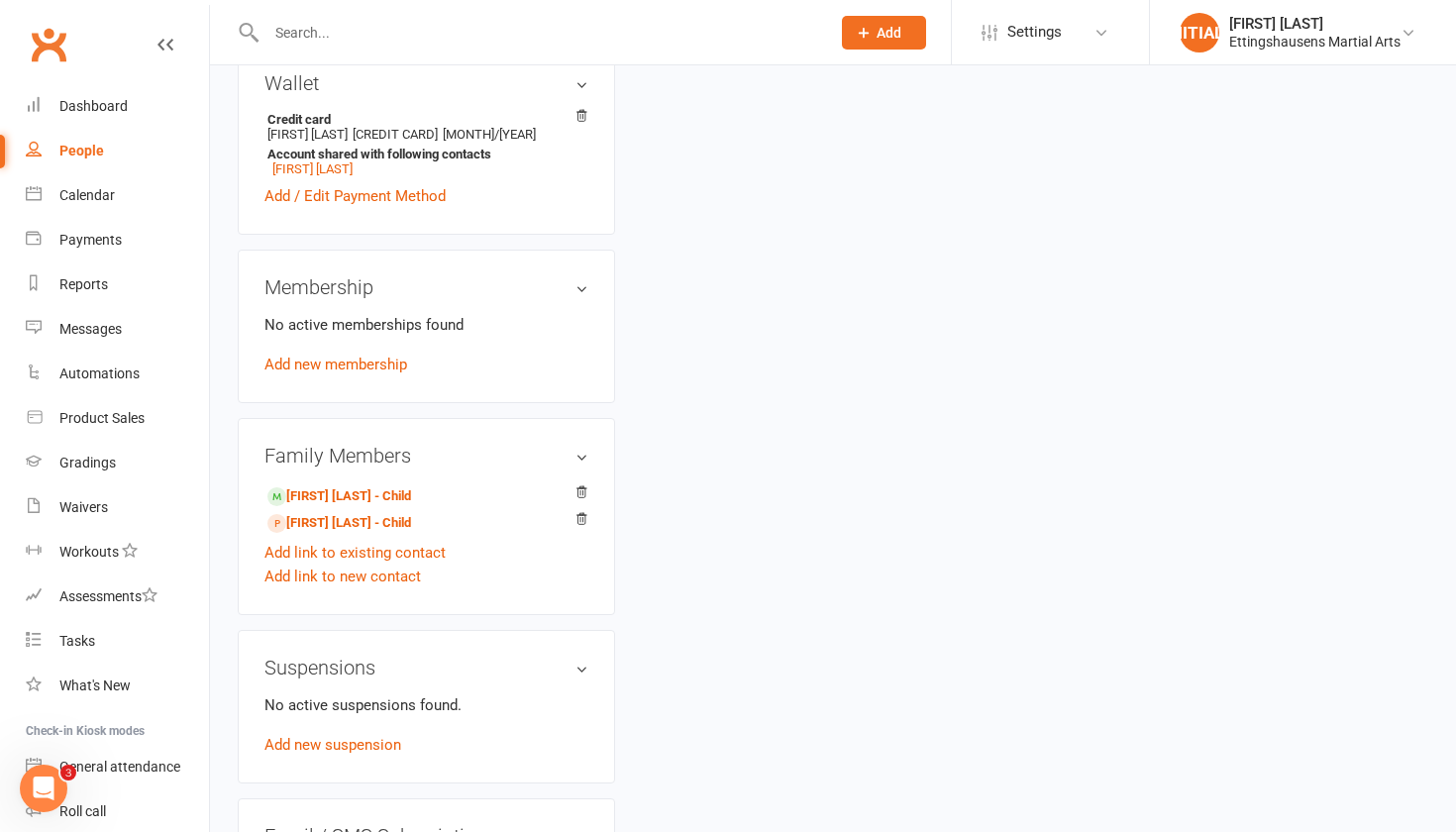 scroll, scrollTop: 618, scrollLeft: 0, axis: vertical 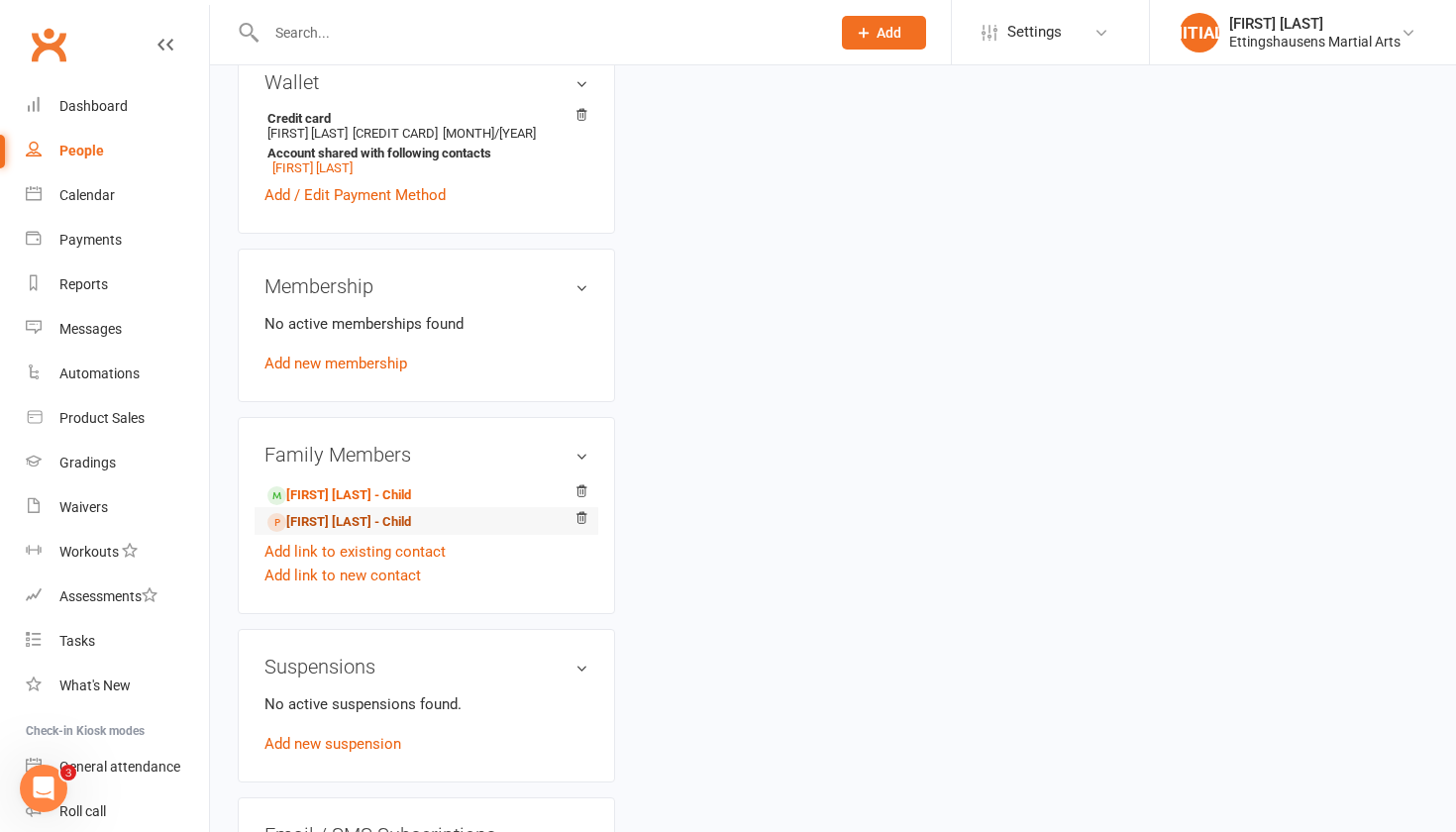 click on "Miro Starr - Child" at bounding box center (339, 522) 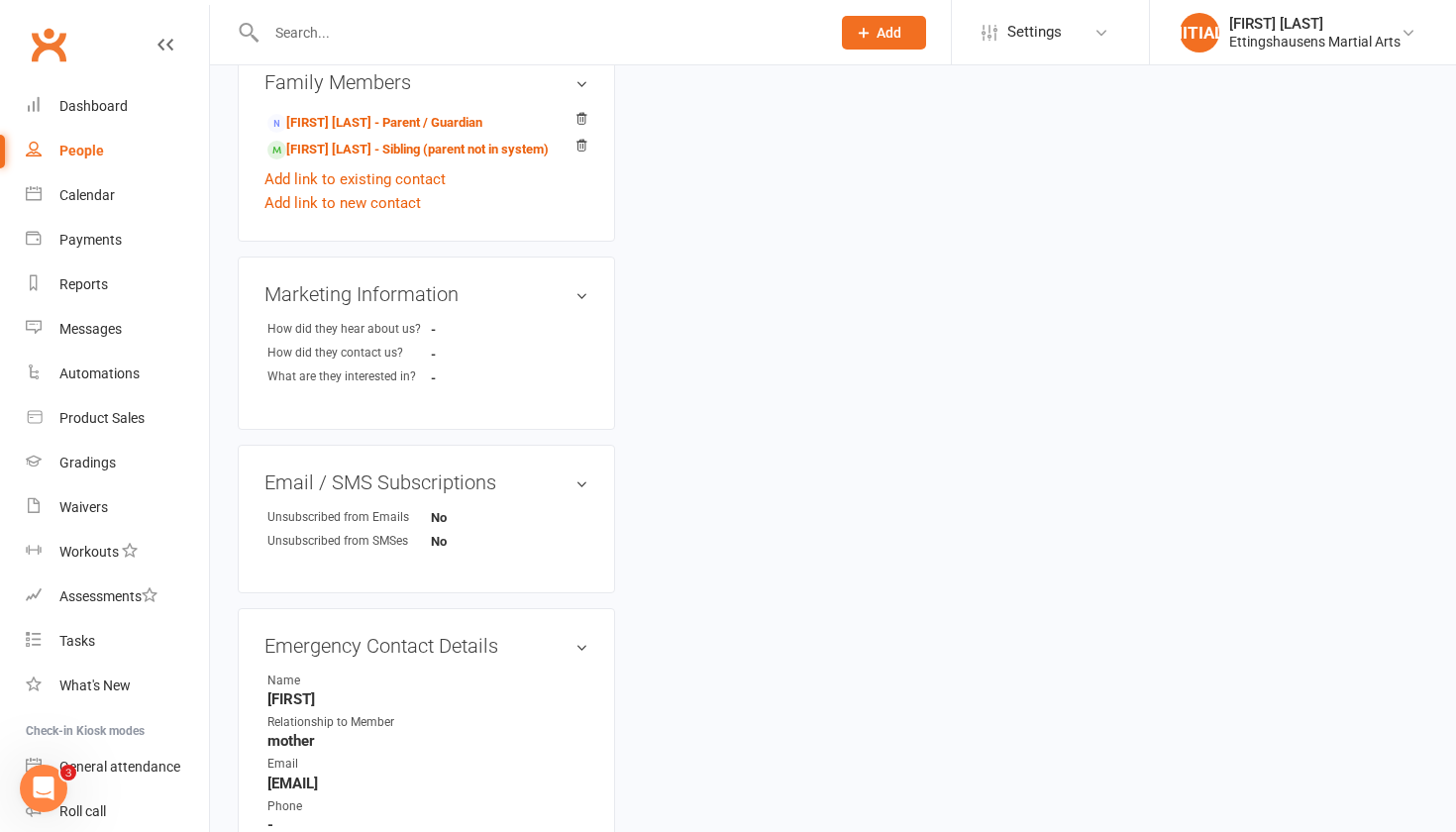 scroll, scrollTop: 0, scrollLeft: 0, axis: both 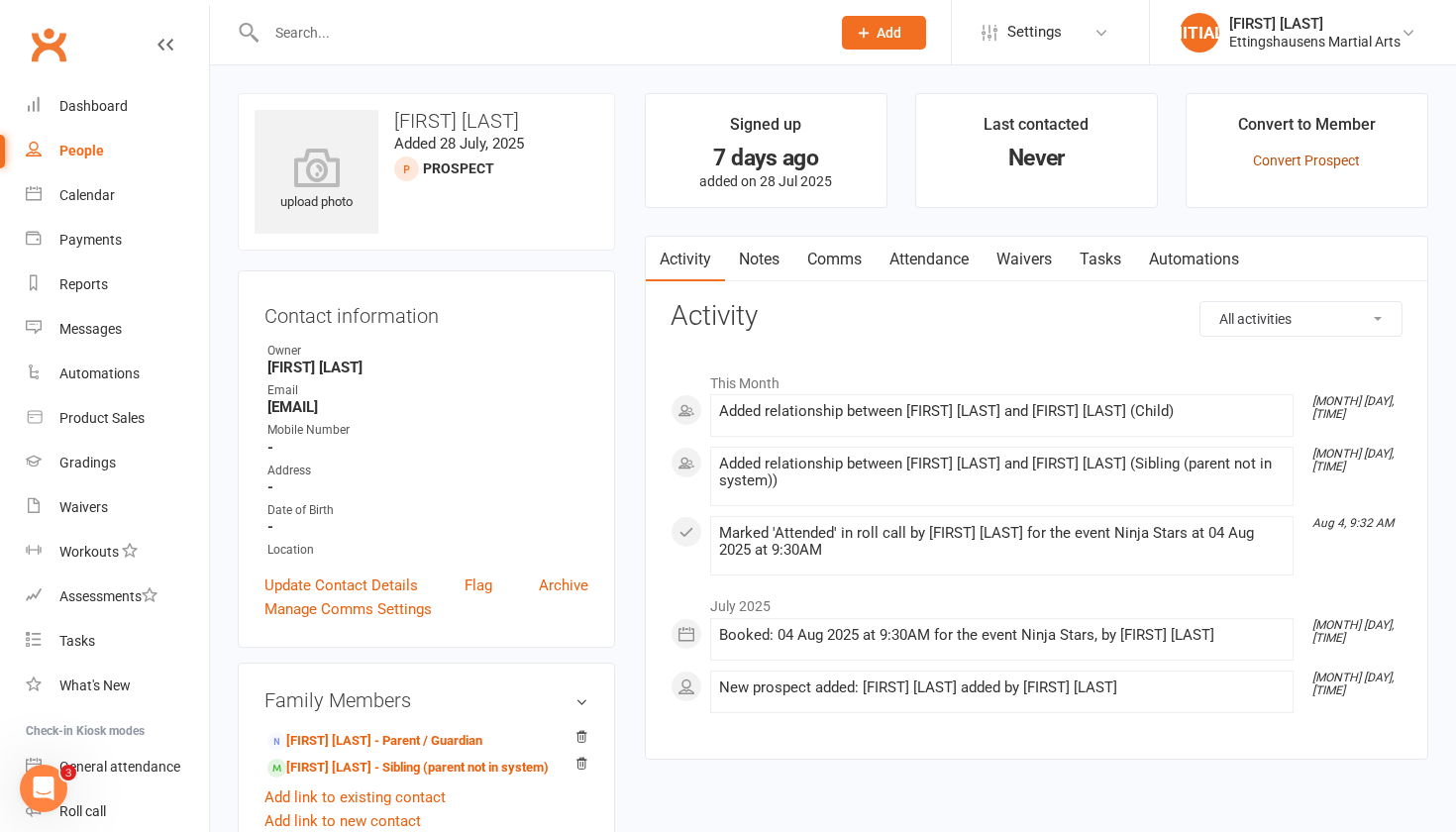 click on "Convert Prospect" at bounding box center [1306, 160] 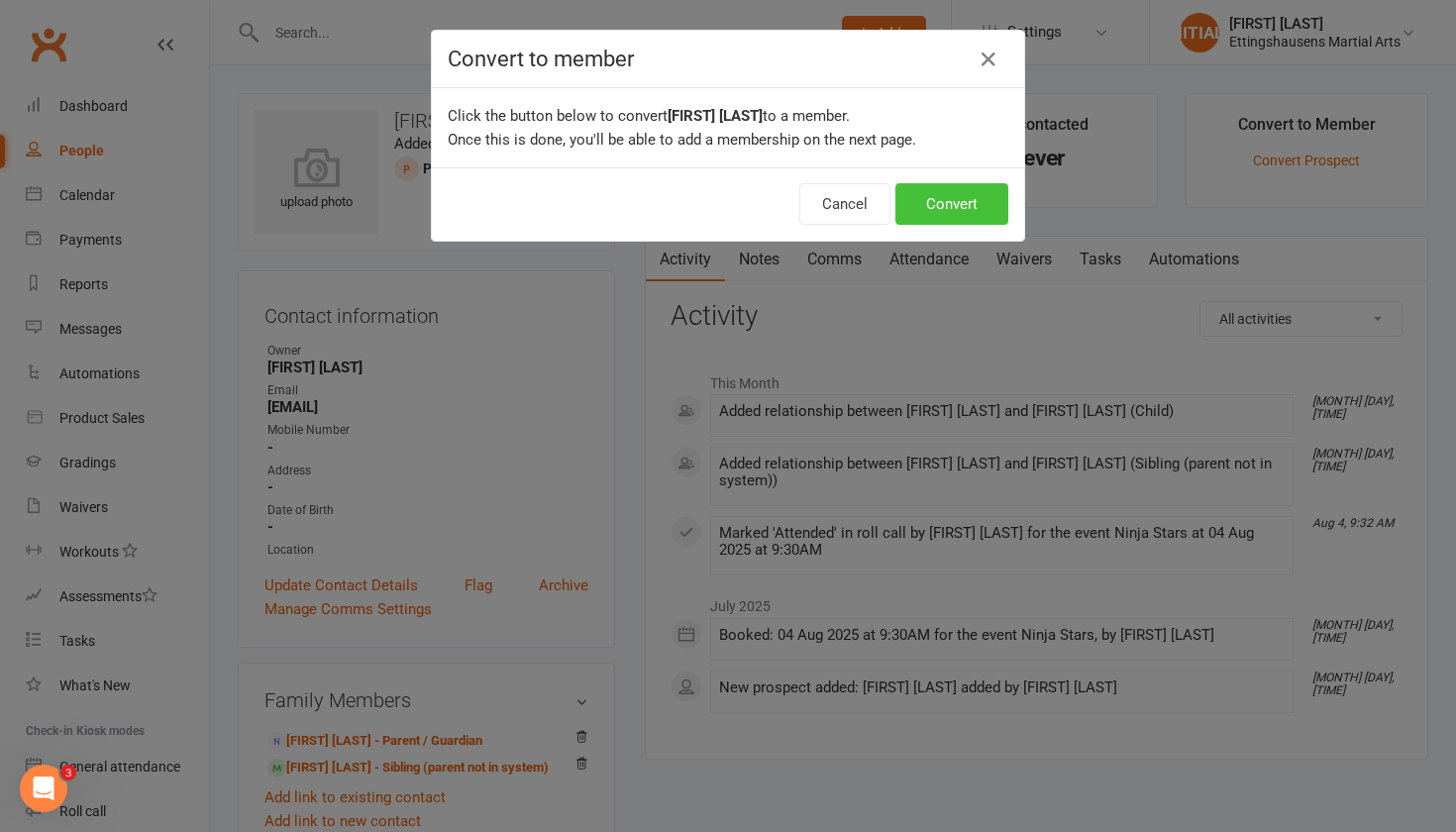 click on "Convert" at bounding box center [952, 204] 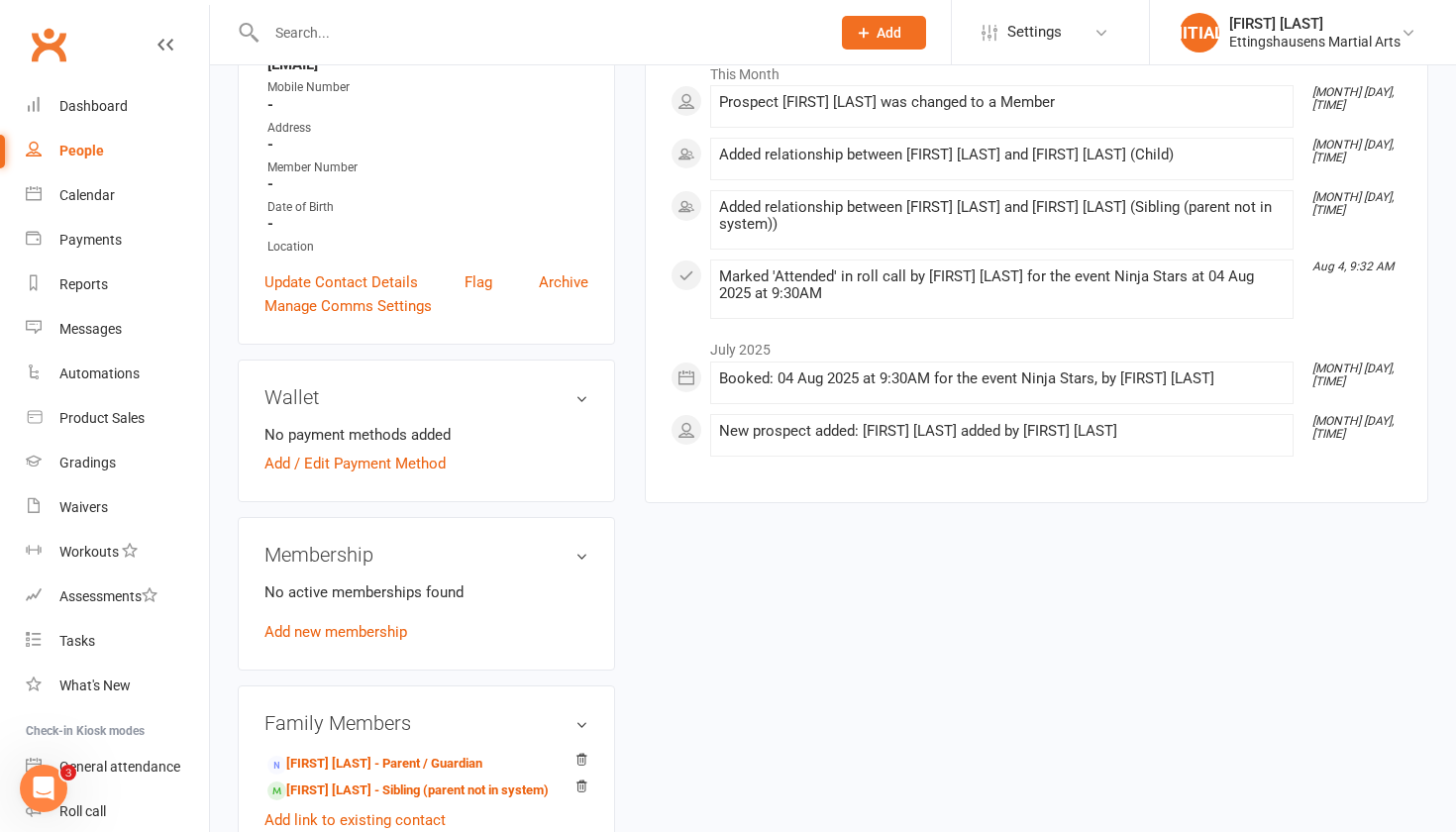 scroll, scrollTop: 351, scrollLeft: 0, axis: vertical 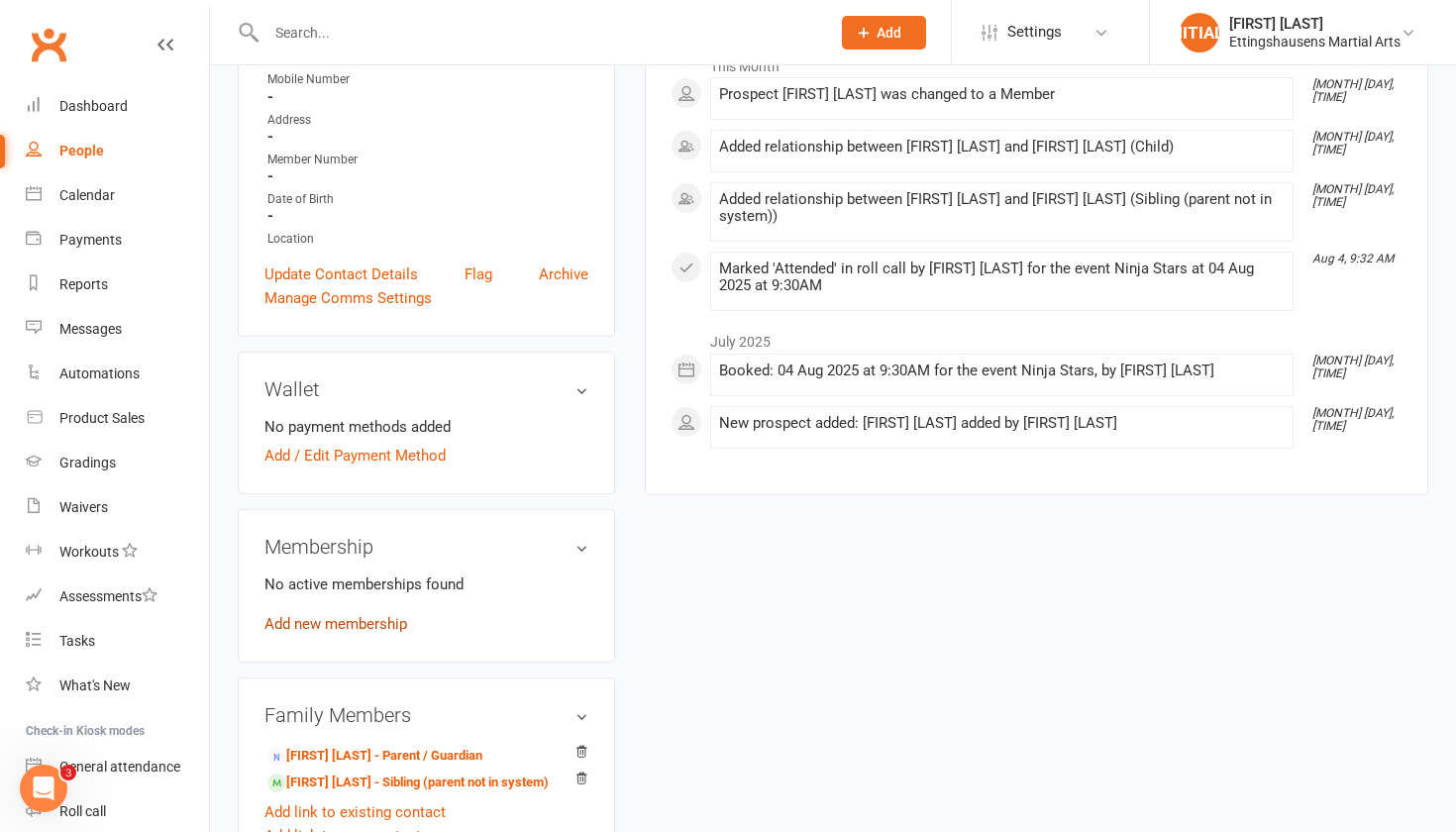click on "Add new membership" at bounding box center [336, 624] 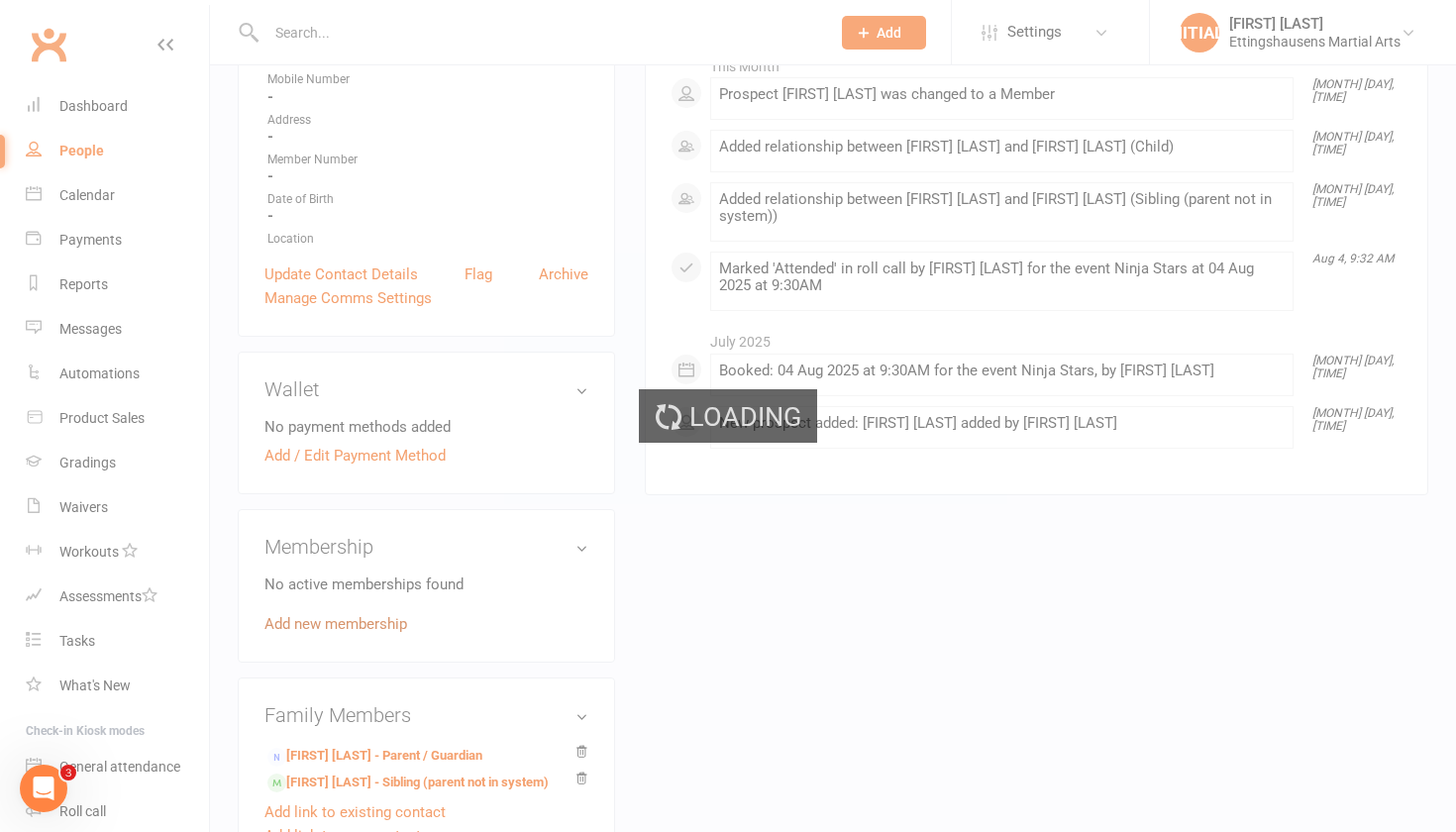 scroll, scrollTop: 0, scrollLeft: 0, axis: both 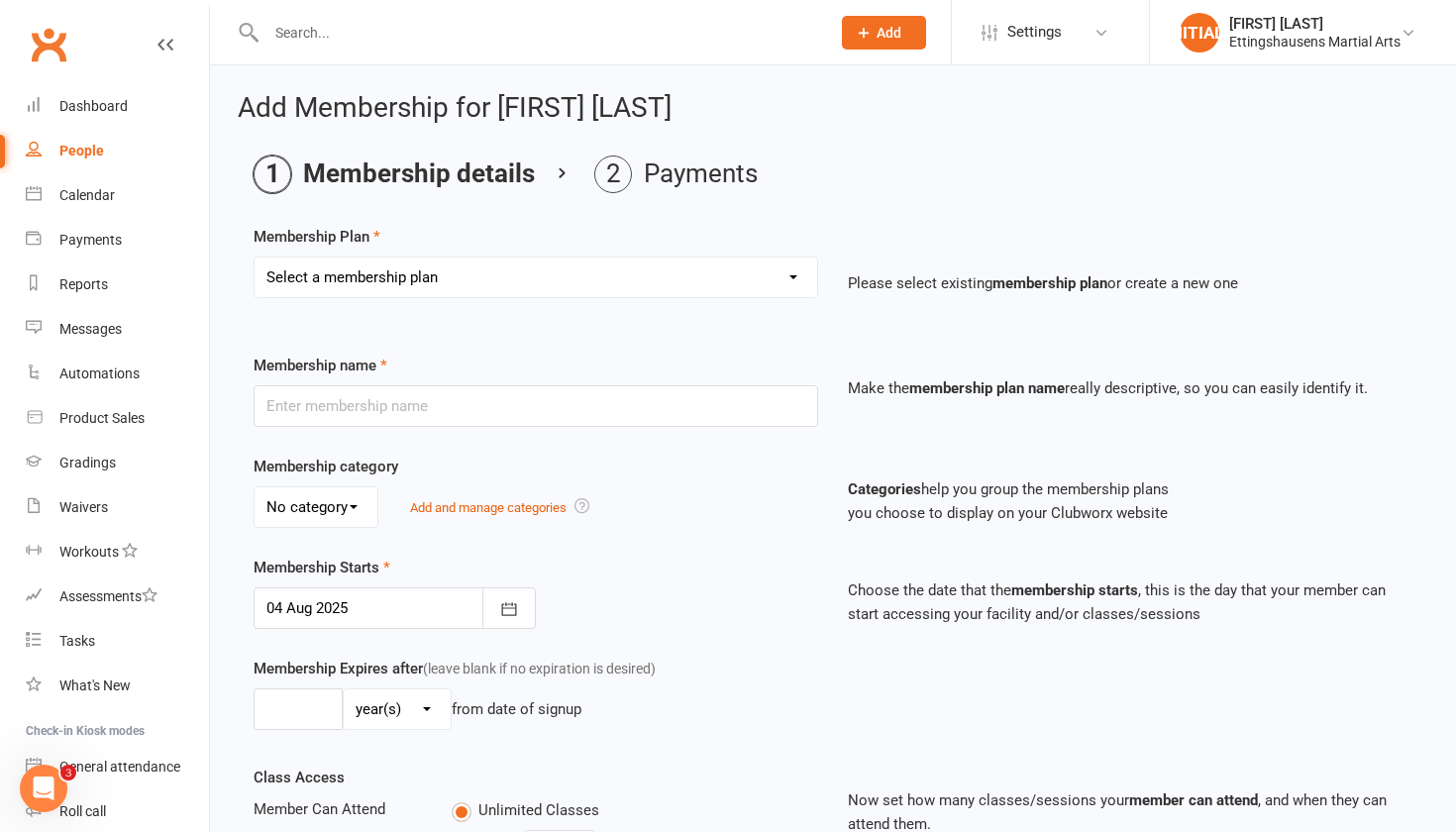 select on "8" 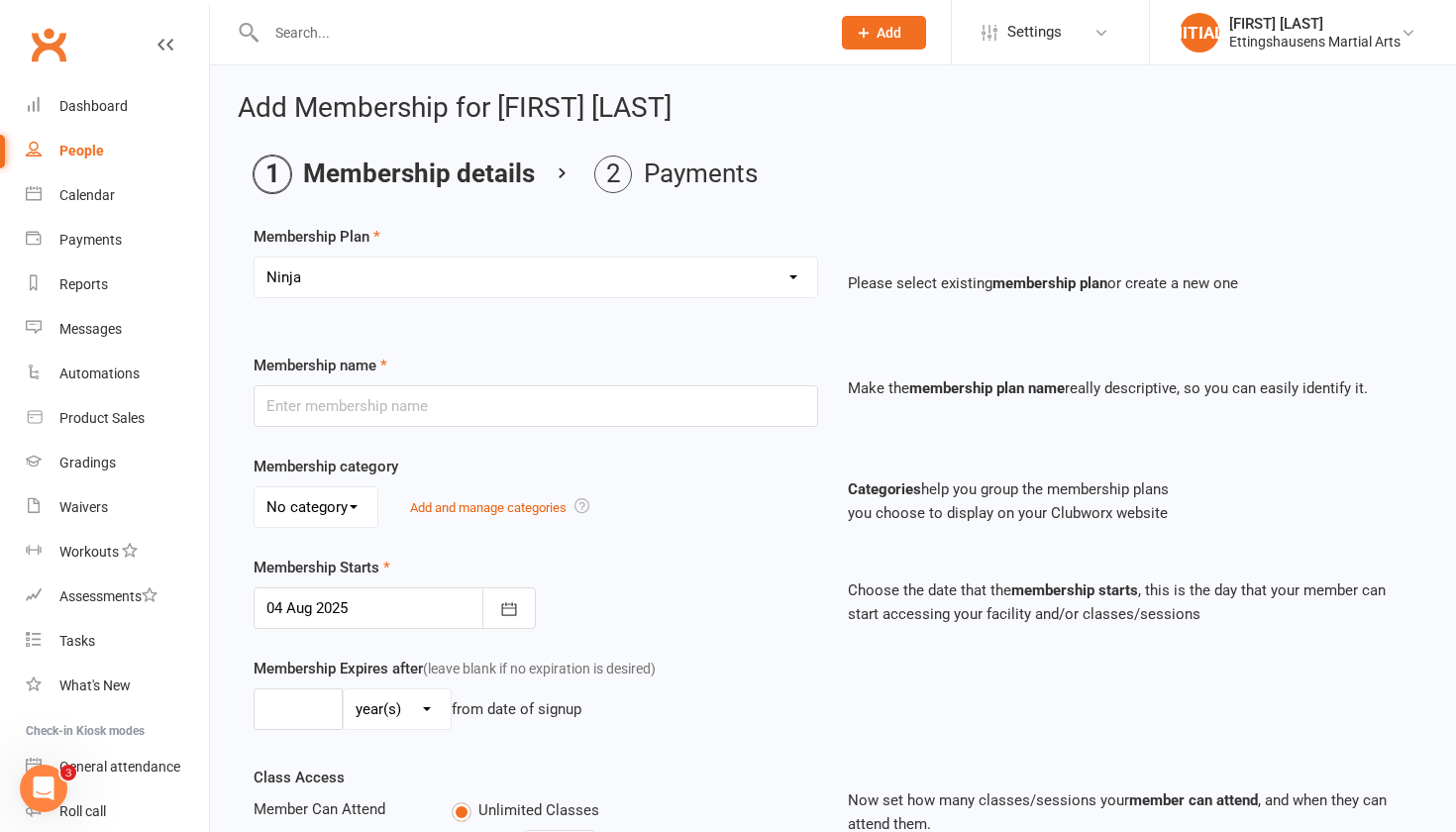 type on "Ninja" 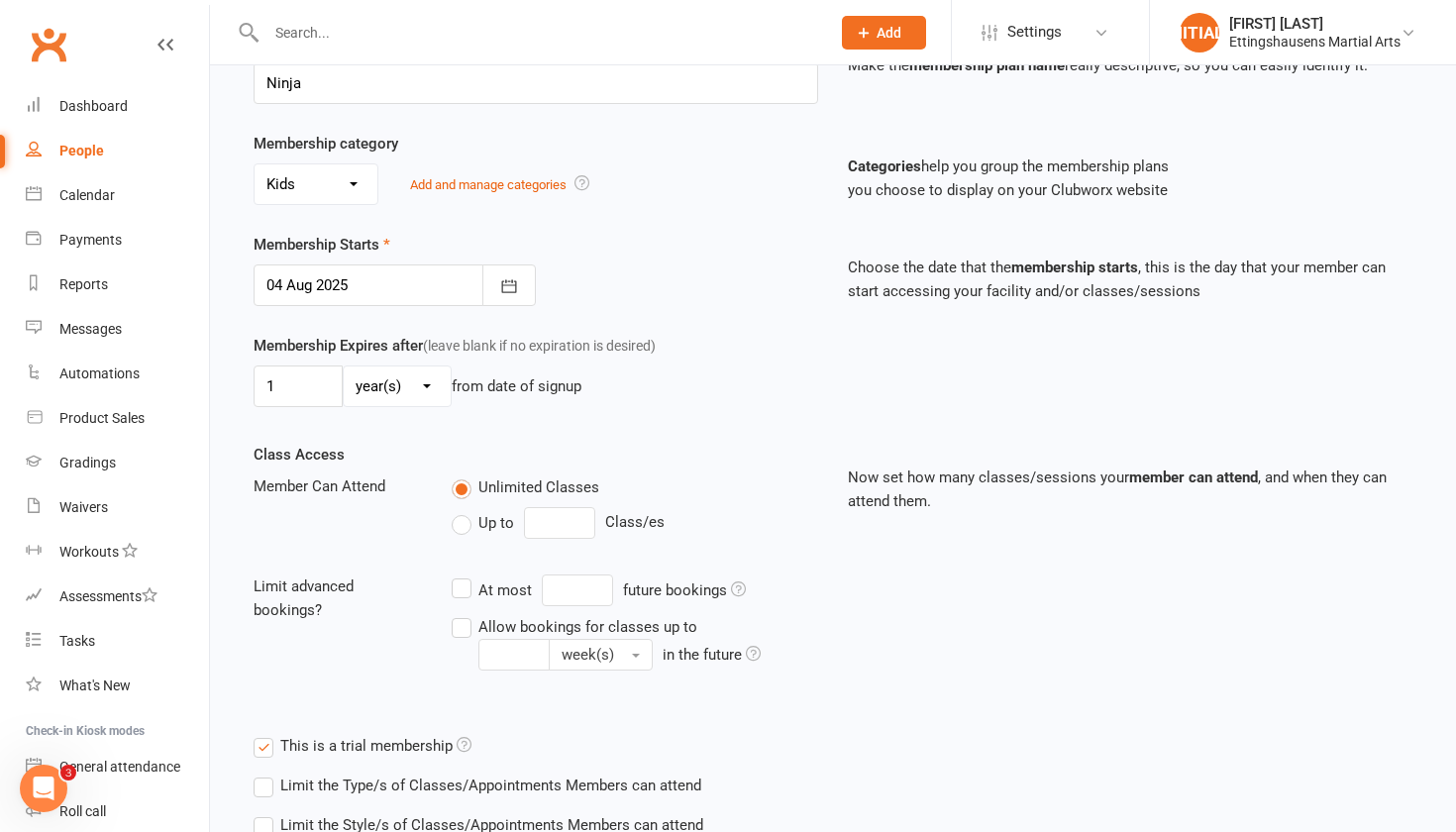 scroll, scrollTop: 323, scrollLeft: 0, axis: vertical 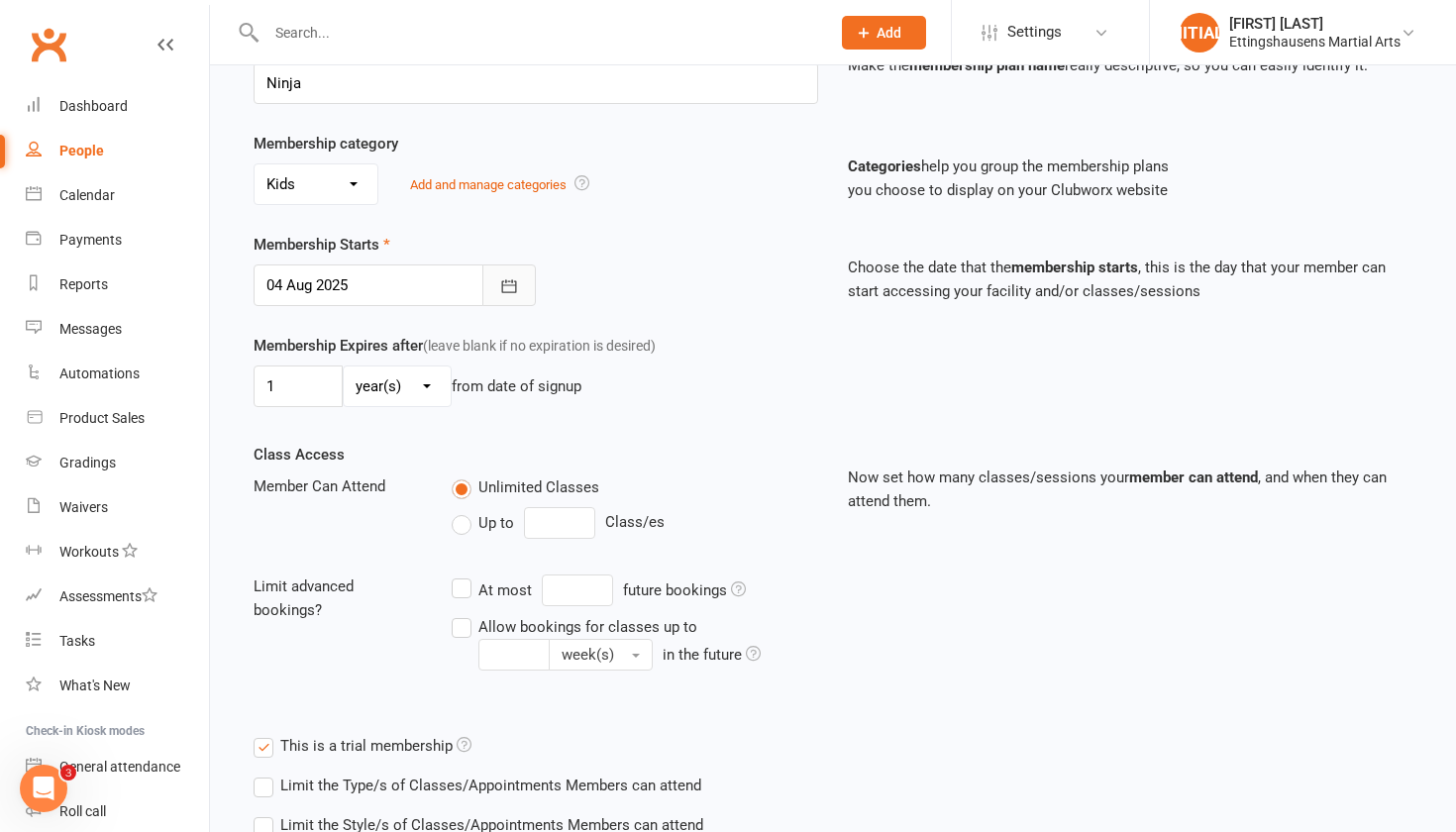 click 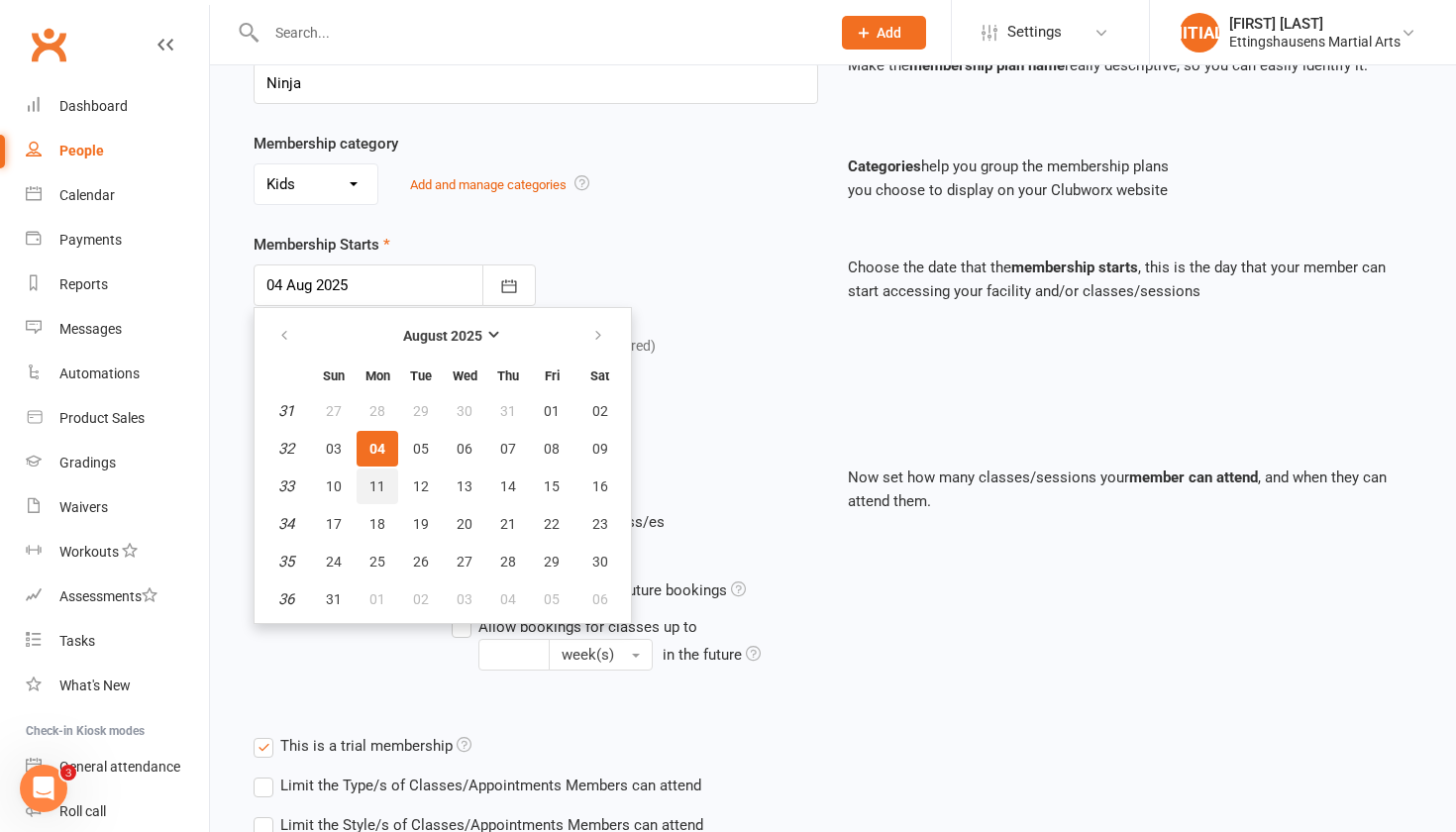 click on "11" at bounding box center [377, 486] 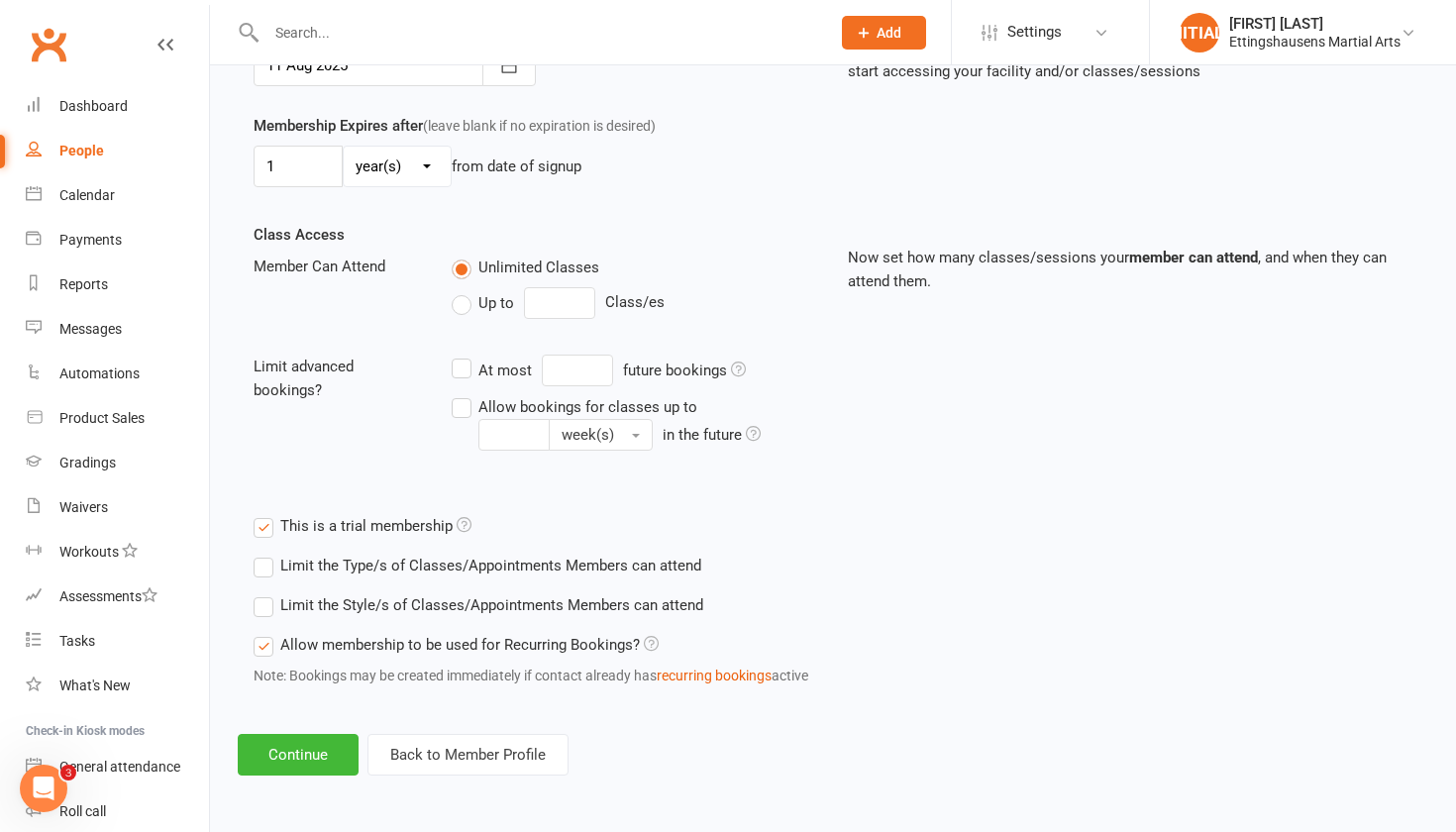 scroll, scrollTop: 559, scrollLeft: 0, axis: vertical 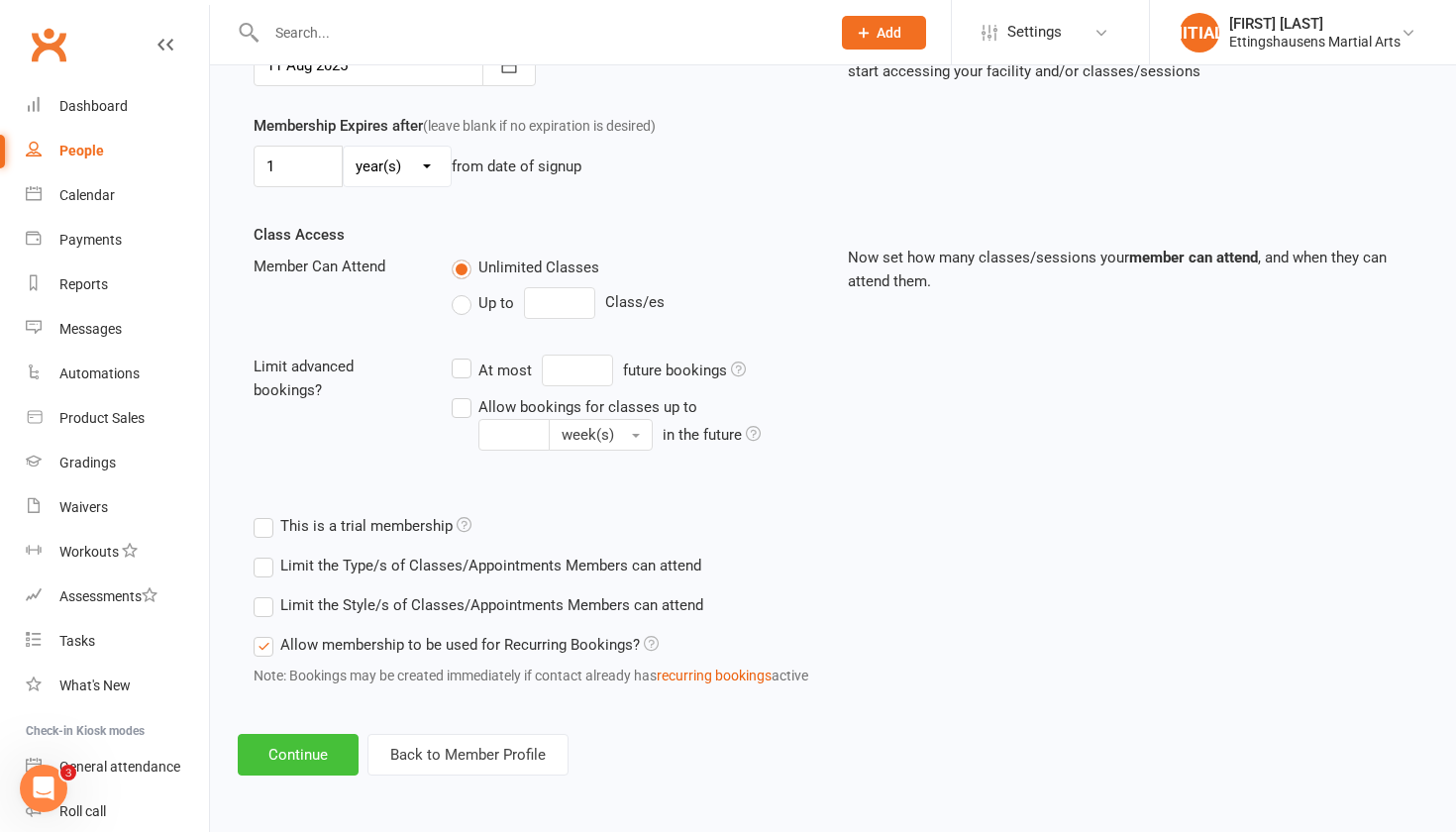 click on "Continue" at bounding box center (298, 755) 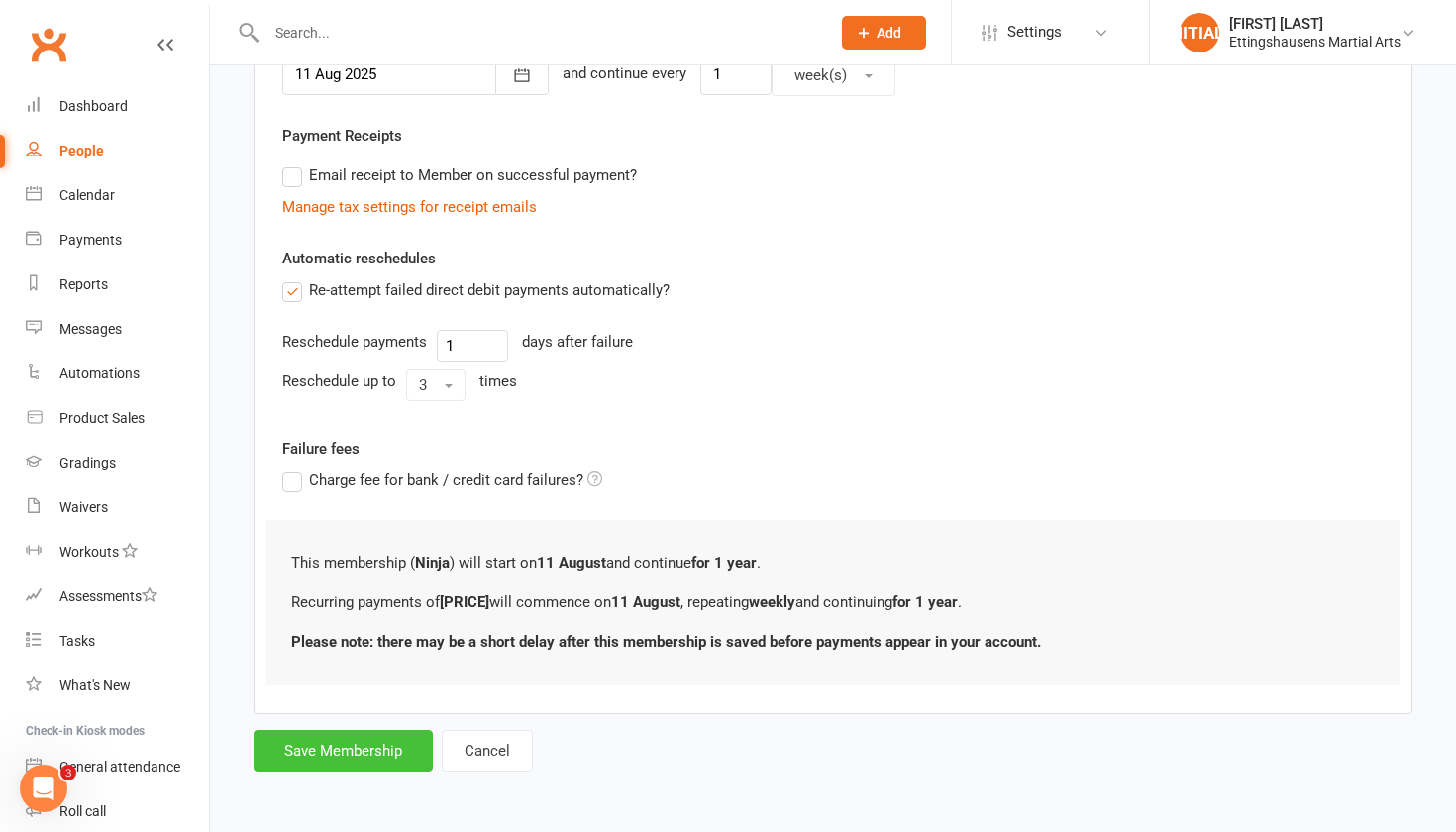 scroll, scrollTop: 545, scrollLeft: 0, axis: vertical 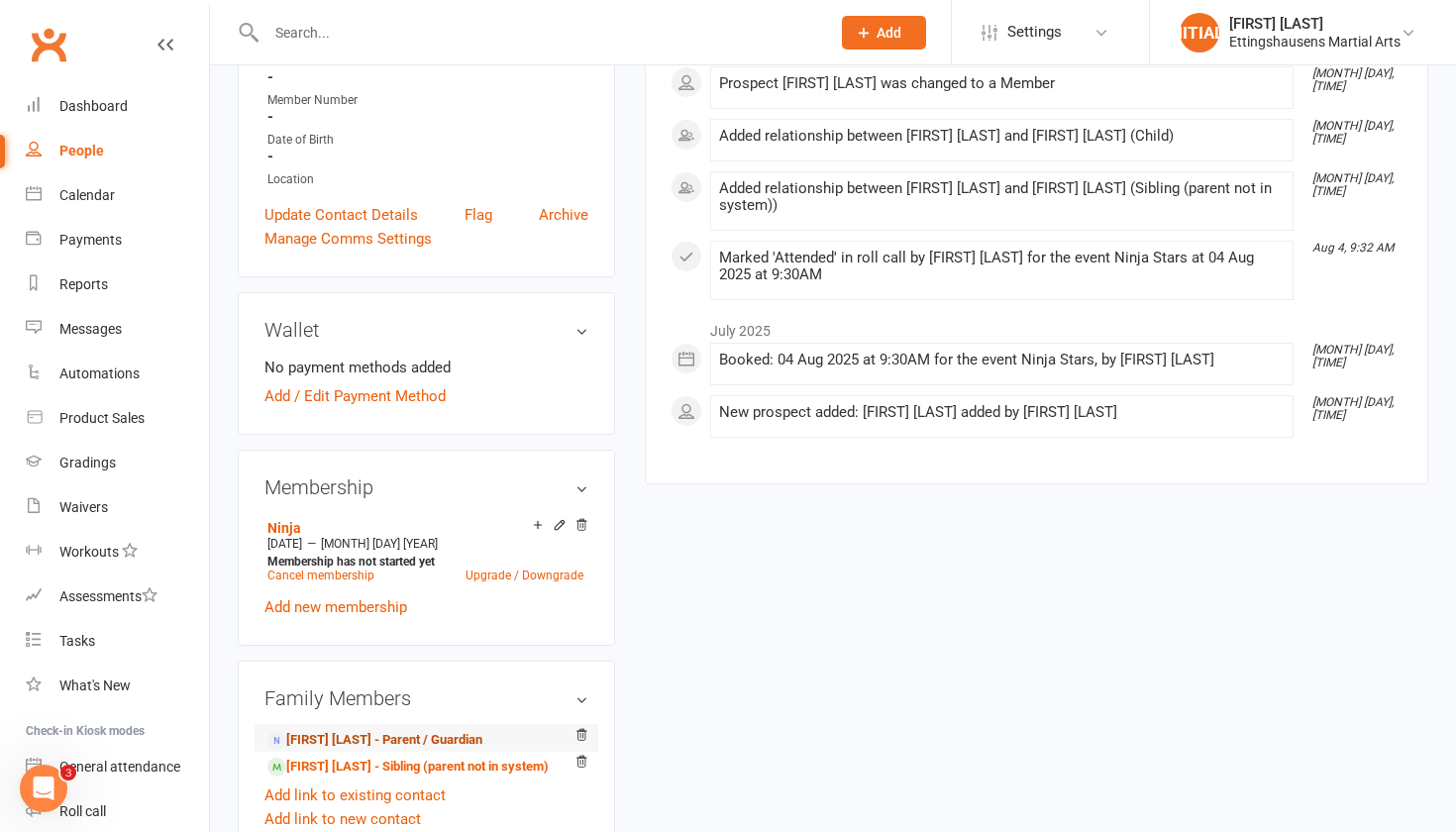 click on "Yvonne Starr - Parent / Guardian" at bounding box center [374, 740] 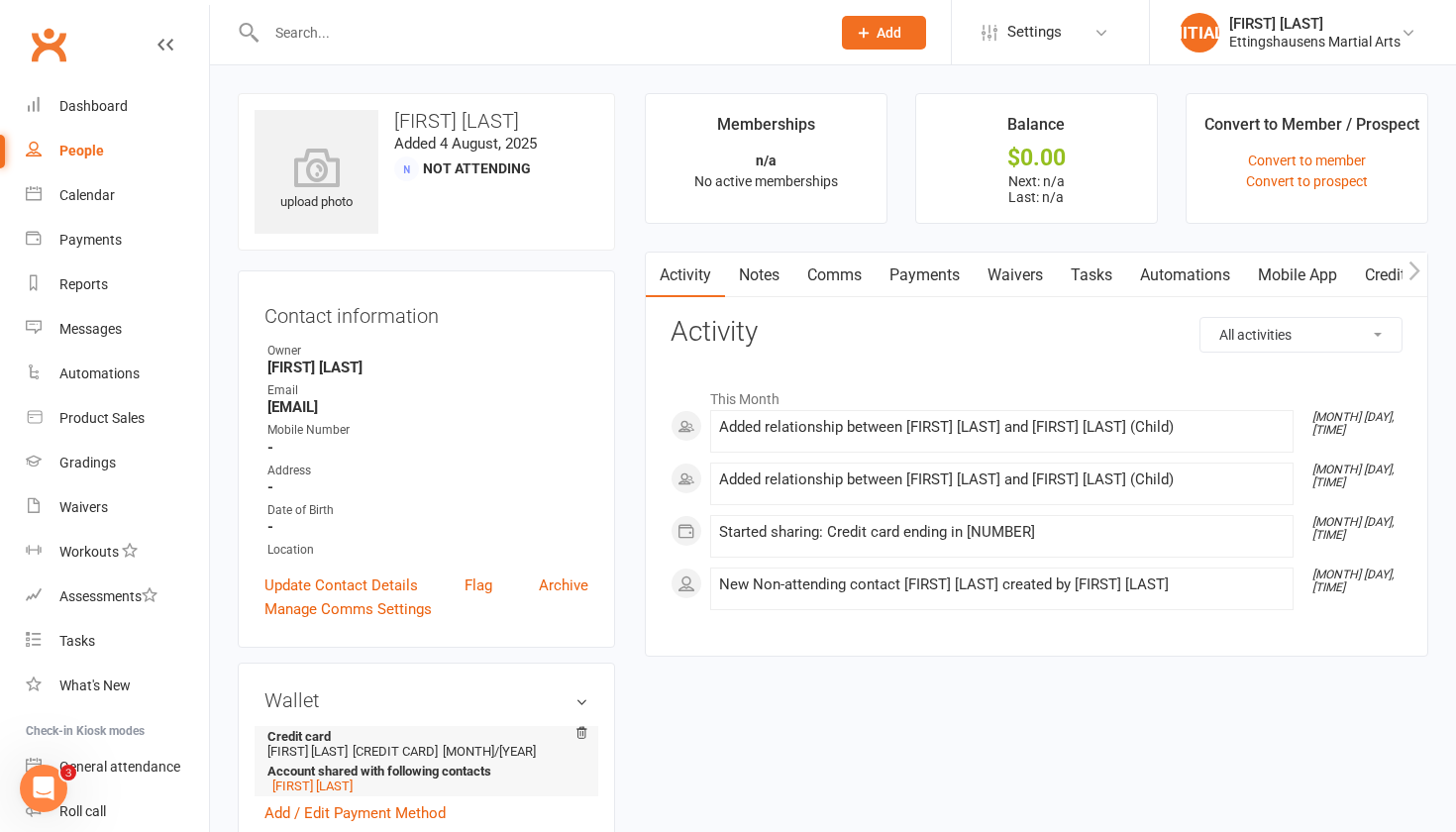 scroll, scrollTop: 0, scrollLeft: 0, axis: both 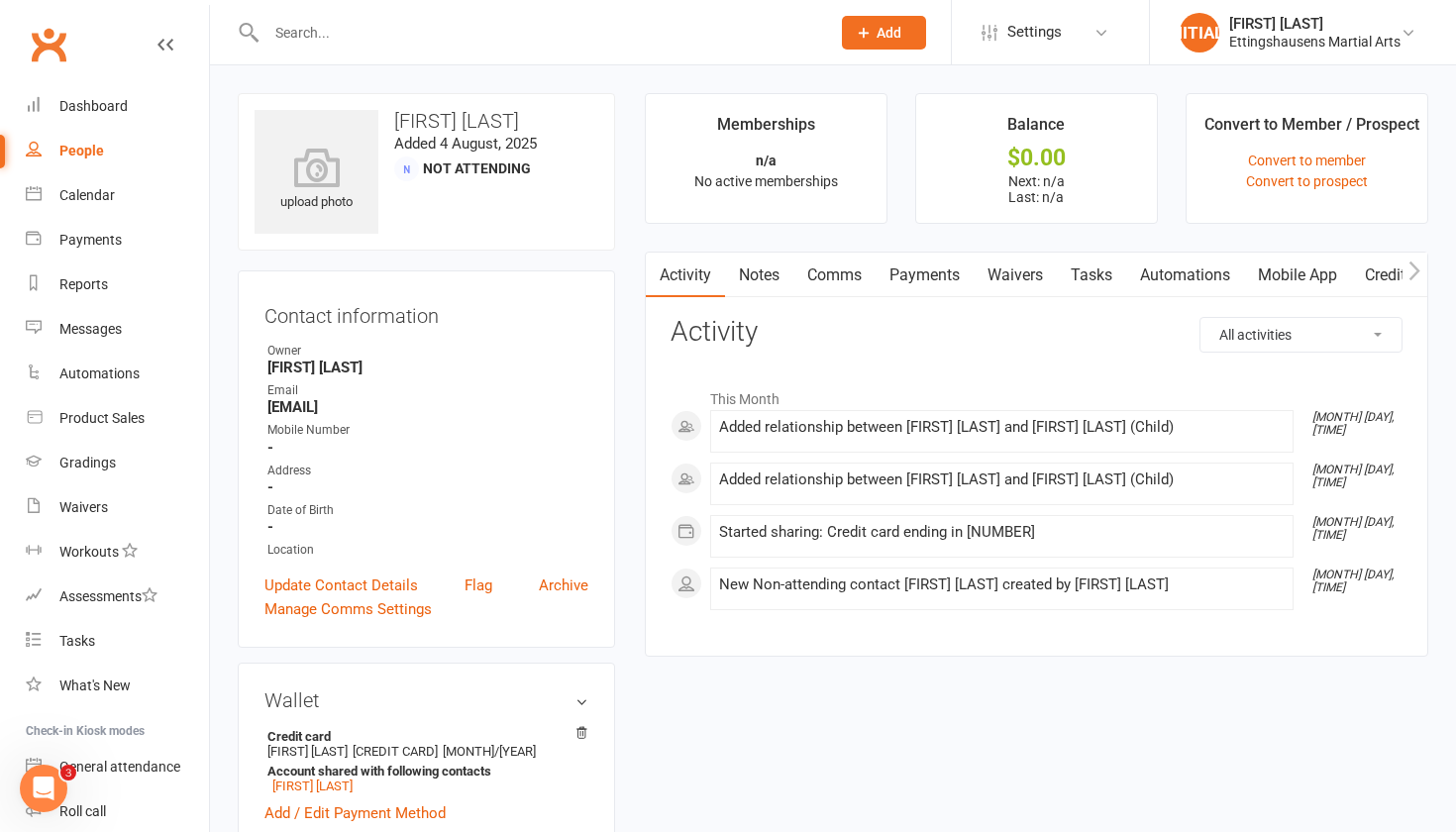 click at bounding box center [538, 33] 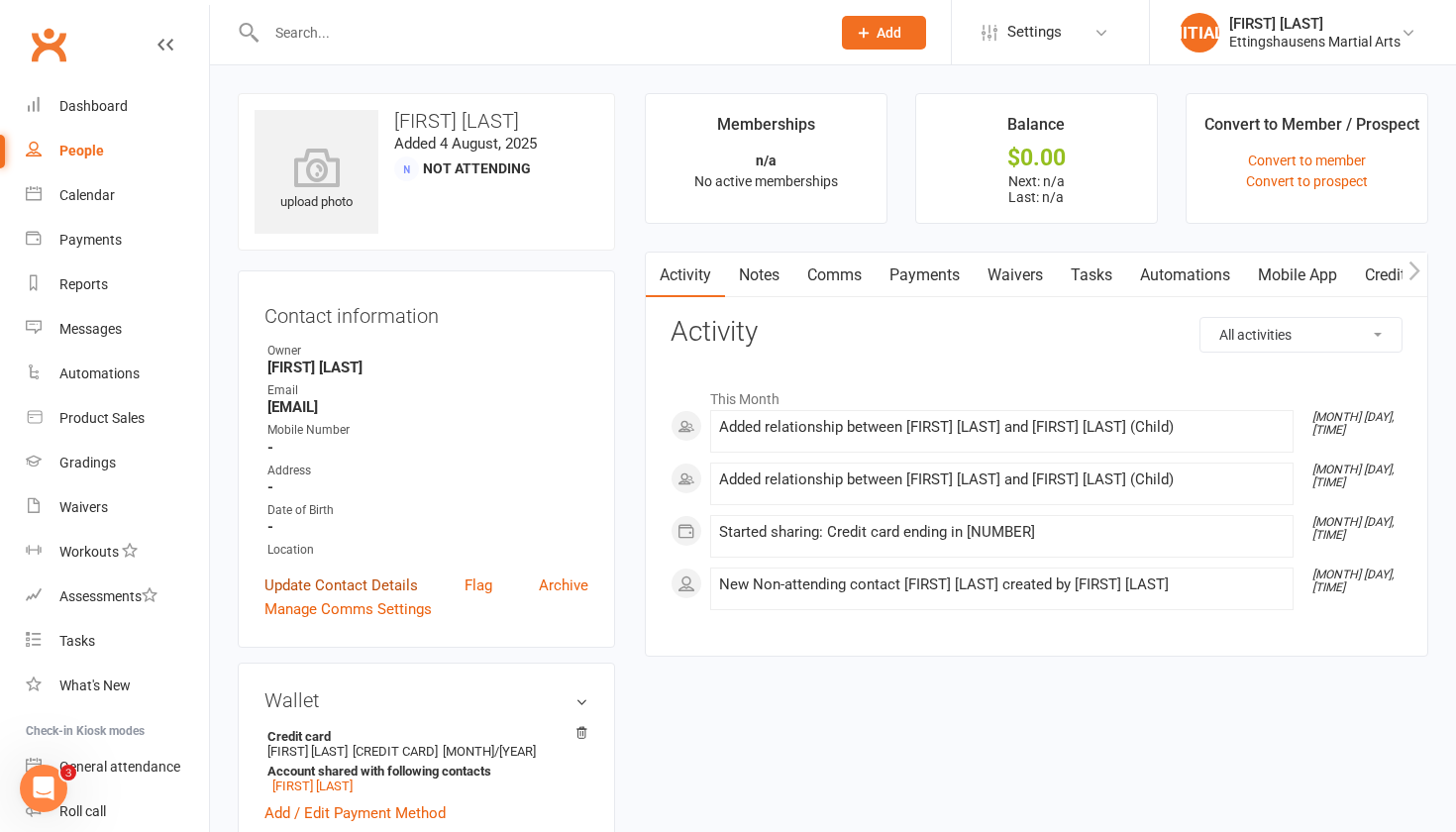 click on "Update Contact Details" at bounding box center [341, 585] 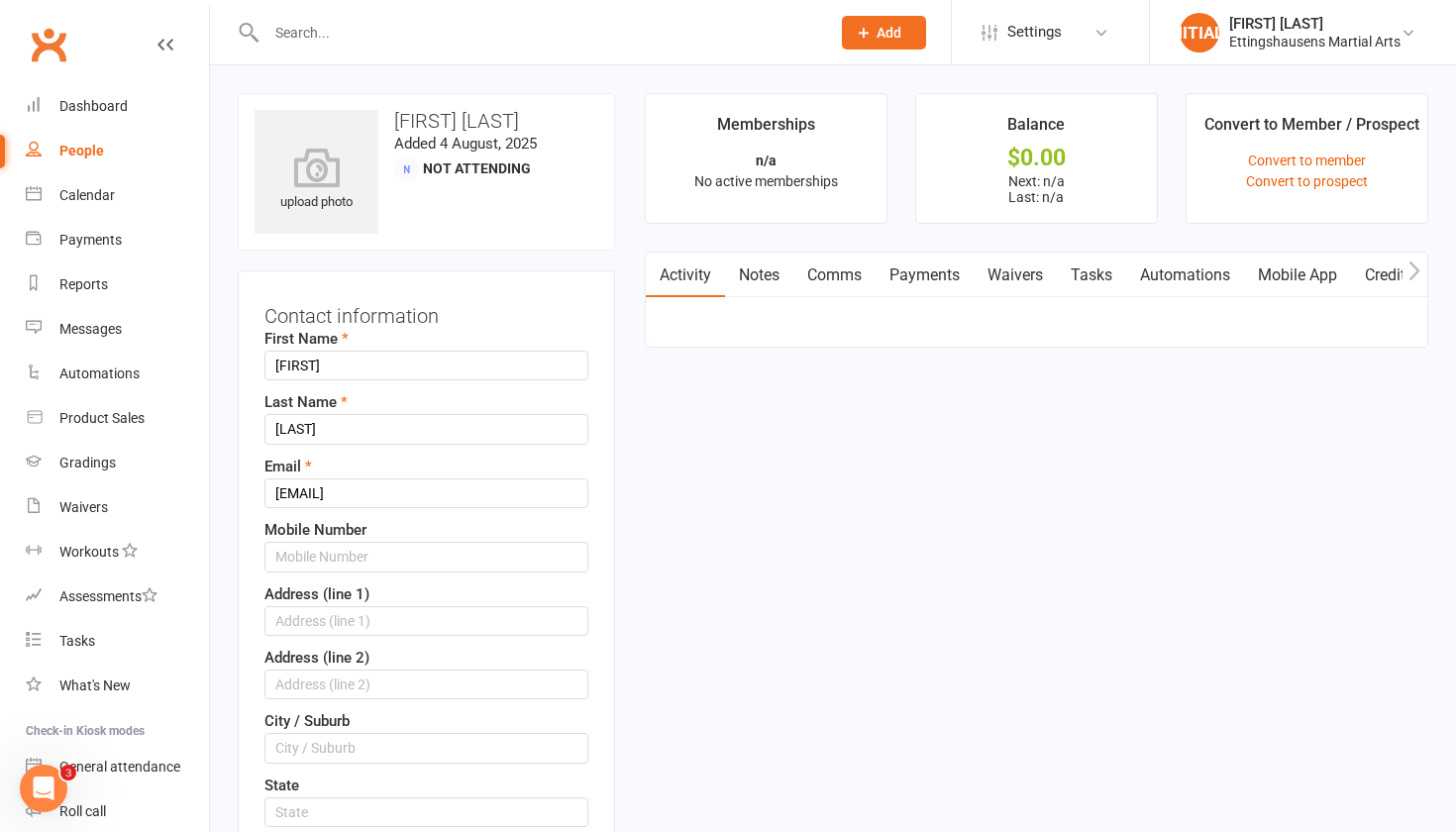 scroll, scrollTop: 93, scrollLeft: 0, axis: vertical 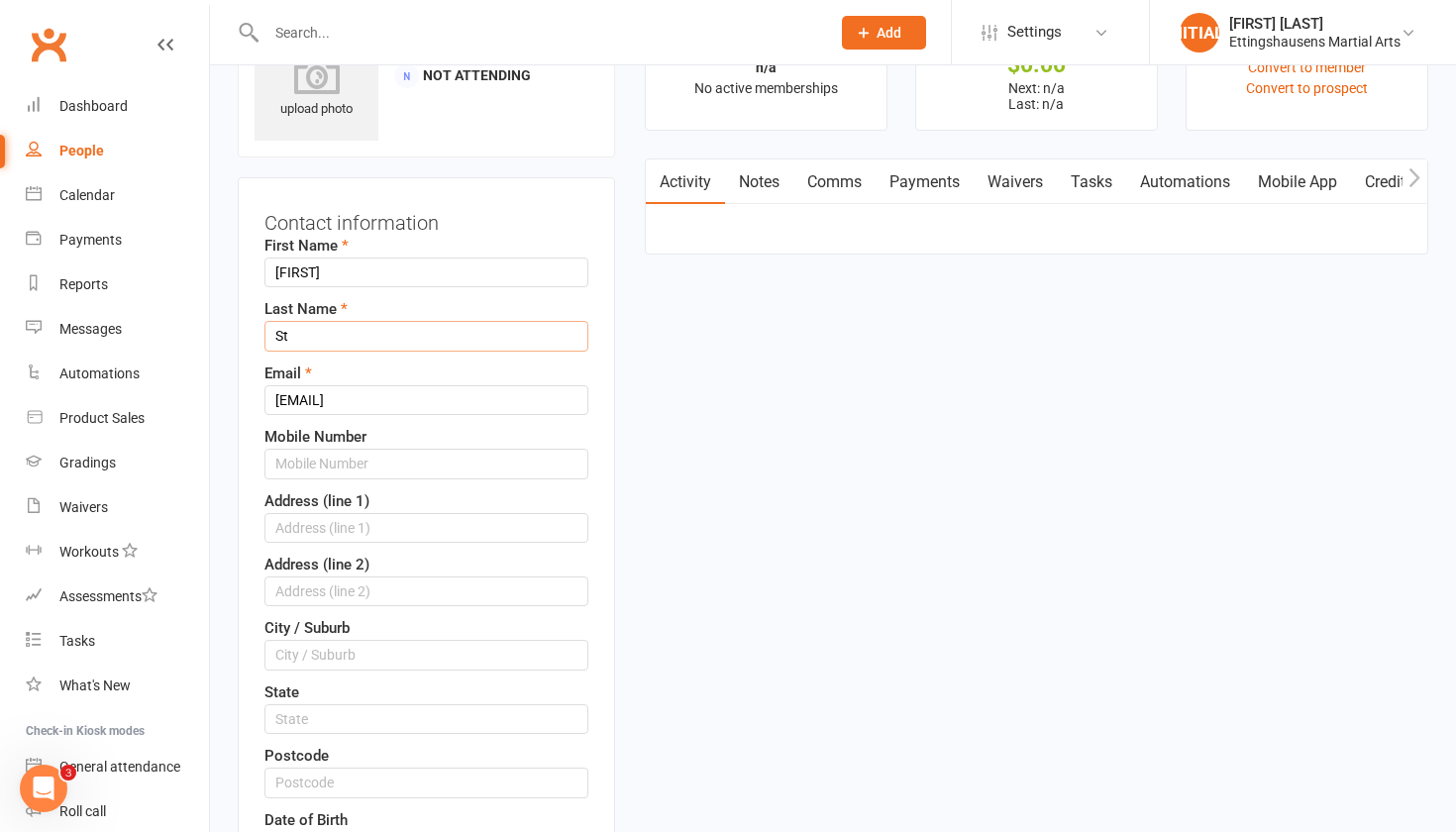 type on "S" 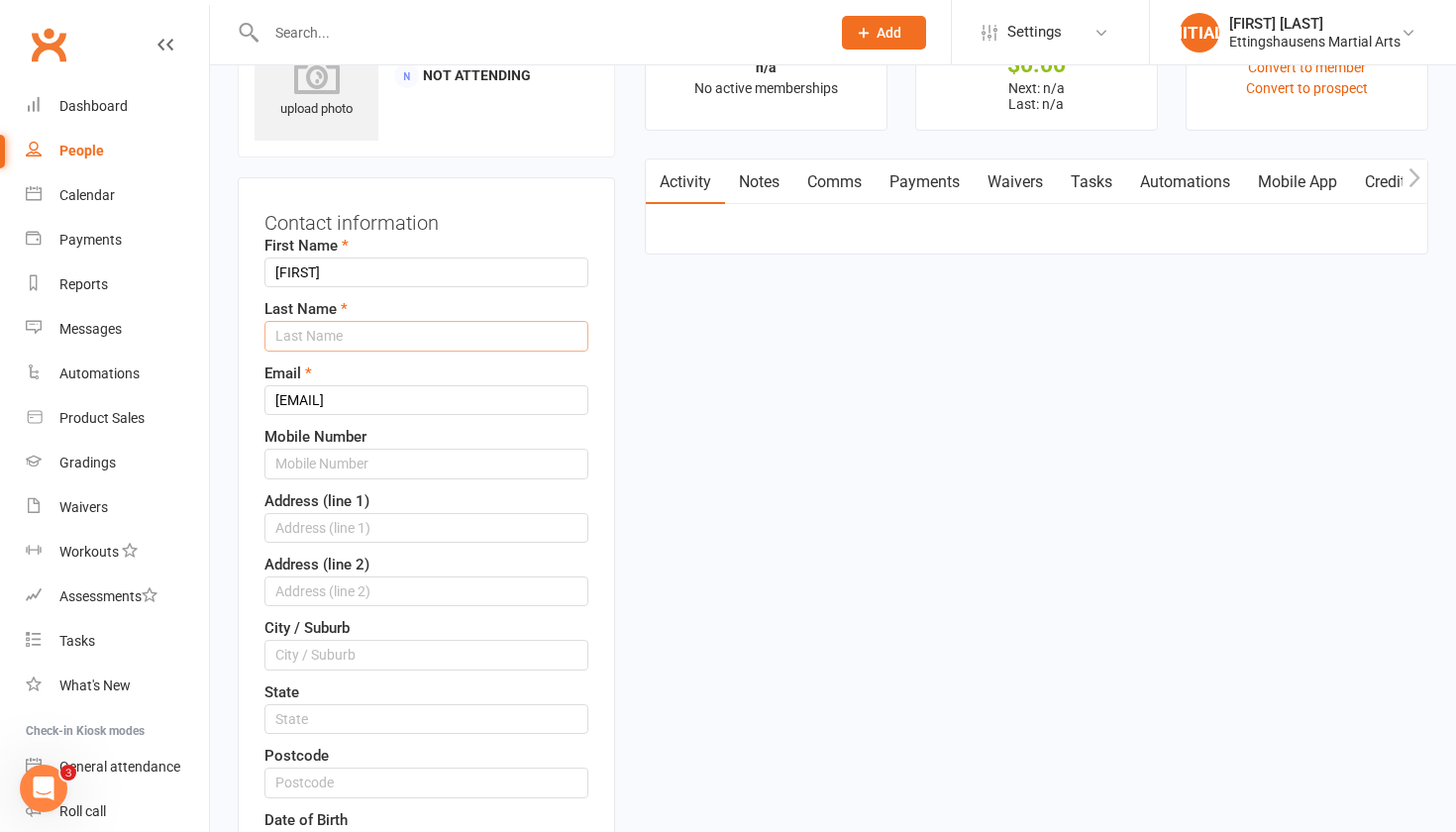 type on "i" 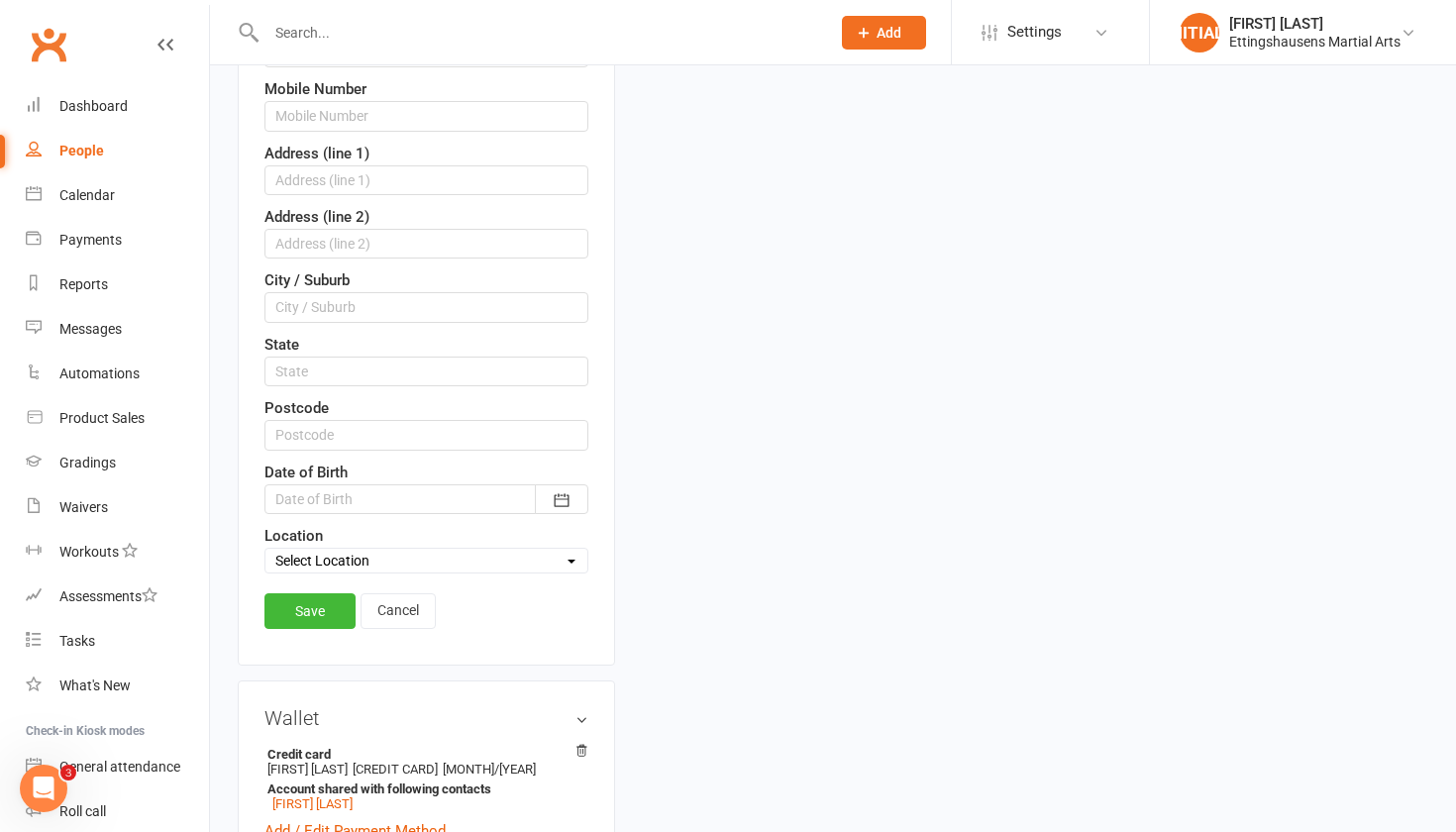 scroll, scrollTop: 586, scrollLeft: 0, axis: vertical 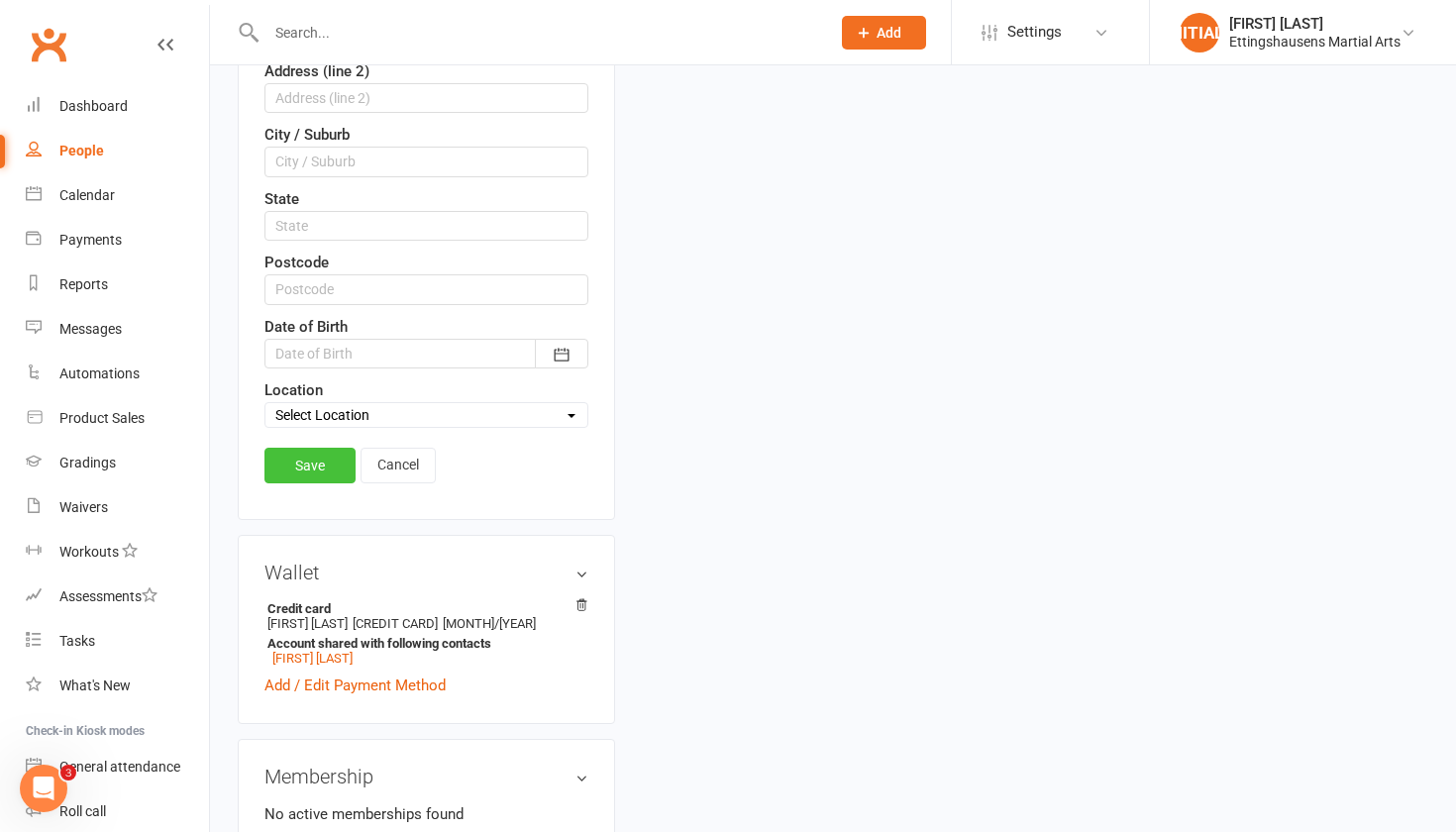 type on "Isaacs" 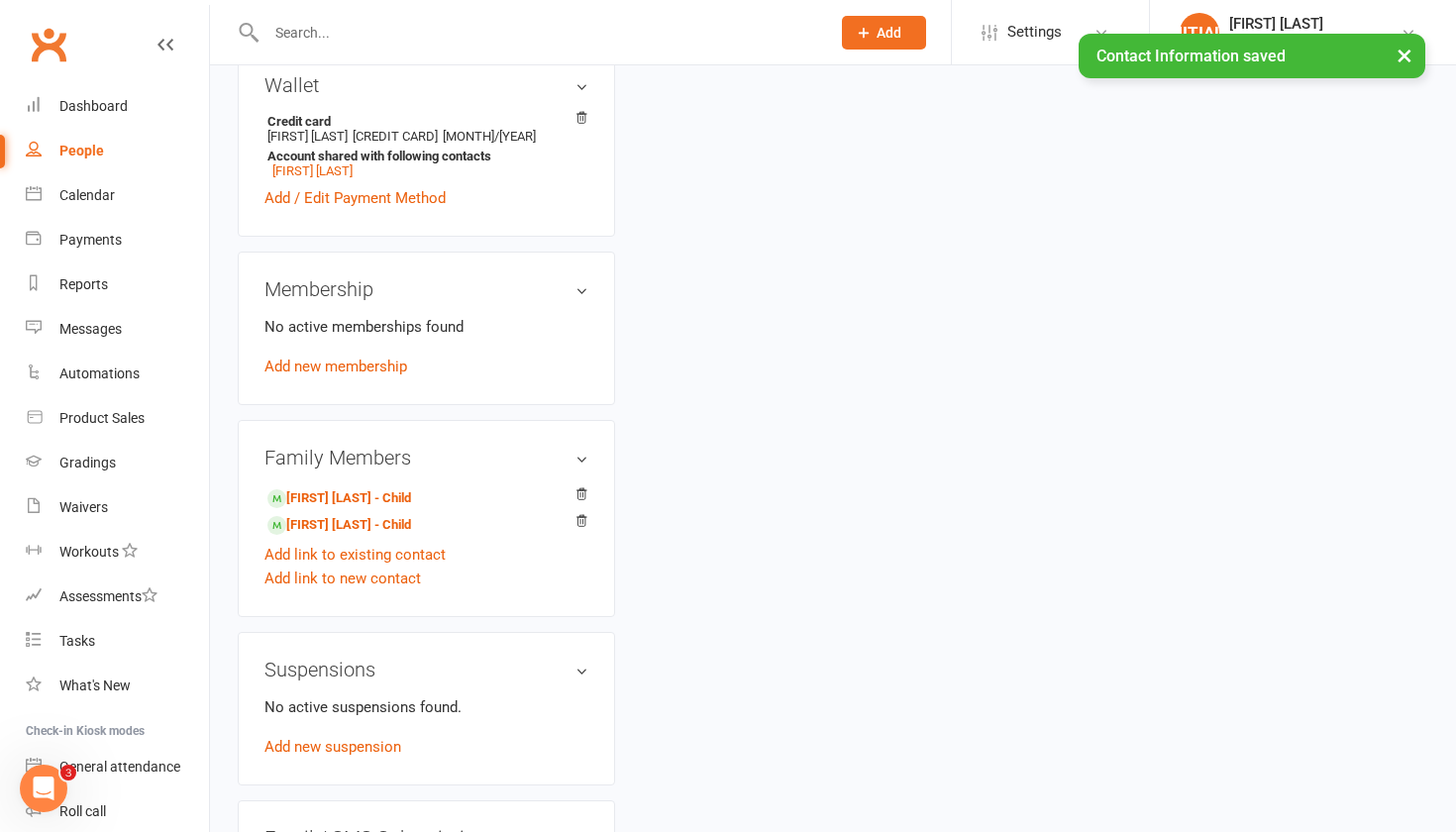 scroll, scrollTop: 623, scrollLeft: 0, axis: vertical 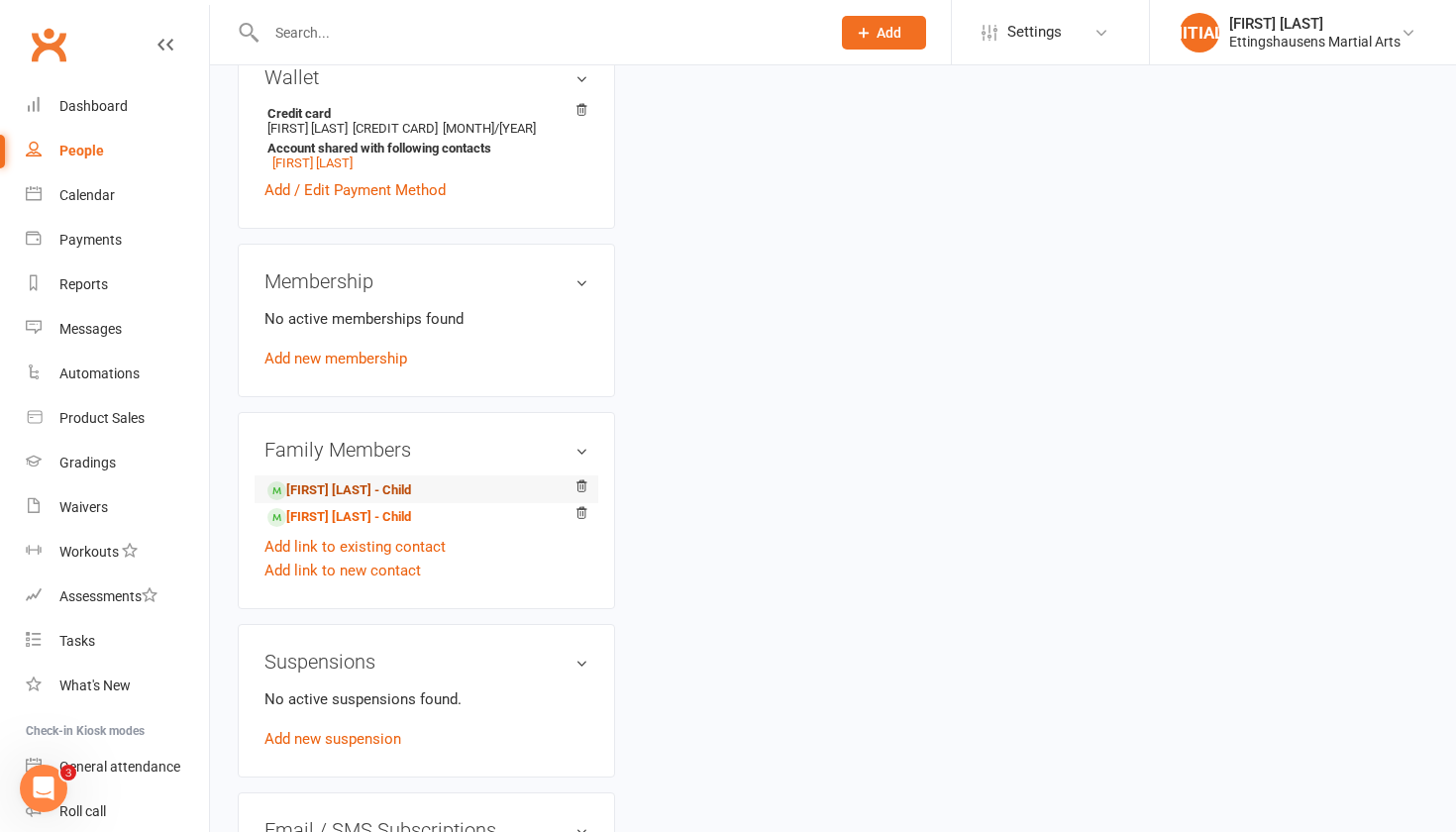 click on "Ruco Starr - Child" at bounding box center [339, 490] 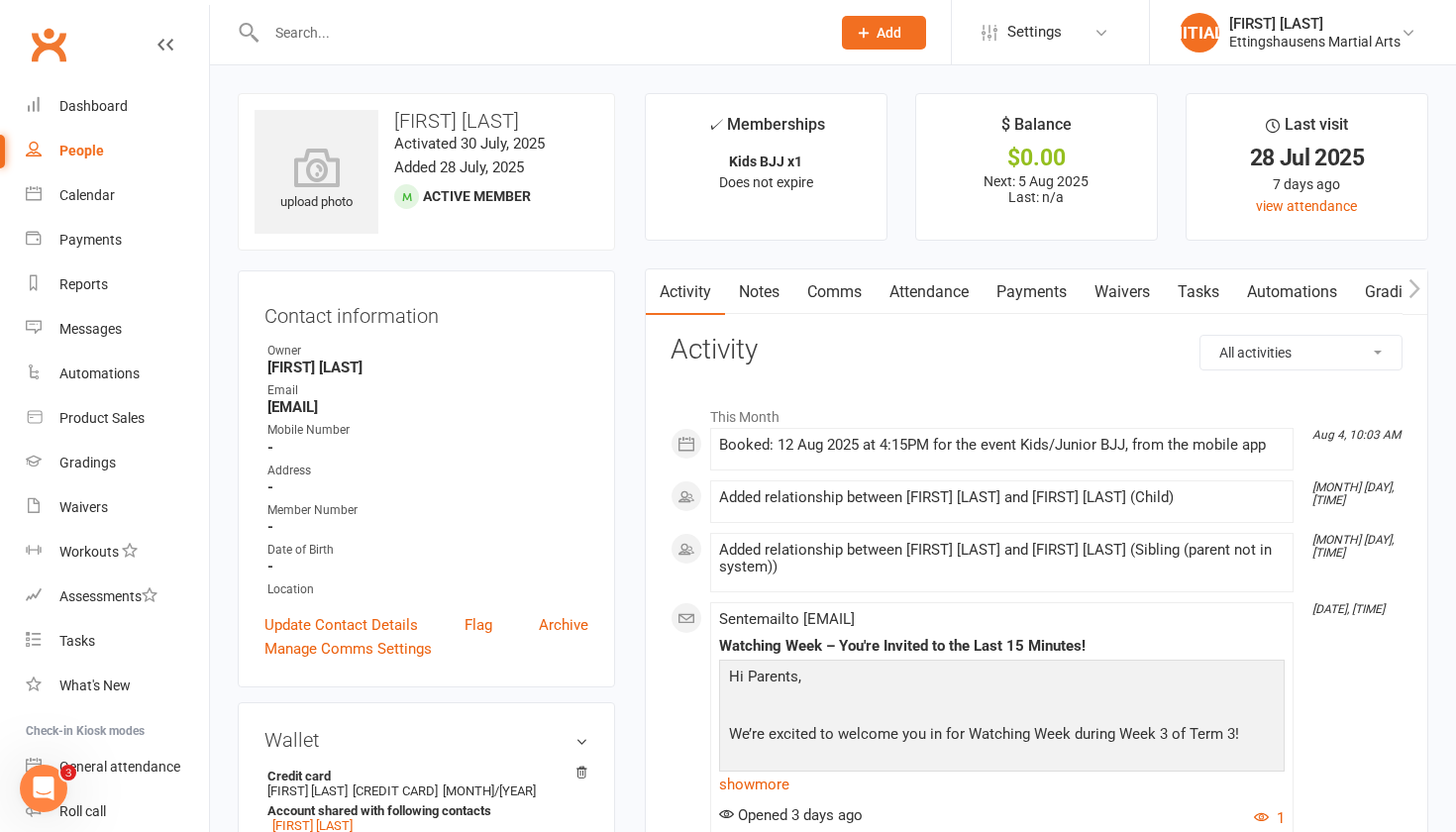 scroll, scrollTop: 0, scrollLeft: 0, axis: both 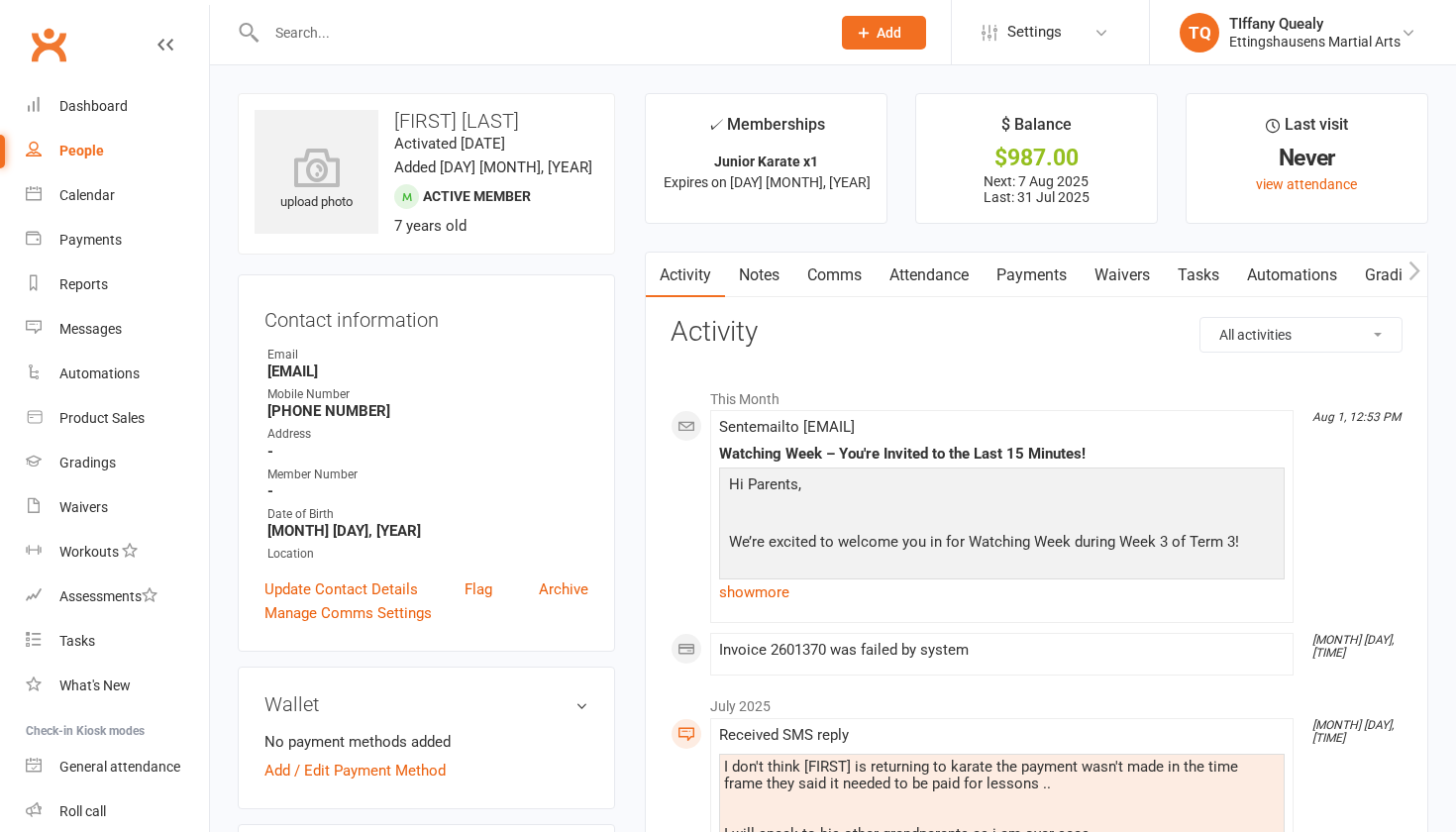 click at bounding box center [538, 33] 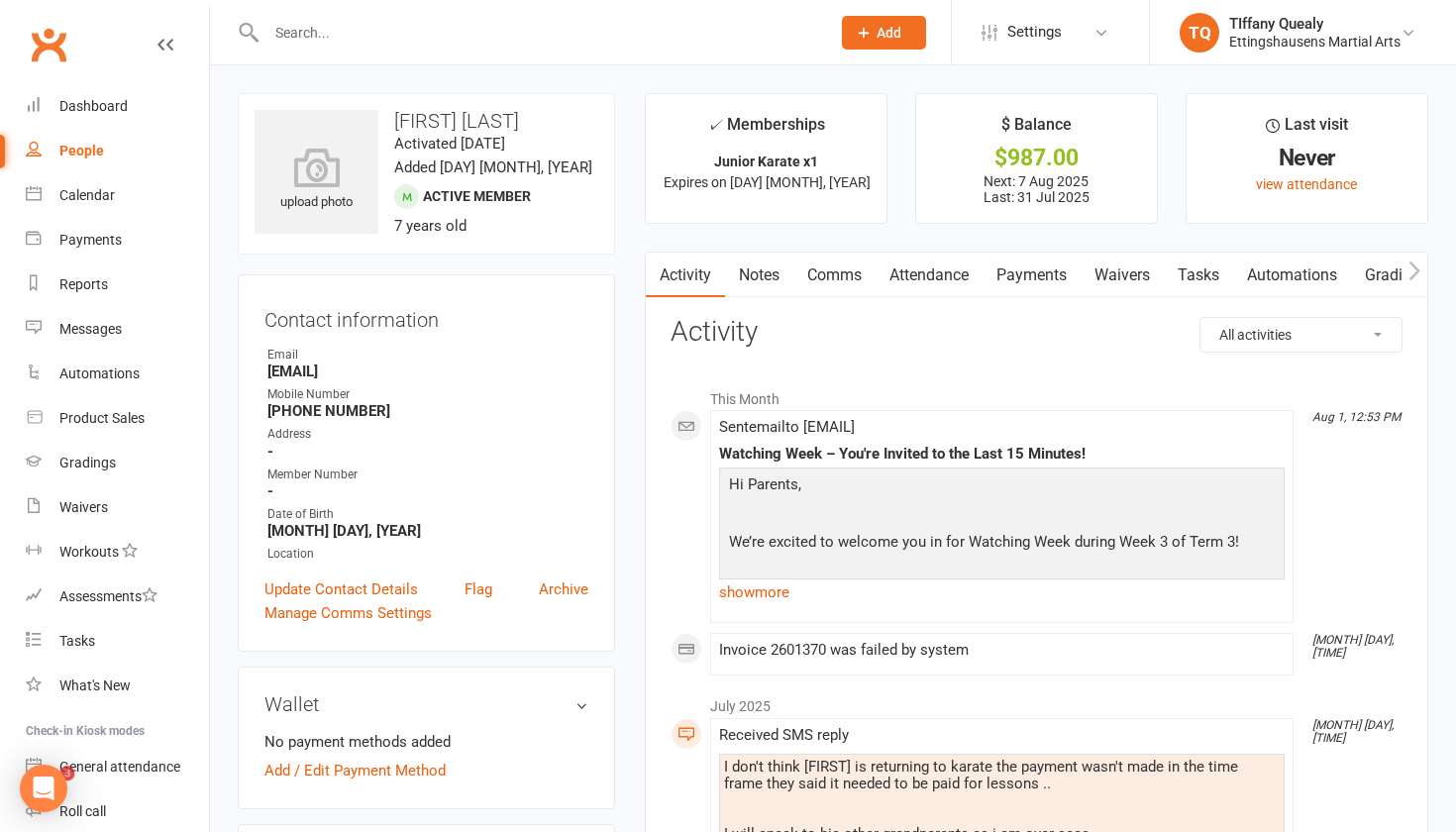 scroll, scrollTop: 0, scrollLeft: 0, axis: both 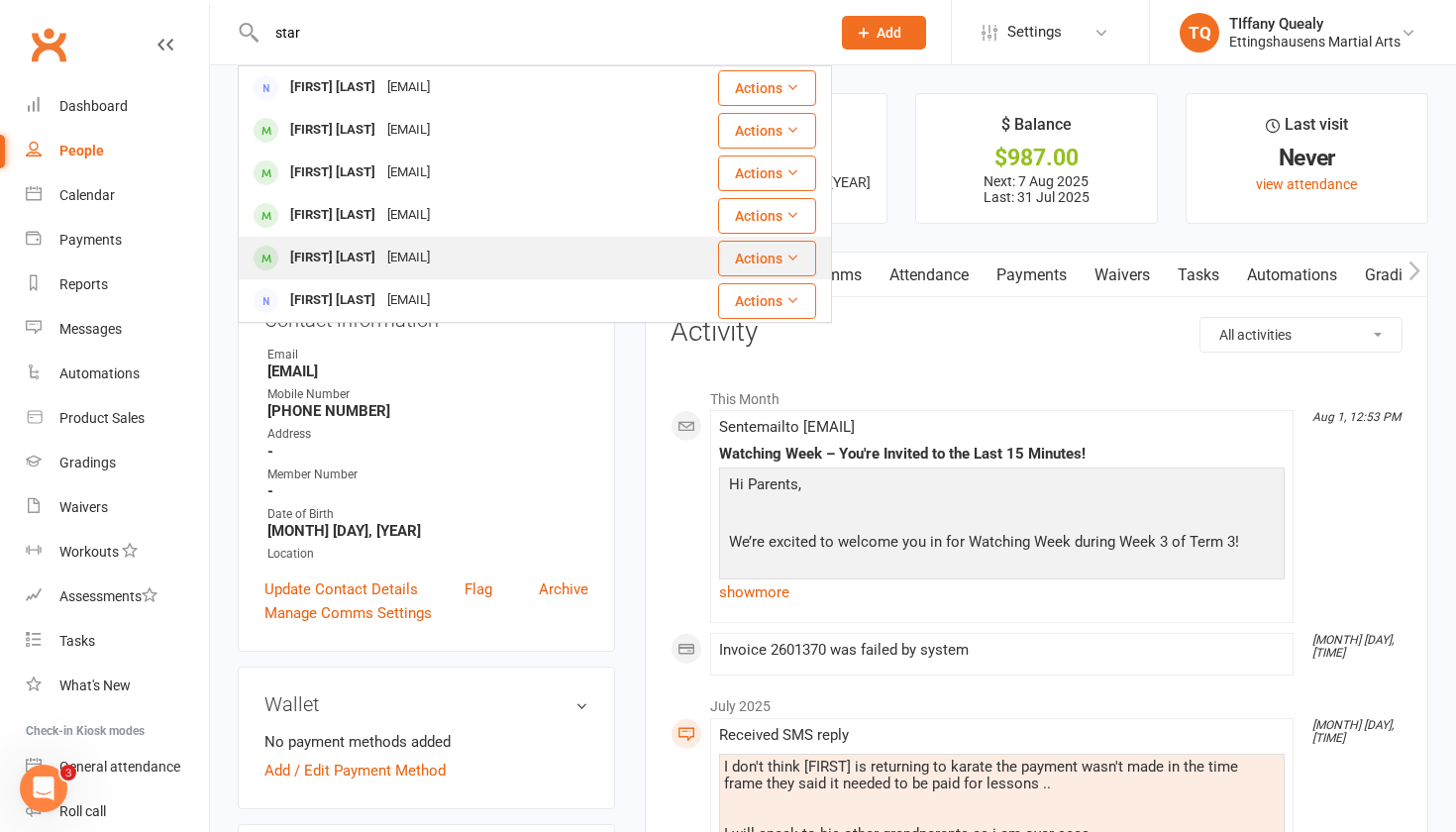 type on "star" 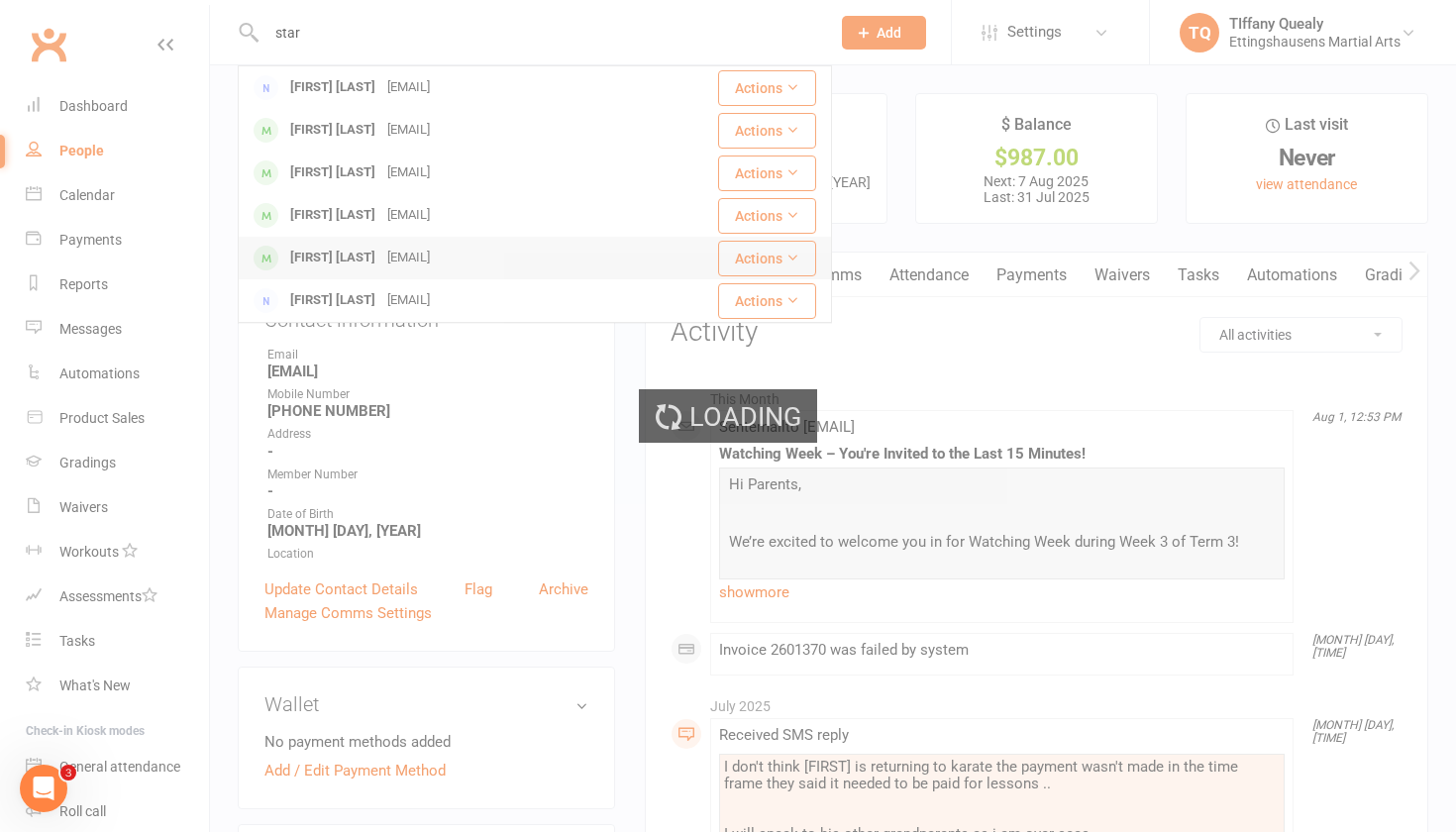 type 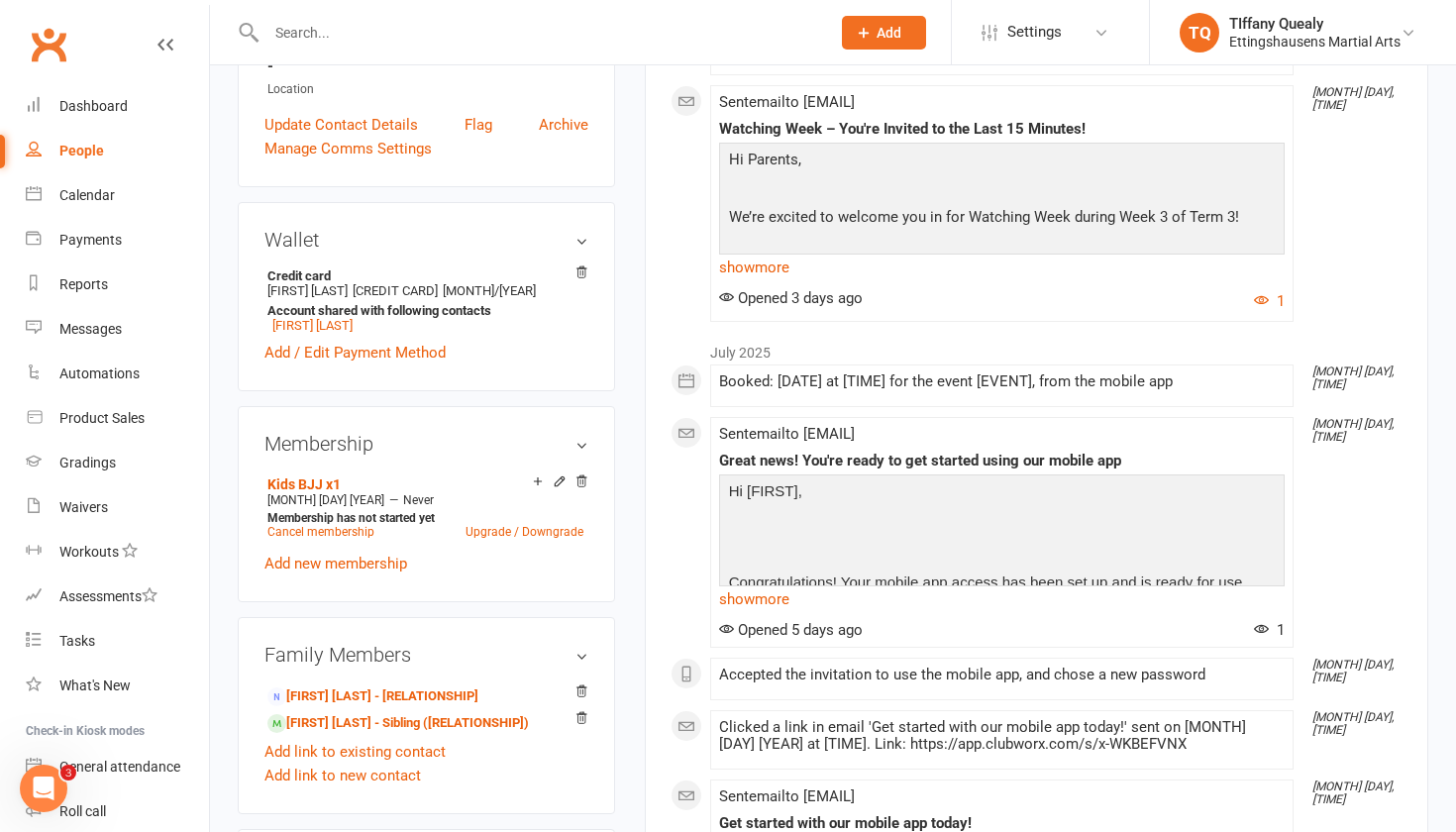 scroll, scrollTop: 501, scrollLeft: 0, axis: vertical 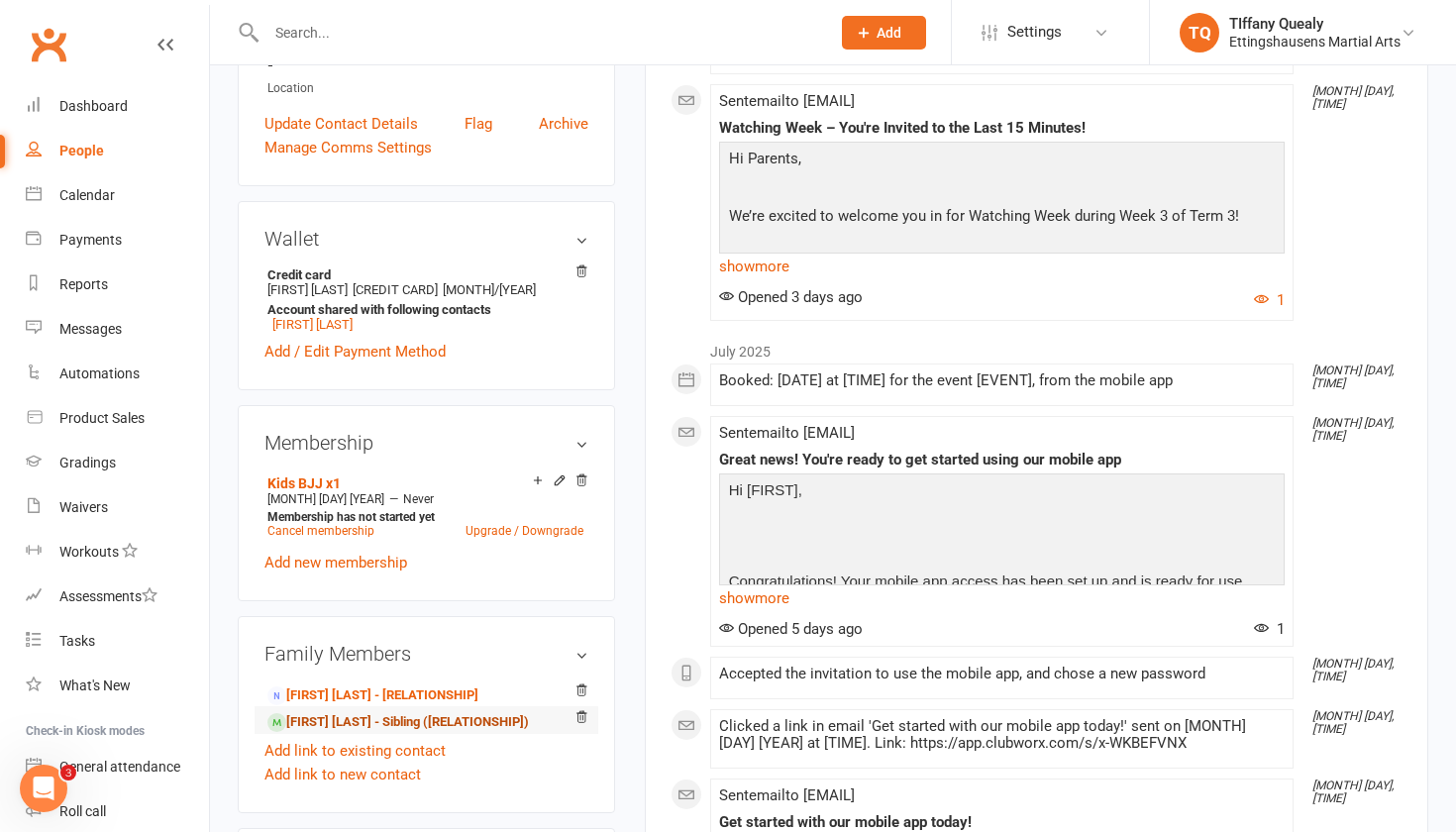 click on "[FIRST] [LAST] - Sibling (parent not in system)" at bounding box center (398, 722) 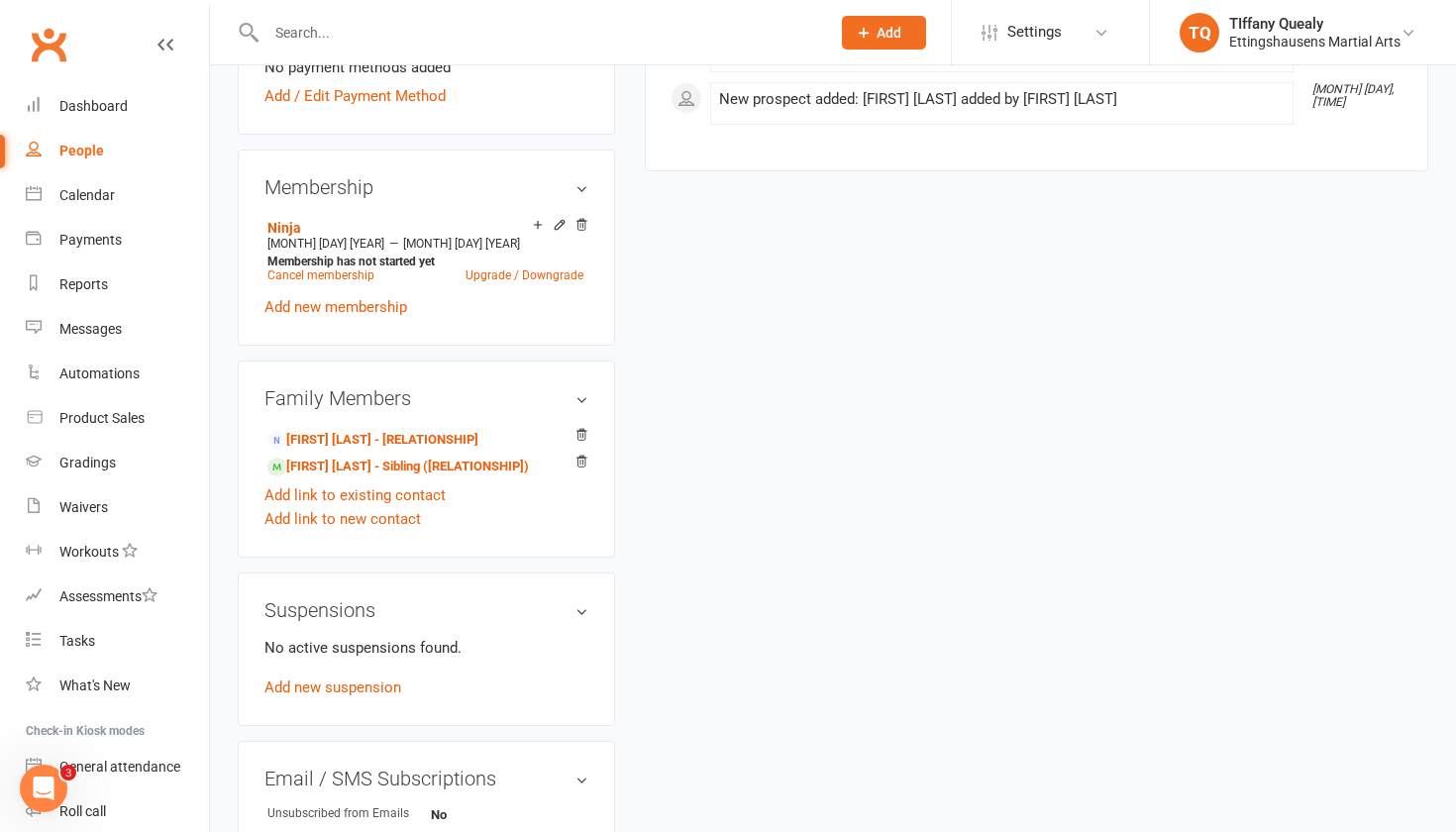 scroll, scrollTop: 744, scrollLeft: 0, axis: vertical 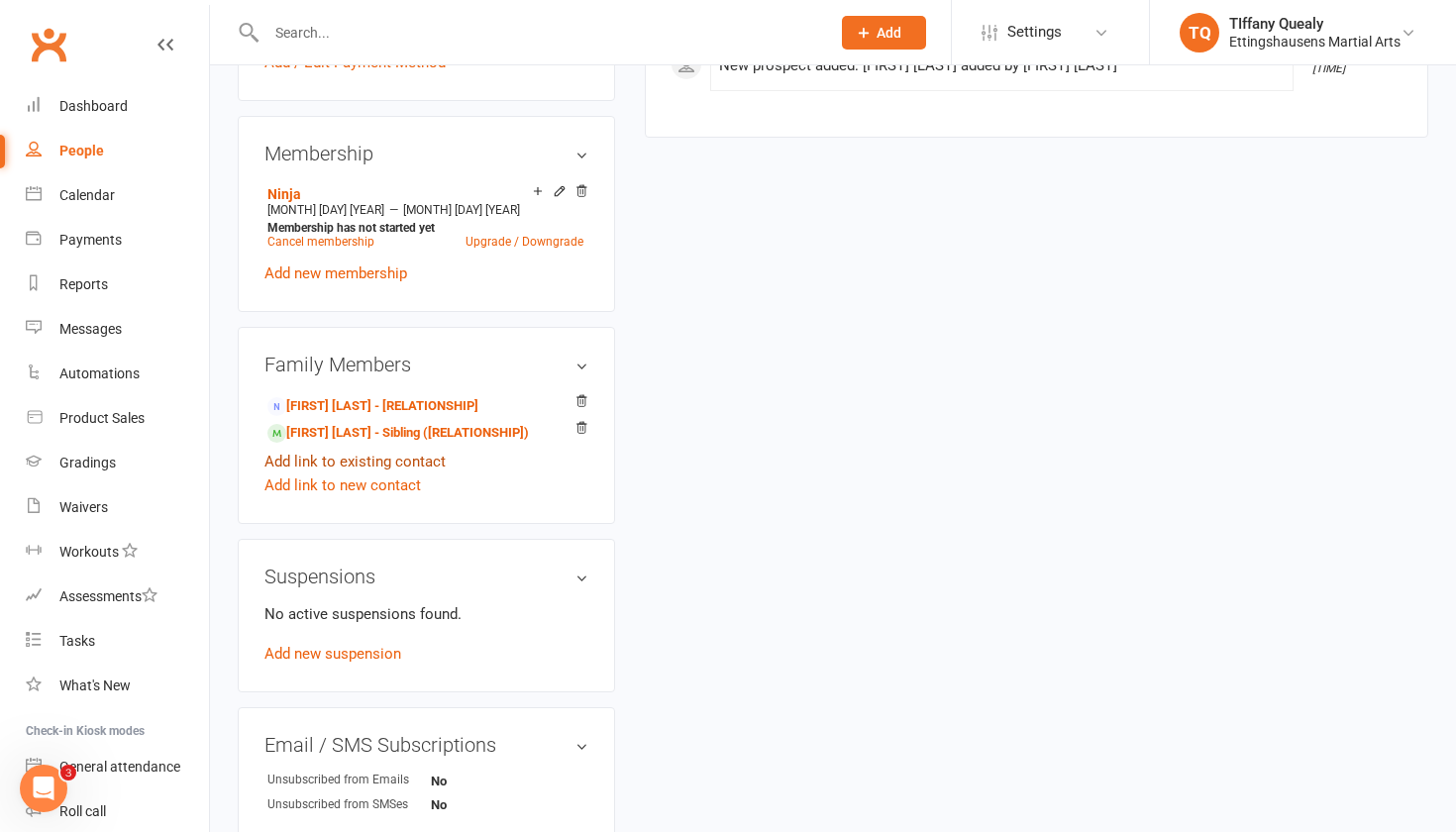 click on "Add link to existing contact" at bounding box center (355, 462) 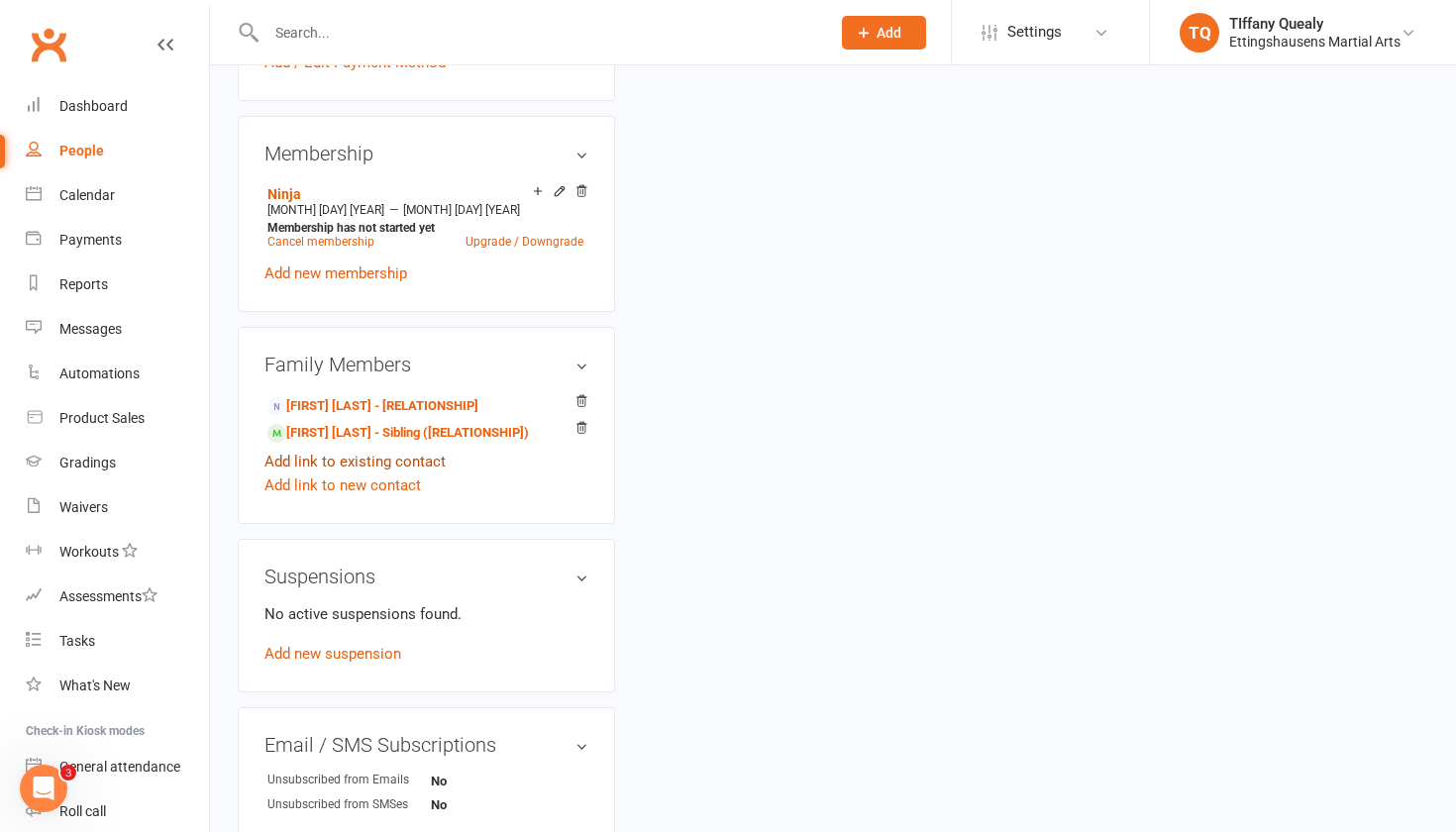 scroll, scrollTop: 0, scrollLeft: 0, axis: both 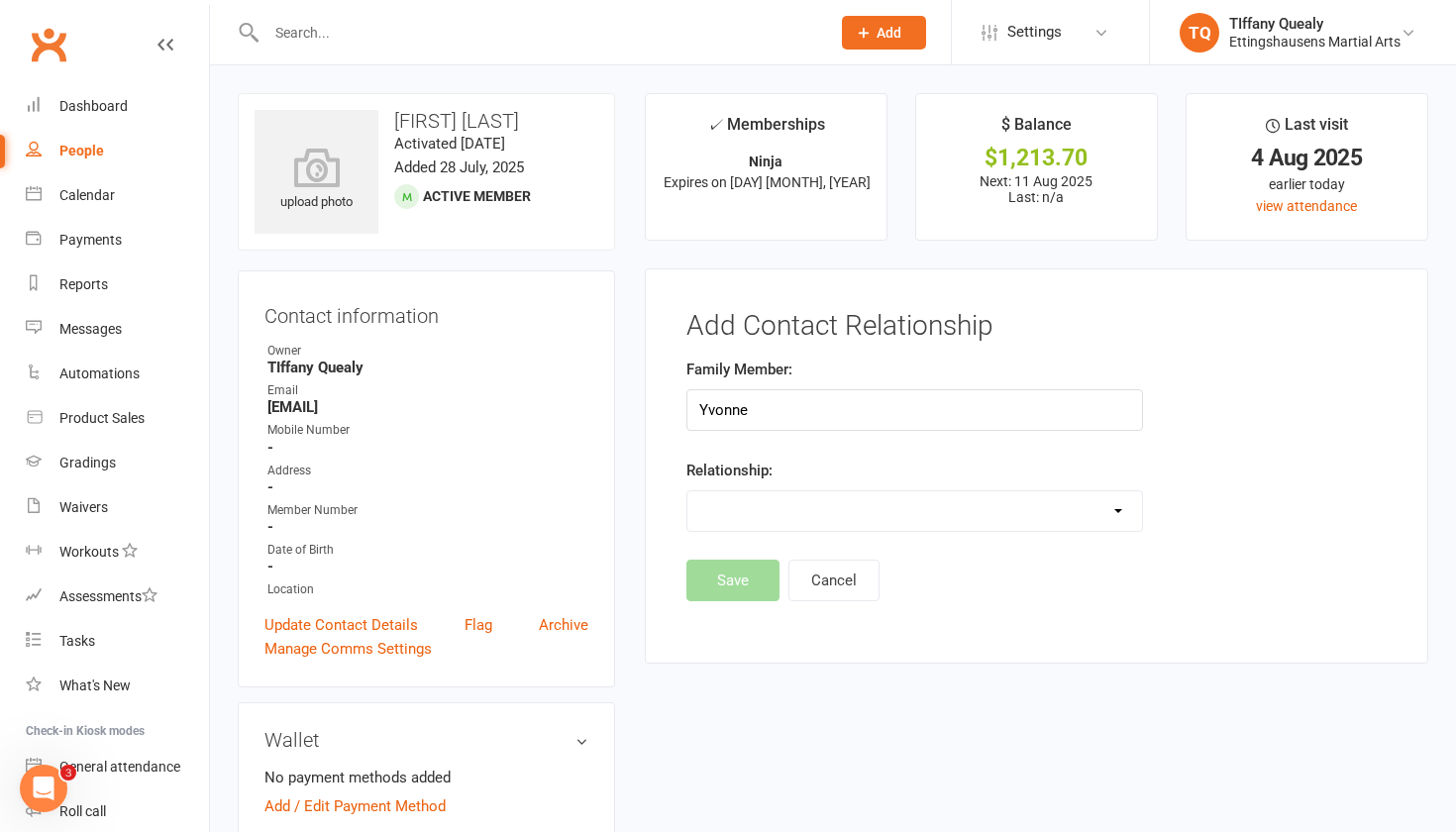 type on "Yvonne" 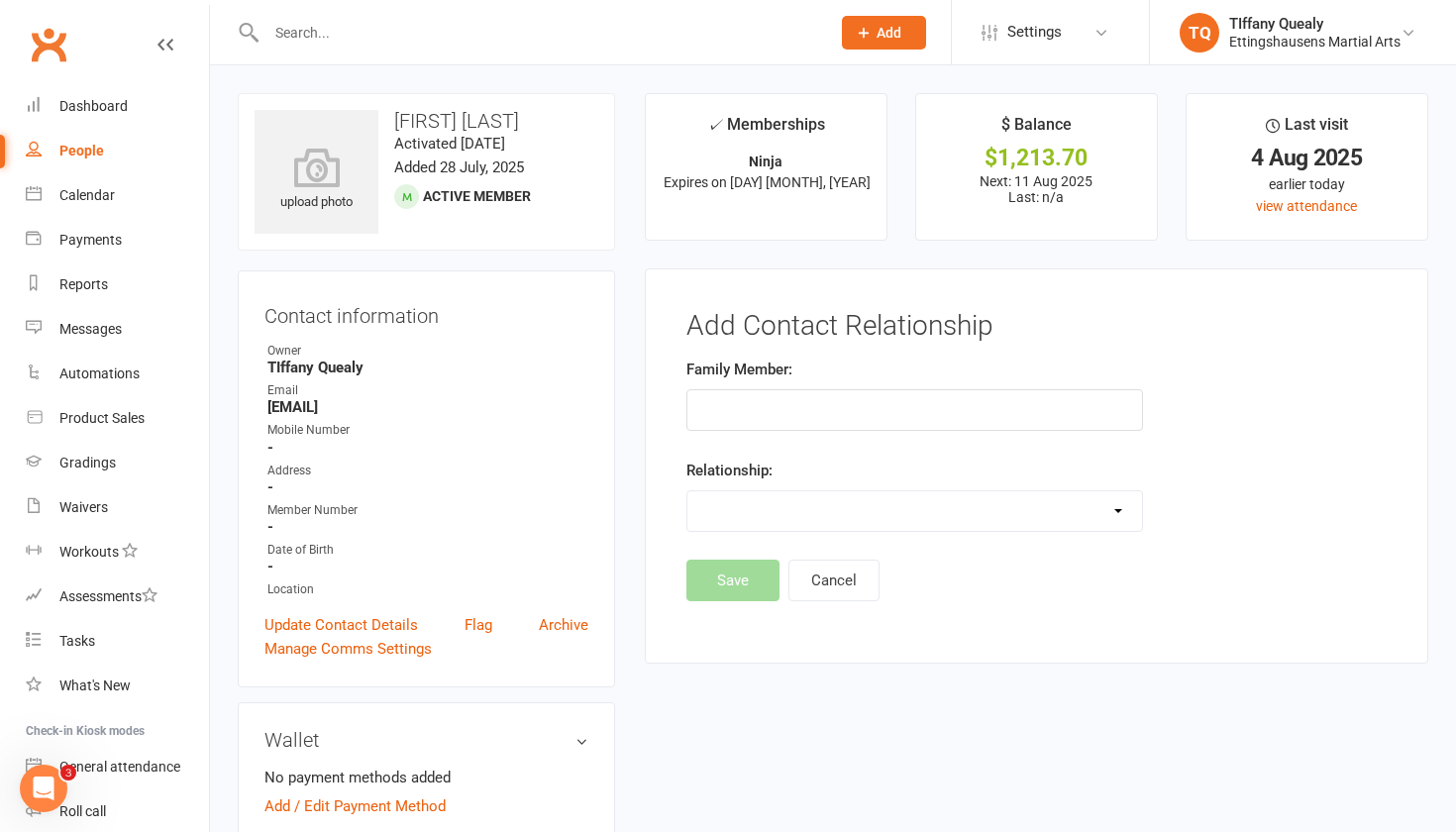click on "Contact information Owner   TIffany Quealy Email  yvonne@allstarramusments.com.au
Mobile Number  -
Address  -
Member Number  -
Date of Birth  -
Location
Update Contact Details Flag Archive Manage Comms Settings" at bounding box center (426, 478) 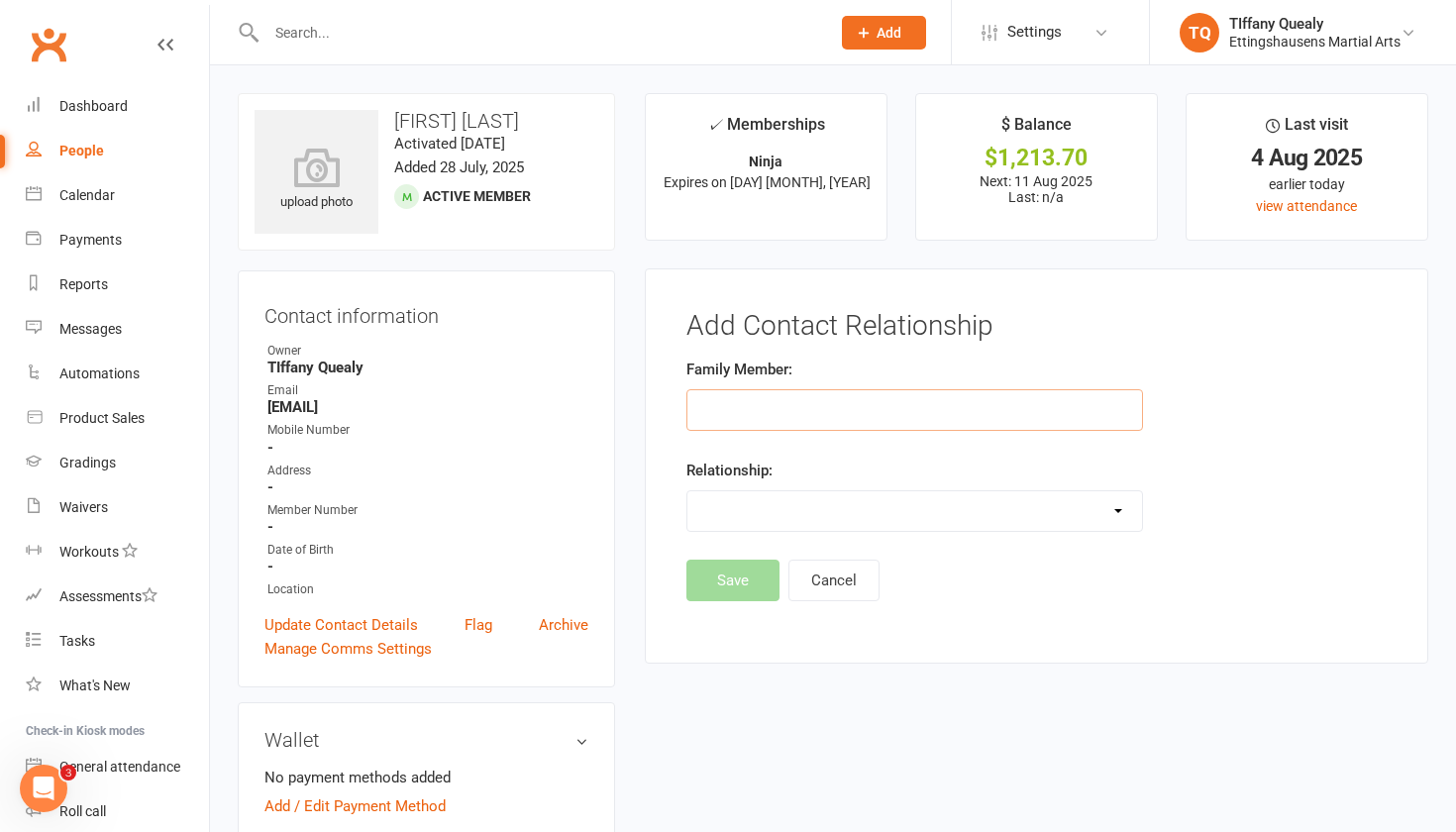 click at bounding box center (915, 410) 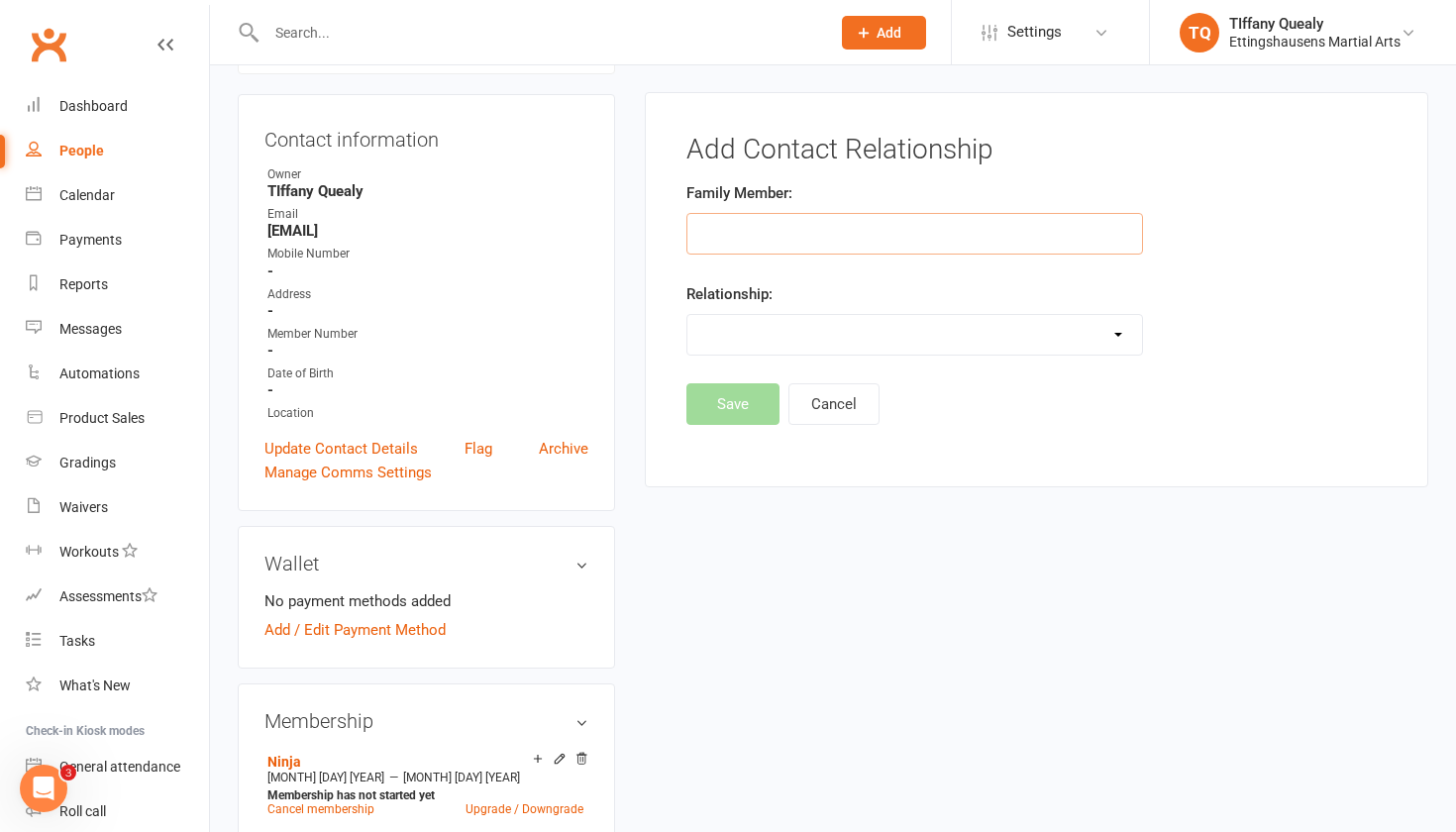 scroll, scrollTop: 5, scrollLeft: 0, axis: vertical 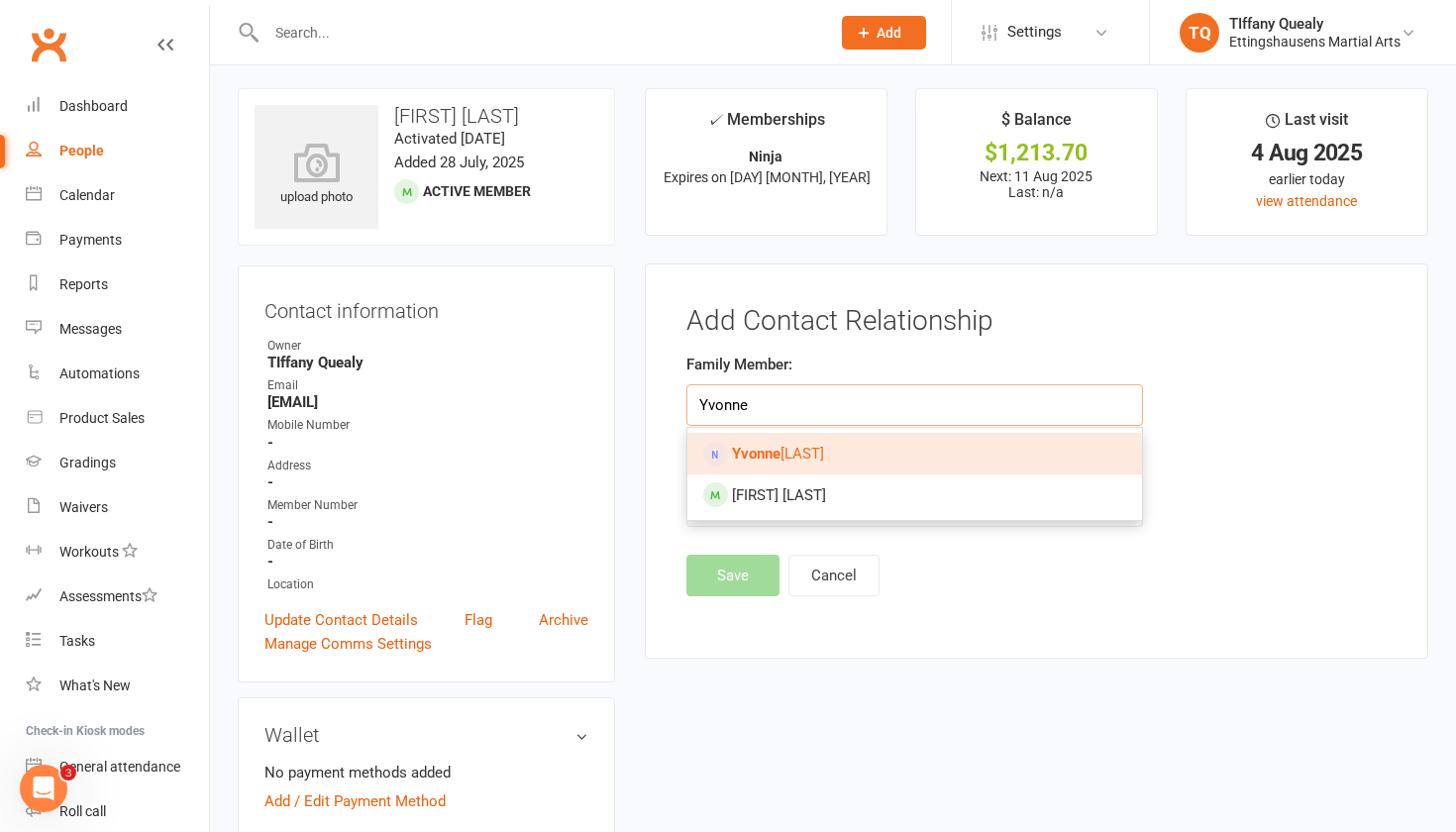 type on "Yvonne" 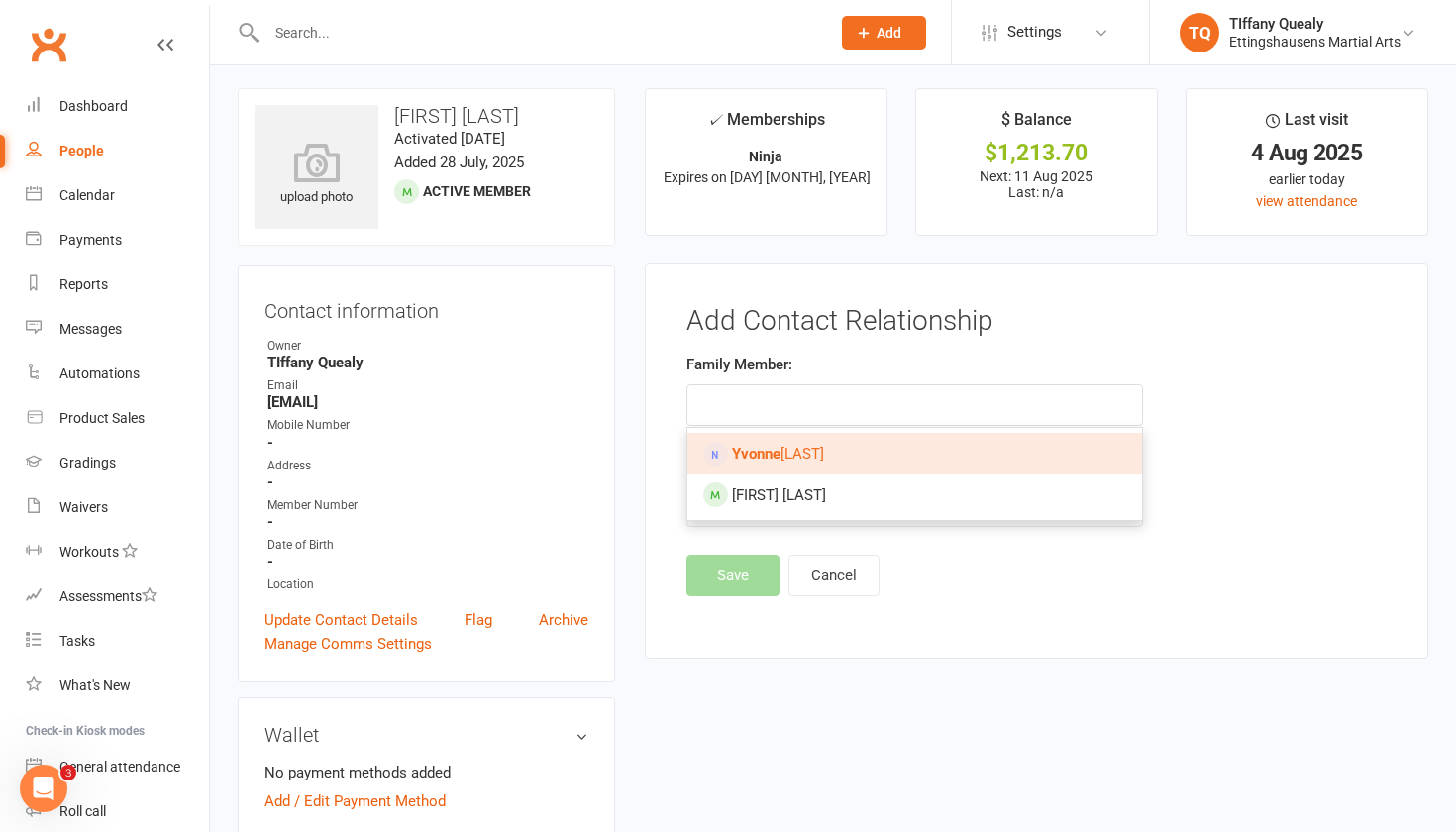drag, startPoint x: 764, startPoint y: 396, endPoint x: 791, endPoint y: 454, distance: 63.97656 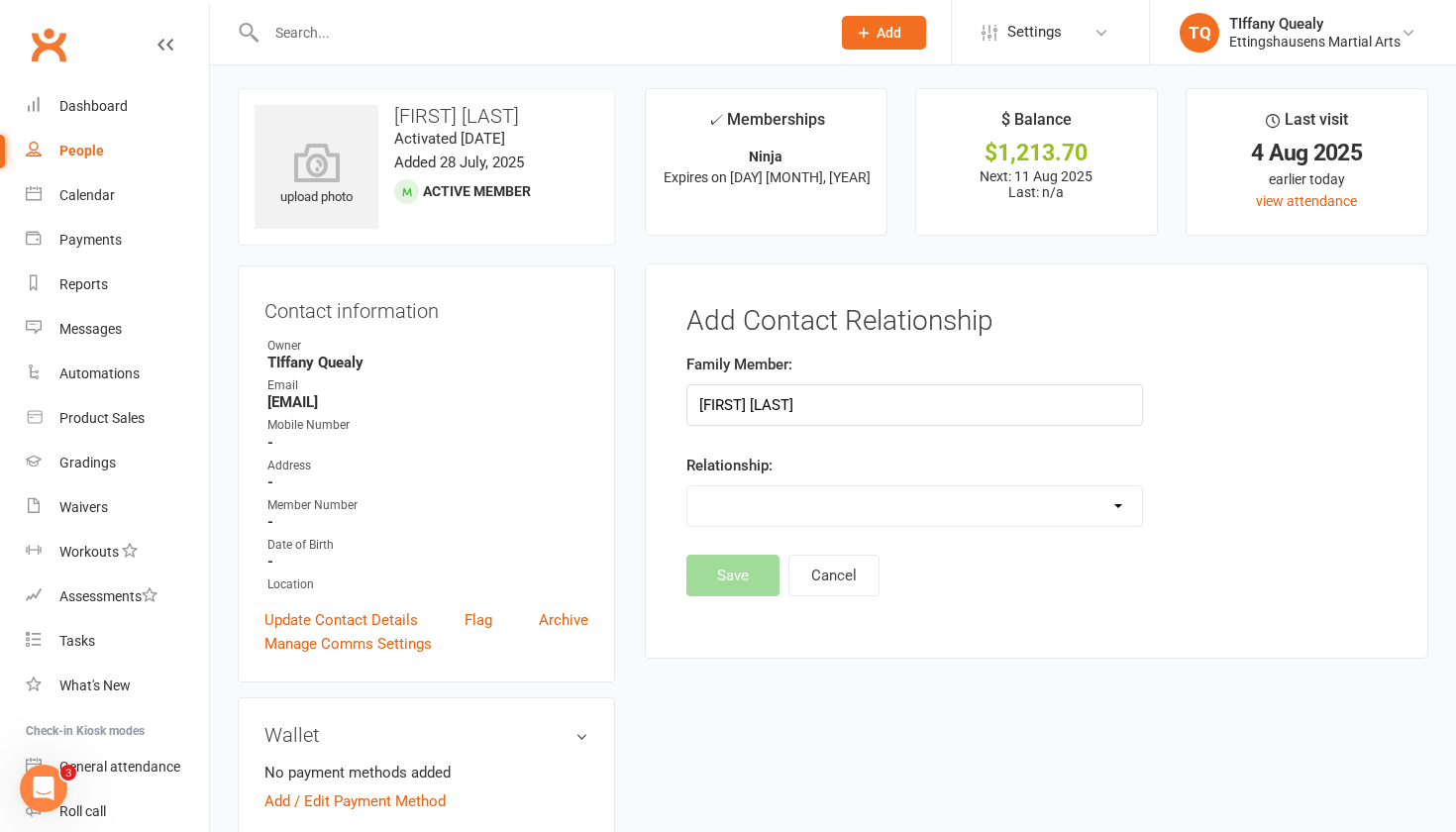 select on "0" 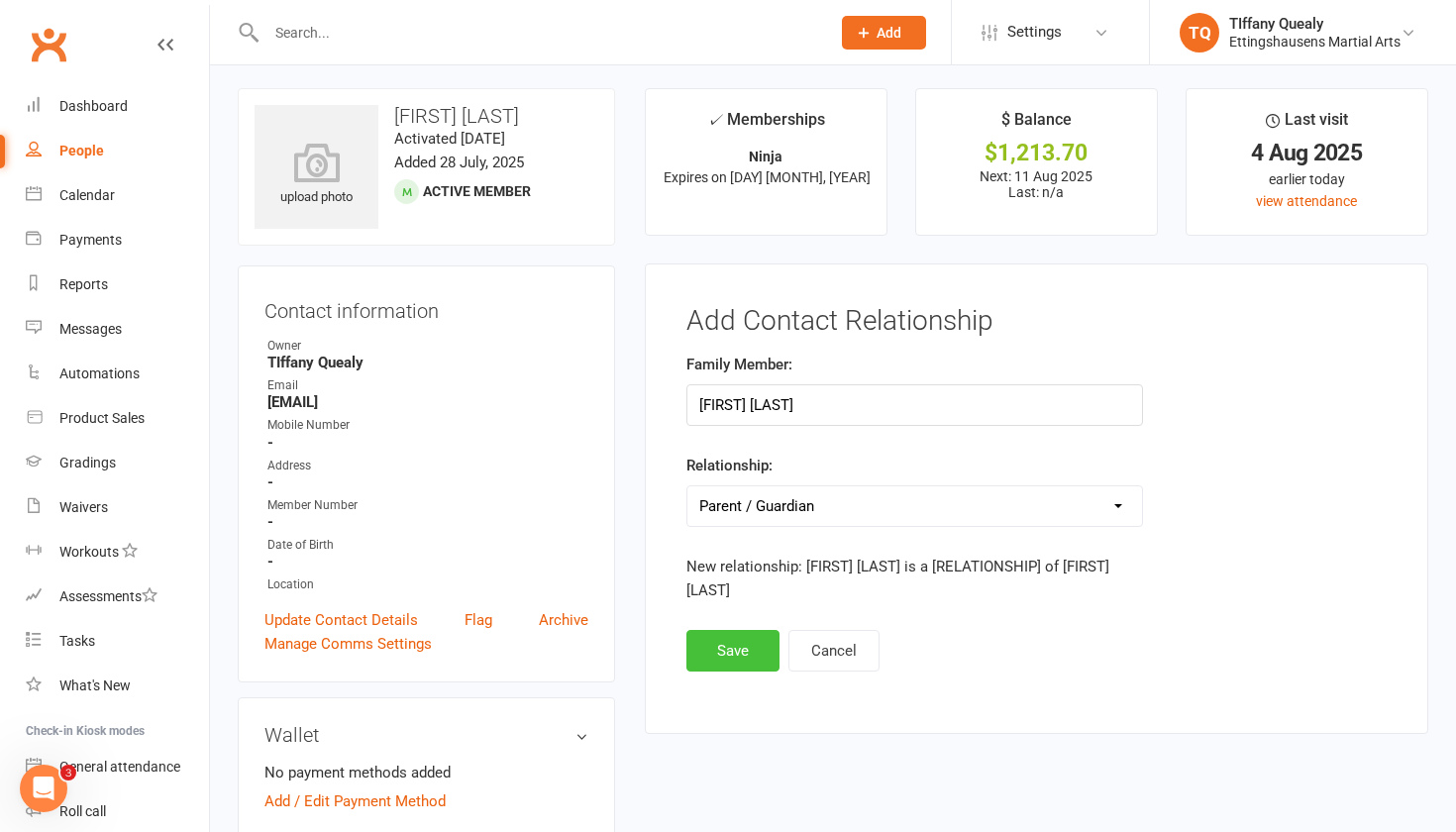 click on "Save" at bounding box center [733, 651] 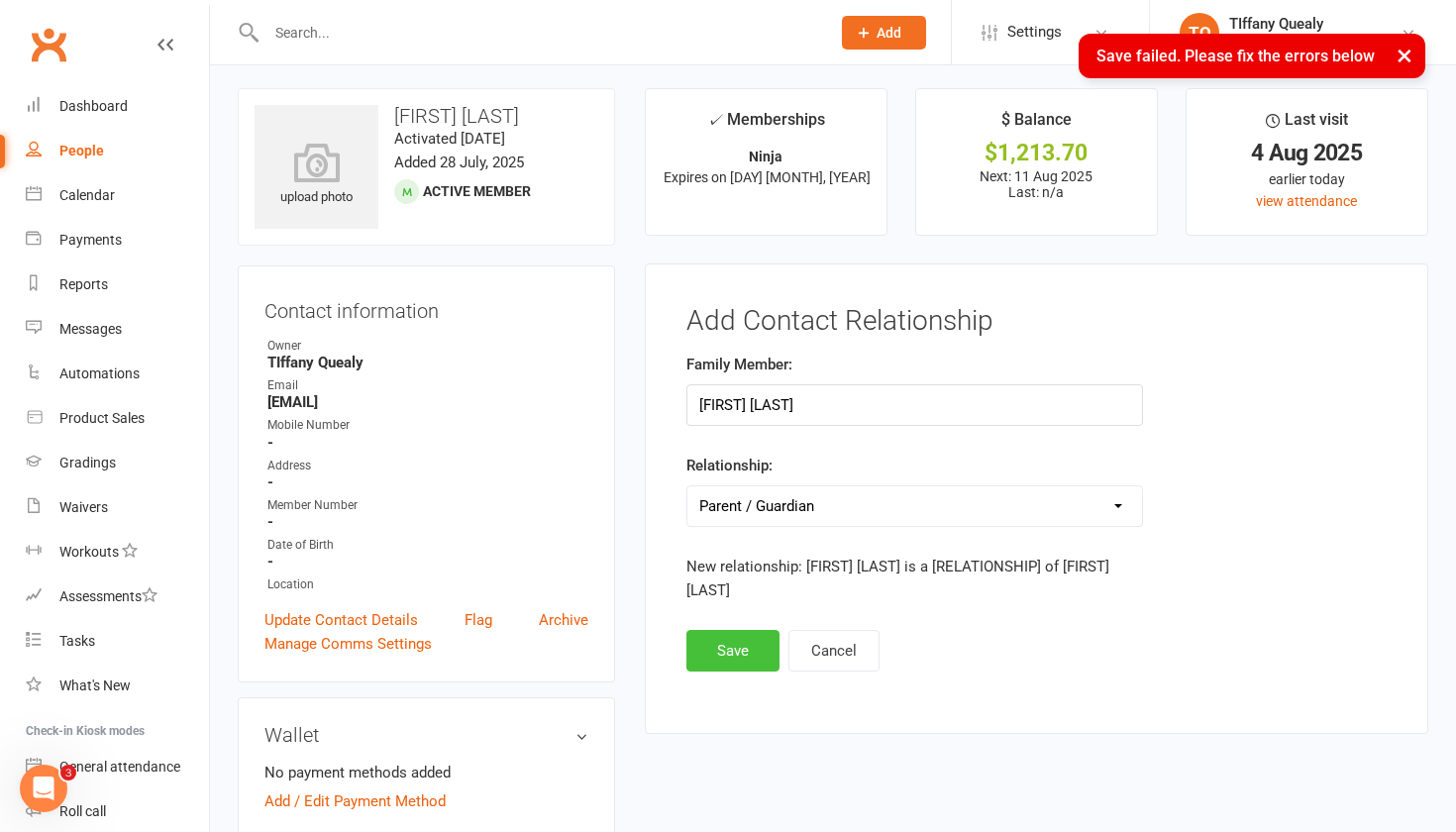 click on "Save" at bounding box center [733, 651] 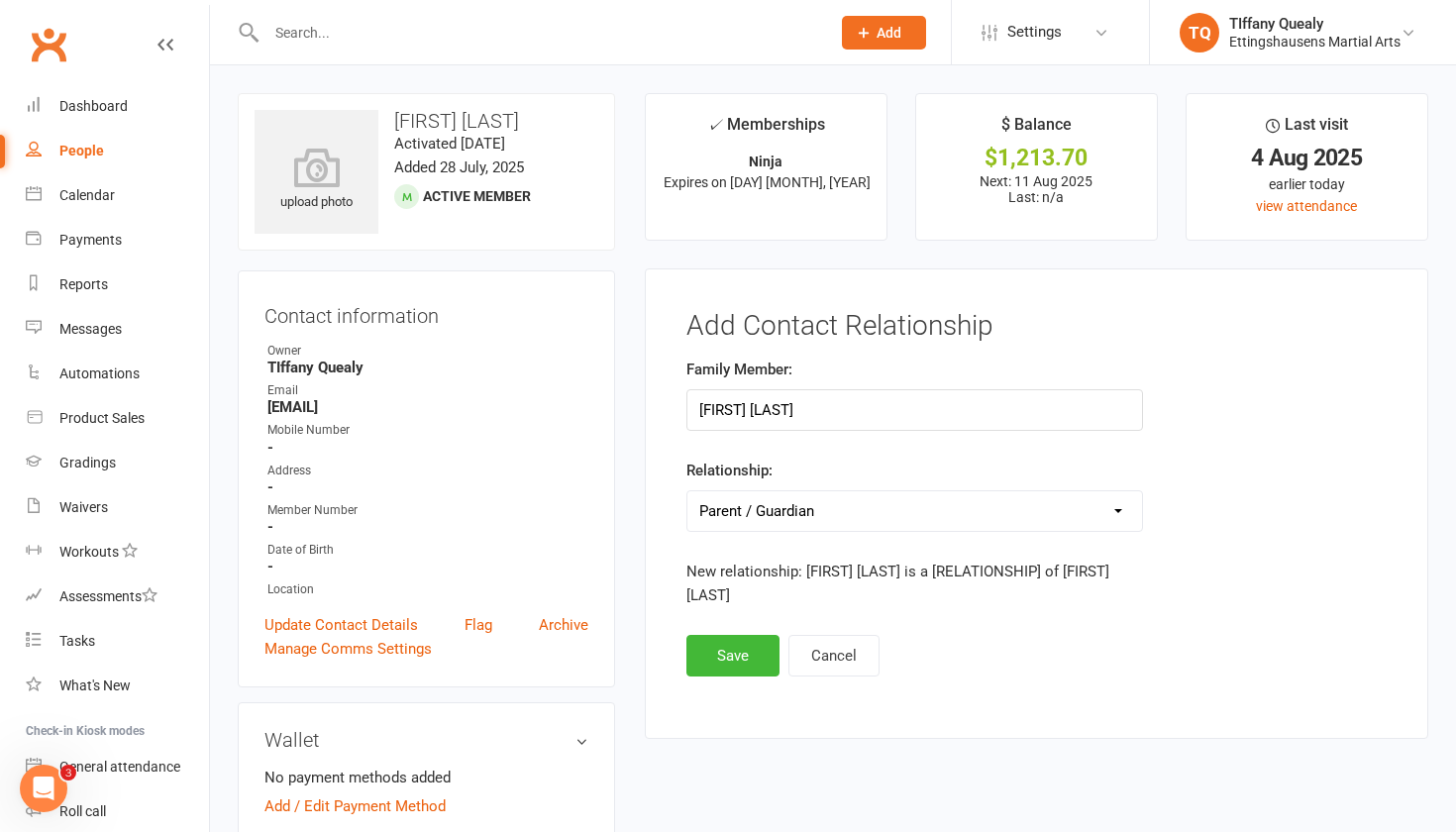 scroll, scrollTop: -1, scrollLeft: 0, axis: vertical 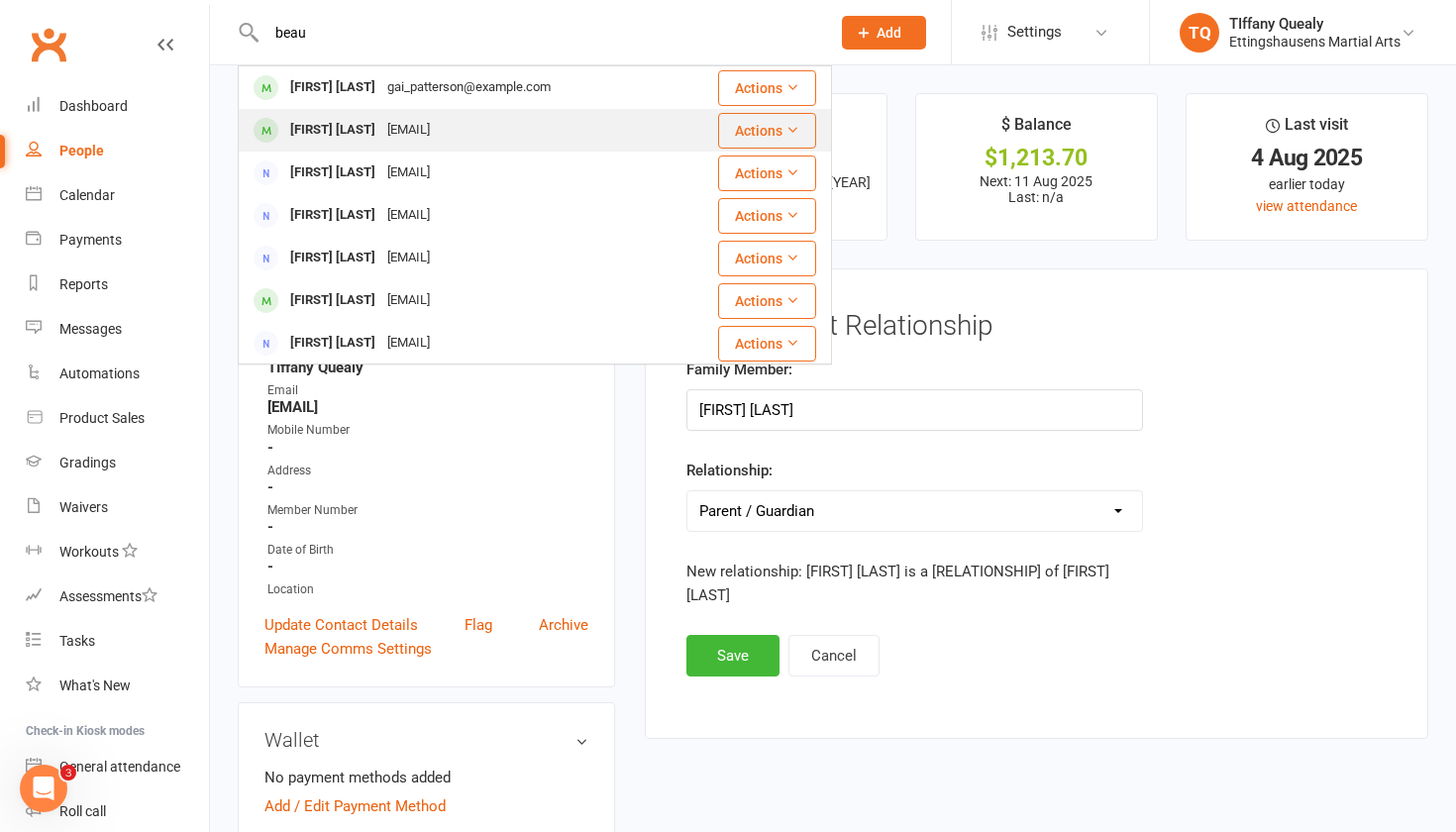 type on "beau" 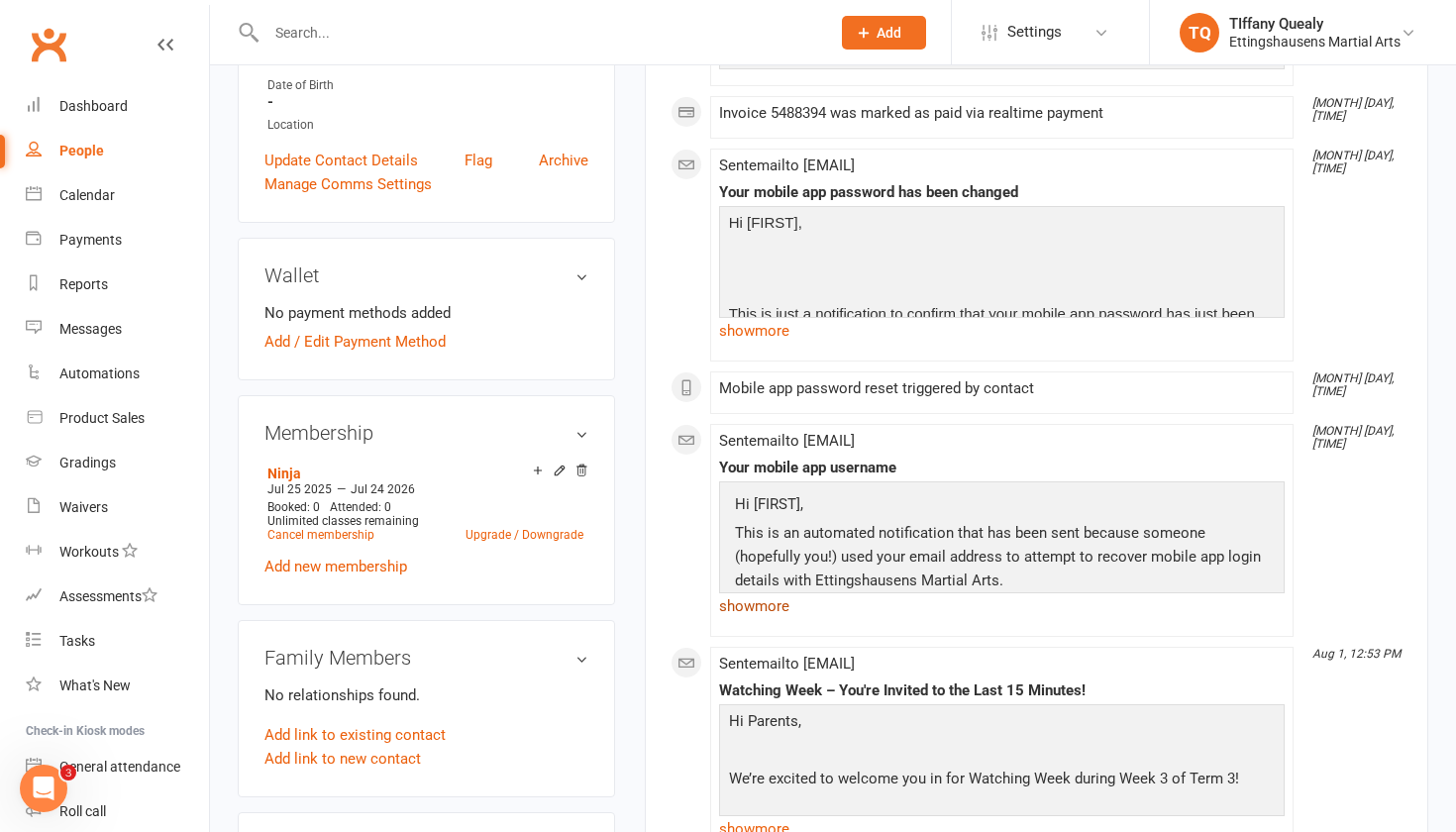 scroll, scrollTop: 476, scrollLeft: 0, axis: vertical 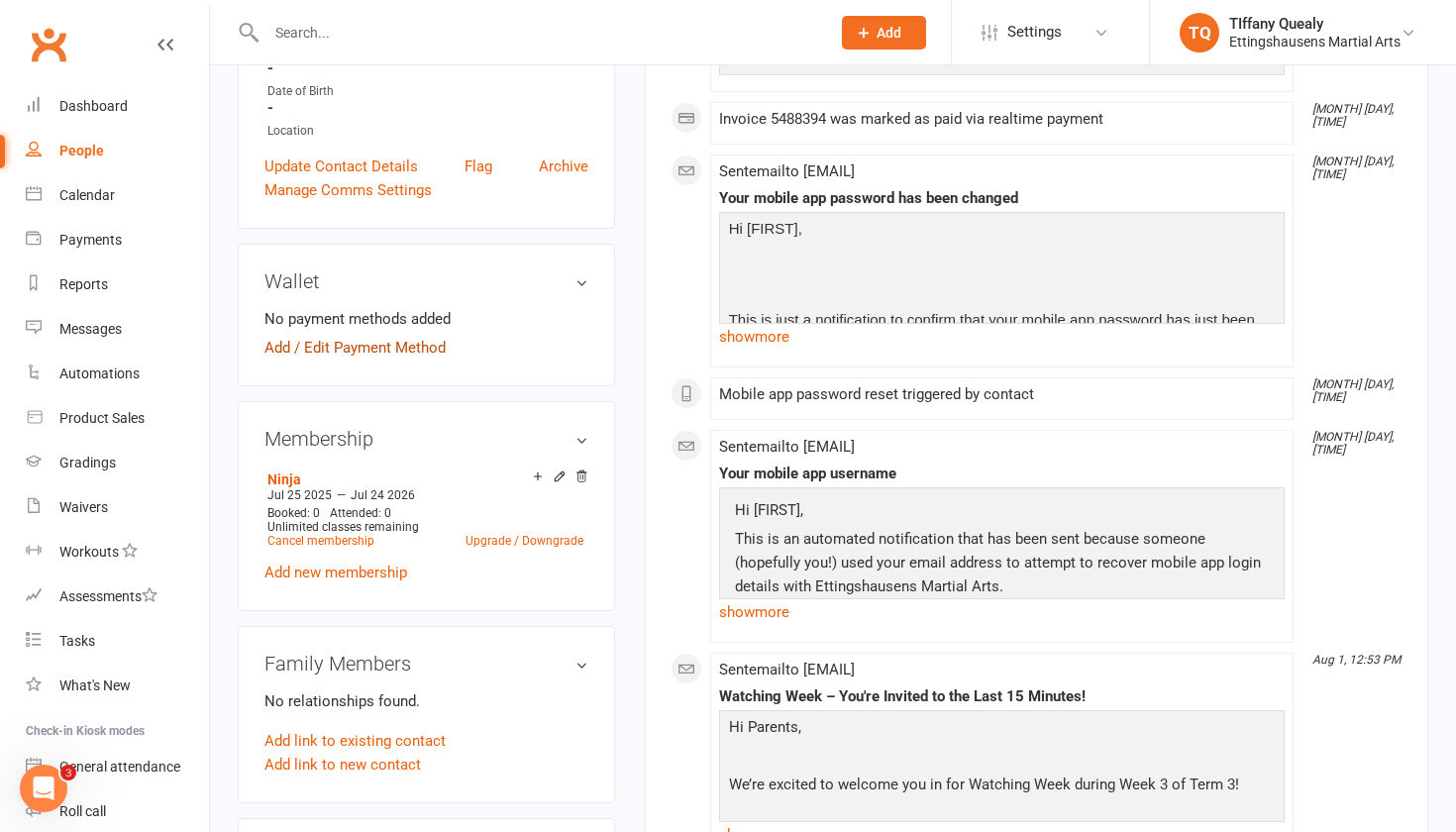 click on "Add / Edit Payment Method" at bounding box center (355, 348) 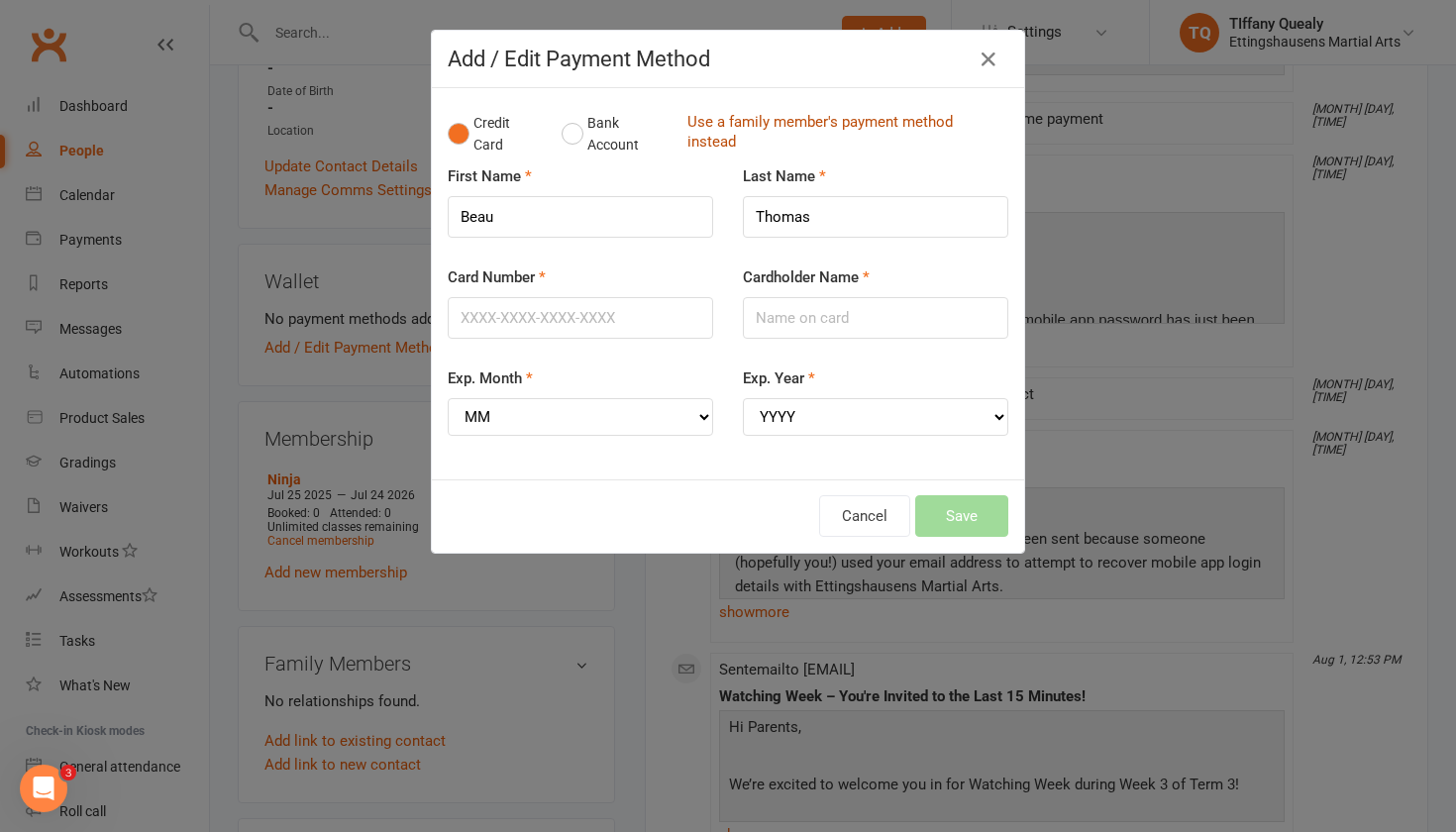 click on "Use a family member's payment method instead" at bounding box center [843, 134] 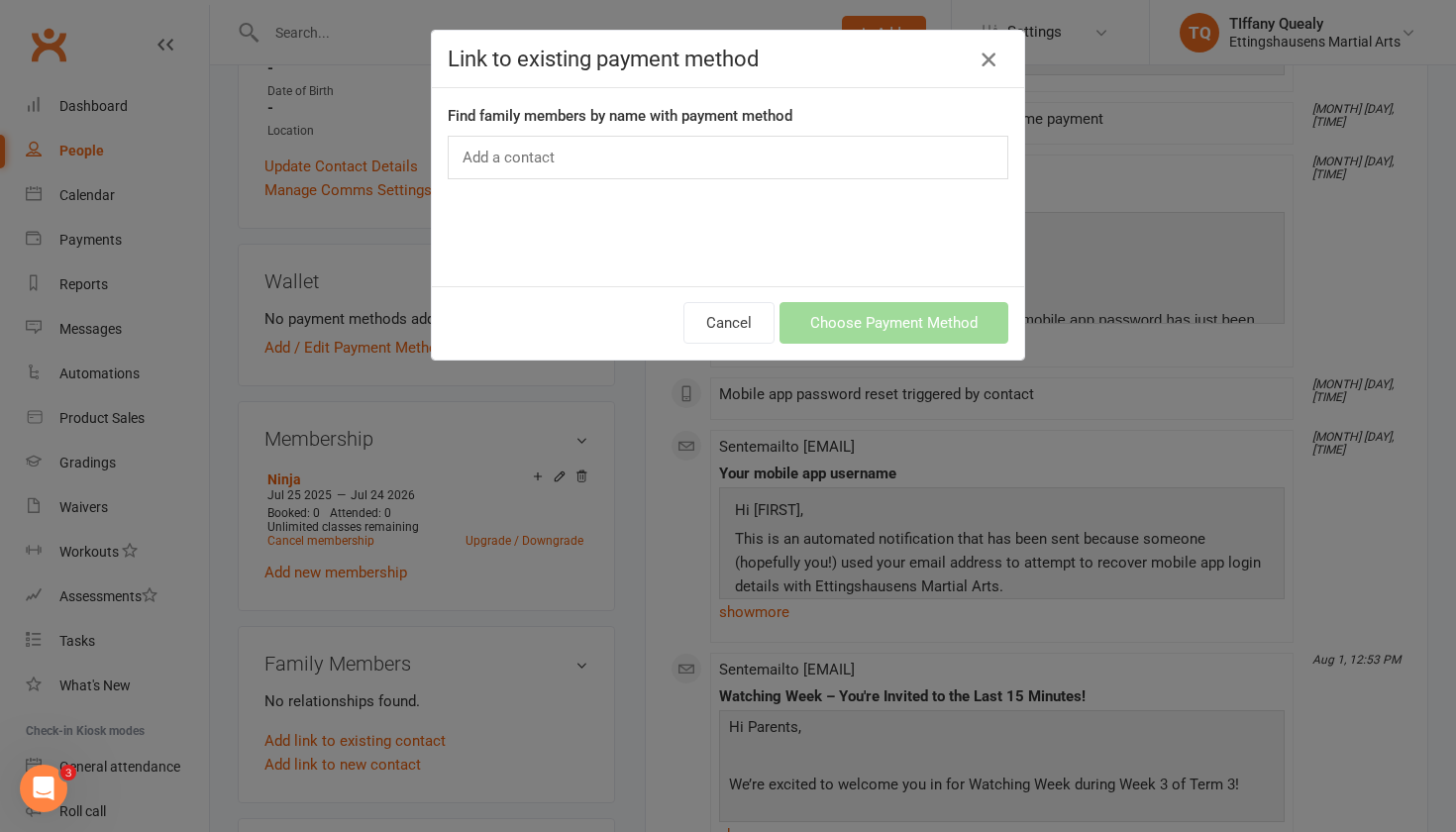 click at bounding box center (988, 59) 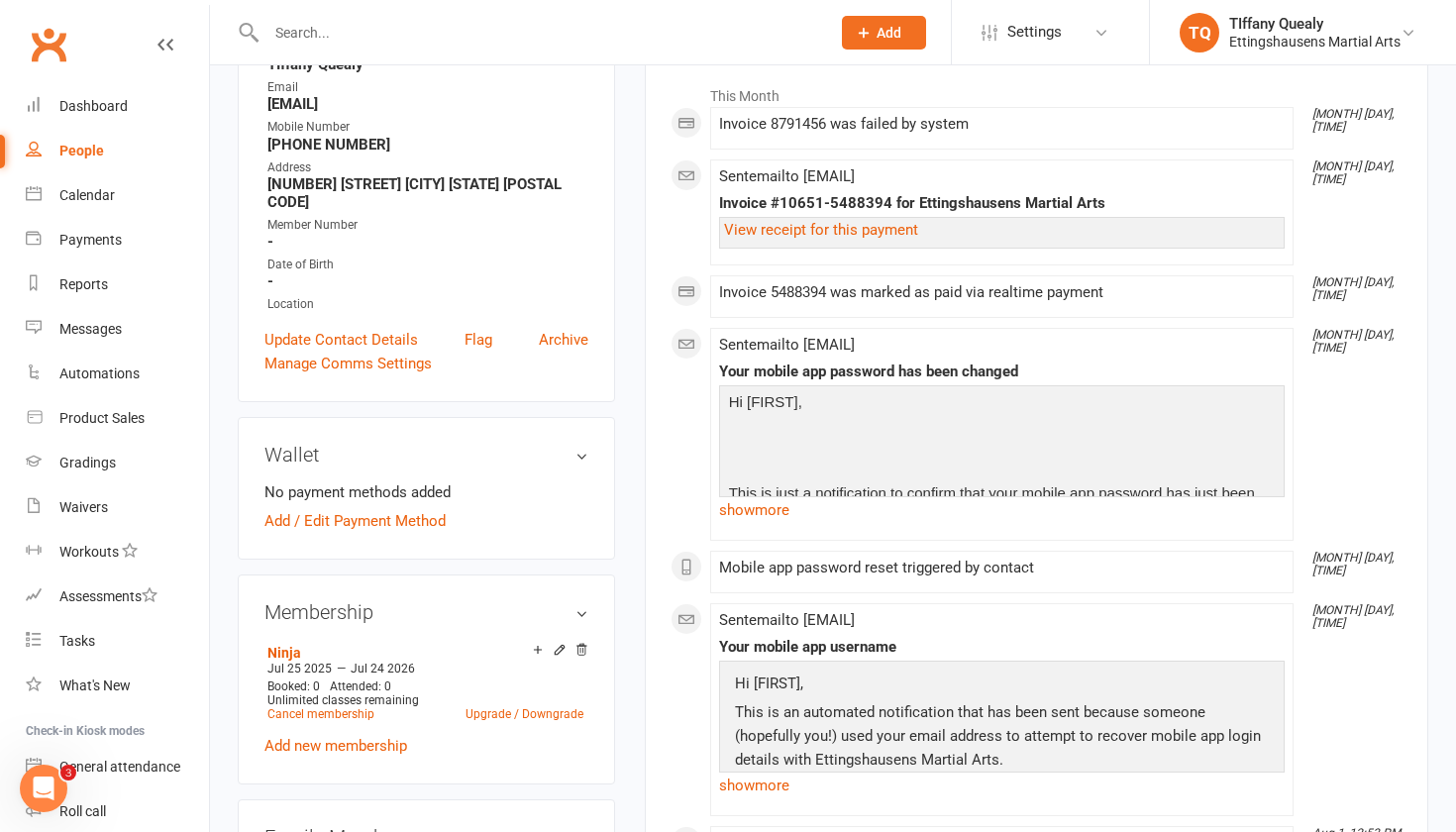 scroll, scrollTop: 322, scrollLeft: 0, axis: vertical 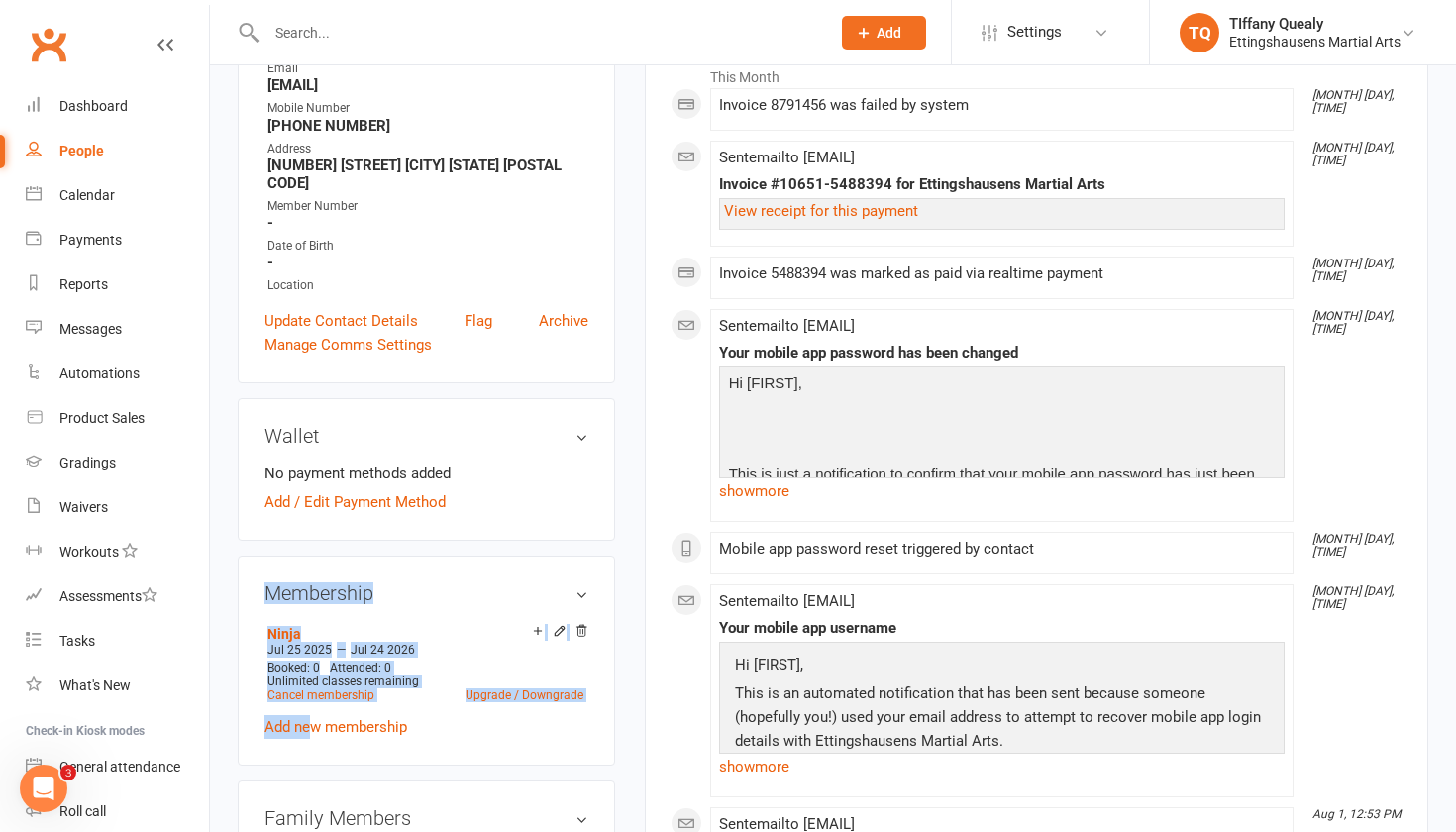 drag, startPoint x: 313, startPoint y: 709, endPoint x: 425, endPoint y: 515, distance: 224.00893 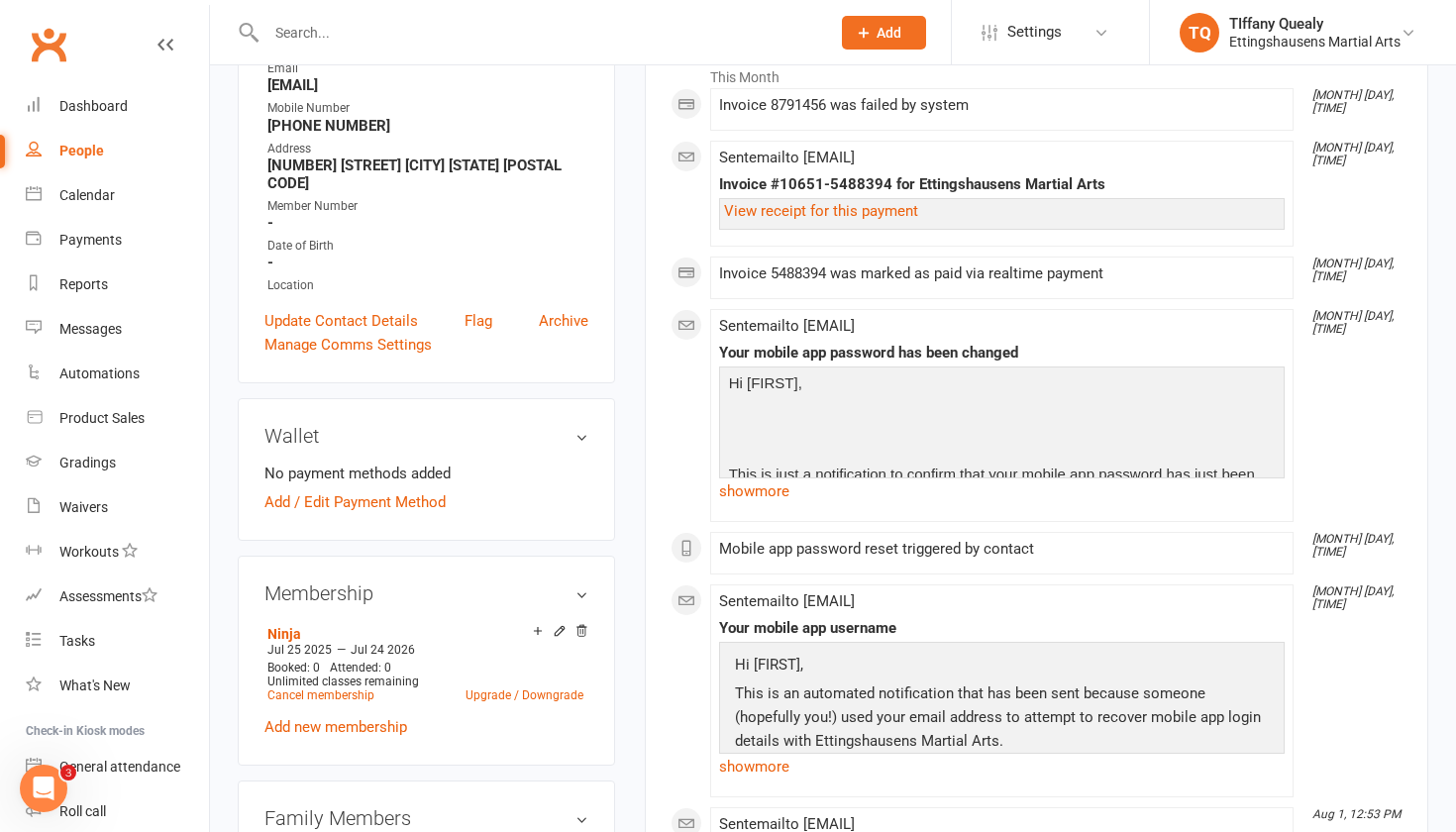click on "Wallet" at bounding box center [426, 436] 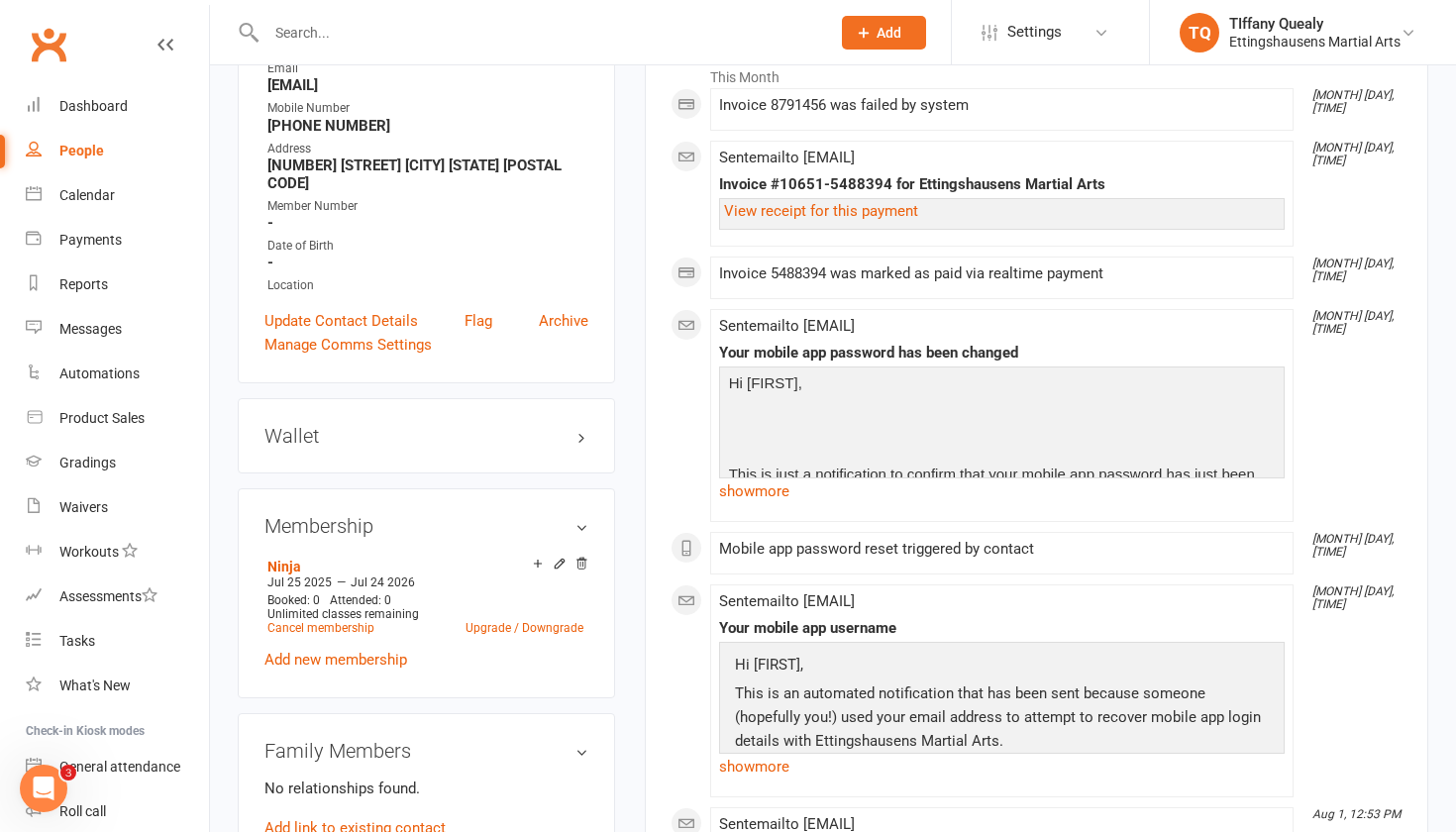 click on "Wallet" at bounding box center [426, 436] 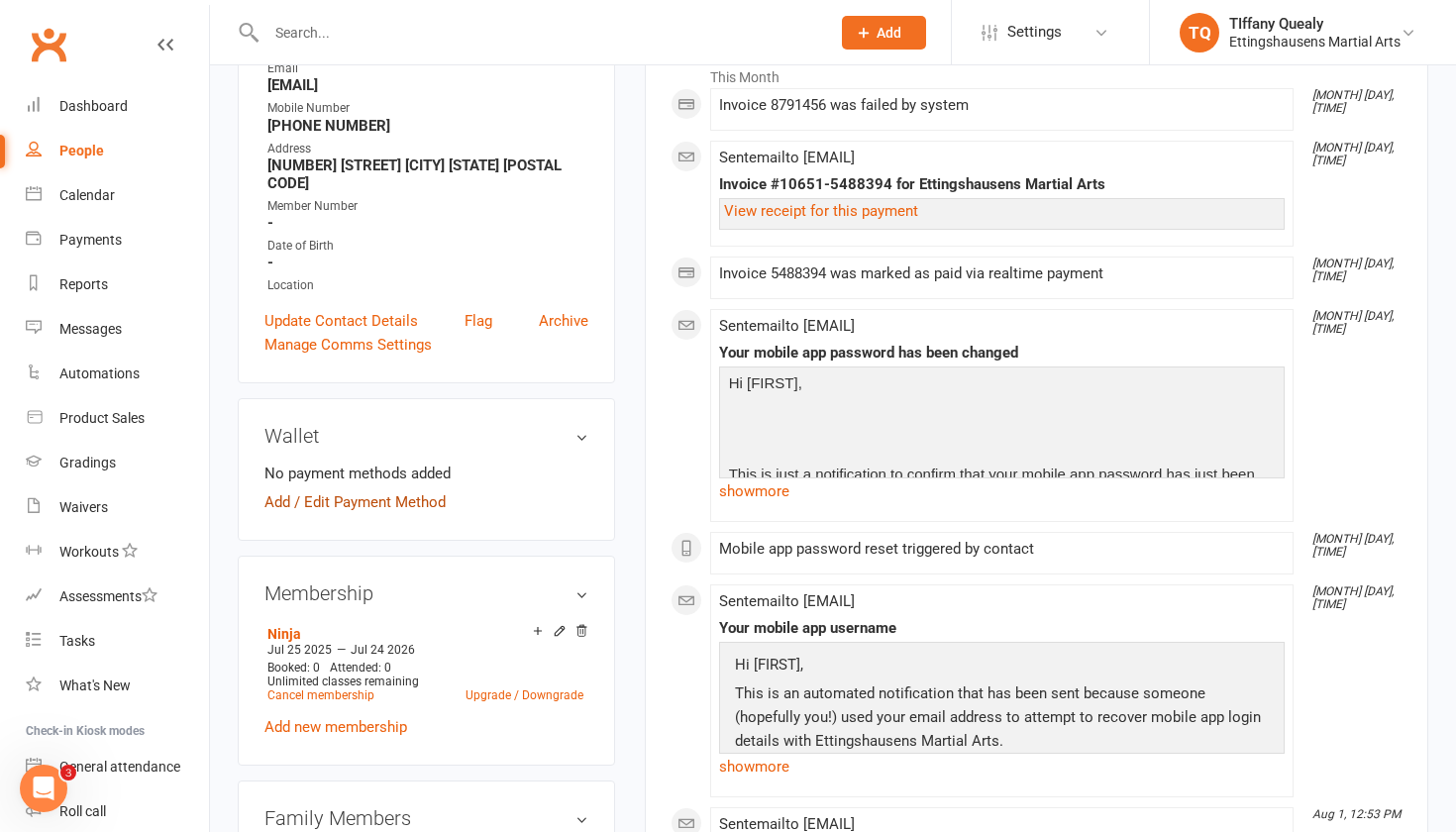 click on "Add / Edit Payment Method" at bounding box center (355, 502) 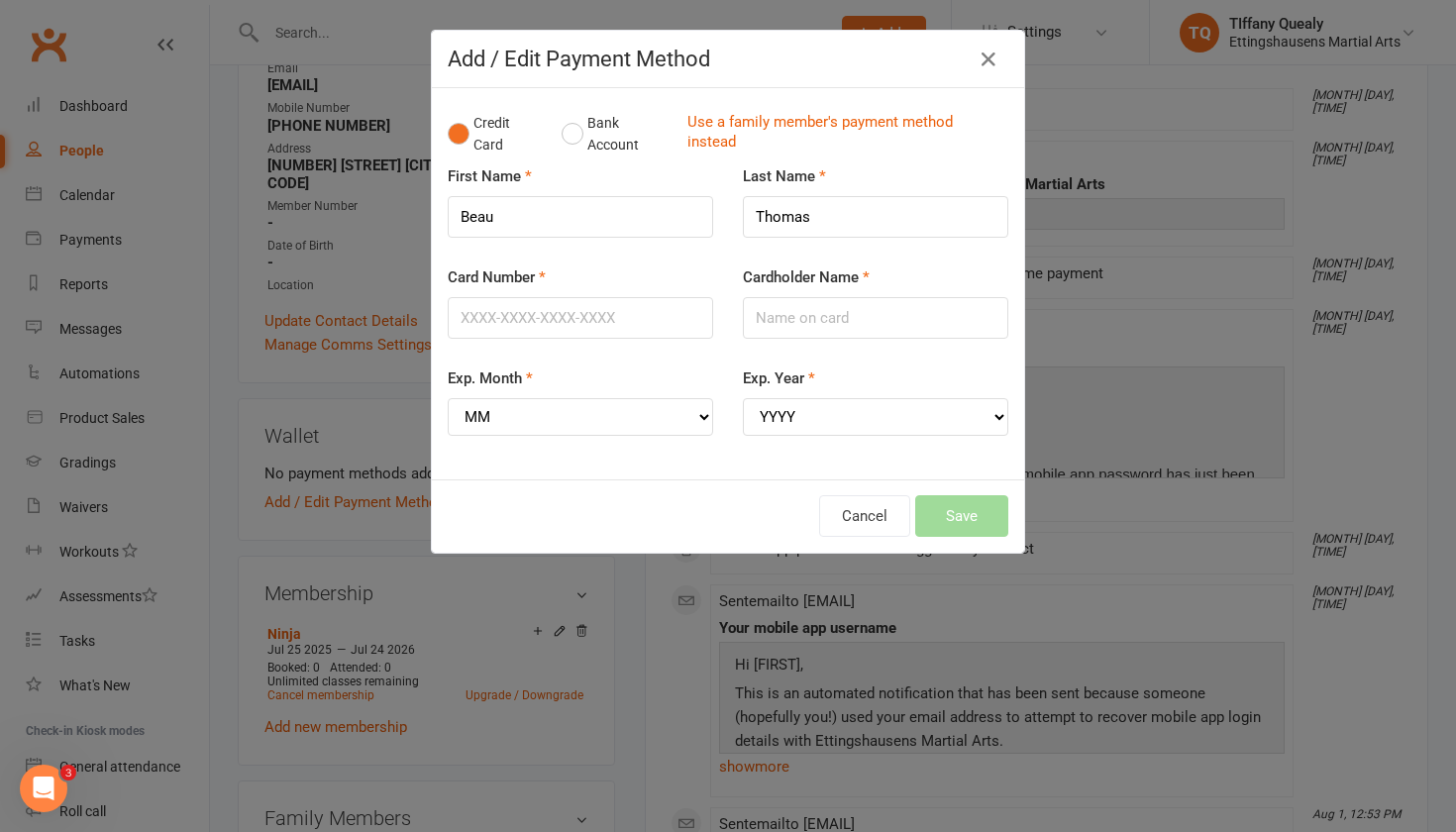 click on "Credit Card Bank Account Use a family member's payment method instead" at bounding box center [728, 134] 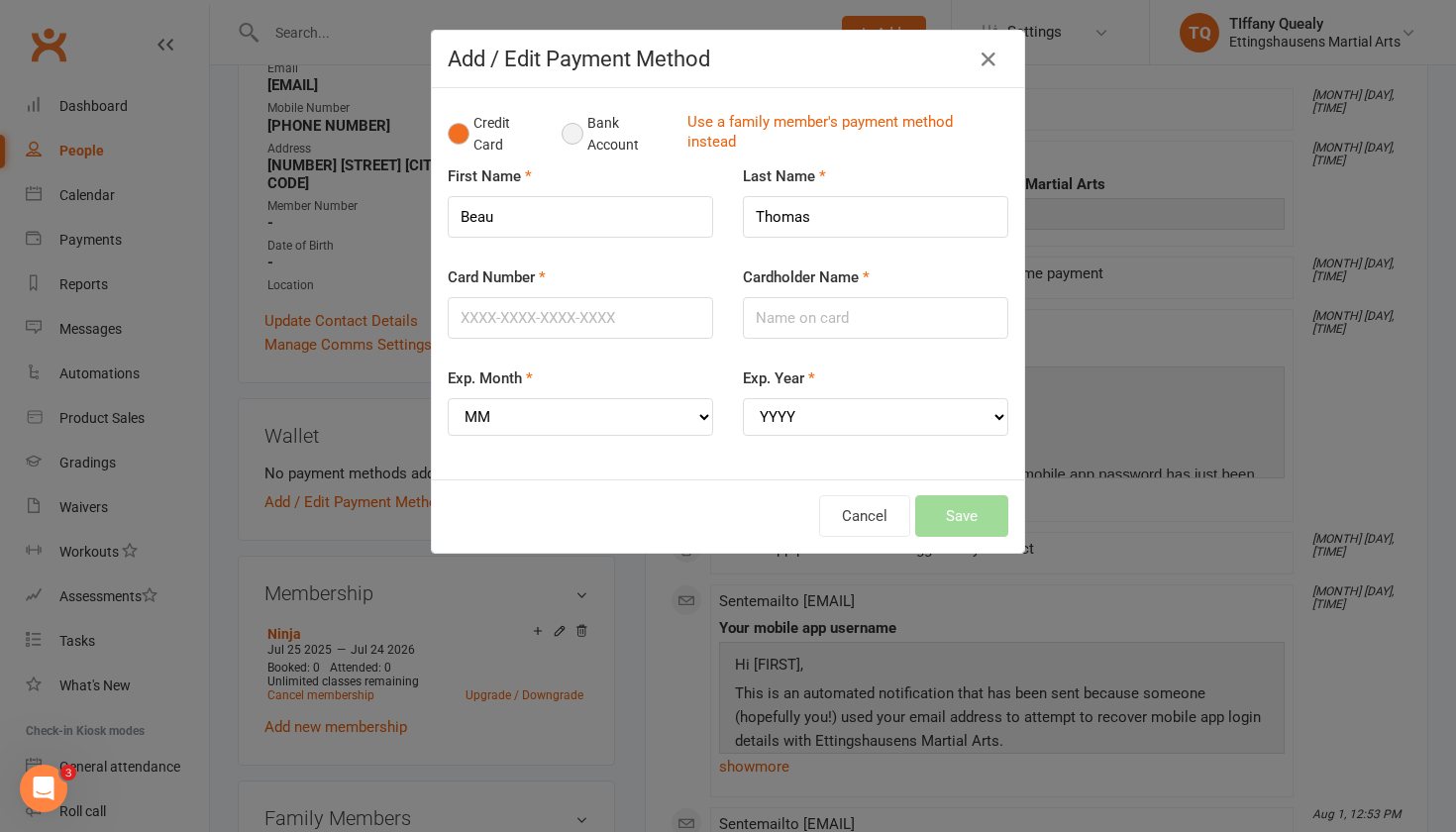 click on "Bank Account" at bounding box center (616, 134) 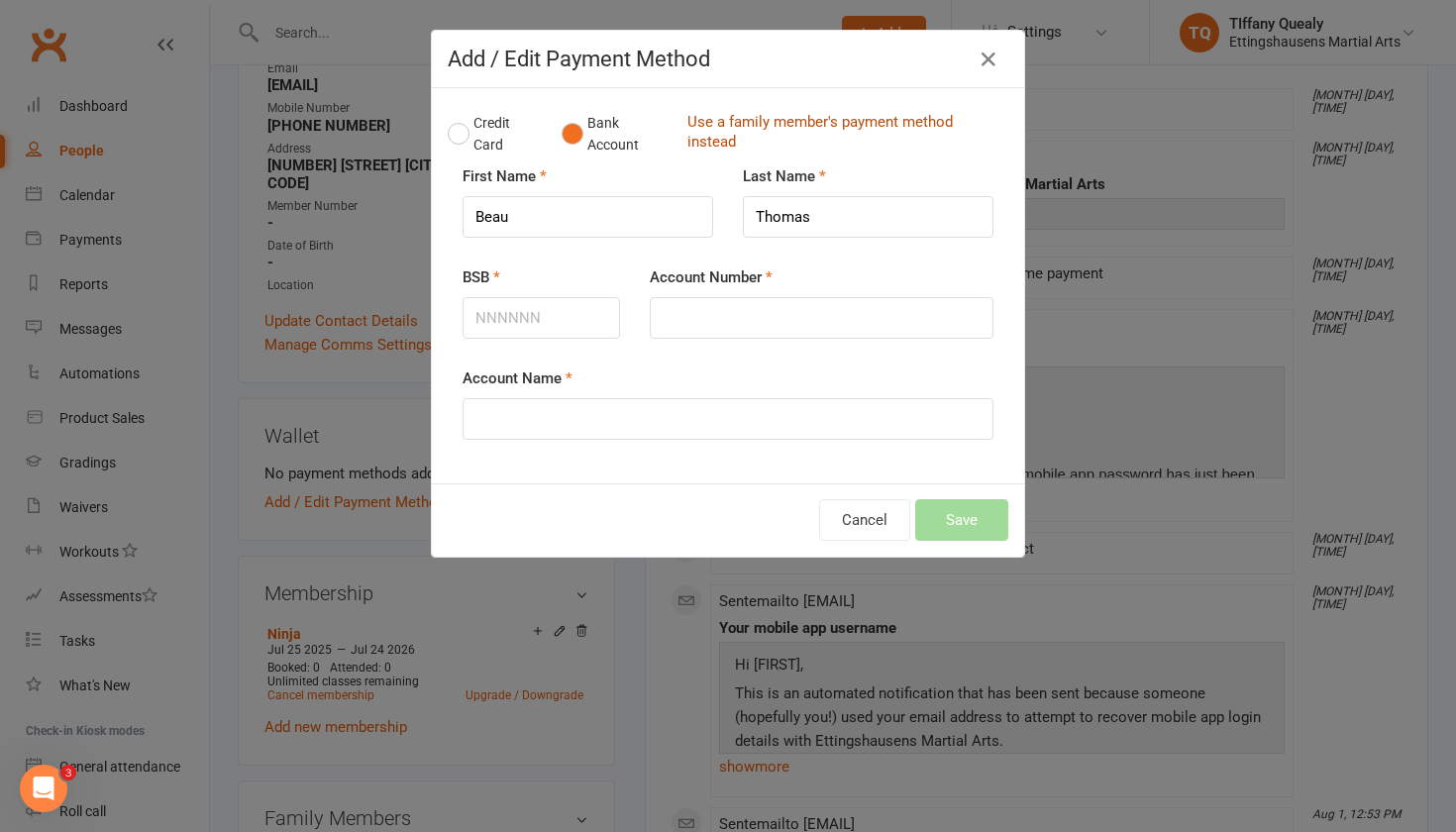 click on "Use a family member's payment method instead" at bounding box center [843, 134] 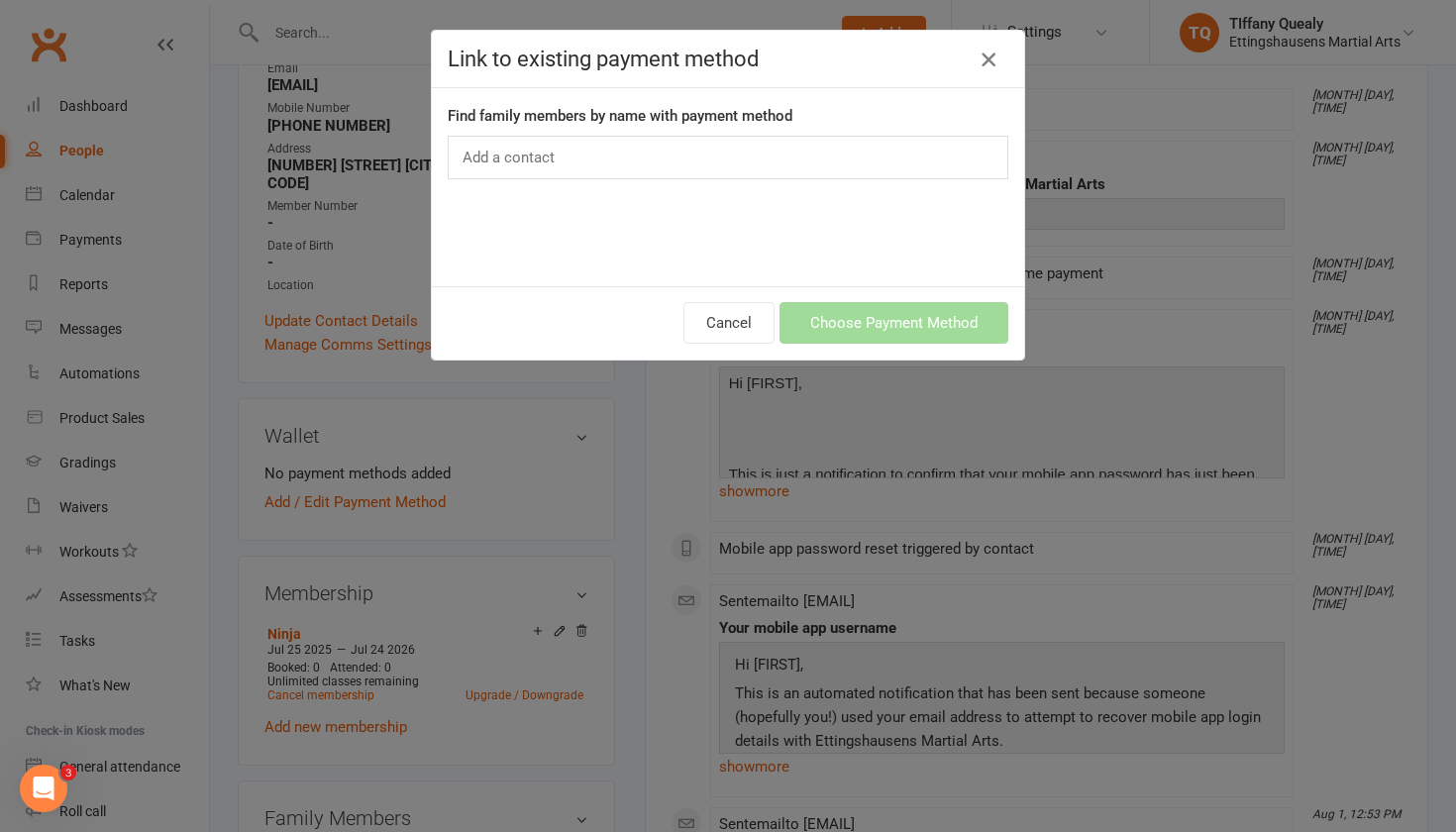 click at bounding box center [988, 59] 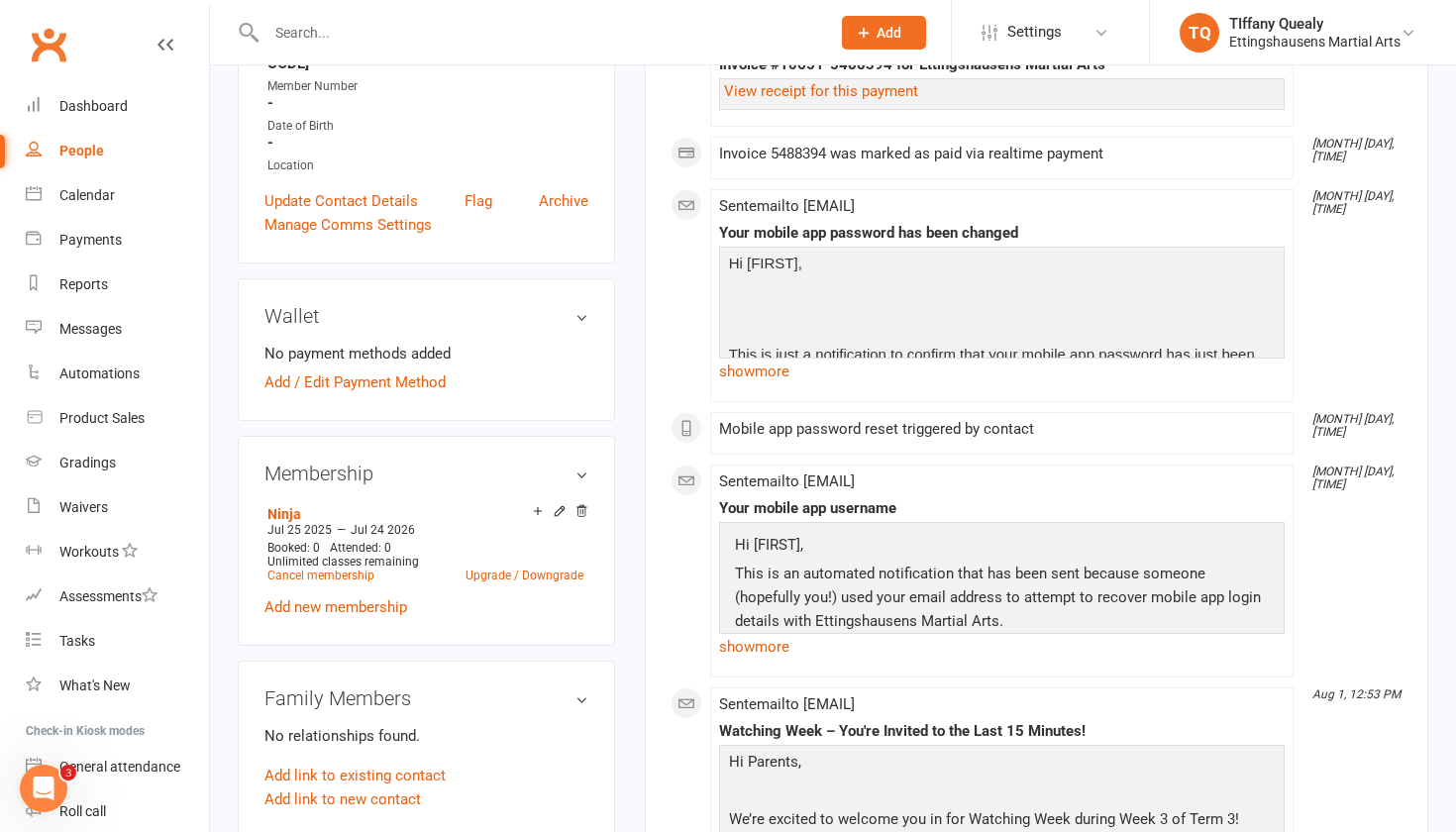 scroll, scrollTop: 459, scrollLeft: 0, axis: vertical 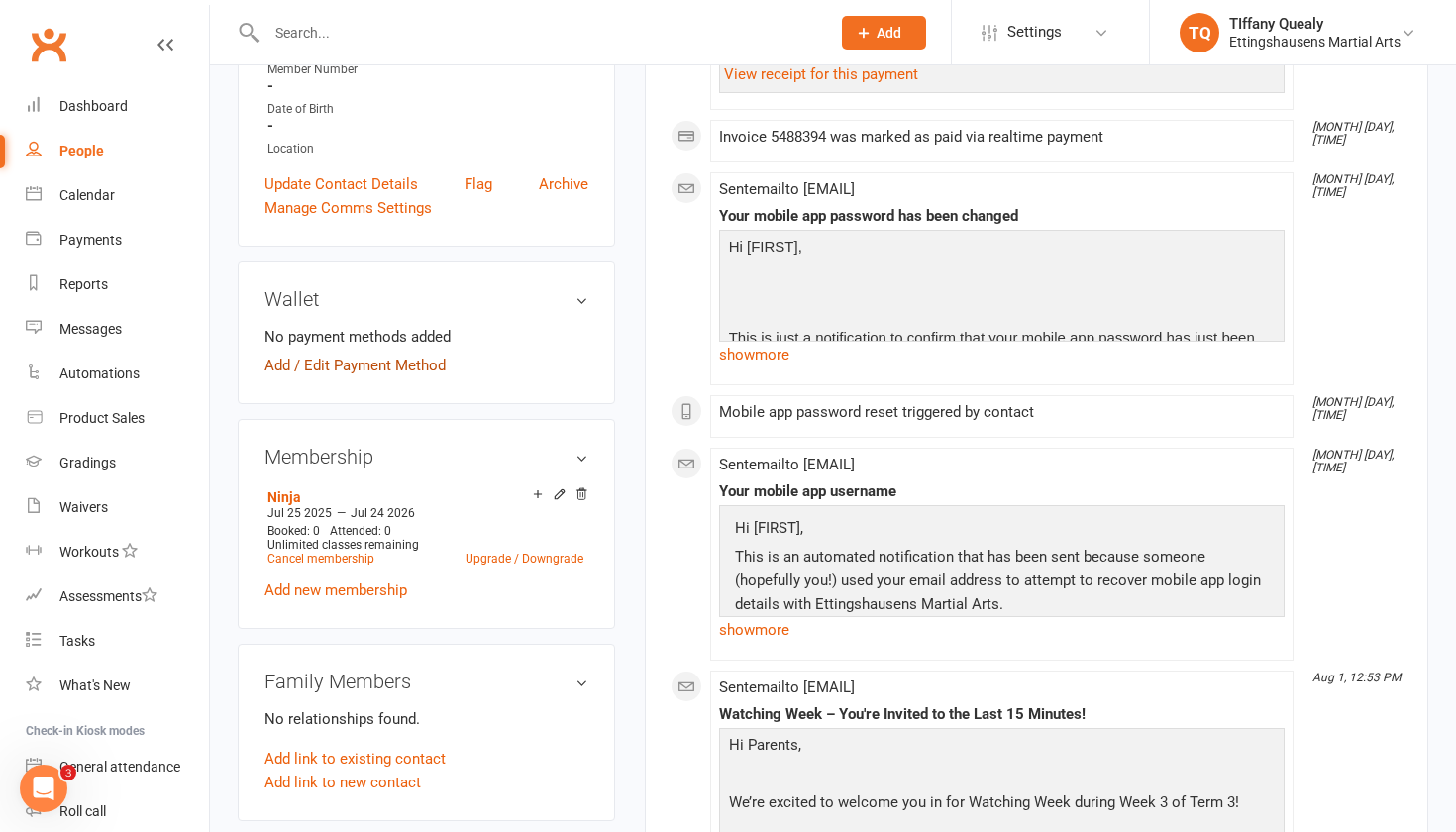 click on "Add / Edit Payment Method" at bounding box center [355, 365] 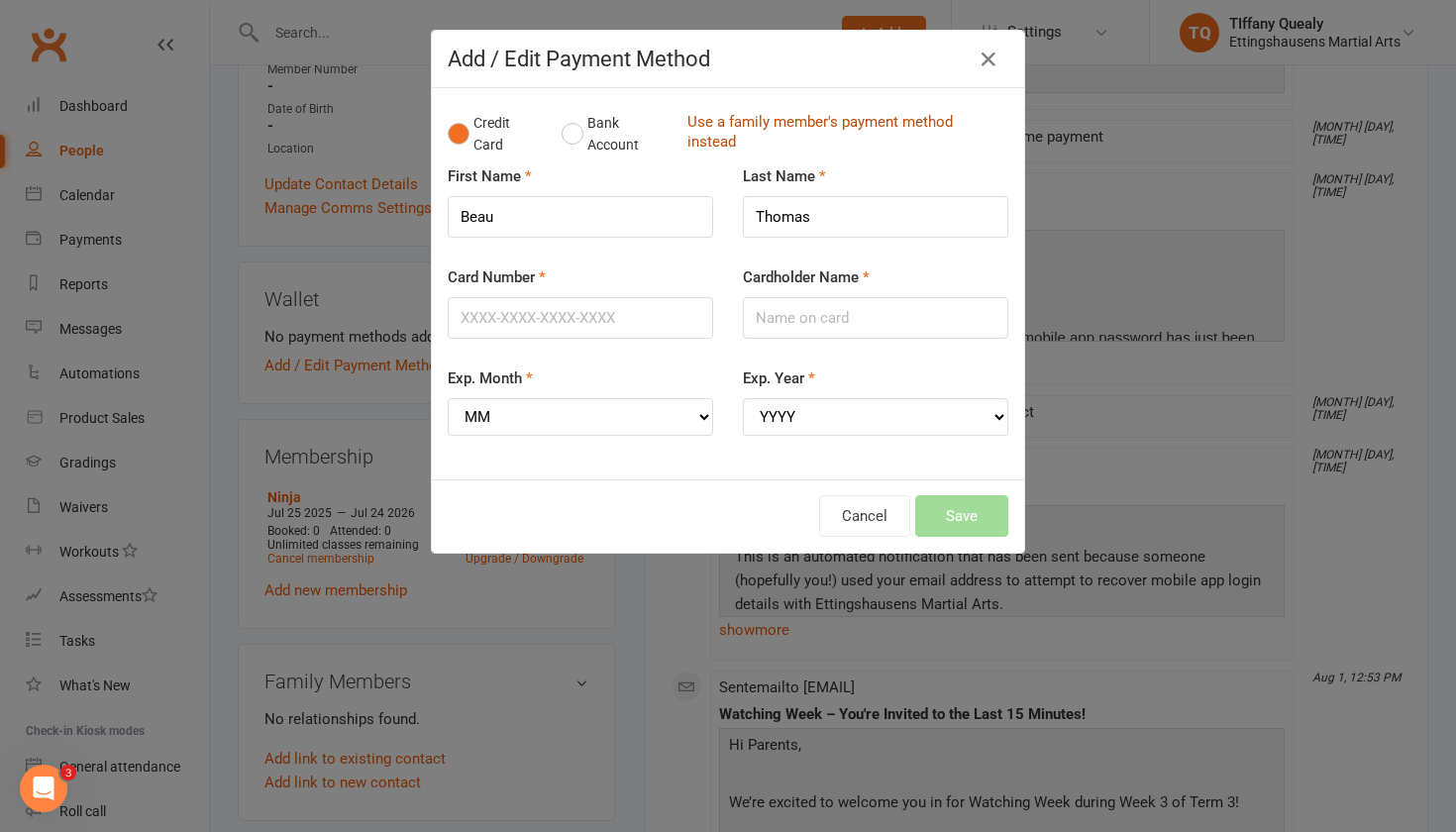 click on "Use a family member's payment method instead" at bounding box center [843, 134] 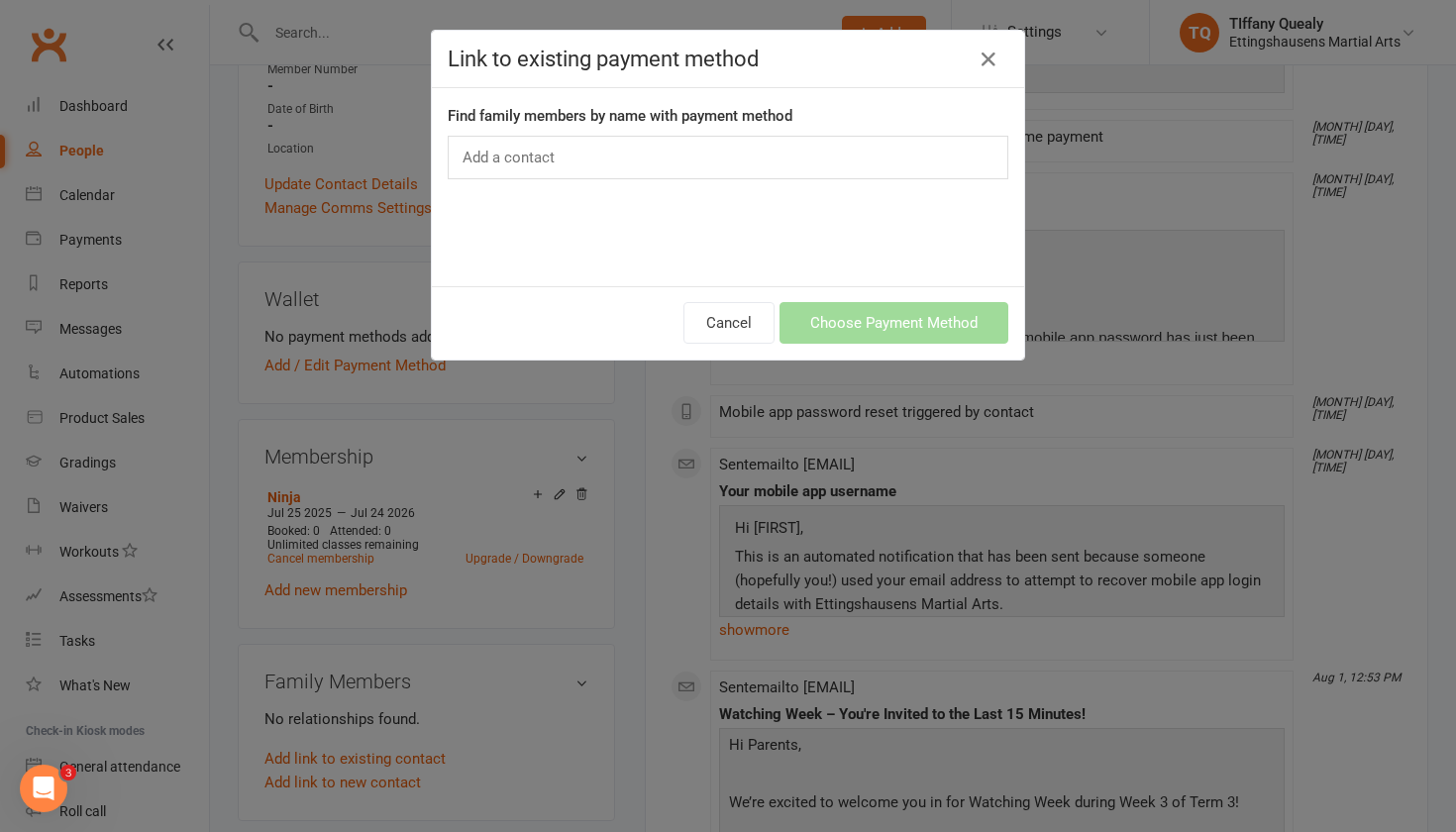 click on "Add a contact" at bounding box center (728, 157) 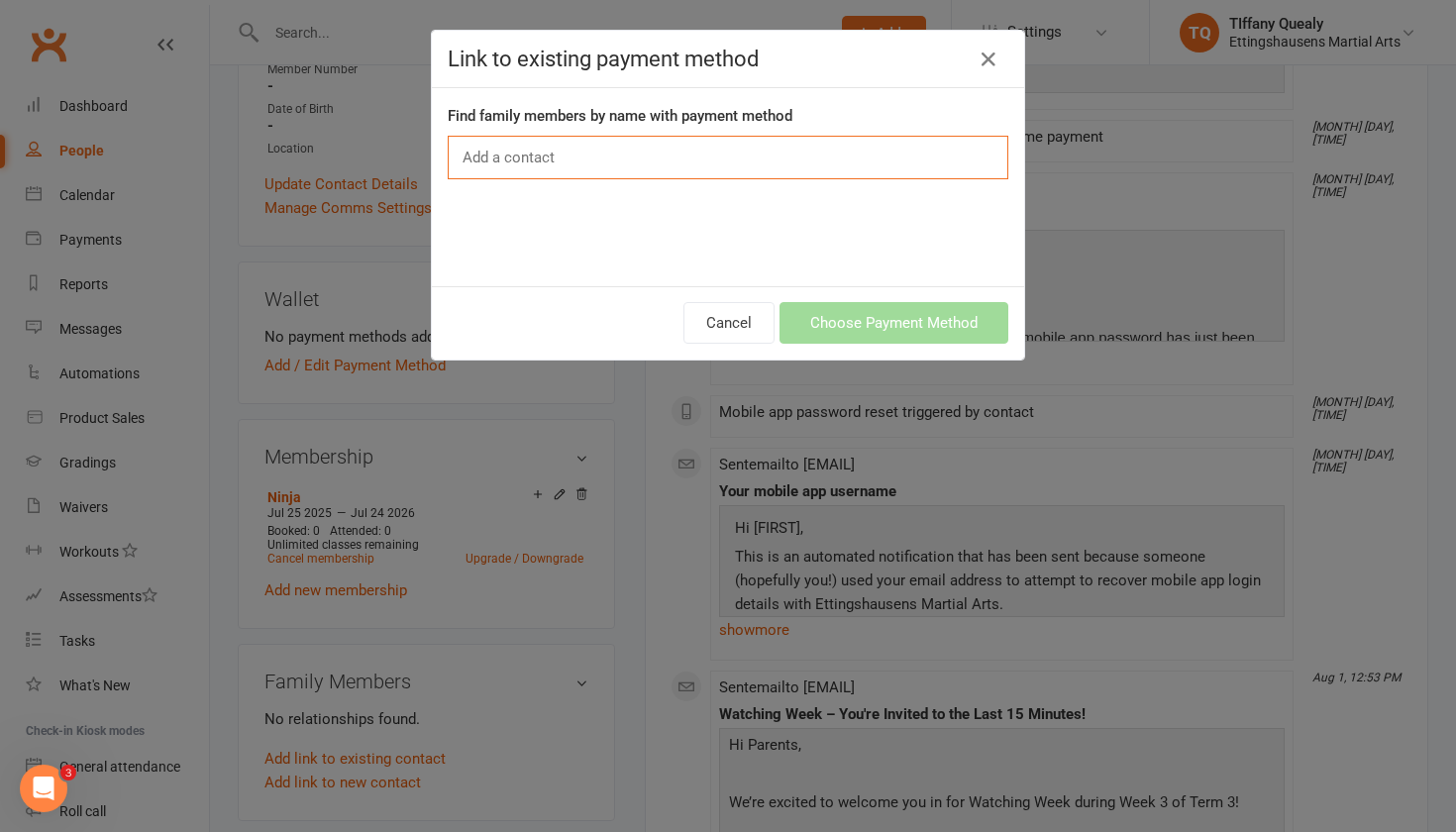 click on "Add a contact" at bounding box center [728, 157] 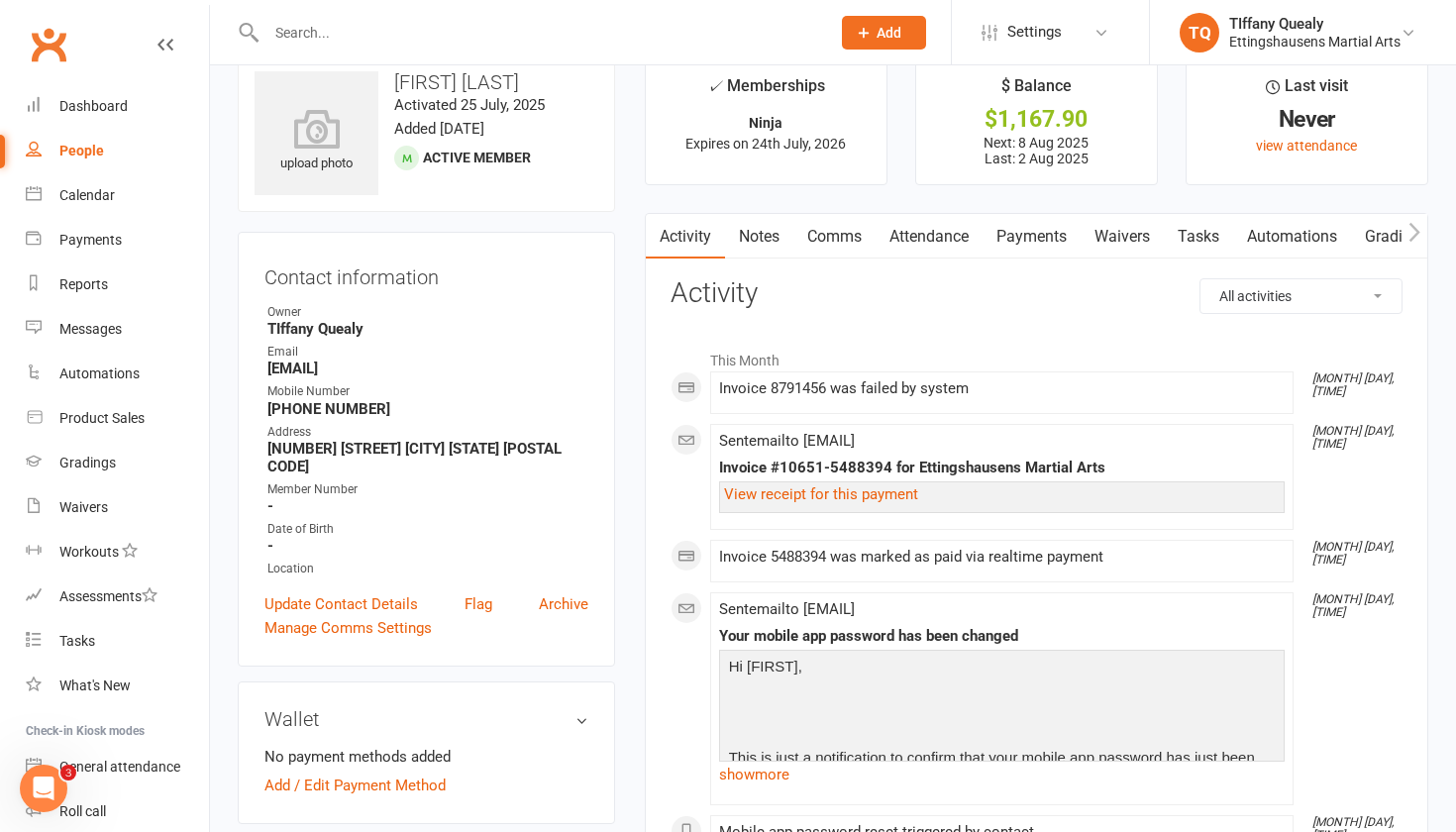 scroll, scrollTop: 0, scrollLeft: 0, axis: both 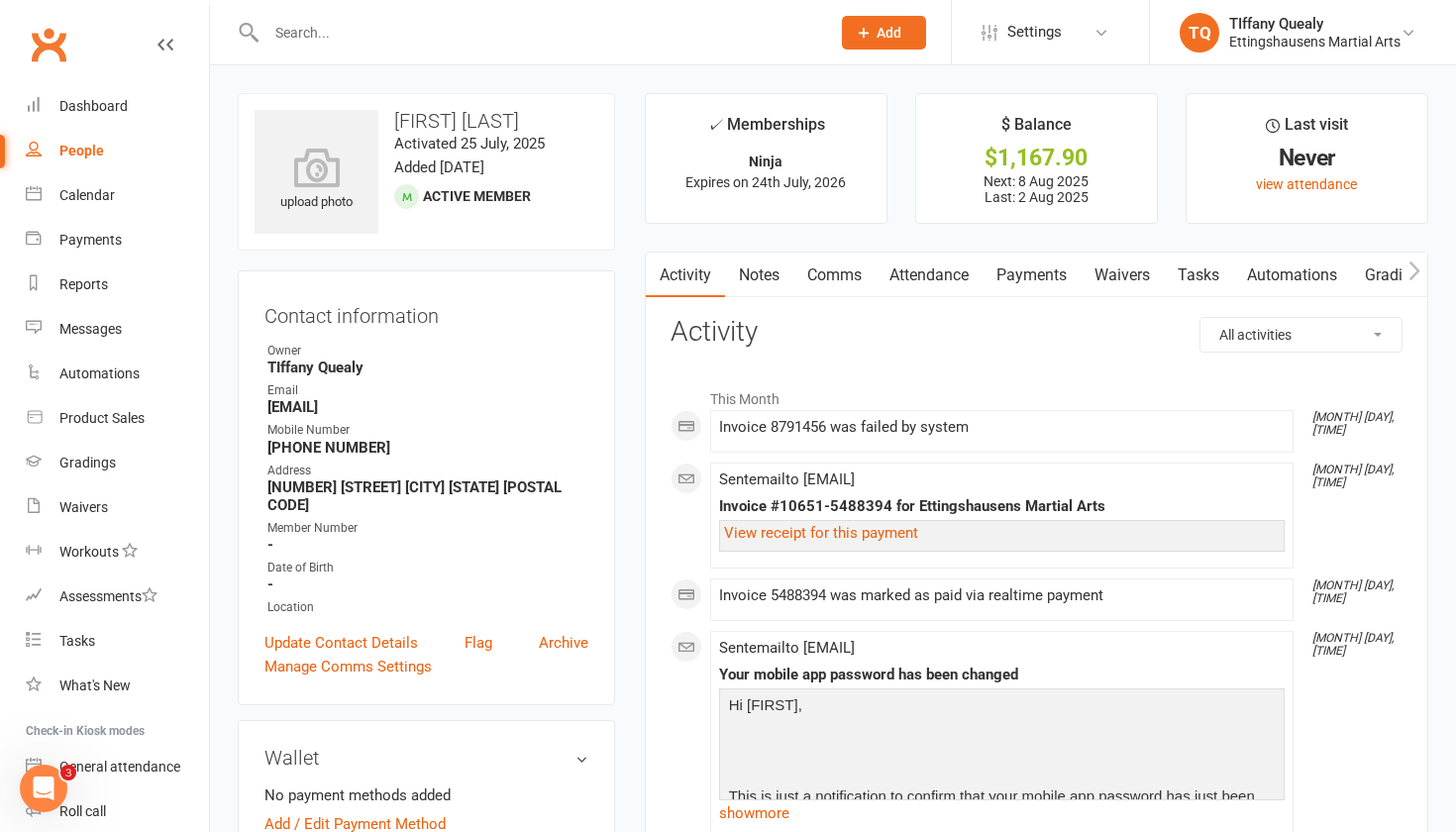 click at bounding box center (538, 33) 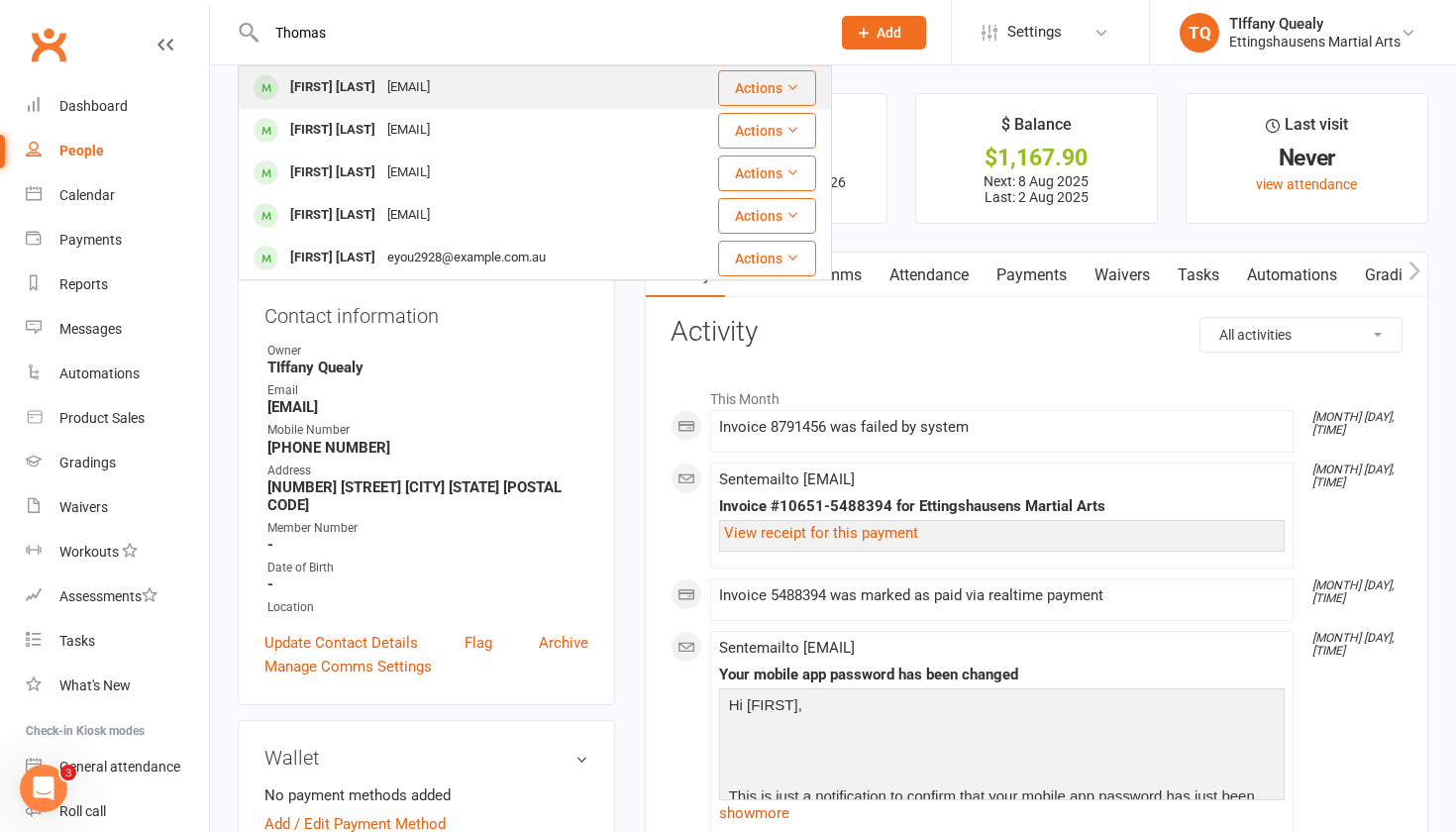 type on "Thomas" 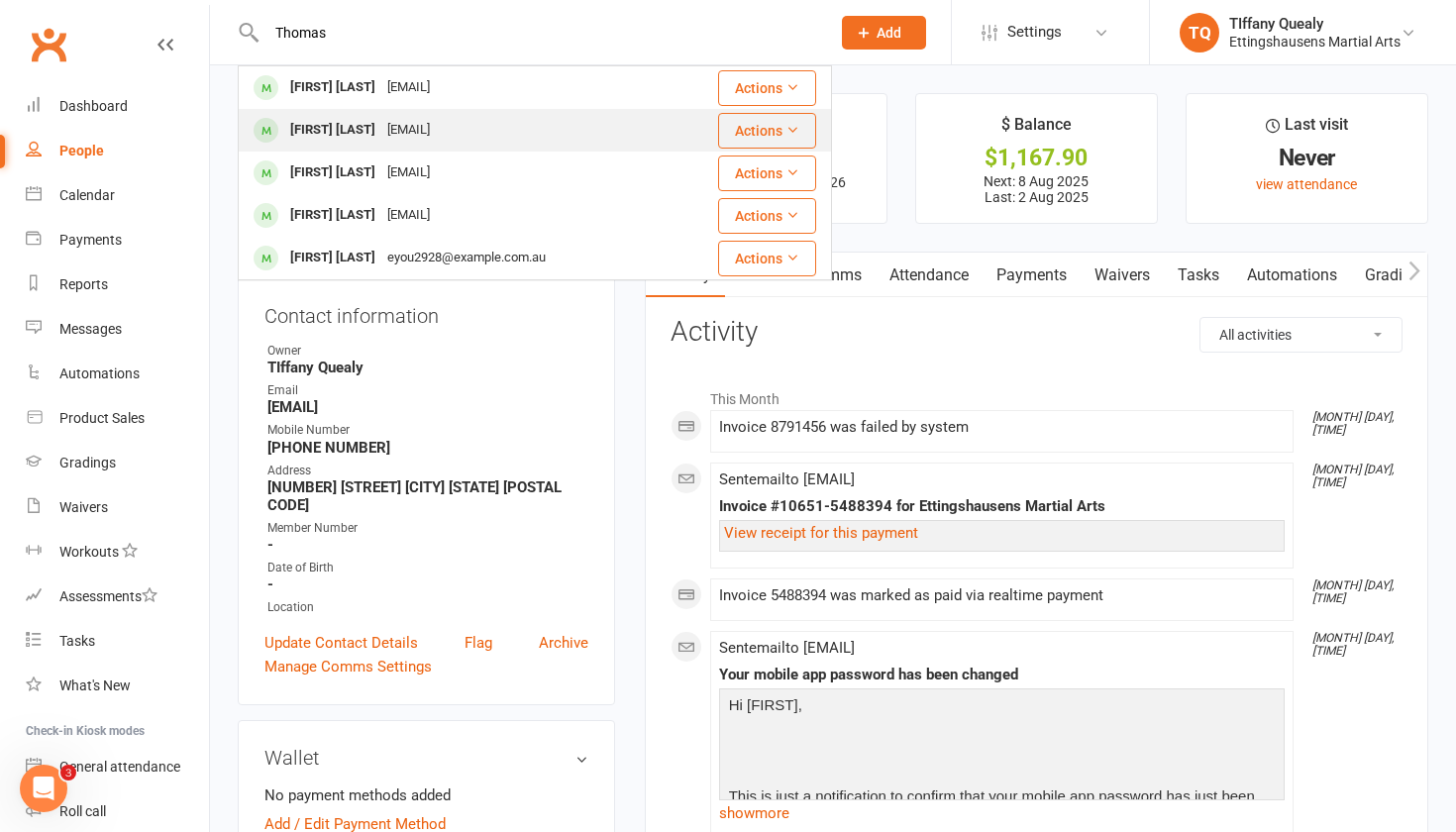 drag, startPoint x: 339, startPoint y: 67, endPoint x: 403, endPoint y: 128, distance: 88.4138 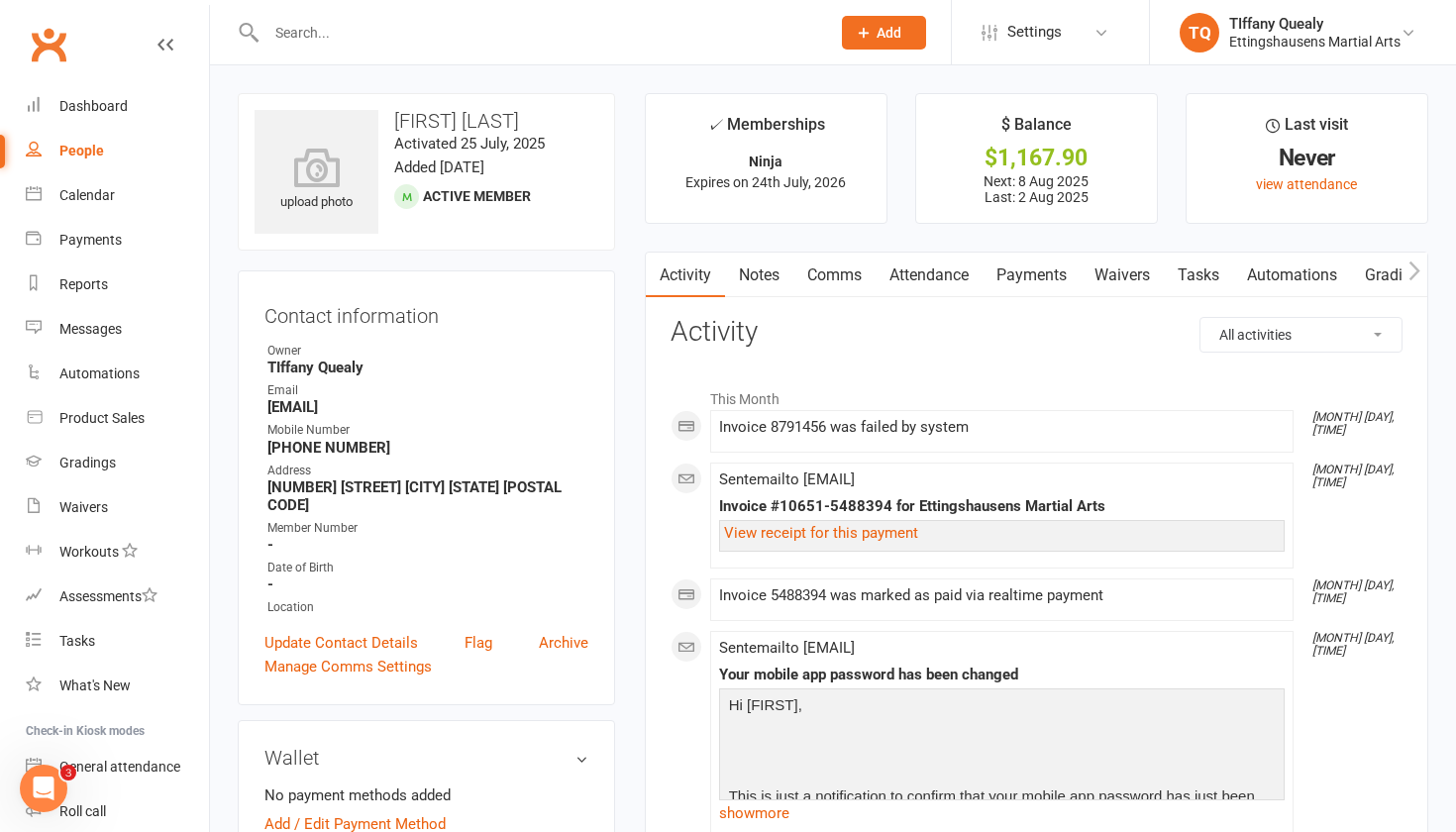 click at bounding box center (527, 32) 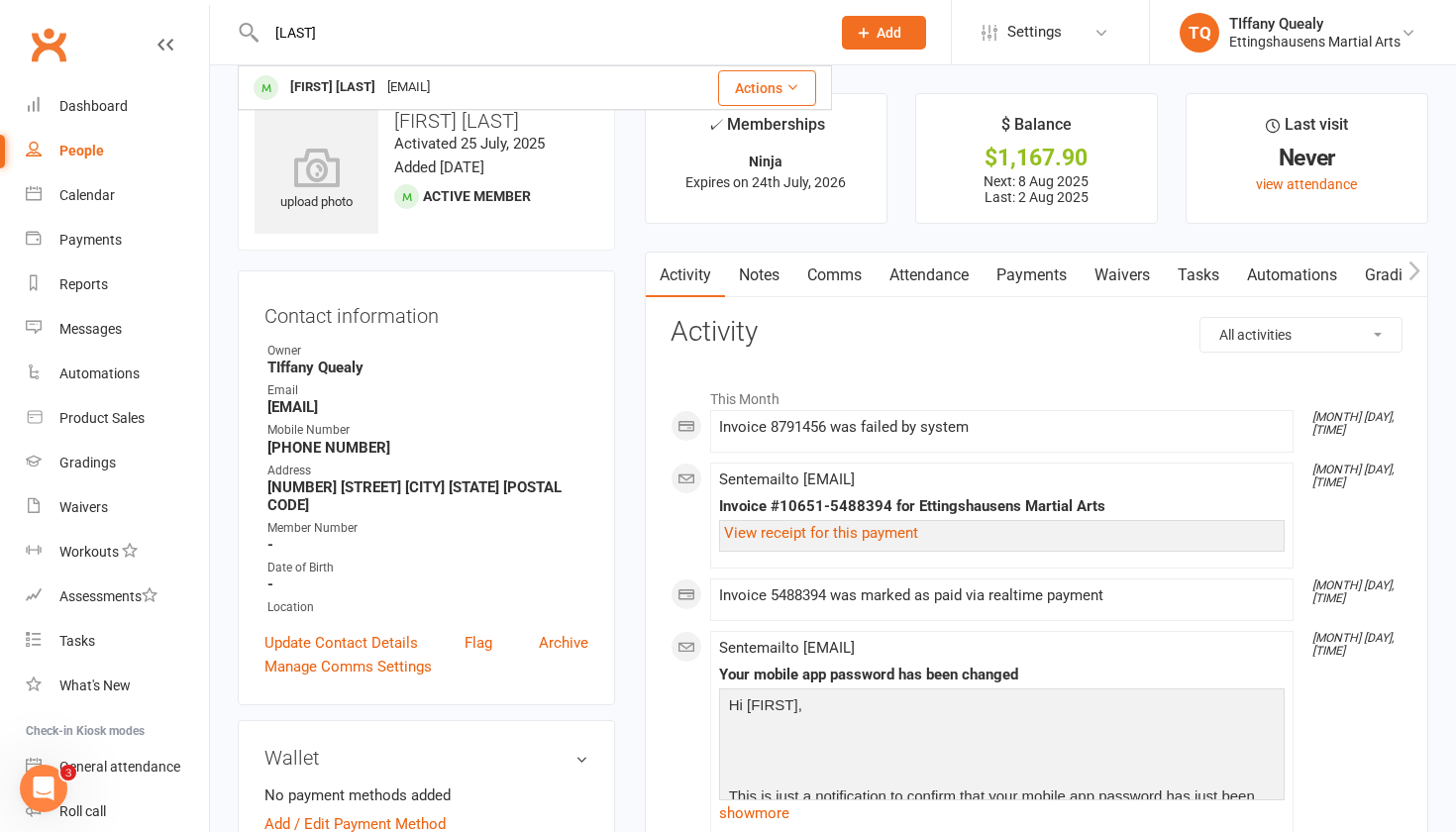 scroll, scrollTop: 0, scrollLeft: 0, axis: both 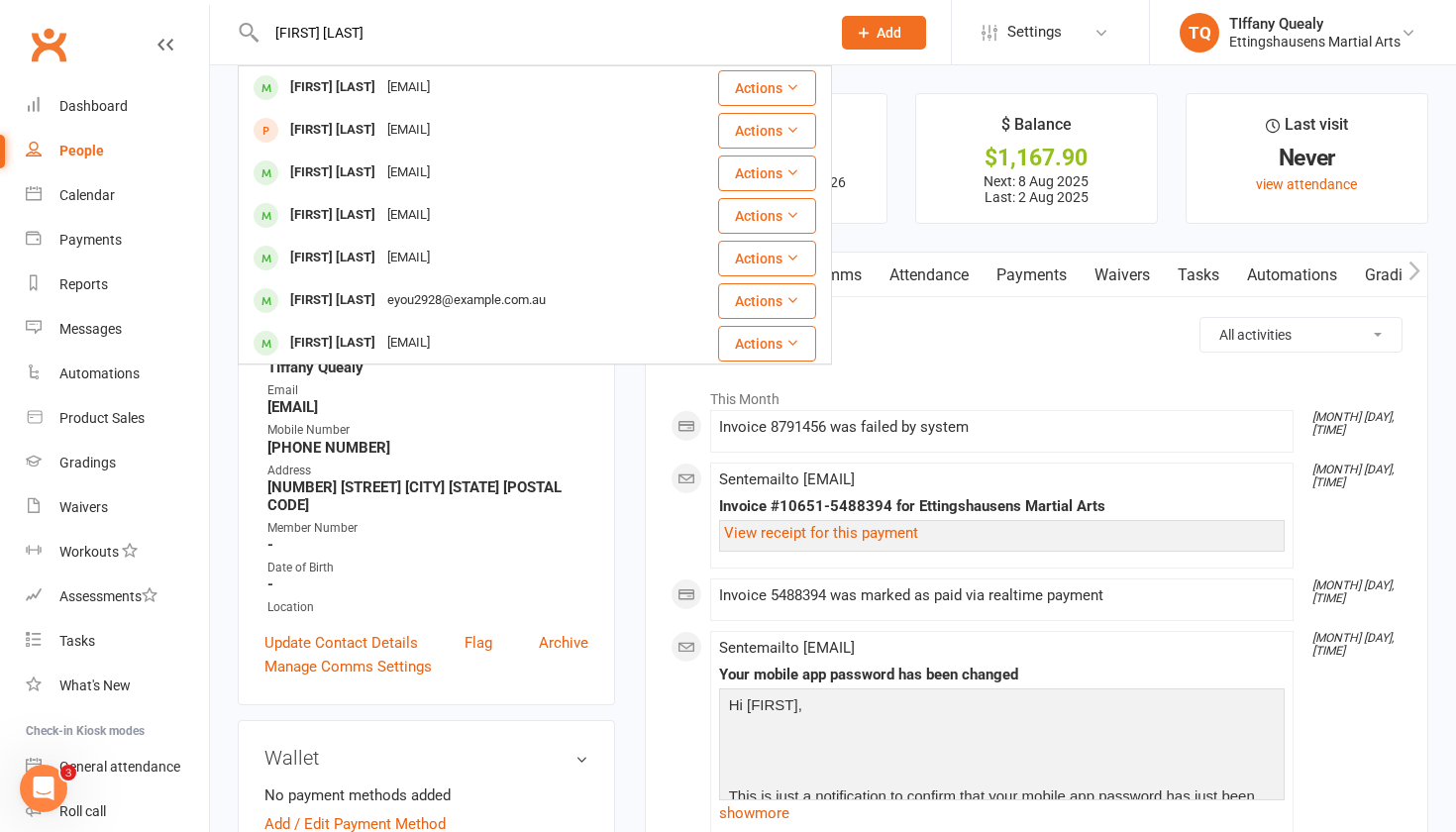 type on "Hannah Thomas" 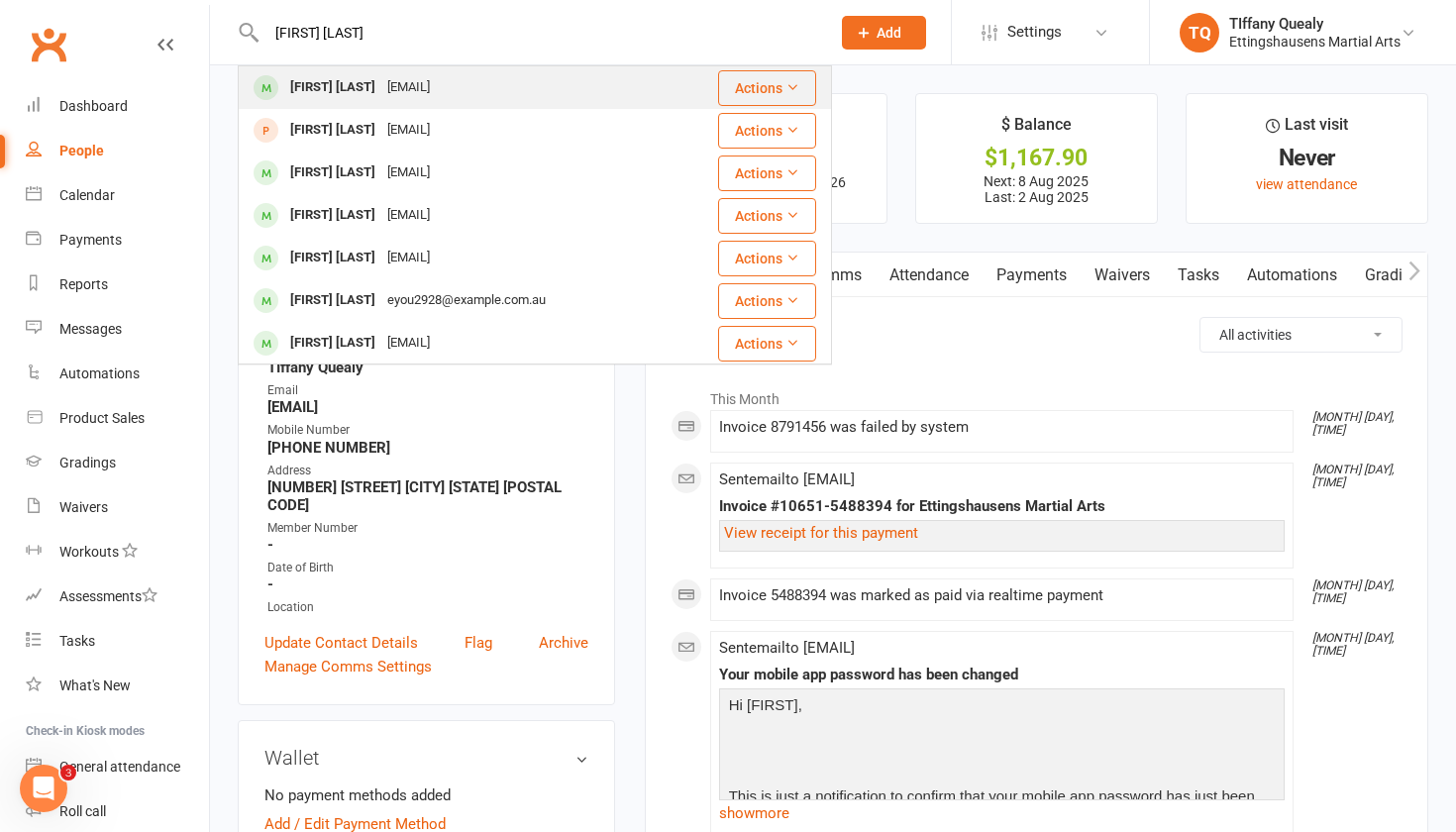 drag, startPoint x: 291, startPoint y: 266, endPoint x: 365, endPoint y: 89, distance: 191.8463 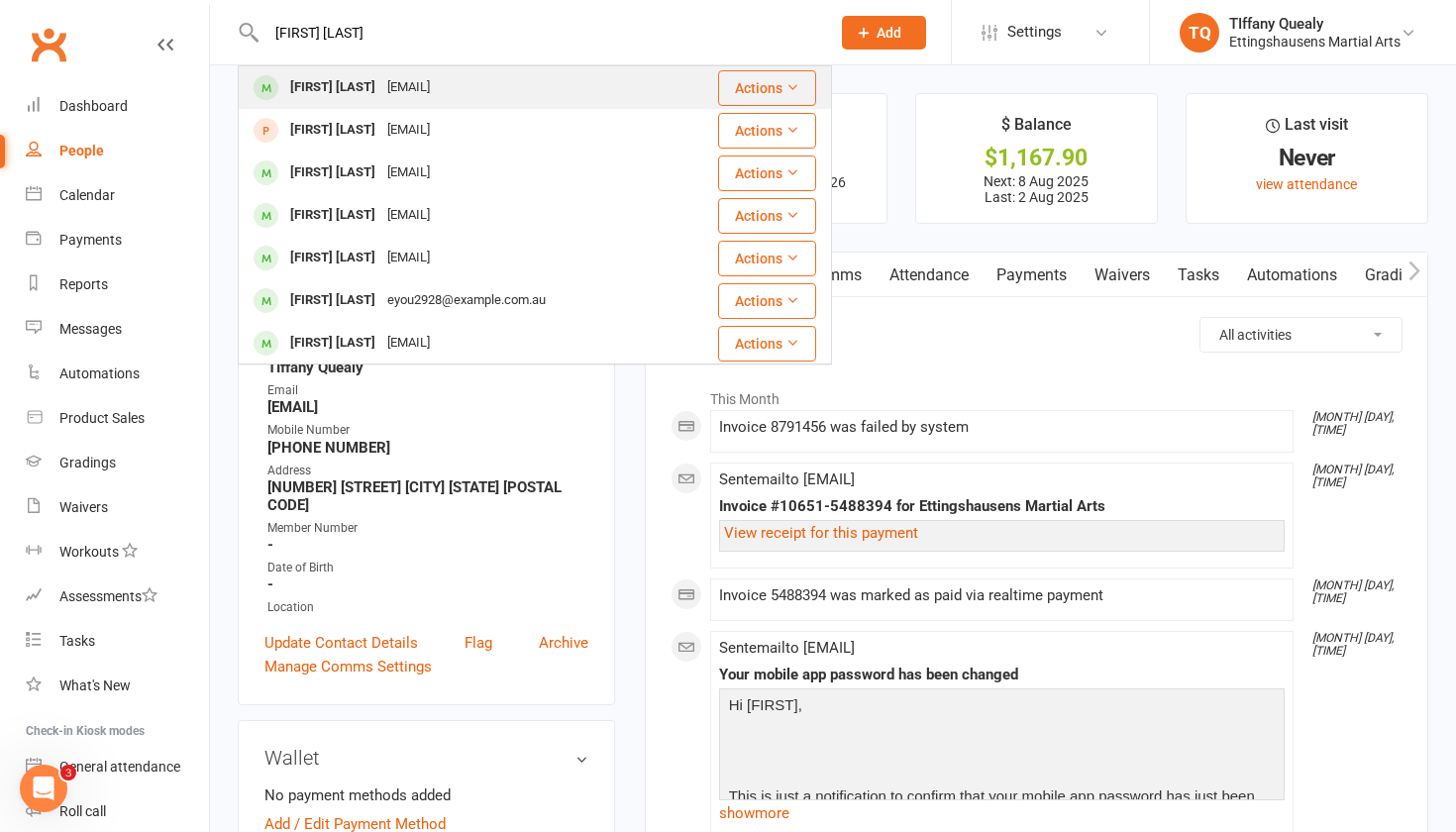 type 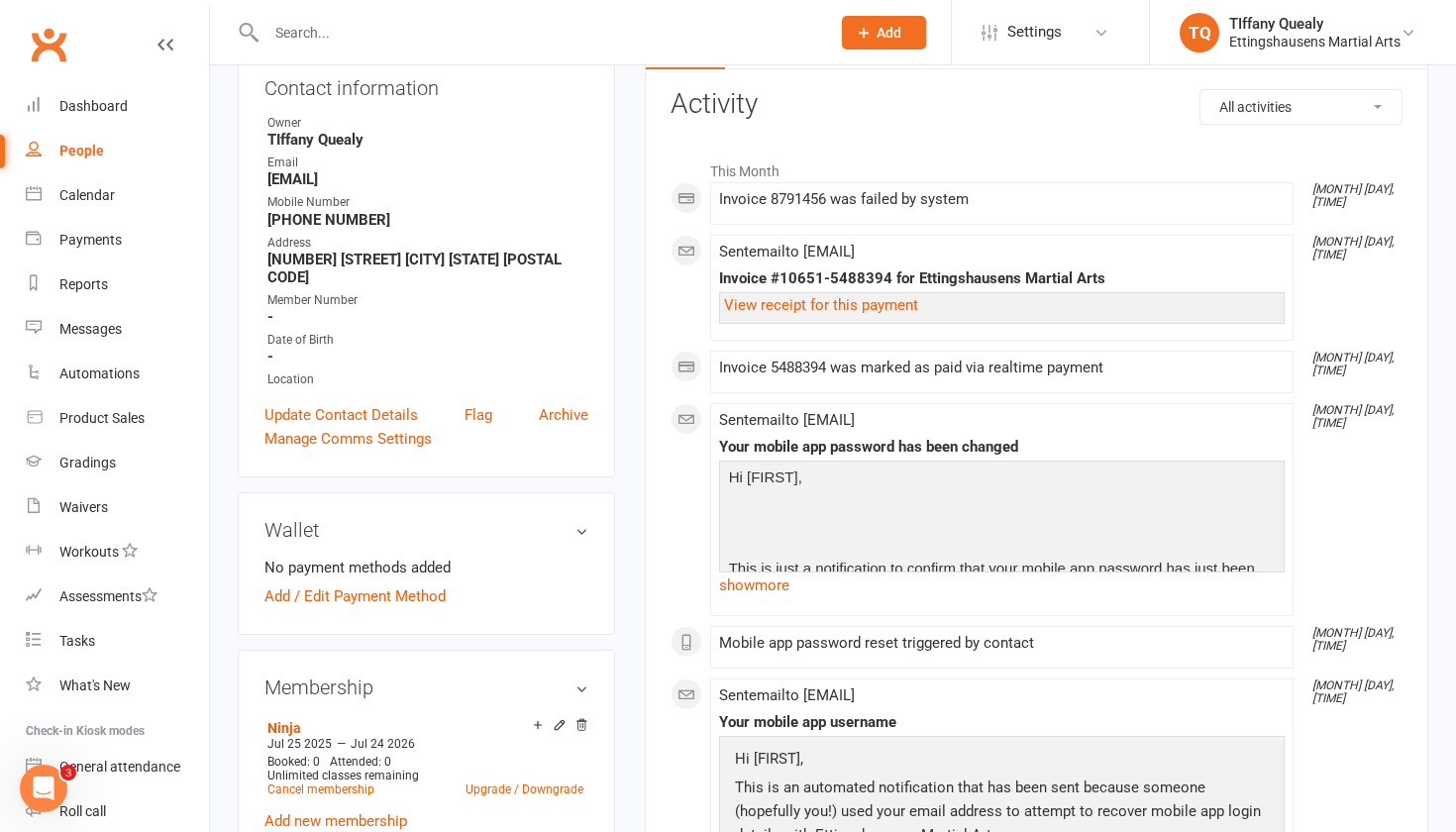scroll, scrollTop: 225, scrollLeft: 0, axis: vertical 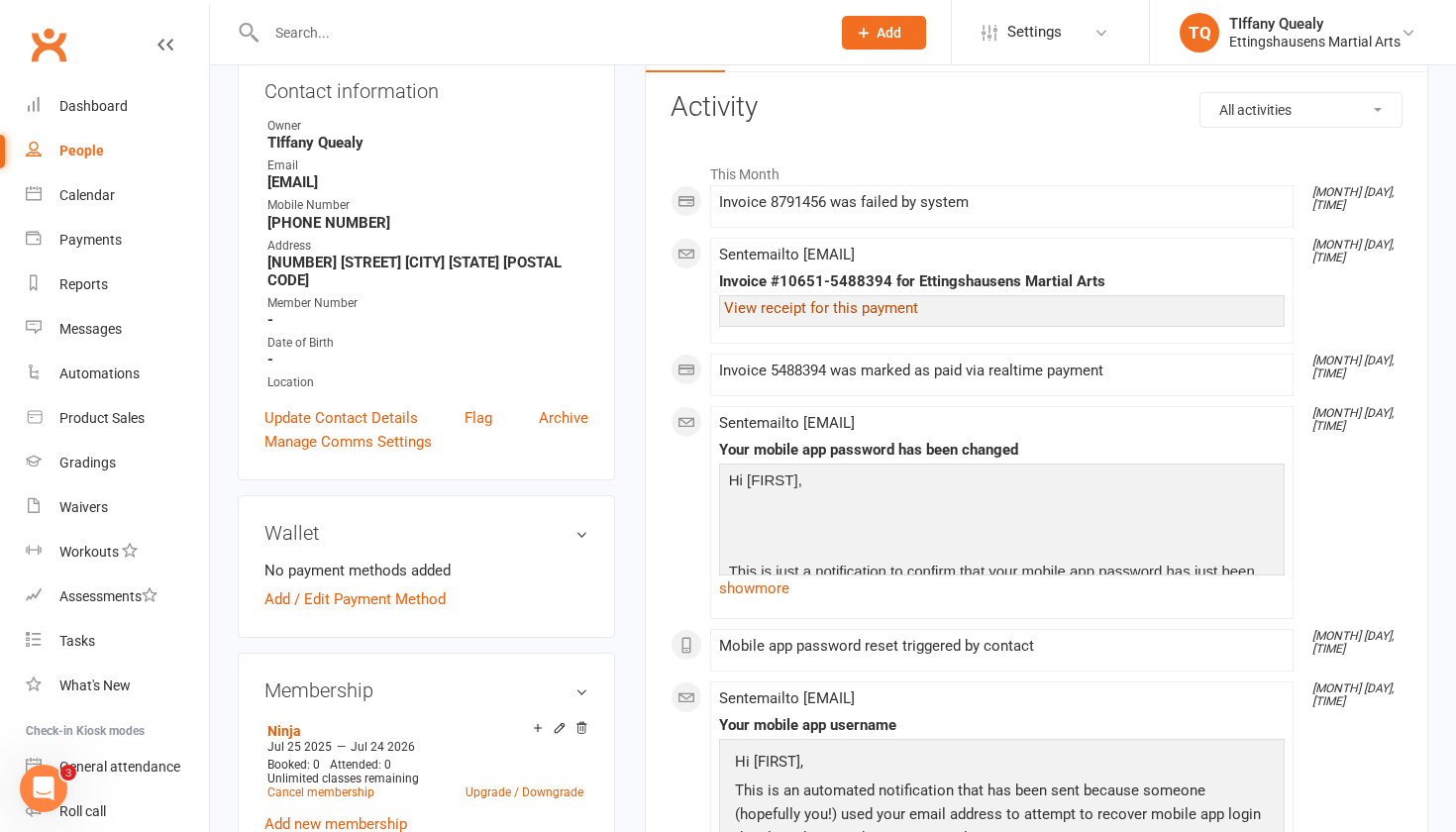 click on "View receipt for this payment" at bounding box center [821, 308] 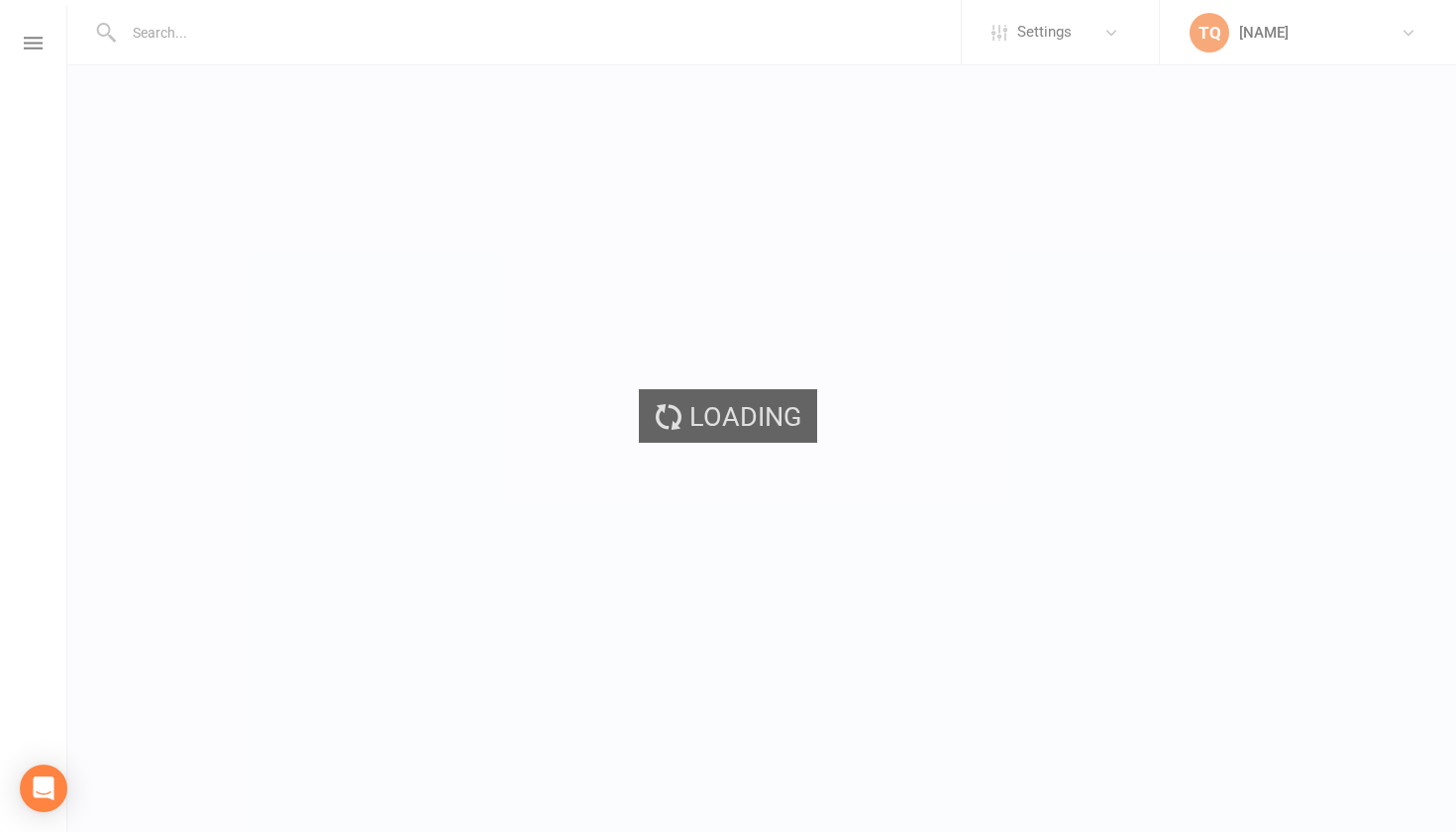 scroll, scrollTop: 0, scrollLeft: 0, axis: both 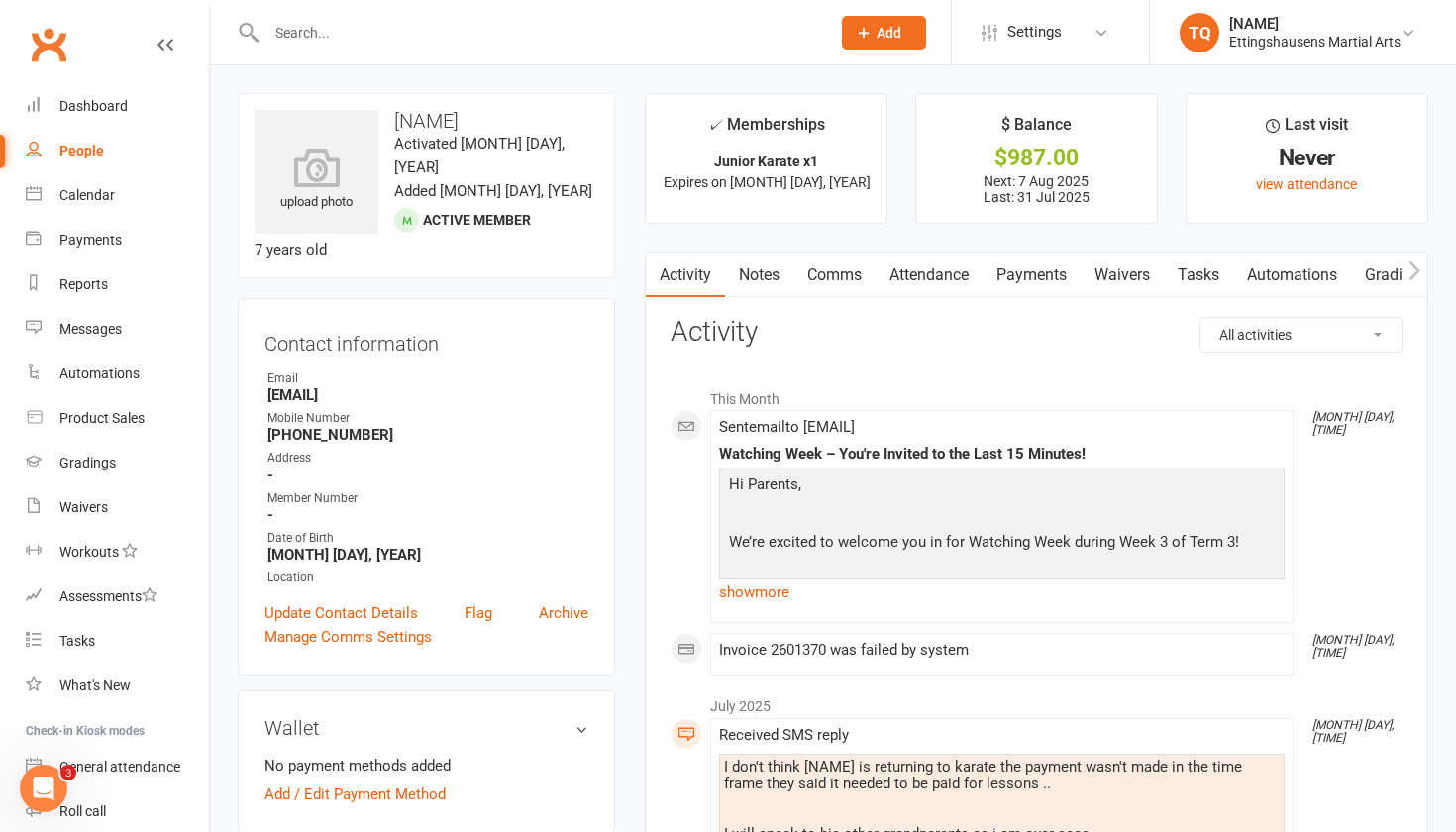click at bounding box center (527, 32) 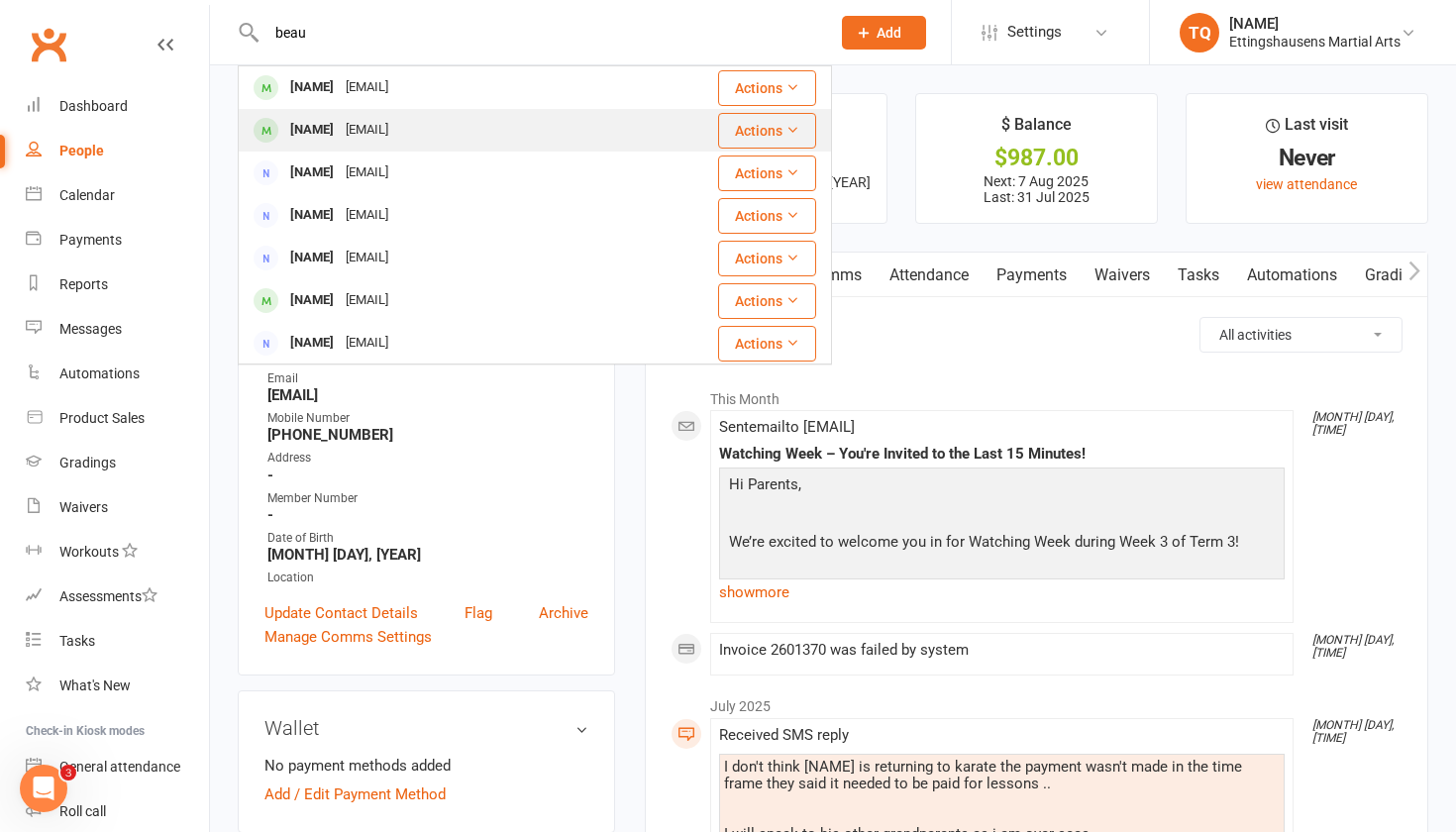 type on "beau" 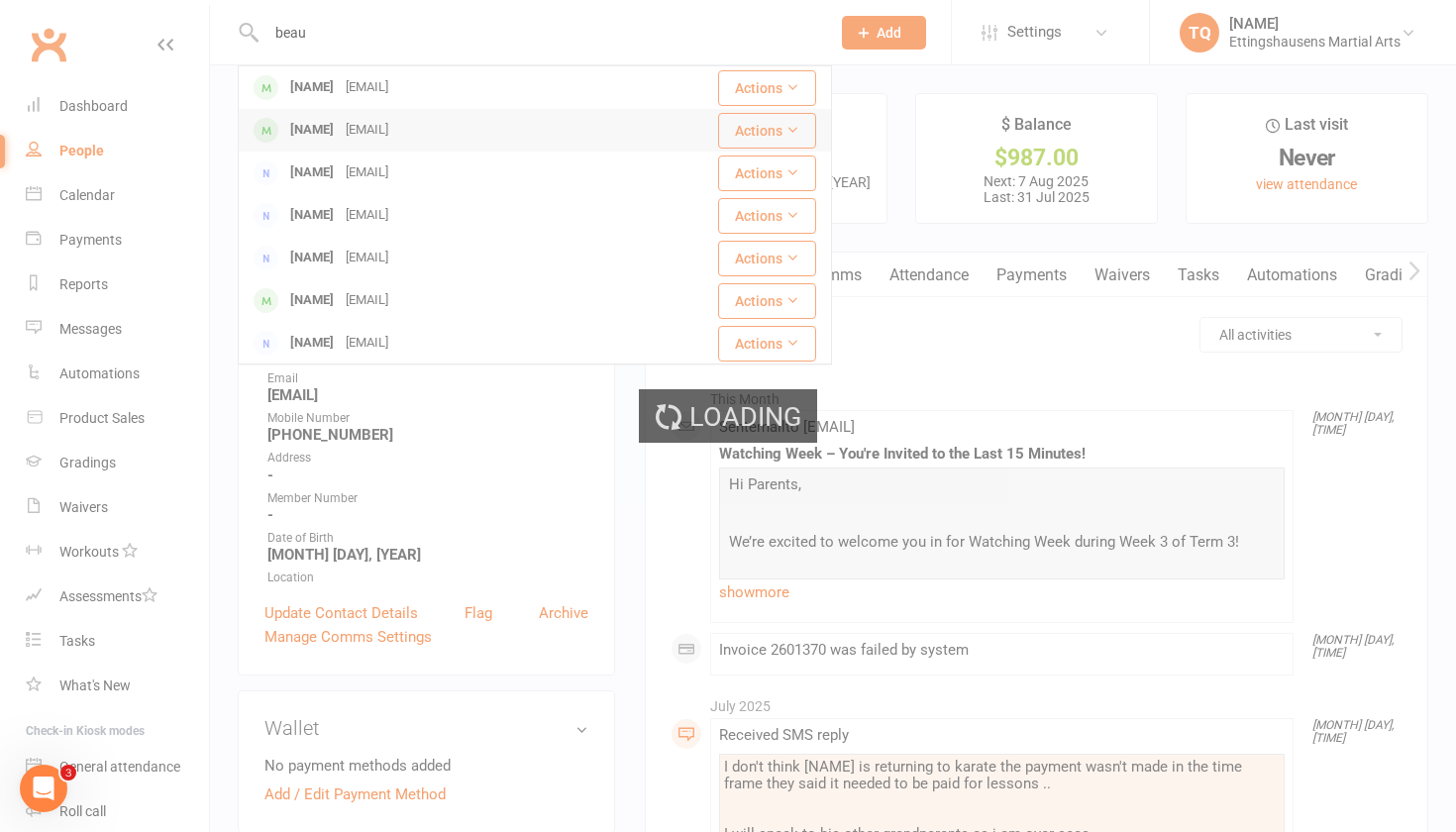 type 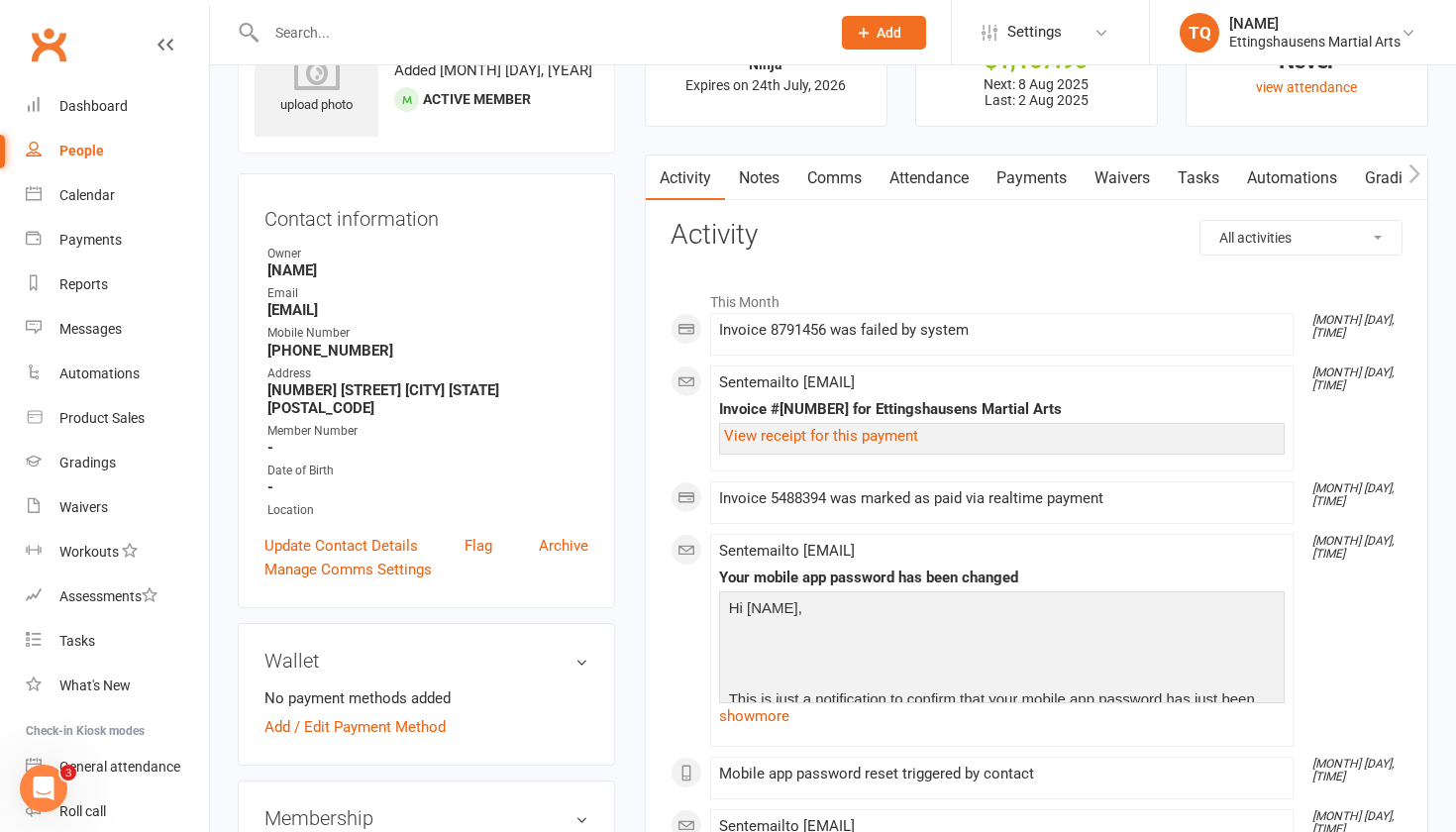 scroll, scrollTop: 195, scrollLeft: 0, axis: vertical 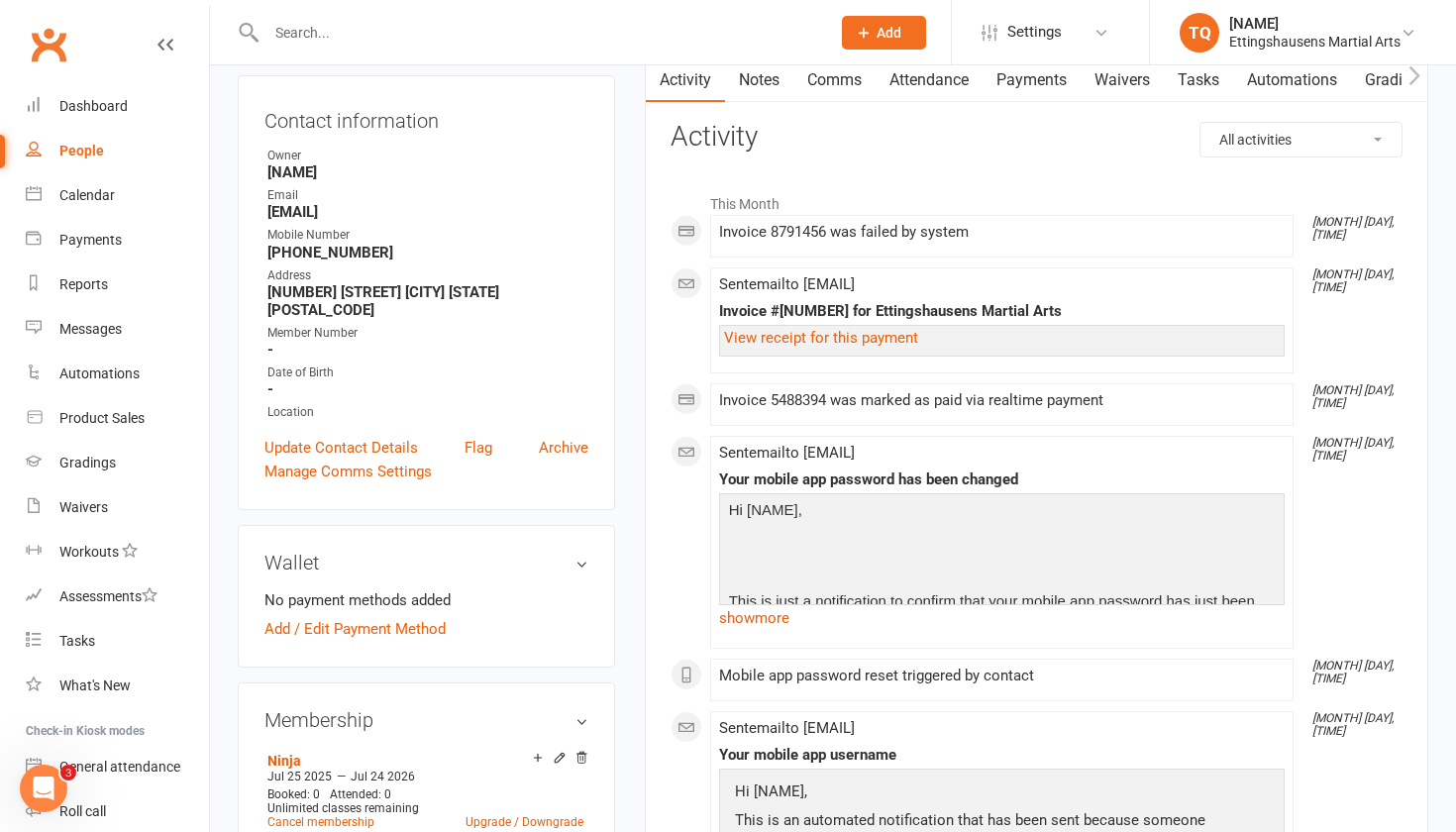click on "Wallet No payment methods added
Add / Edit Payment Method" at bounding box center [426, 596] 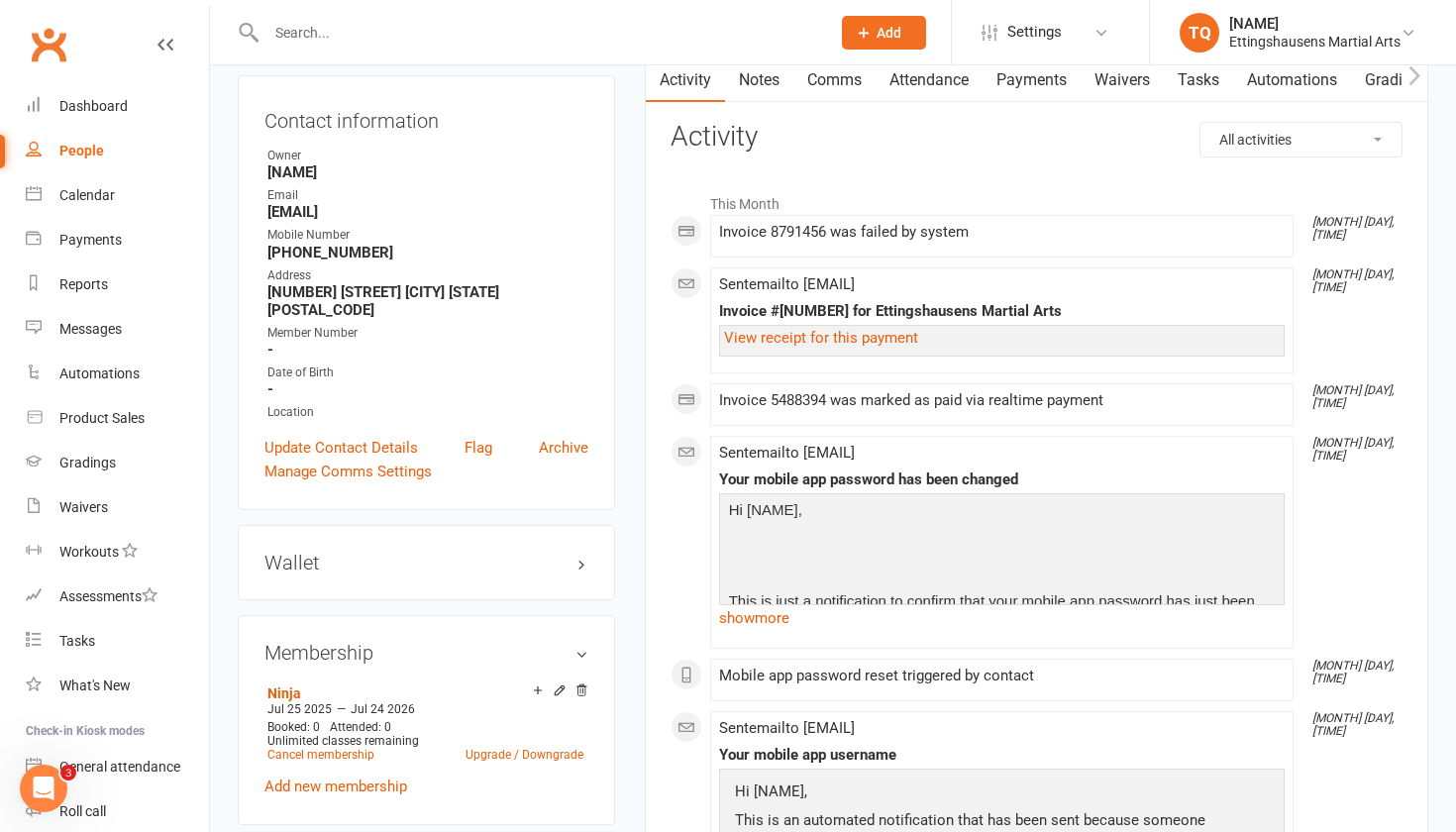 click on "Wallet" at bounding box center [426, 563] 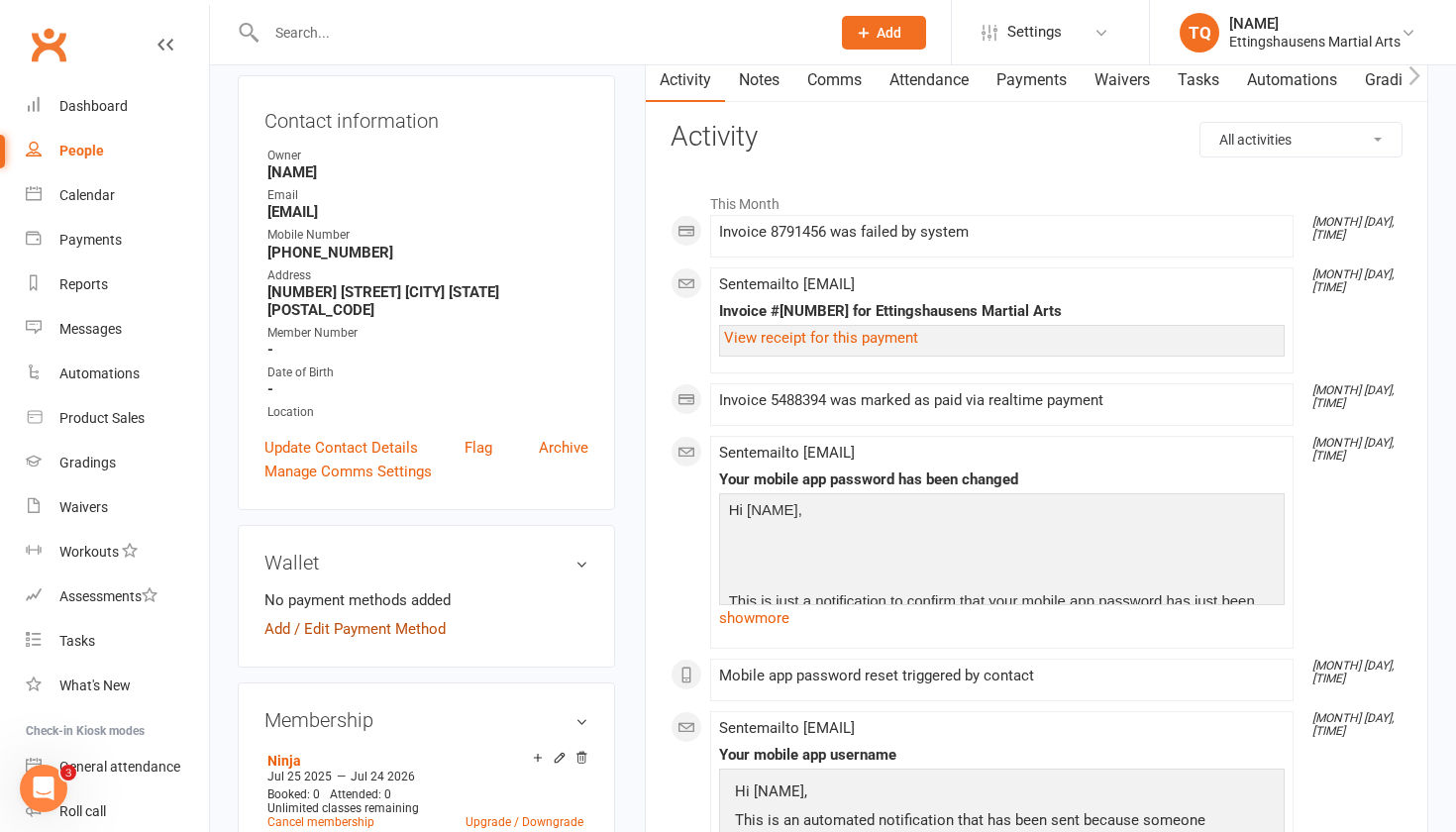 click on "Add / Edit Payment Method" at bounding box center (355, 629) 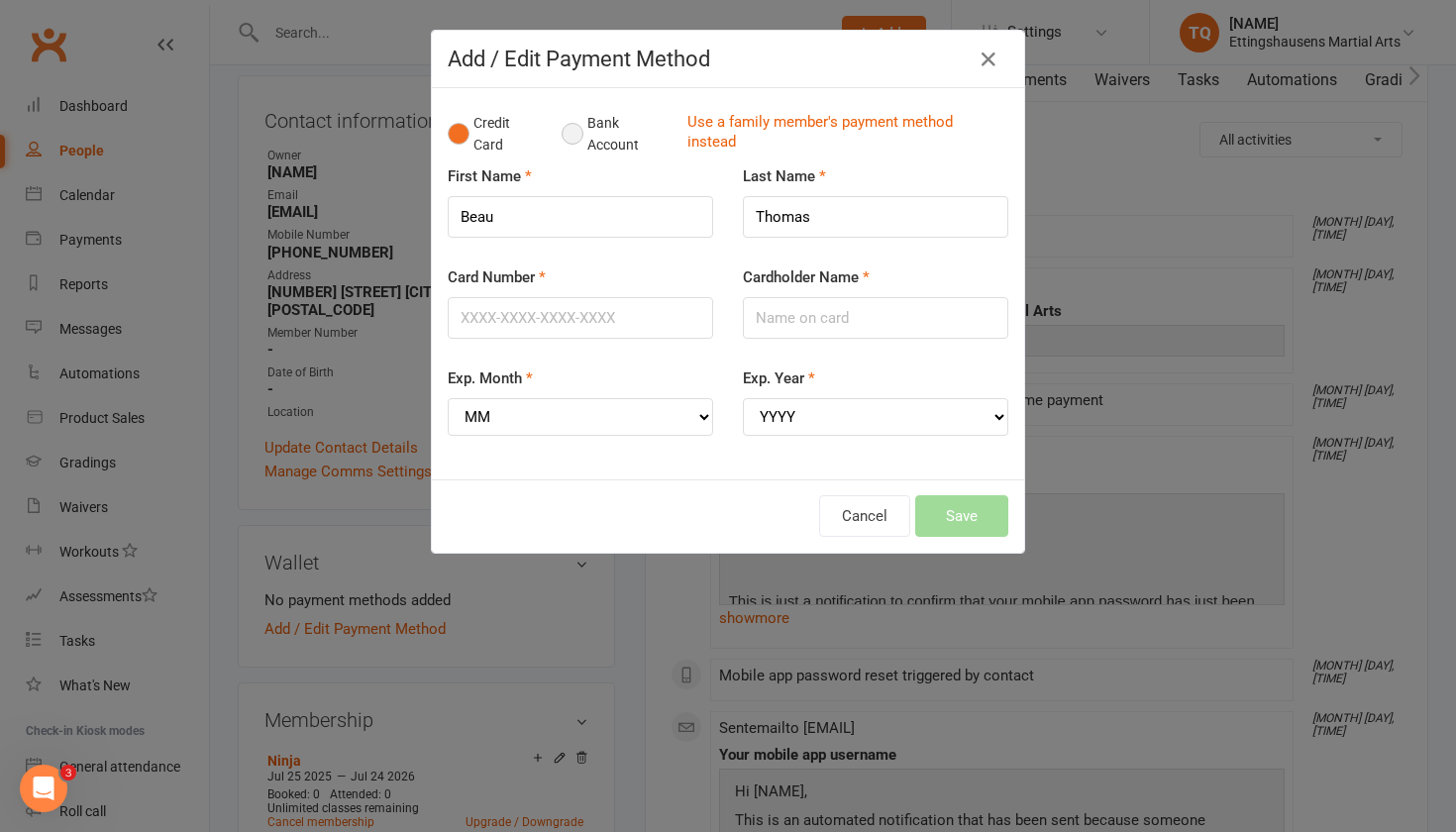 click on "Bank Account" at bounding box center [616, 134] 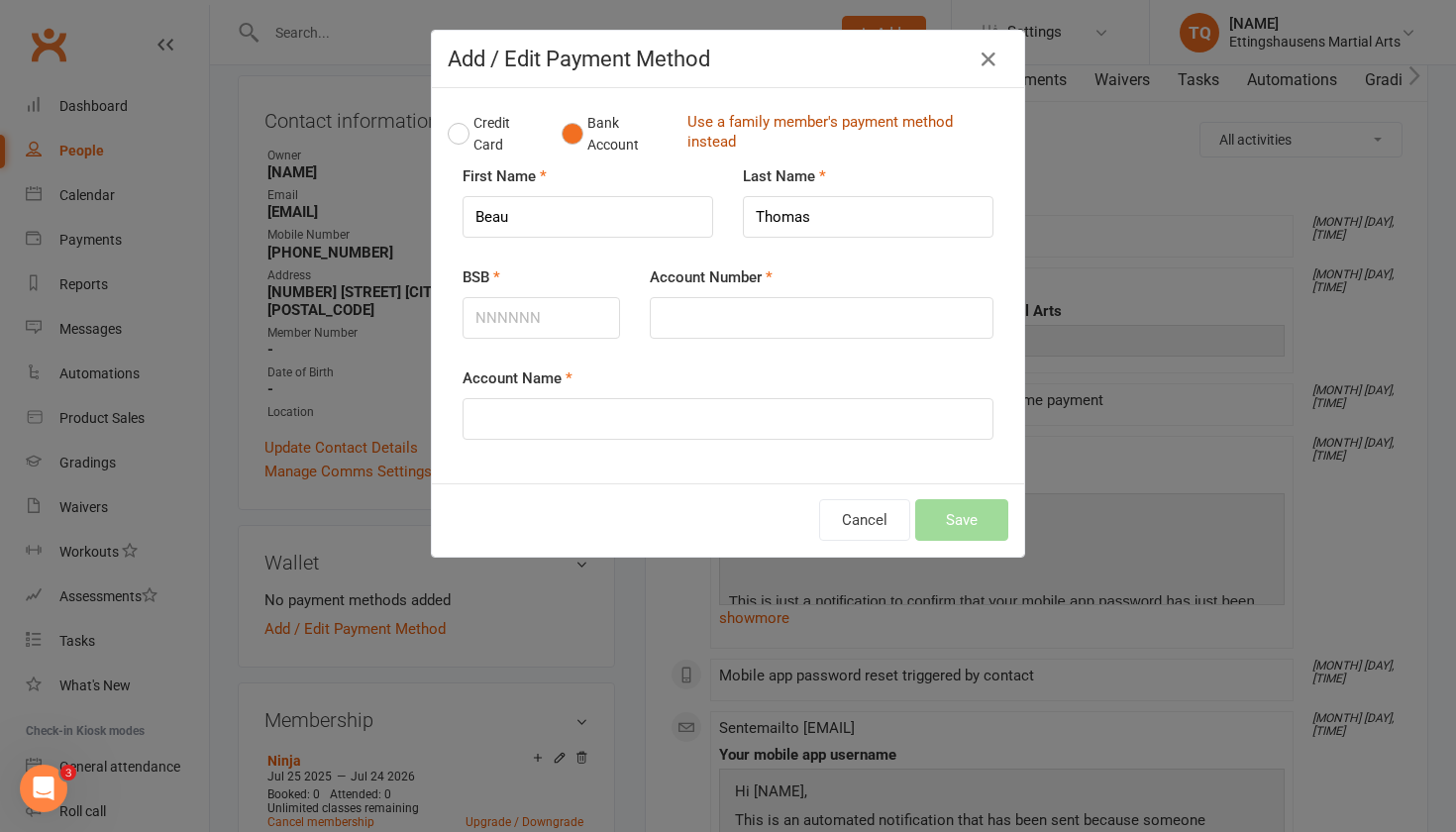 click on "Use a family member's payment method instead" at bounding box center (843, 134) 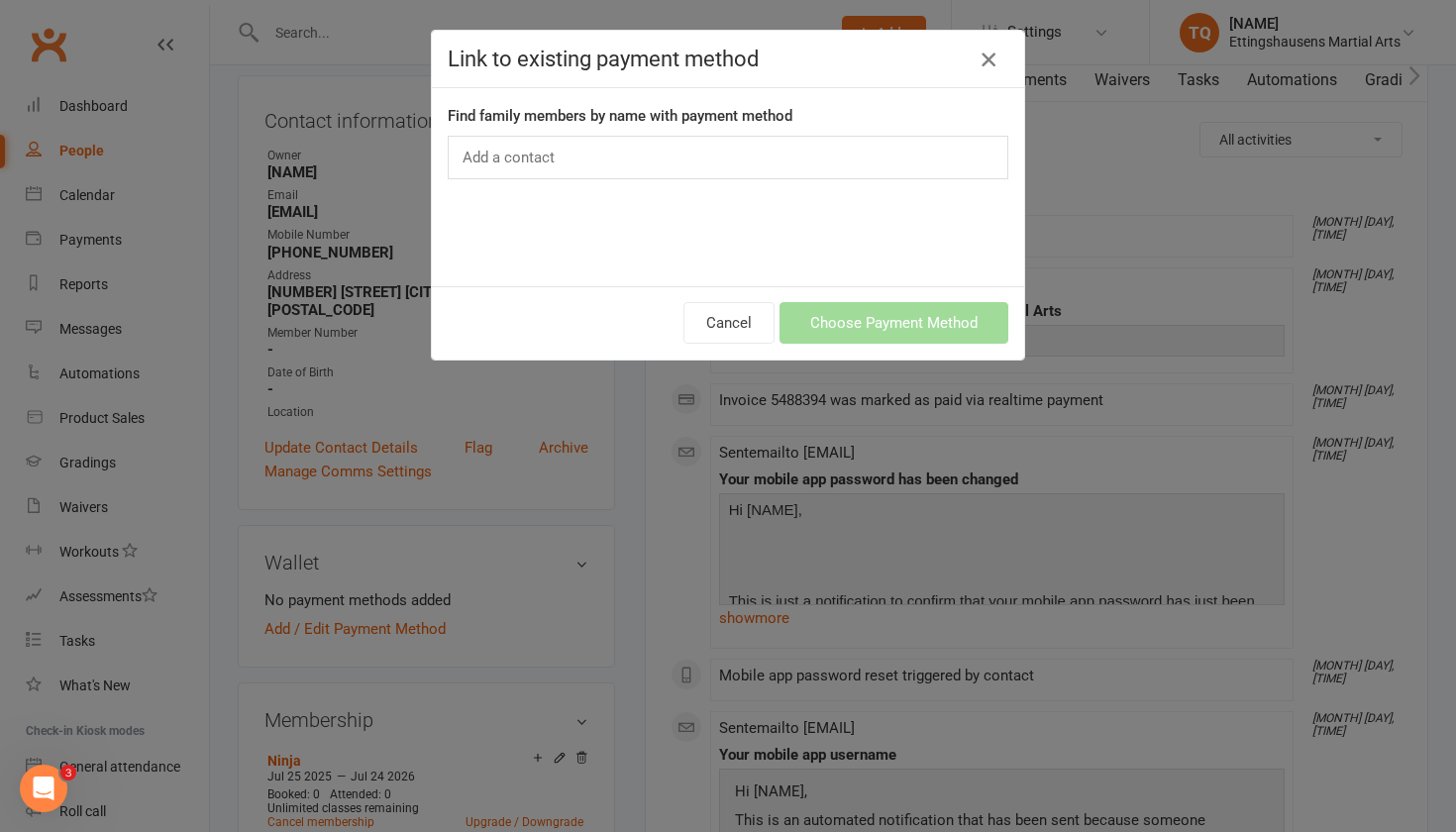 click at bounding box center [988, 59] 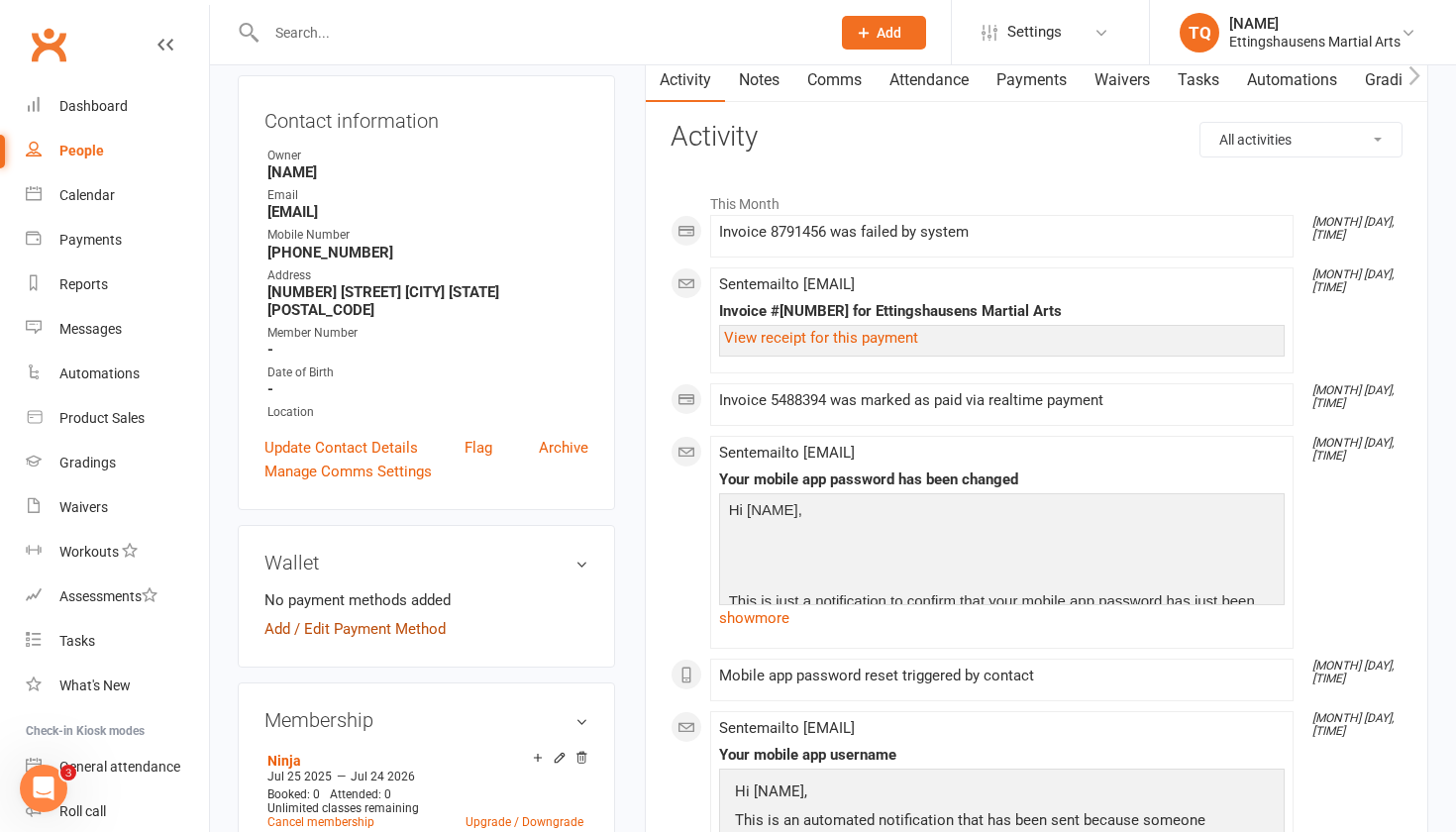 click on "Add / Edit Payment Method" at bounding box center [355, 629] 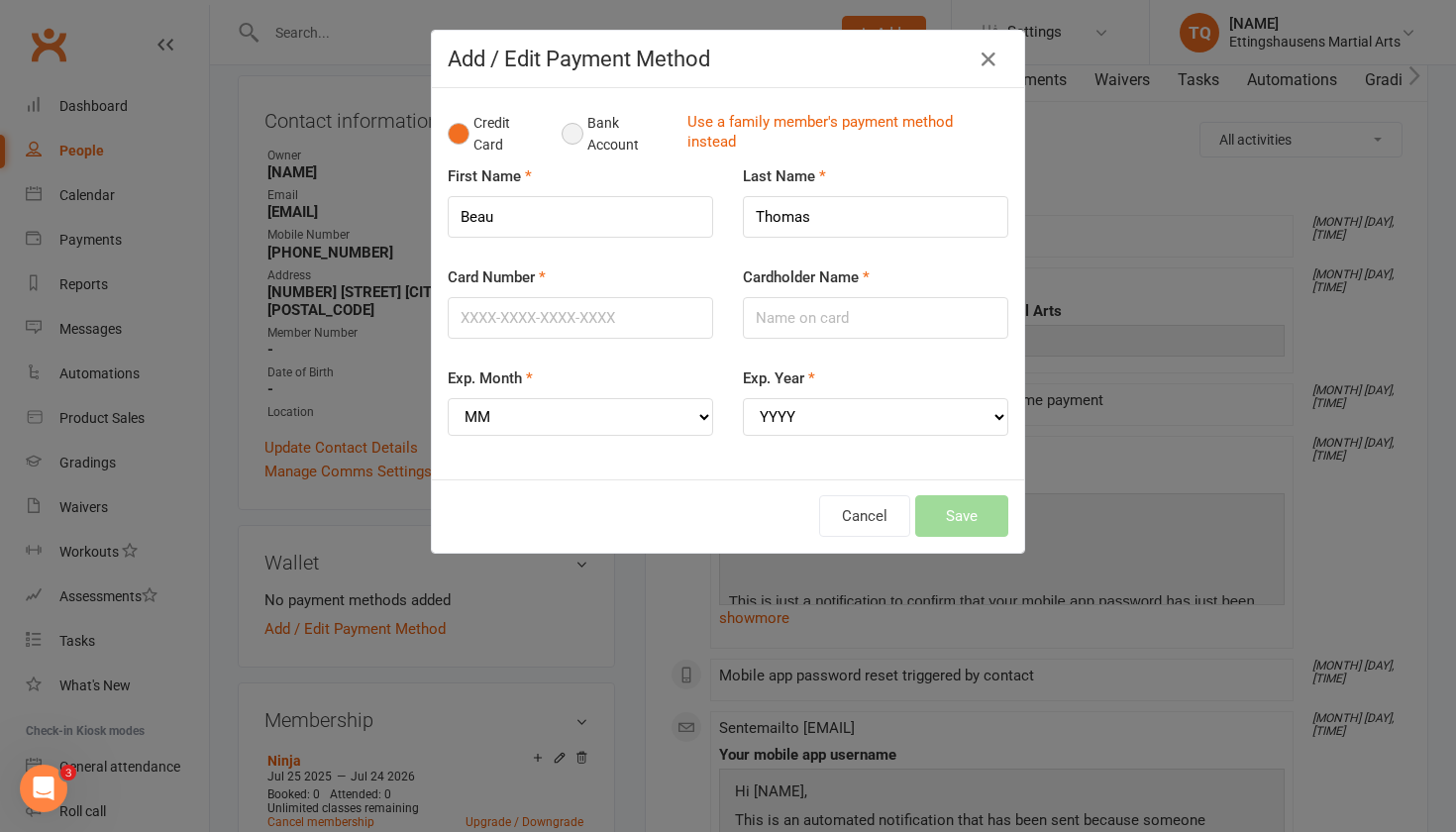 click on "Bank Account" at bounding box center (616, 134) 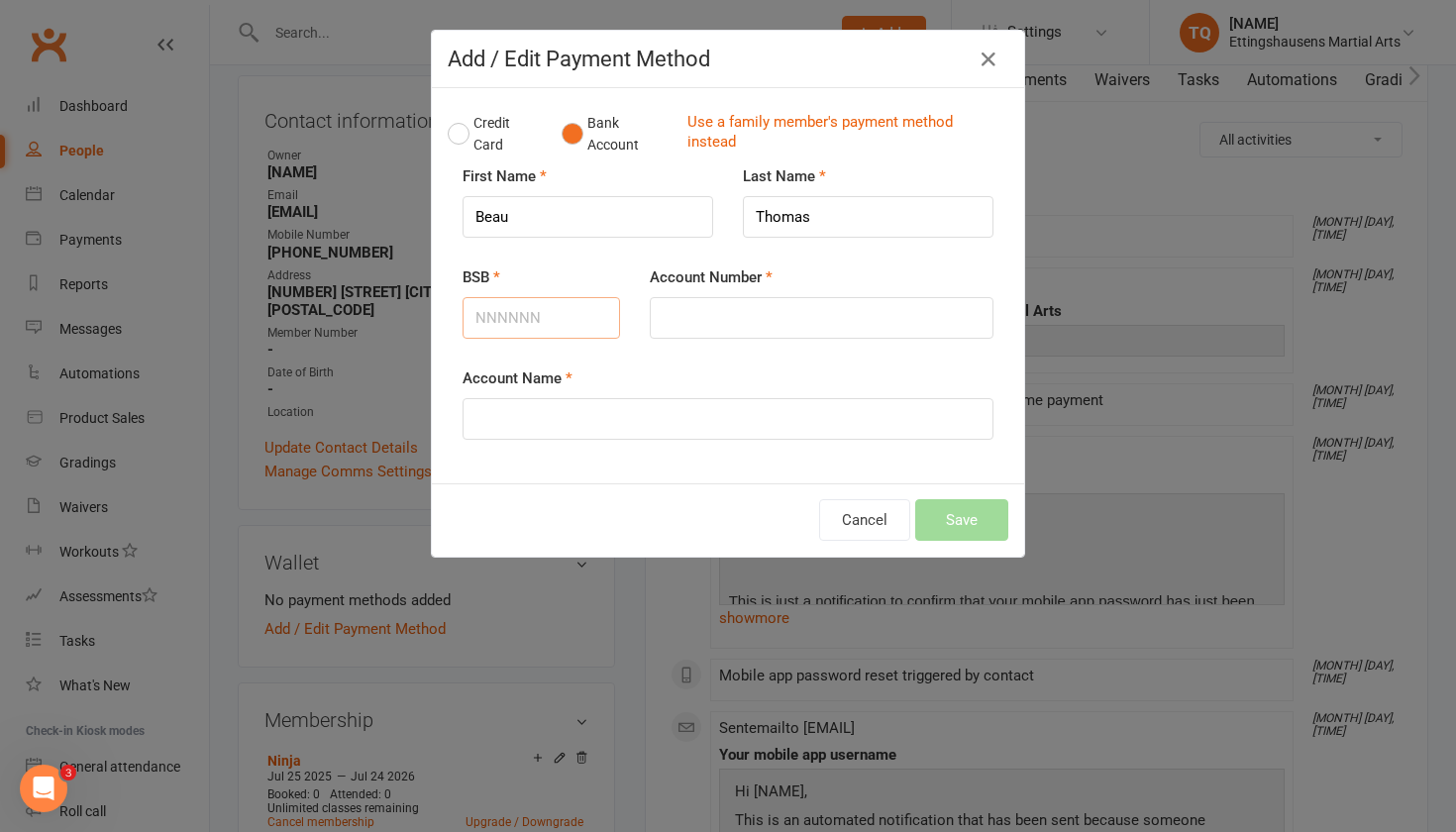 click on "BSB" at bounding box center (541, 318) 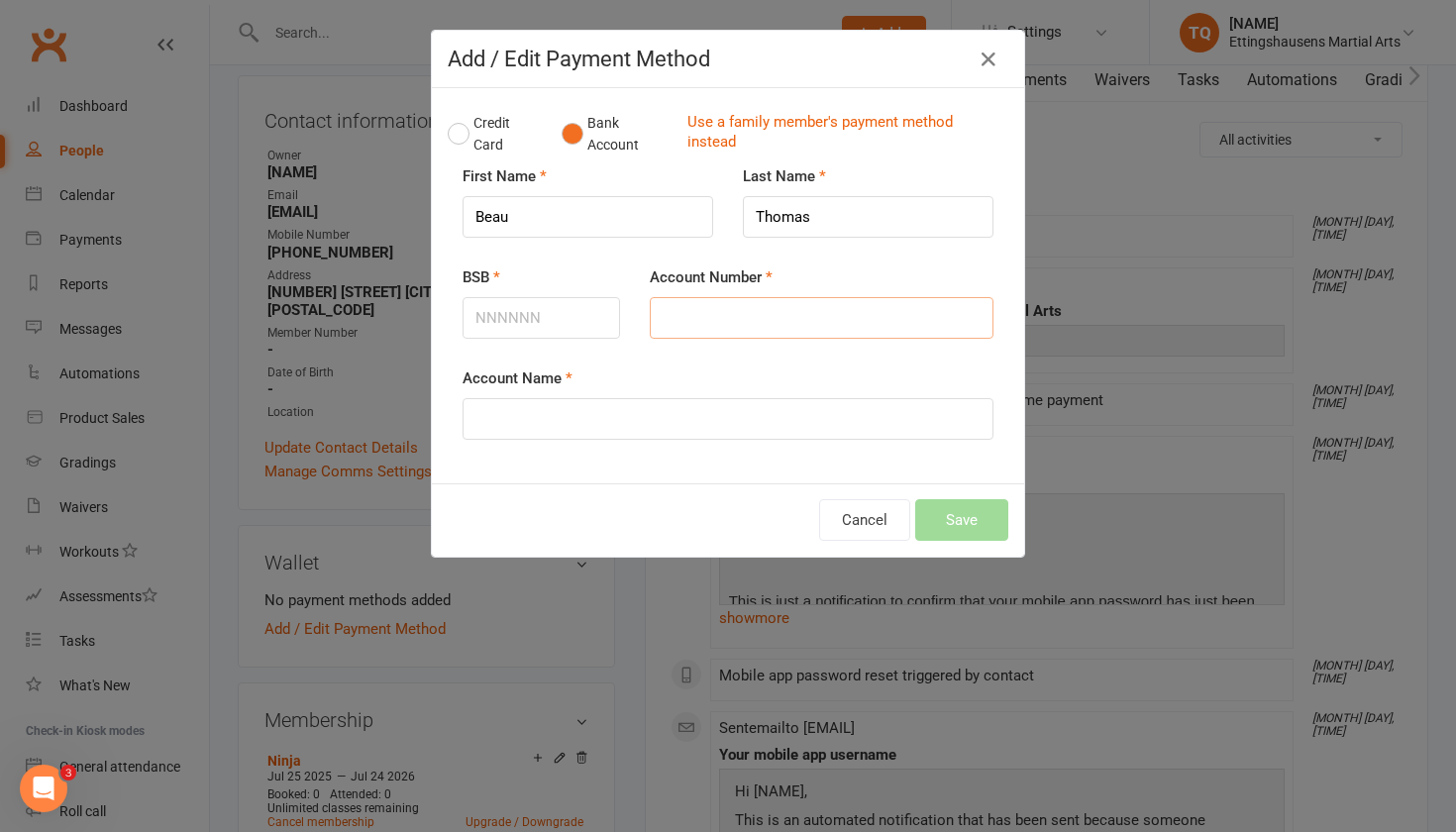 click on "Account Number" at bounding box center (821, 318) 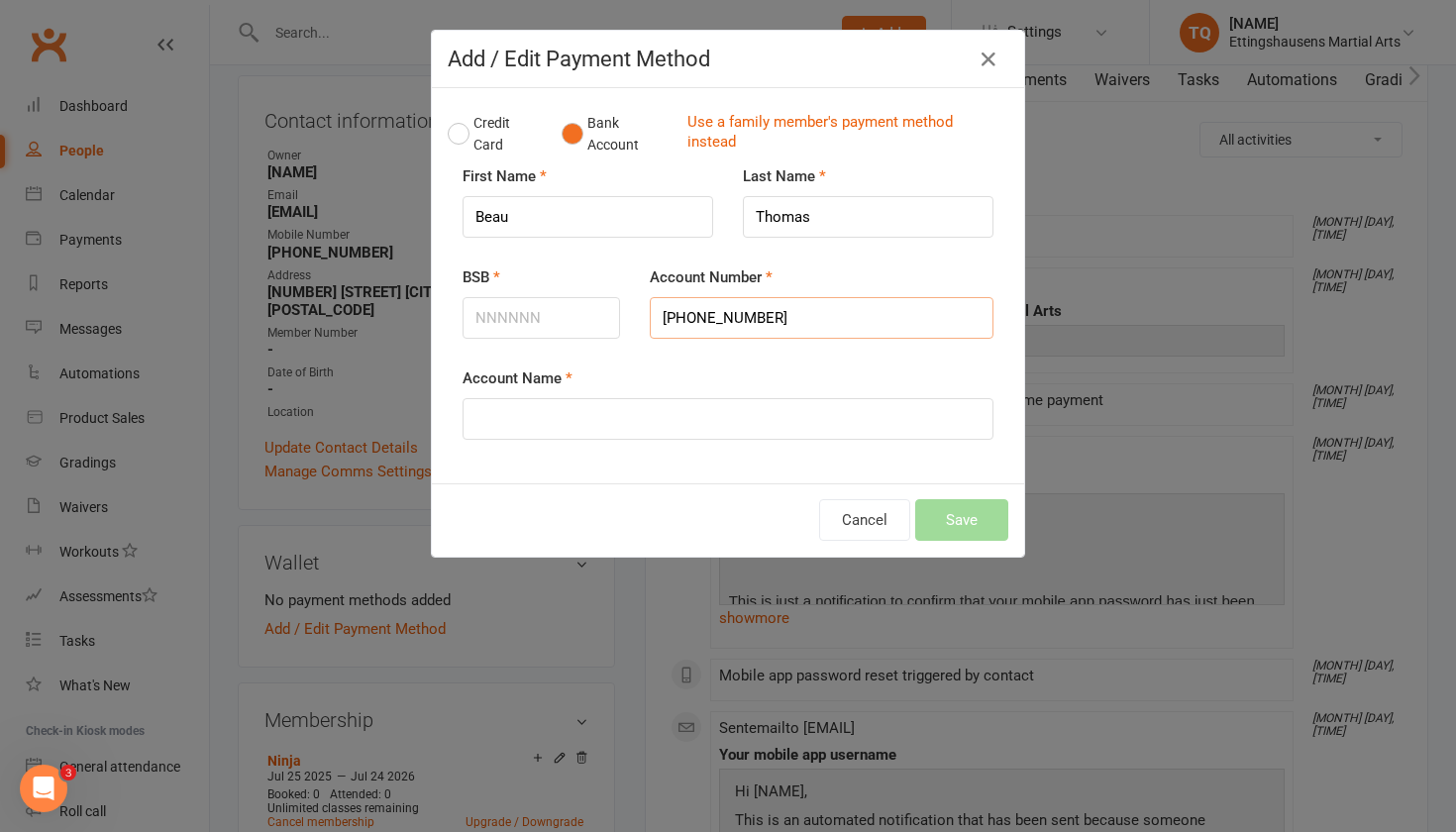 type on "[PHONE_NUMBER]" 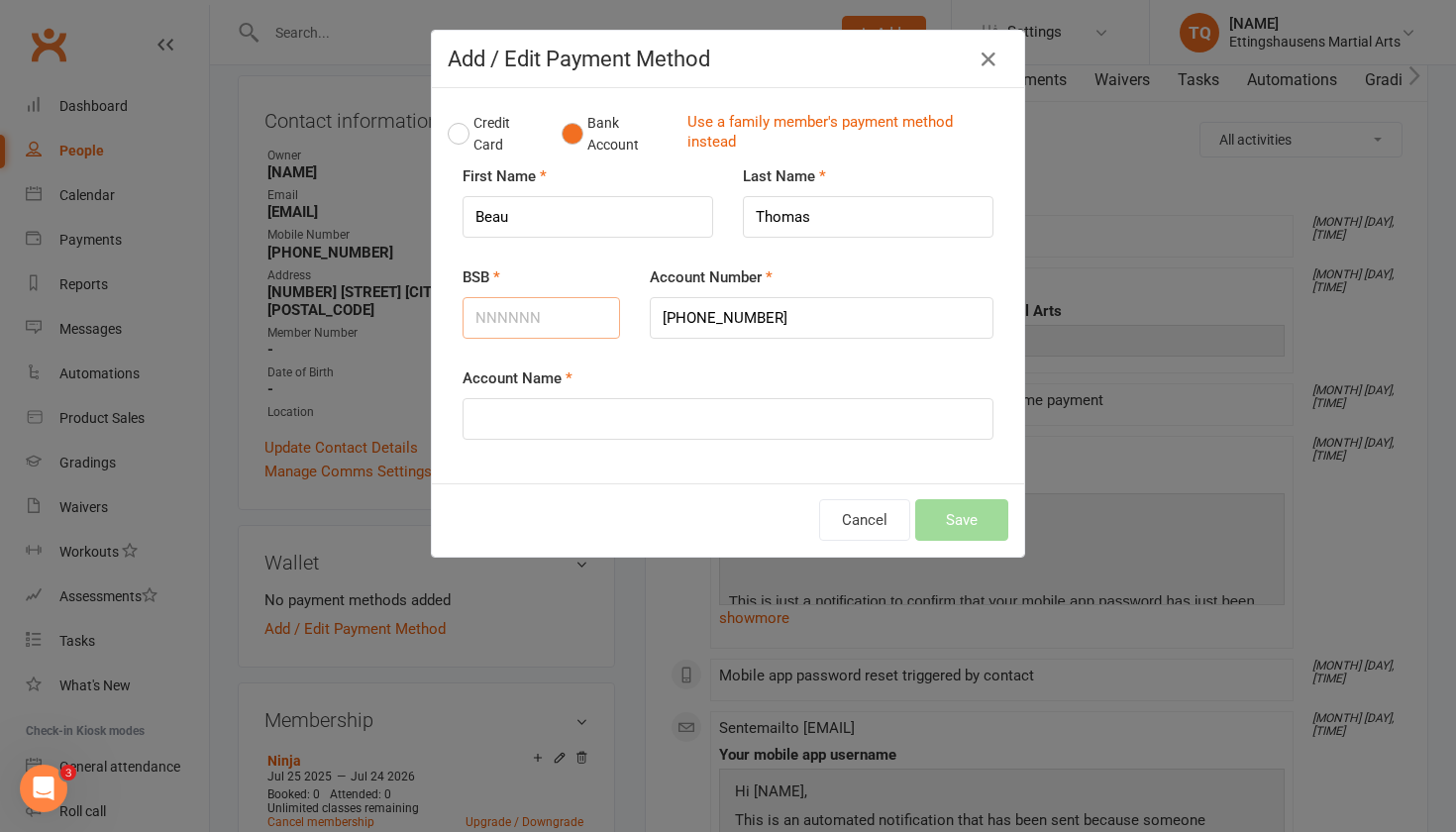 click on "BSB" at bounding box center (541, 318) 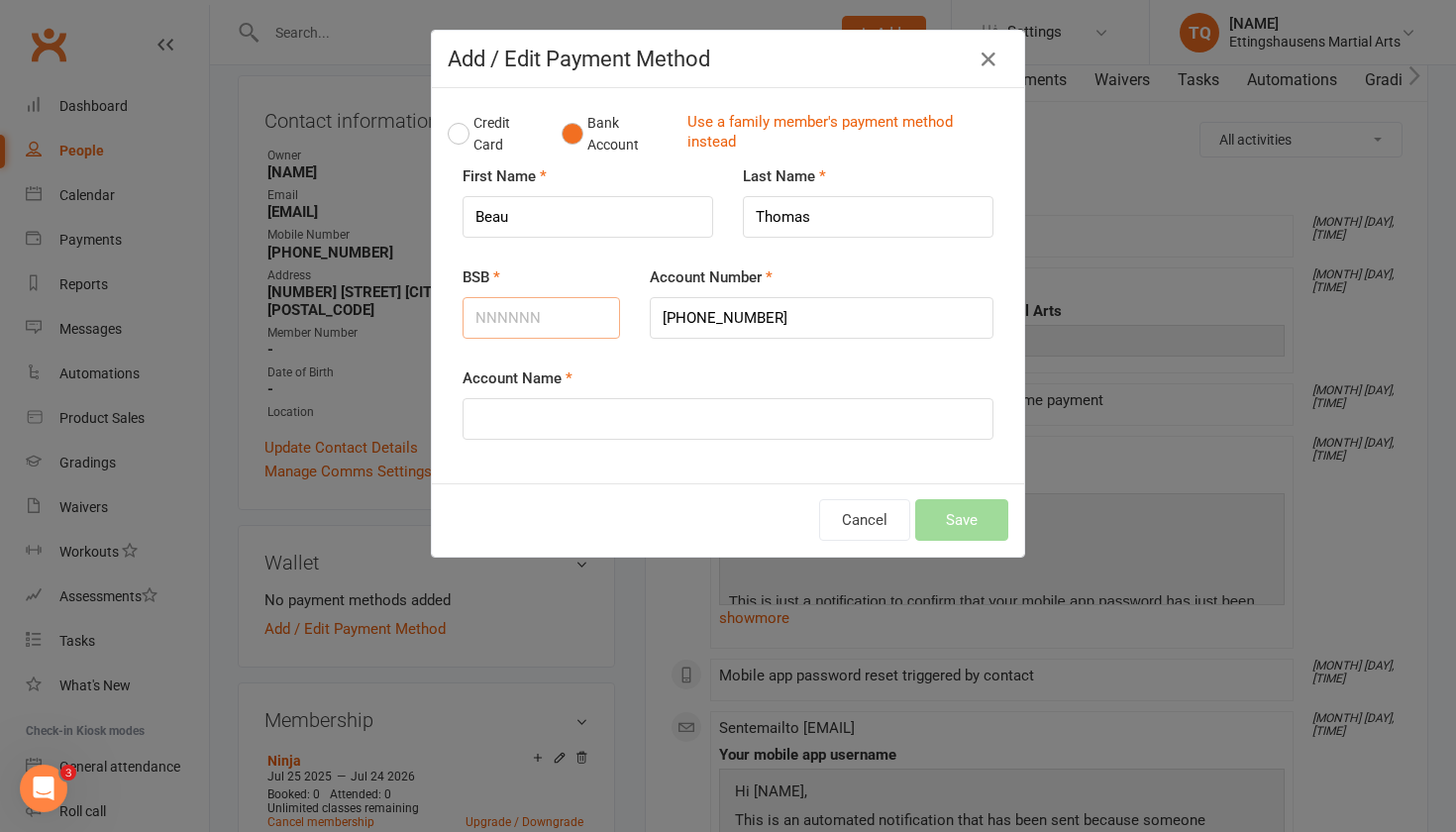 type on "[PHONE_NUMBER]" 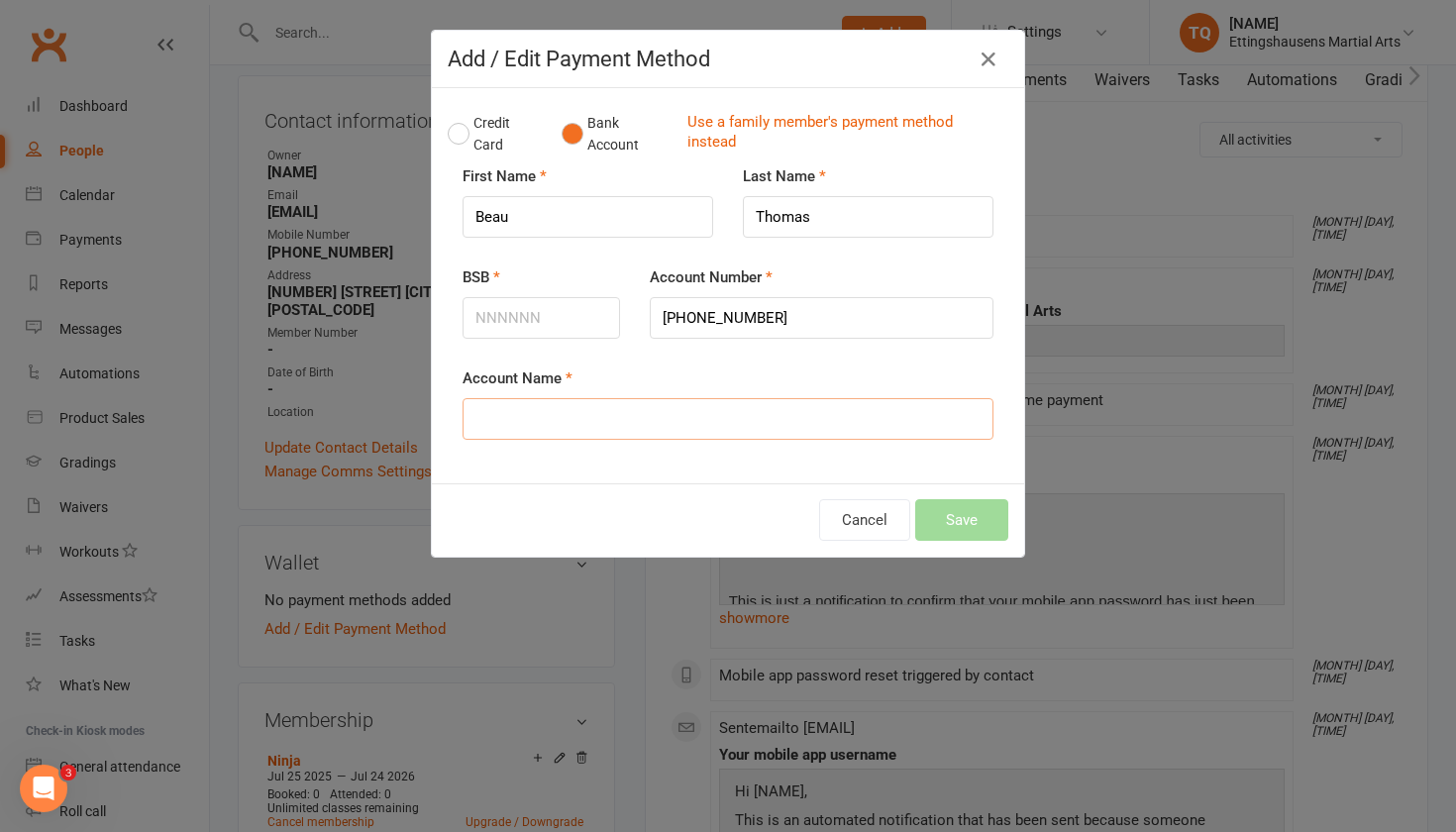click on "Account Name" at bounding box center [728, 419] 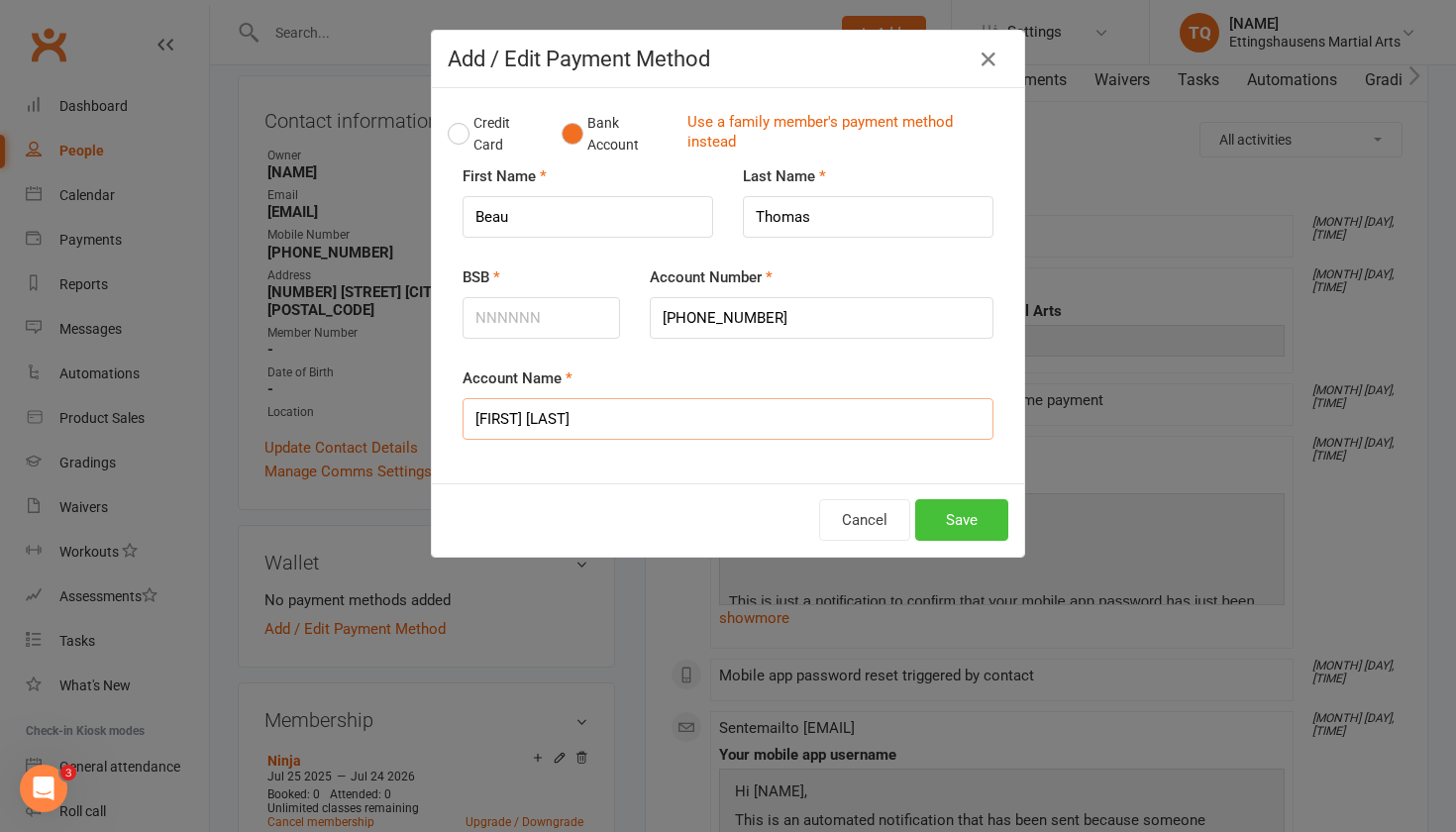 type on "[FIRST] [LAST]" 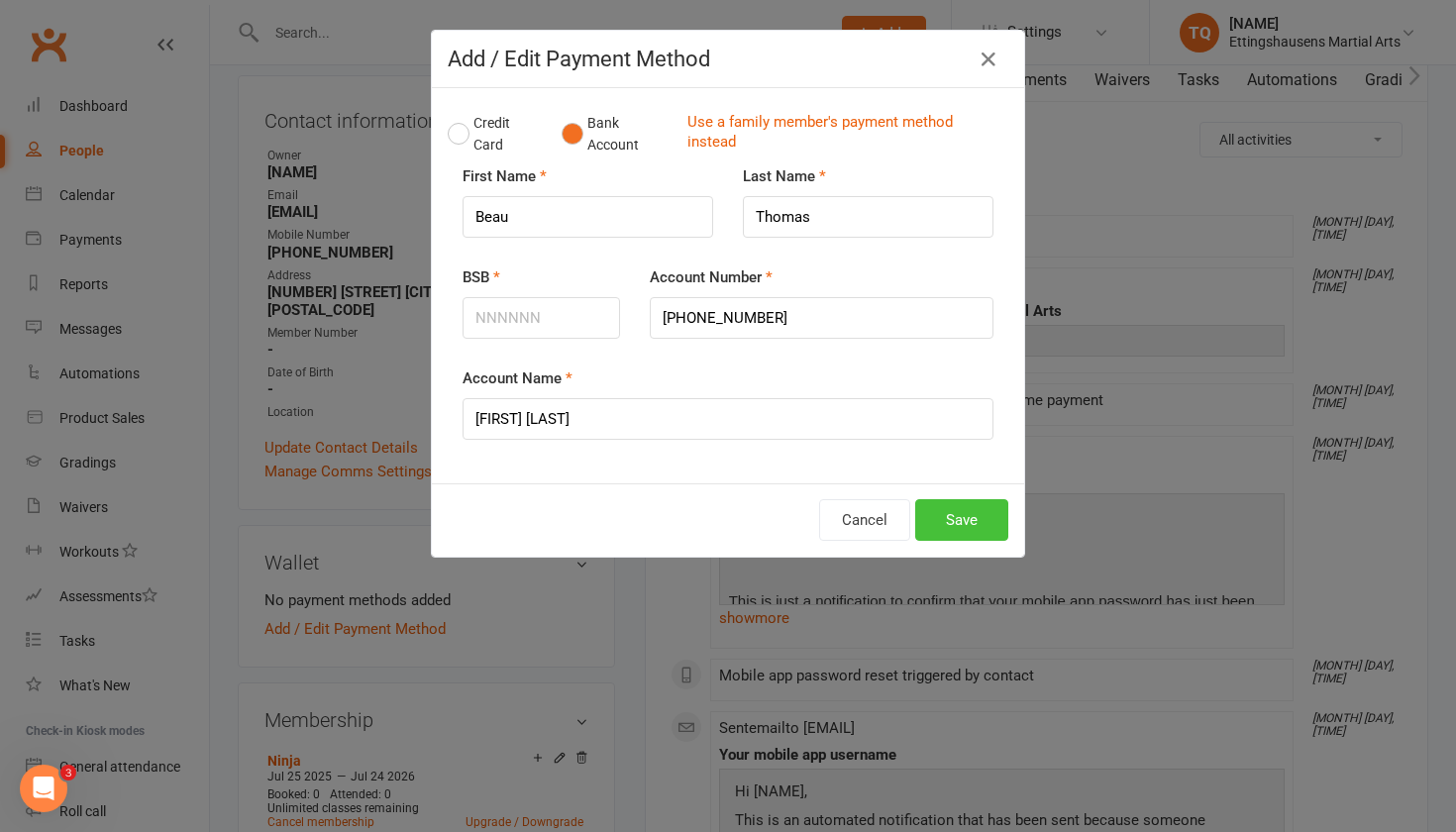 click on "Save" at bounding box center (962, 520) 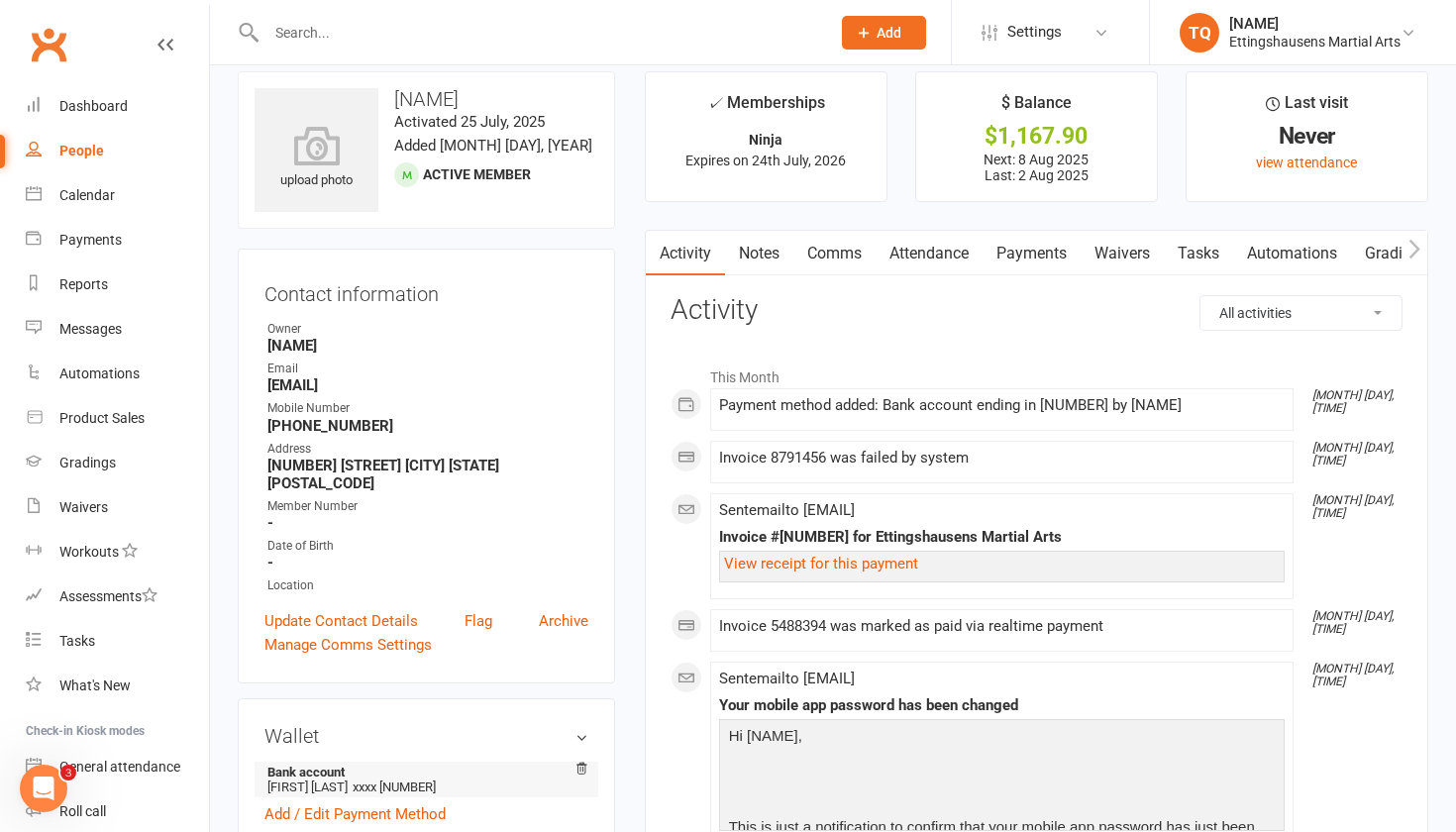scroll, scrollTop: 18, scrollLeft: 0, axis: vertical 